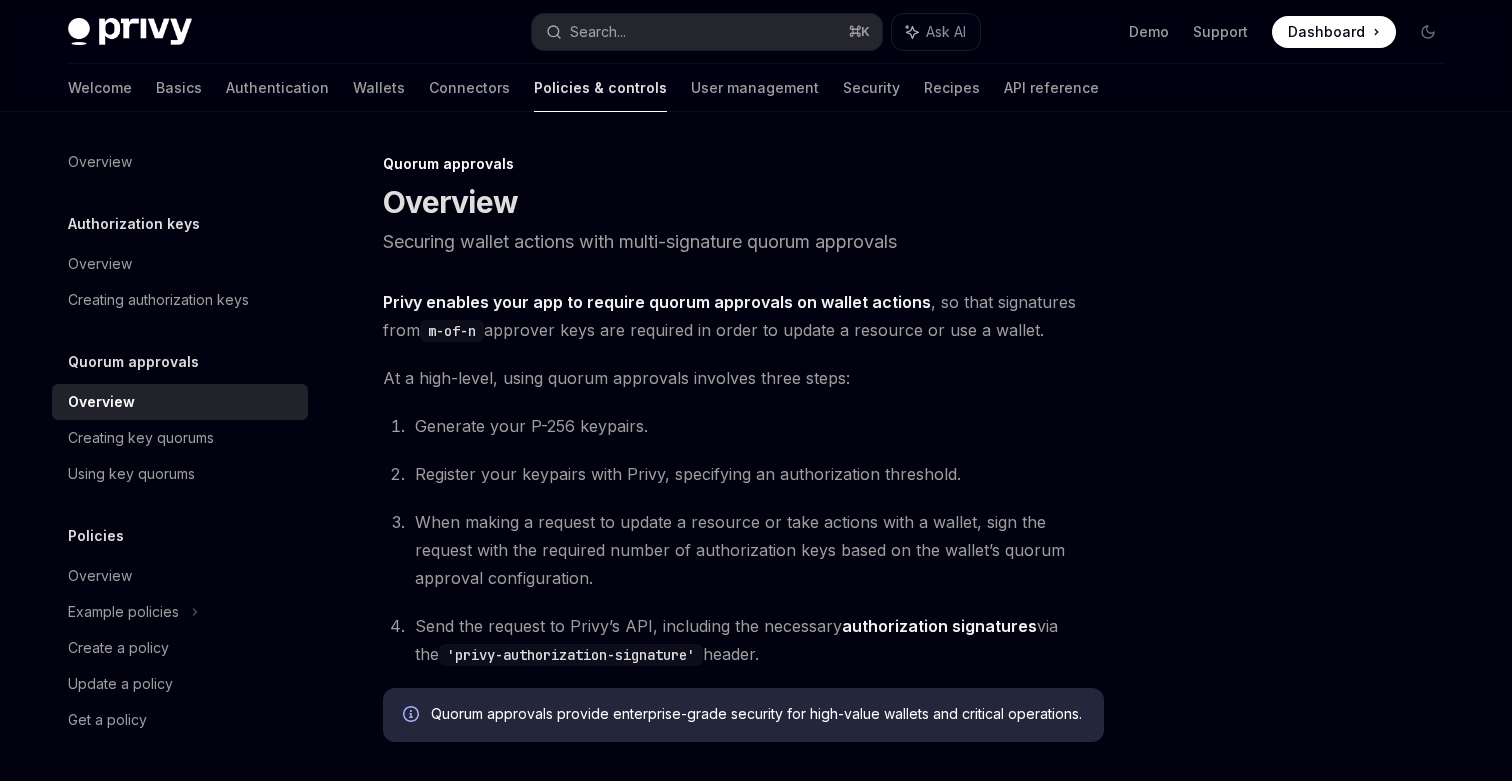scroll, scrollTop: 240, scrollLeft: 0, axis: vertical 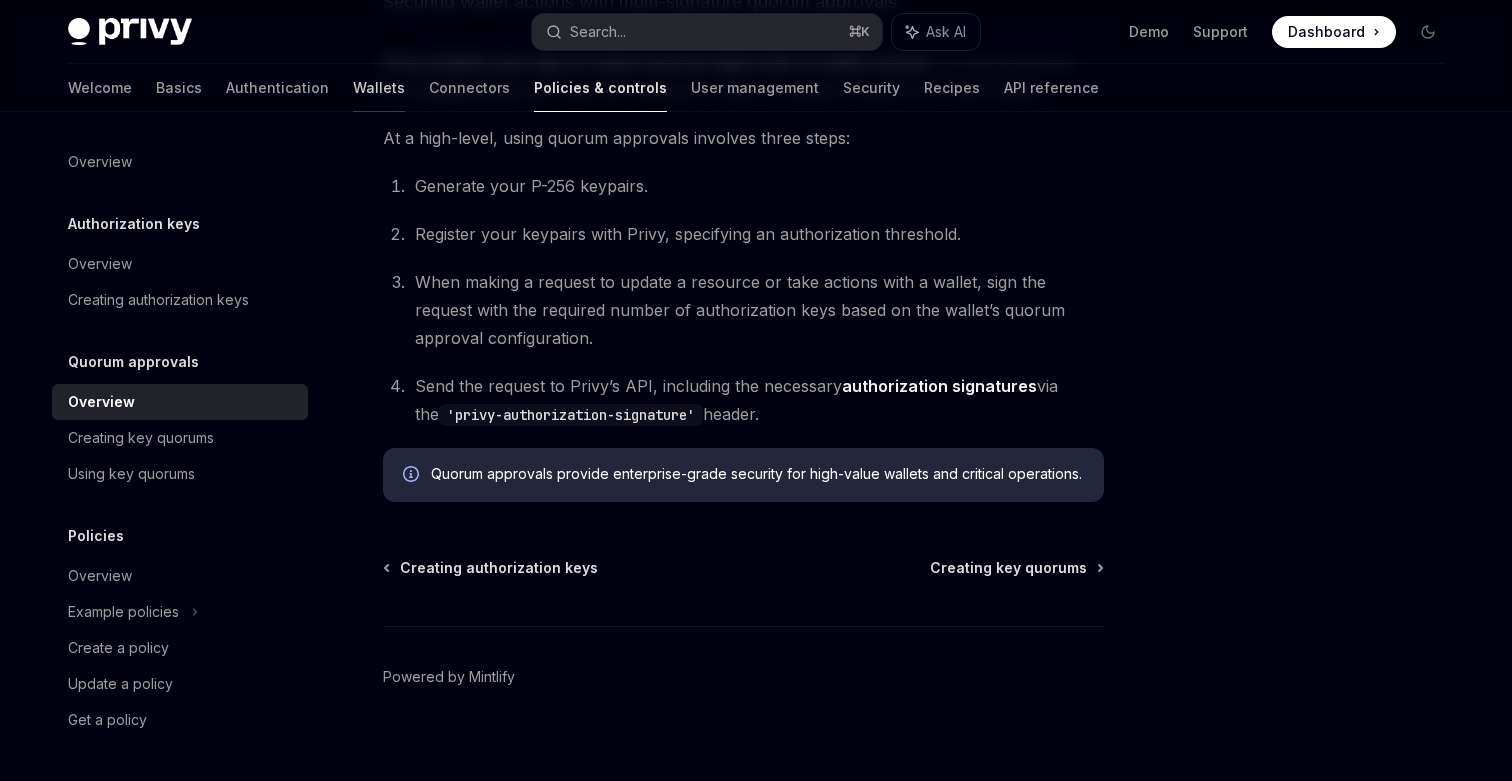 click on "Wallets" at bounding box center (379, 88) 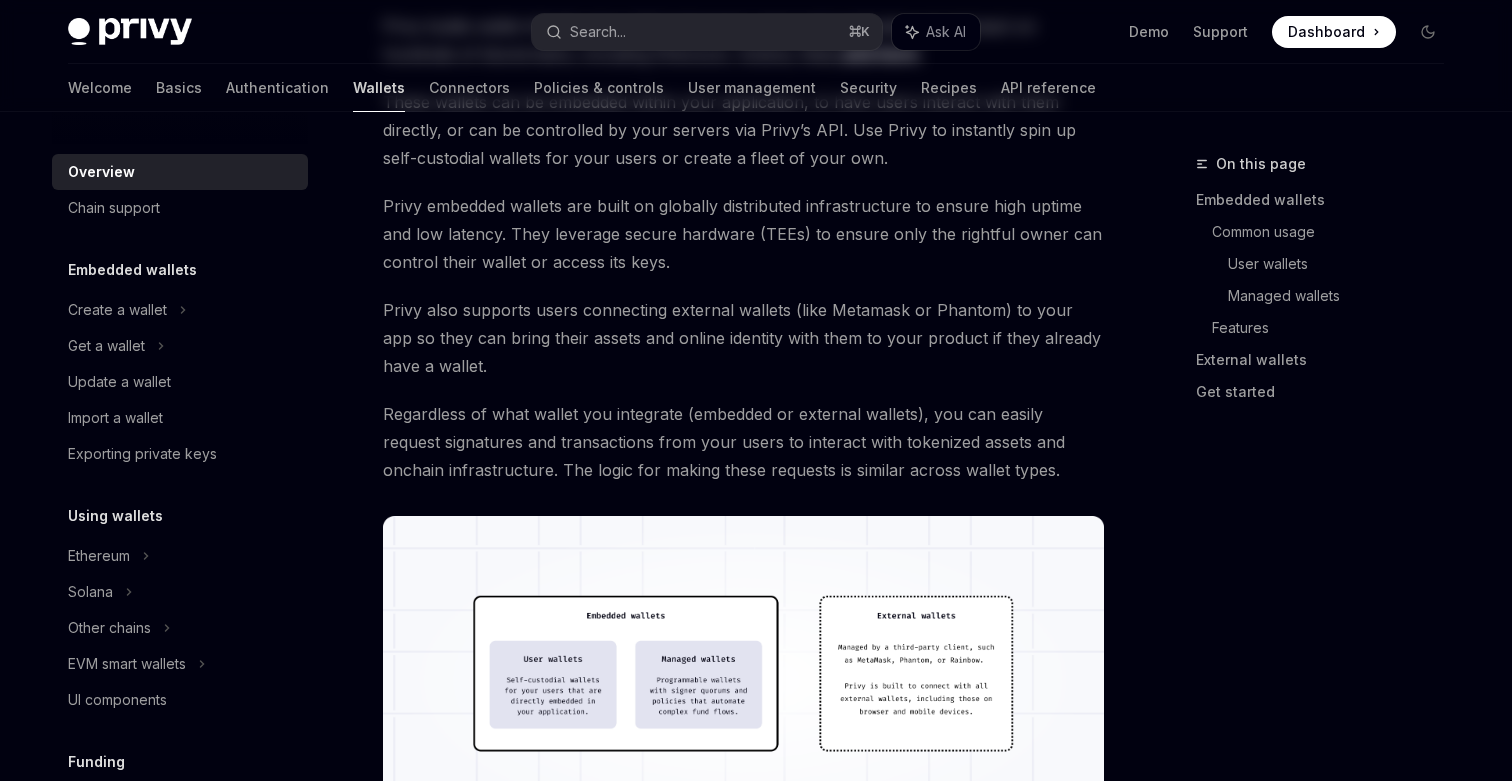 scroll, scrollTop: 0, scrollLeft: 0, axis: both 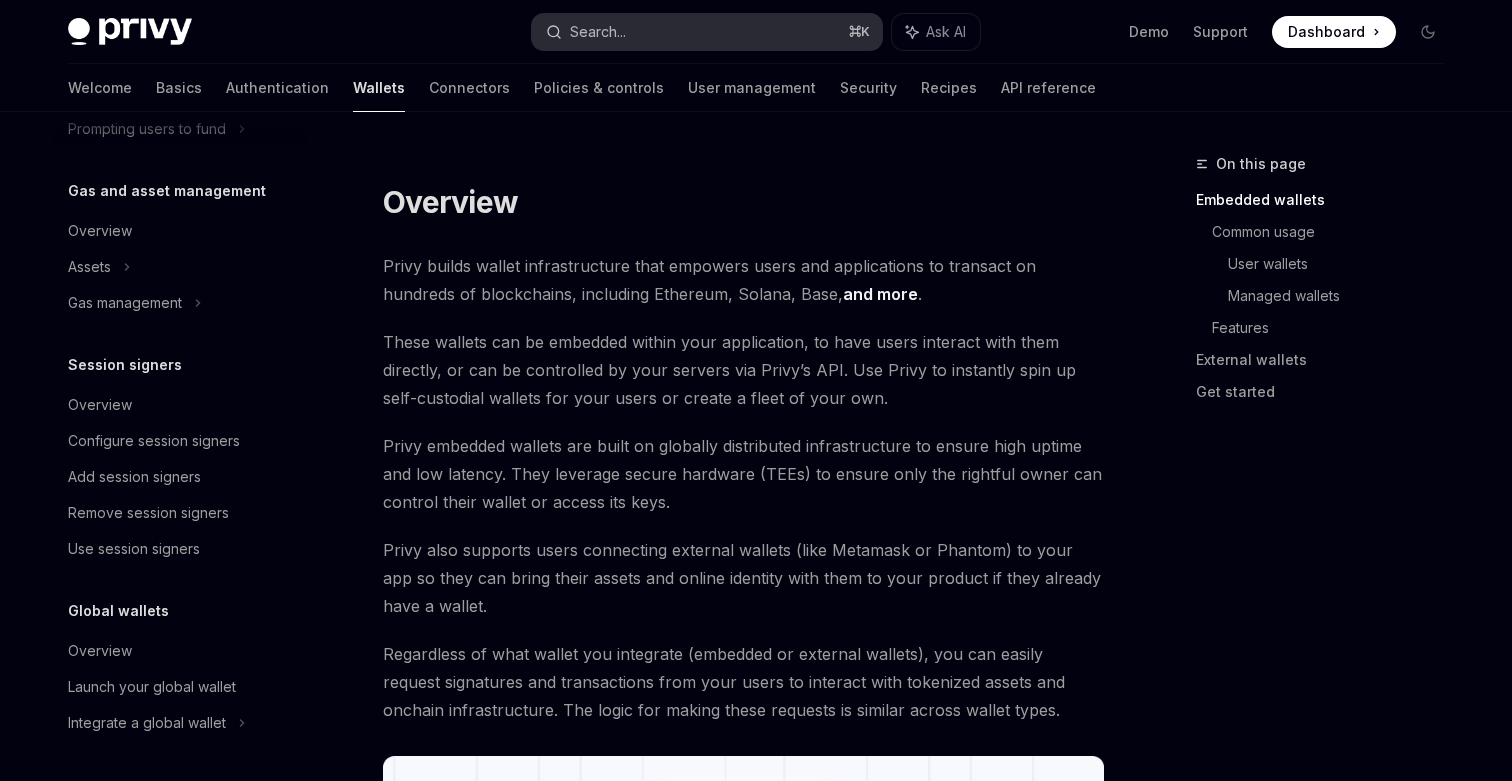 click on "Search... ⌘ K" at bounding box center [707, 32] 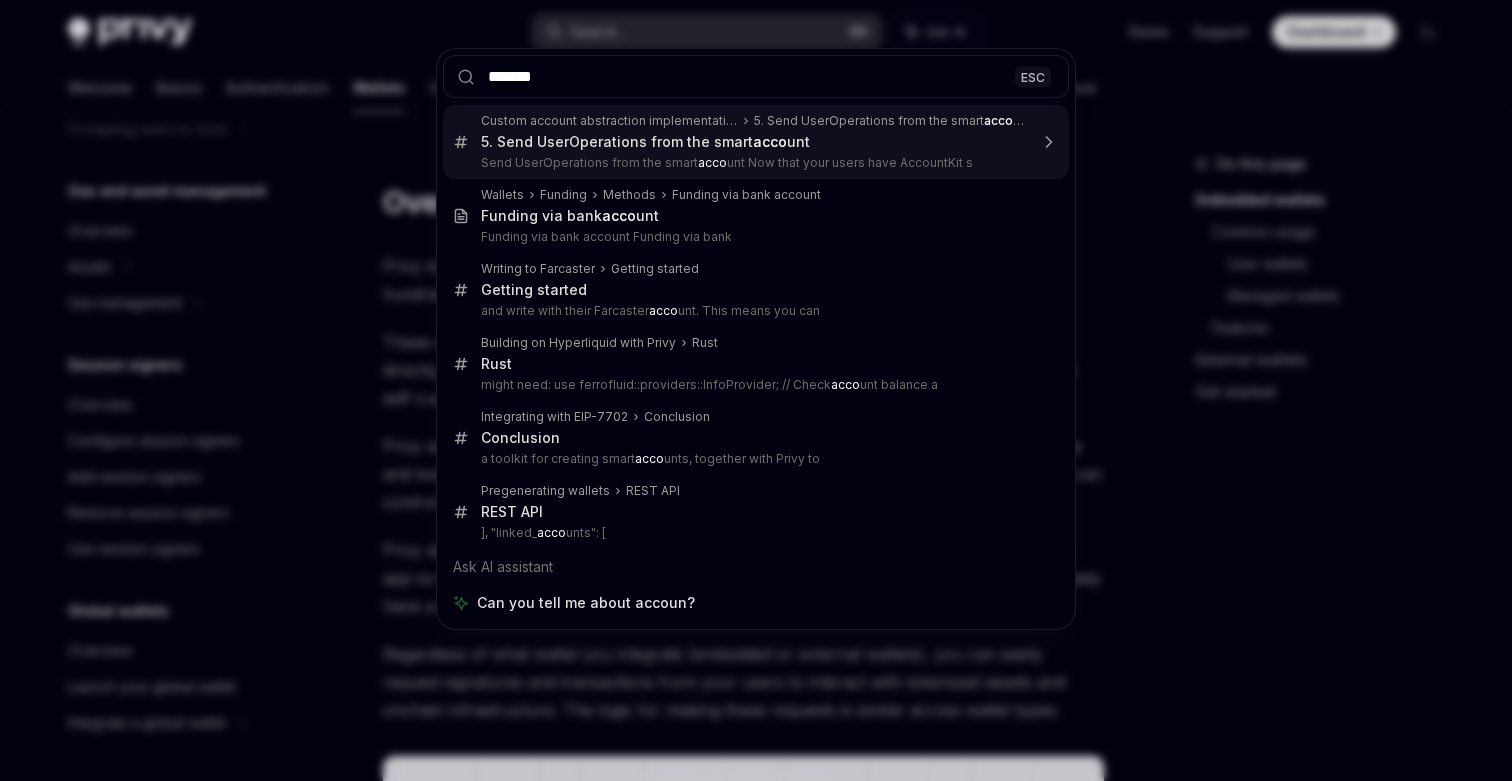 type on "*******" 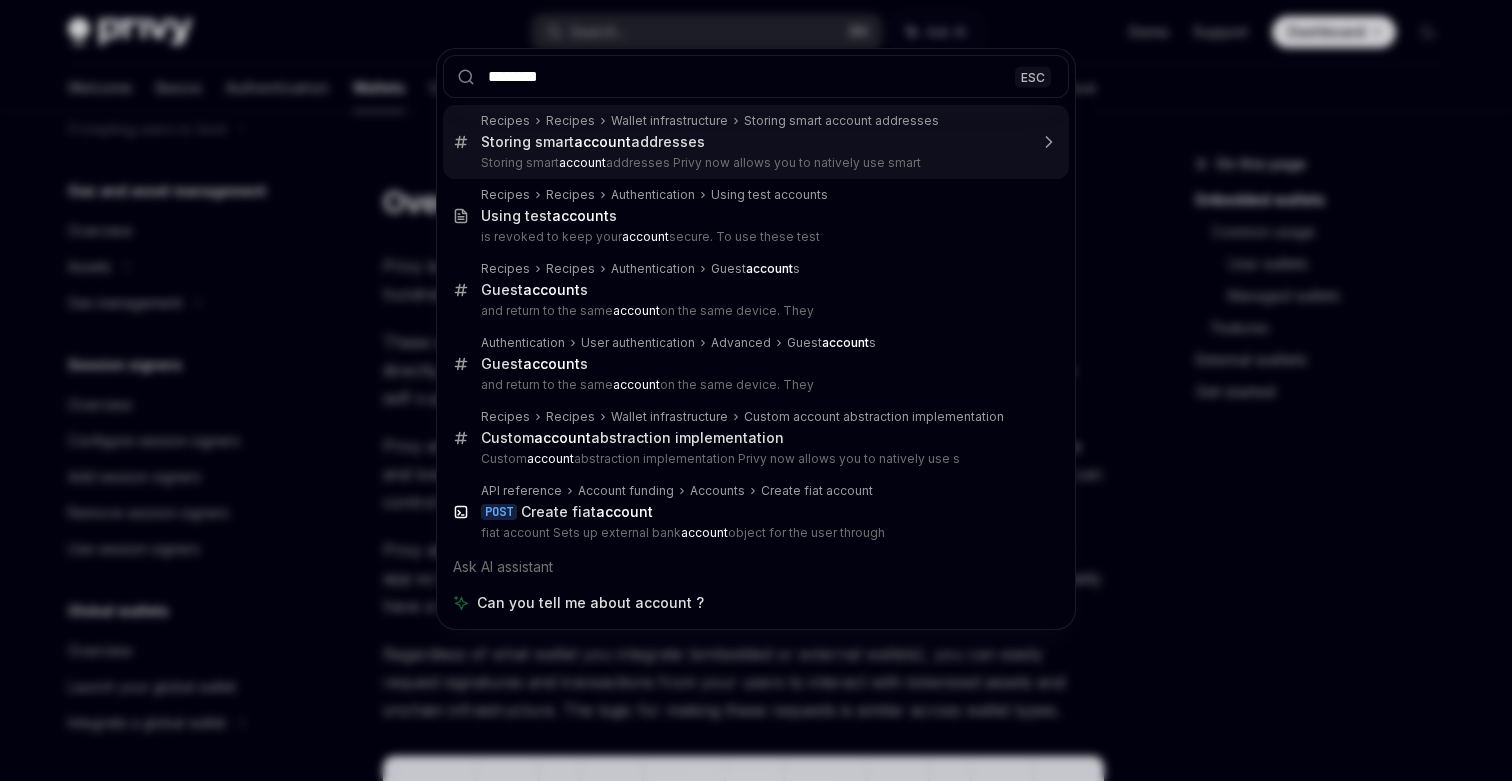 click on "Storing smart  account  addresses" at bounding box center [593, 142] 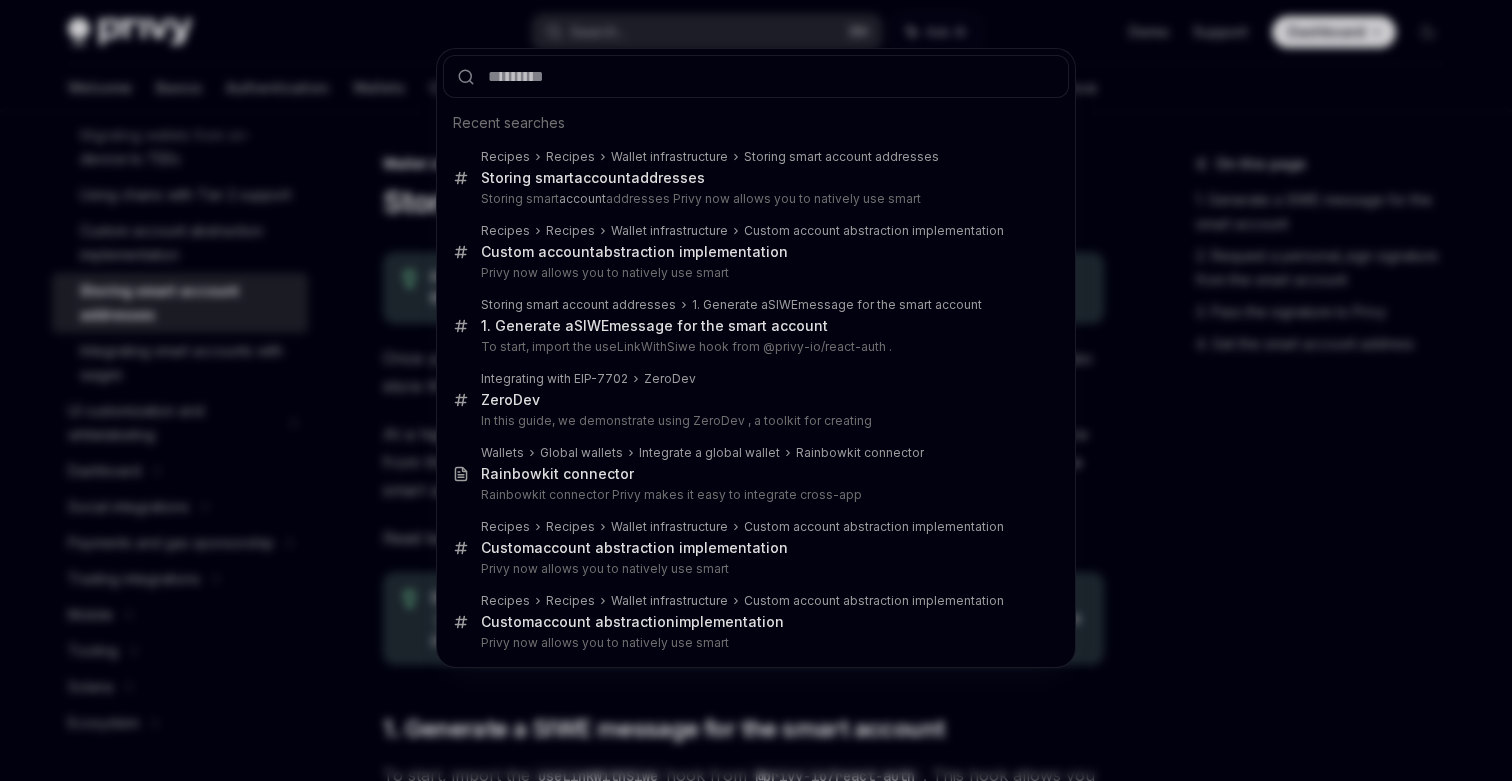 scroll, scrollTop: 381, scrollLeft: 0, axis: vertical 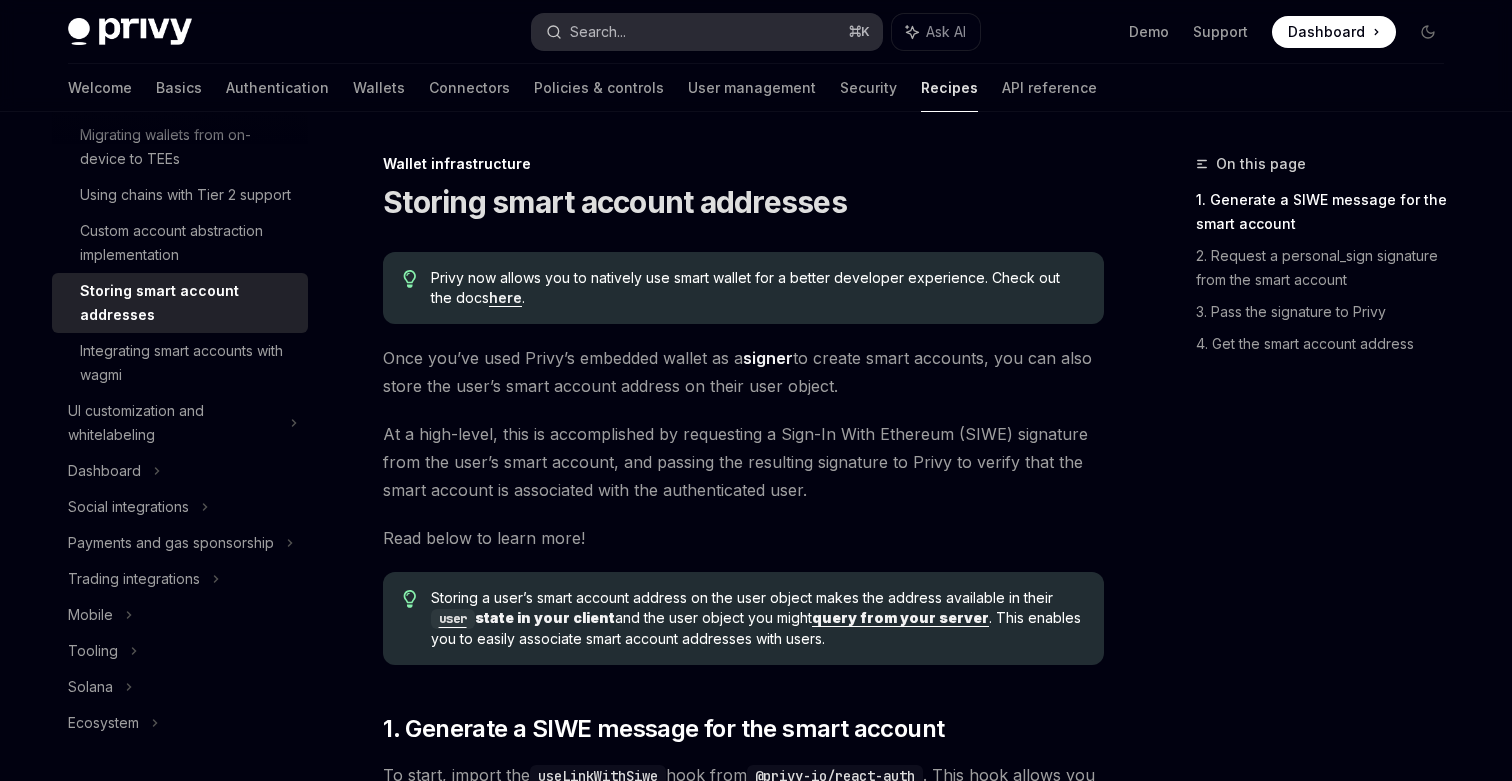 click on "Search... ⌘ K" at bounding box center (707, 32) 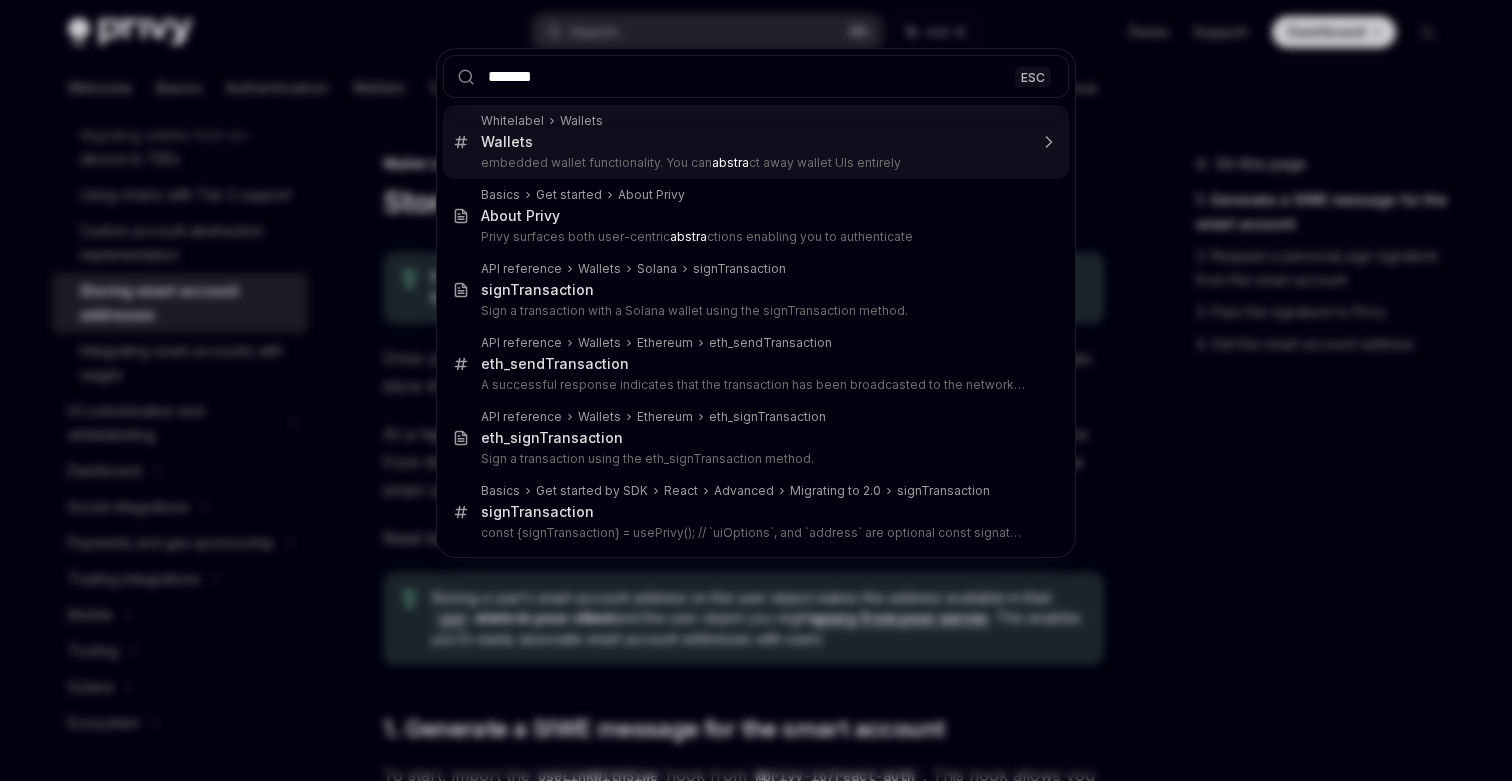 type on "********" 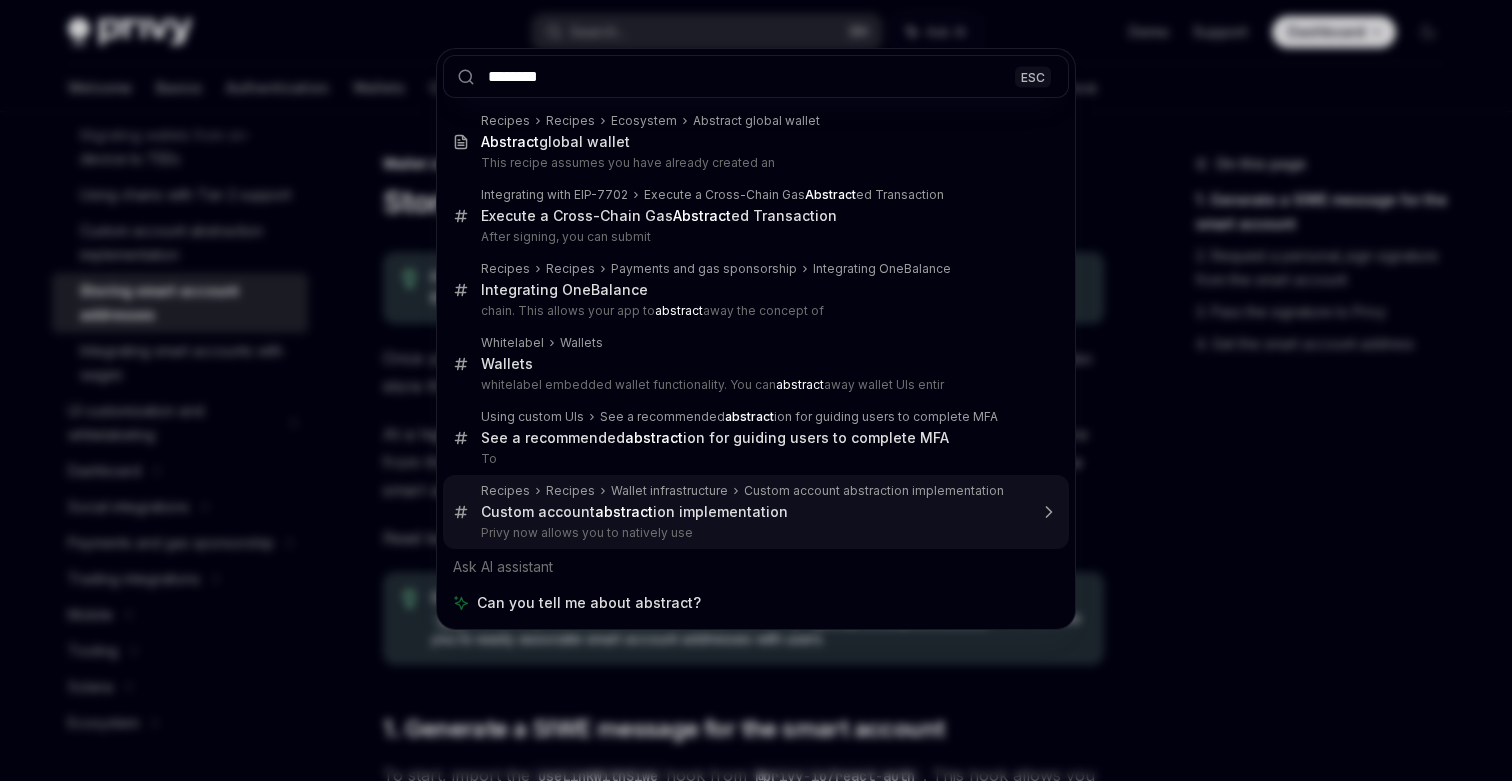 type on "*" 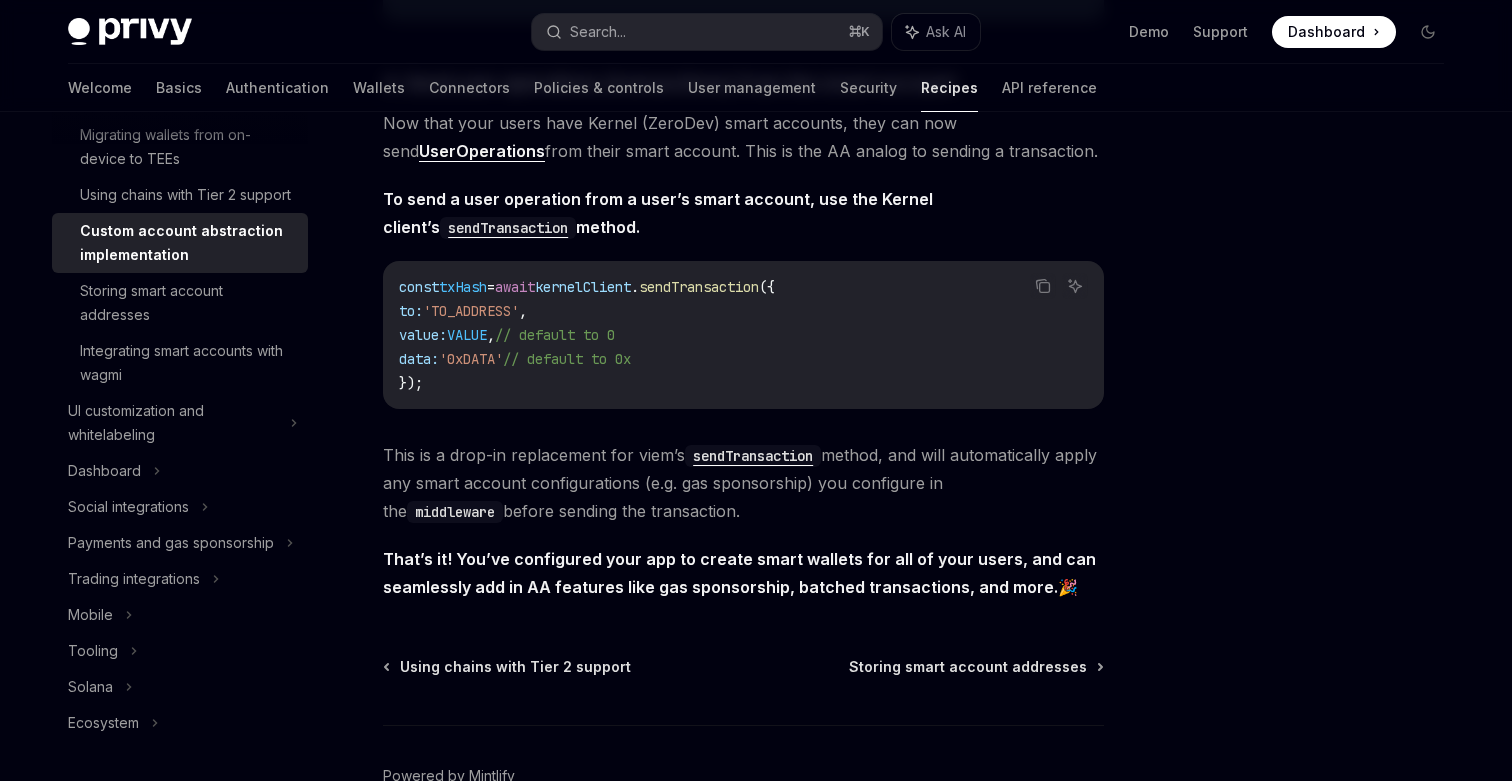 scroll, scrollTop: 4098, scrollLeft: 0, axis: vertical 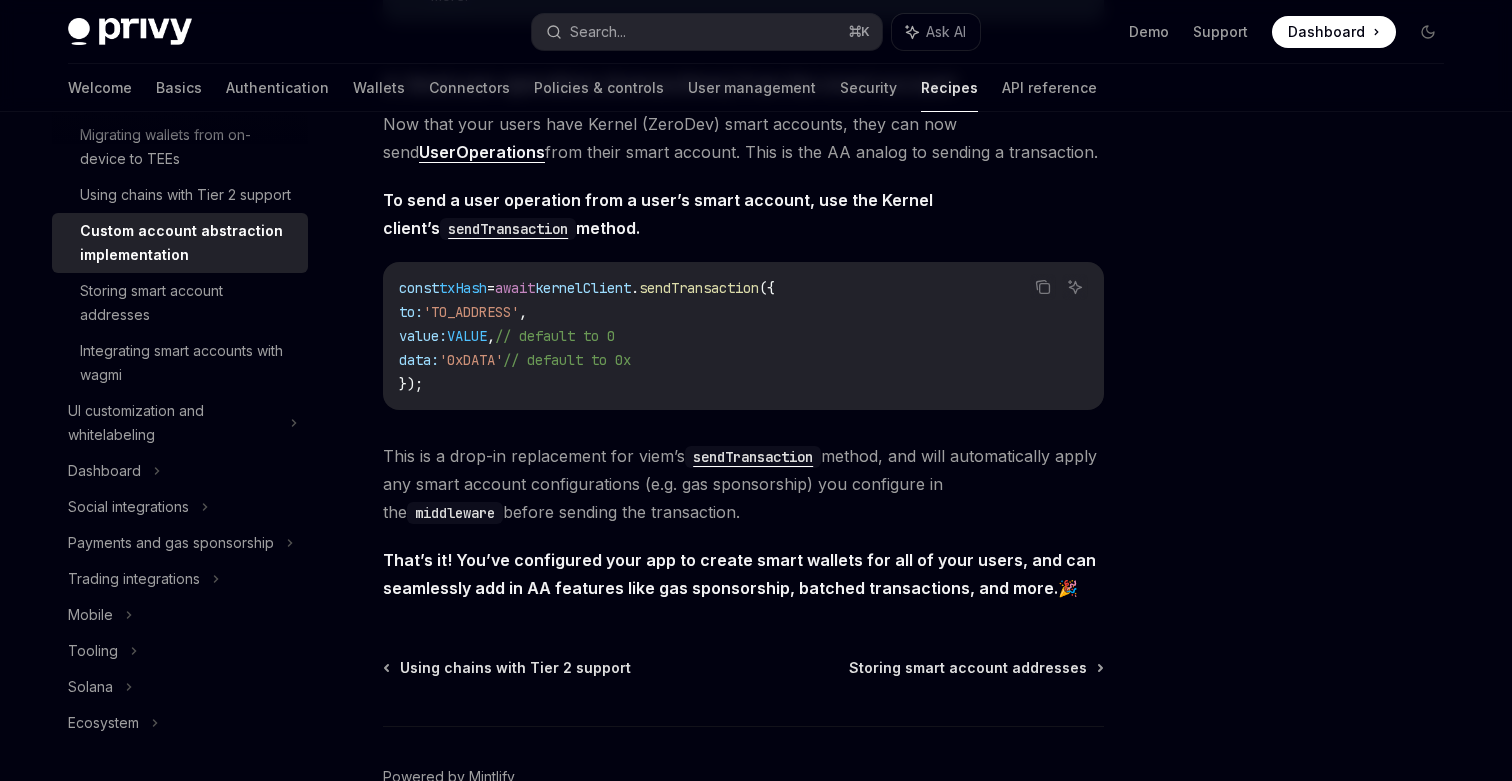 click at bounding box center (1308, 466) 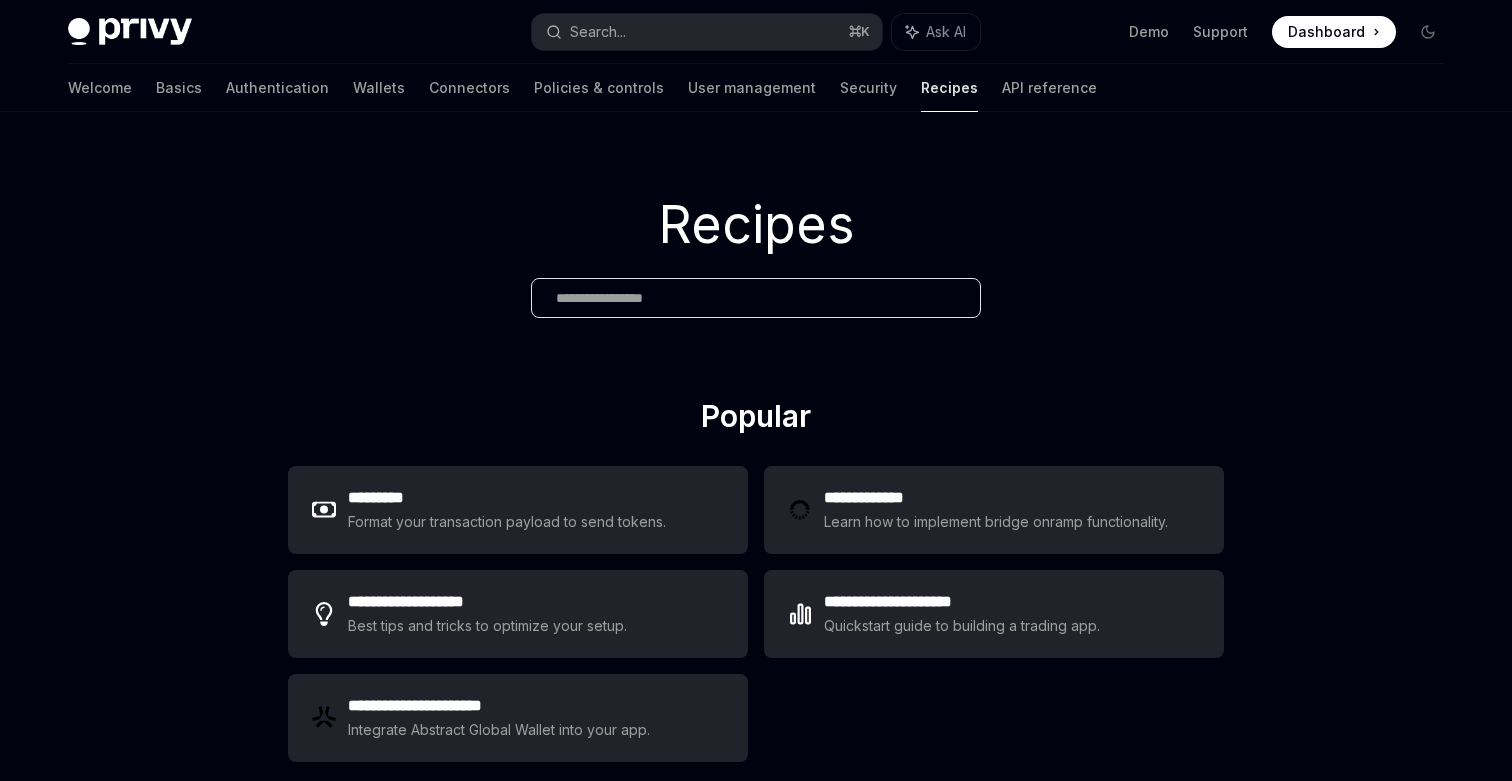 scroll, scrollTop: 0, scrollLeft: 0, axis: both 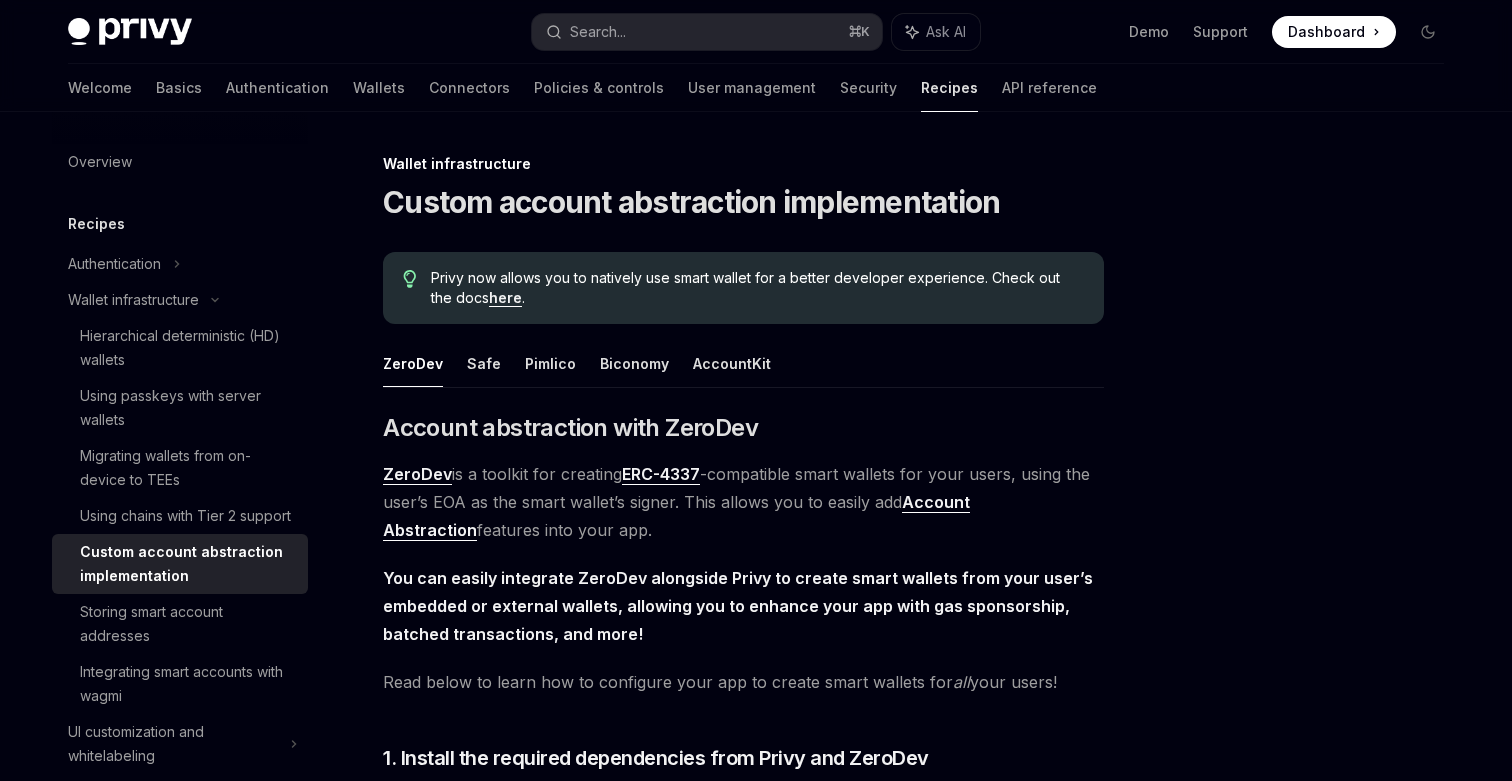 click on "Wallet infrastructure Custom account abstraction implementation Privy now allows you to natively use smart wallet for a better developer experience. Check out the
docs  here .
ZeroDev Safe Pimlico Biconomy AccountKit ​ Account abstraction with ZeroDev ZeroDev  is a toolkit for creating  ERC-4337 -compatible smart wallets for your users, using the user’s EOA as the smart wallet’s signer. This allows you to easily add  Account Abstraction  features into your app. You can easily integrate ZeroDev alongside Privy to create smart wallets from your user’s embedded or external wallets, allowing you to enhance your app with gas sponsorship, batched transactions, and more! Read below to learn how to configure your app to create smart wallets for  all  your users! ​ 1. Install the required dependencies from Privy and ZeroDev In your app’s repository, install the required dependencies from Privy and ZeroDev, as well as the  permissionless , and  viem  libraries: Copy Ask AI npm  i  @privy-io/react-auth
!" at bounding box center (756, 2554) 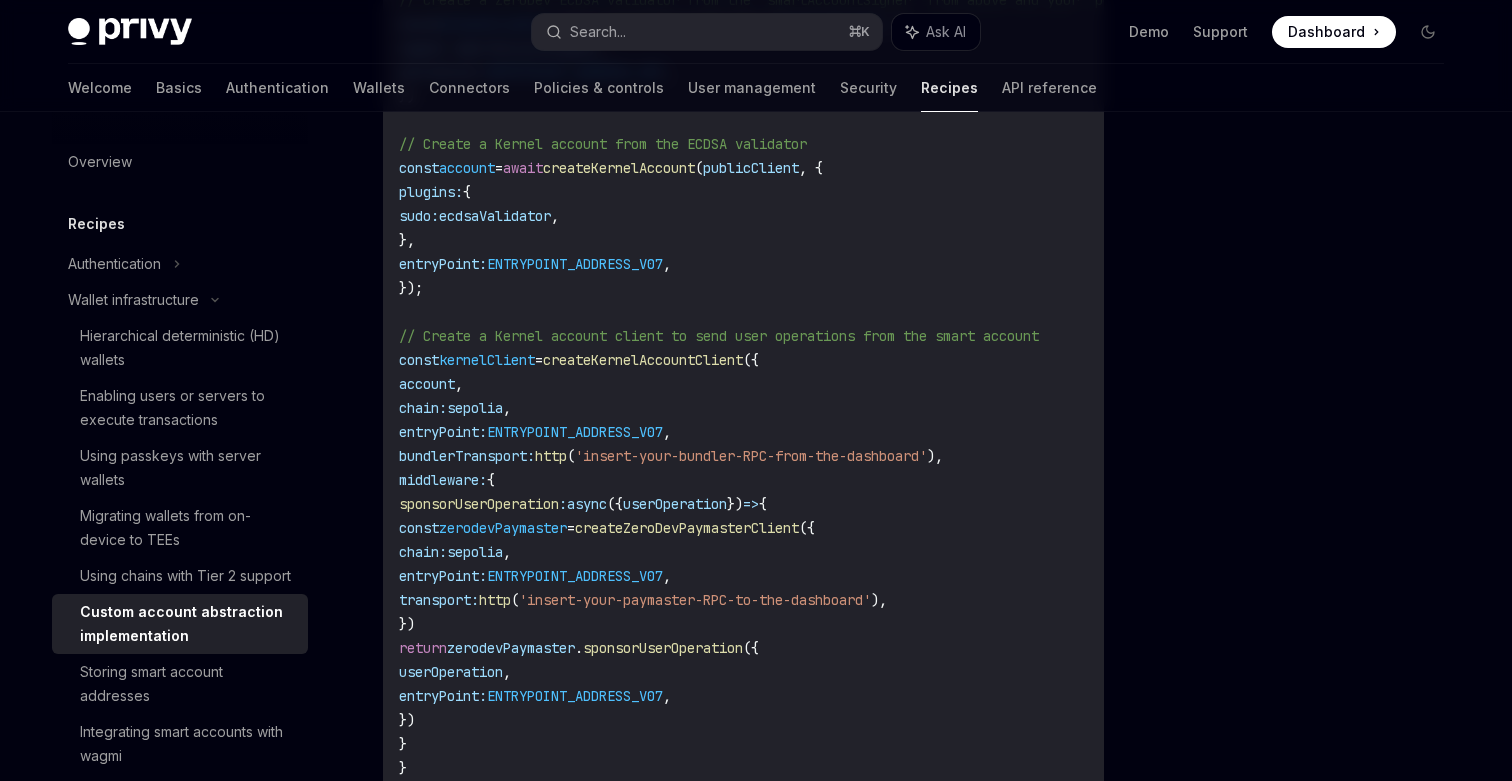 scroll, scrollTop: 3124, scrollLeft: 0, axis: vertical 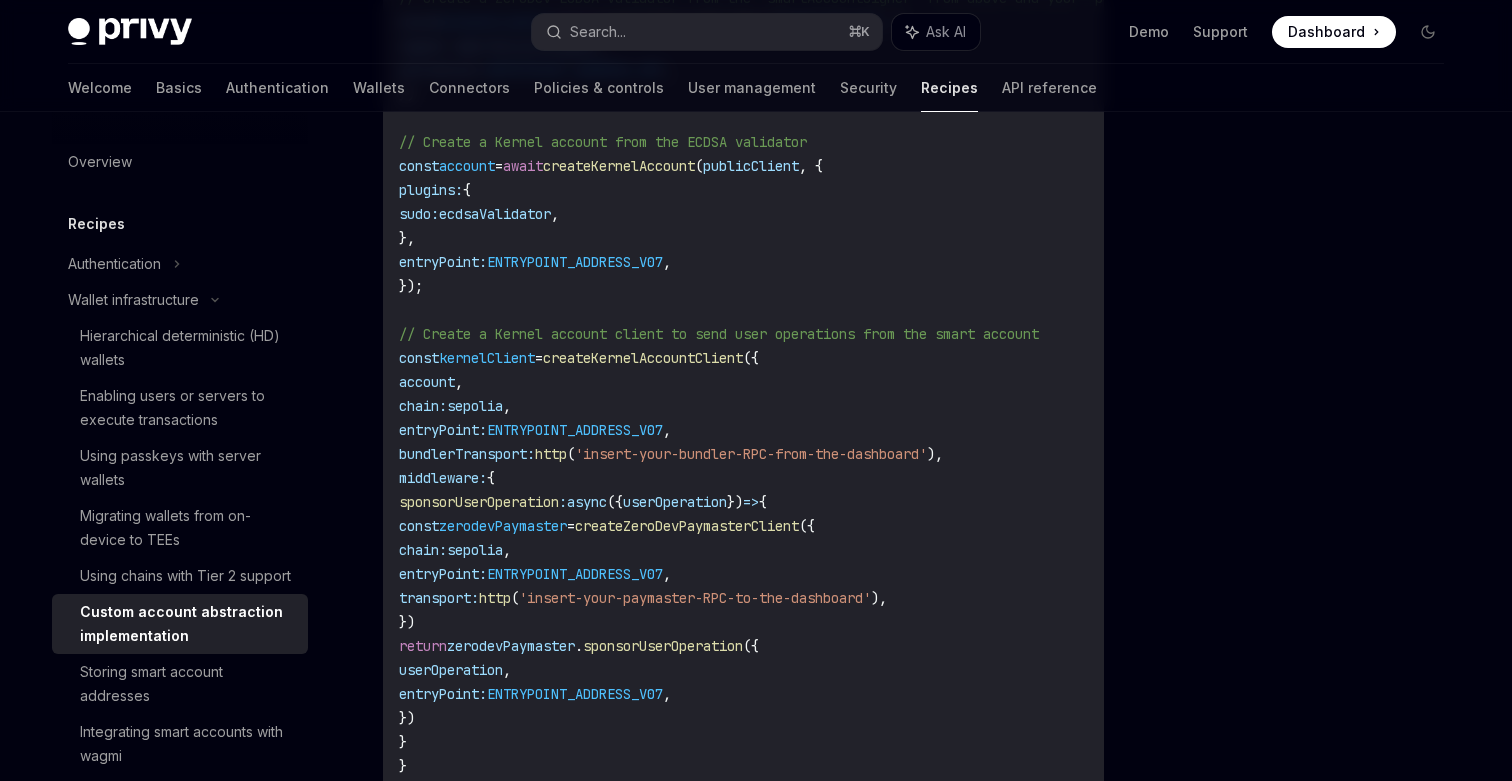 type on "*" 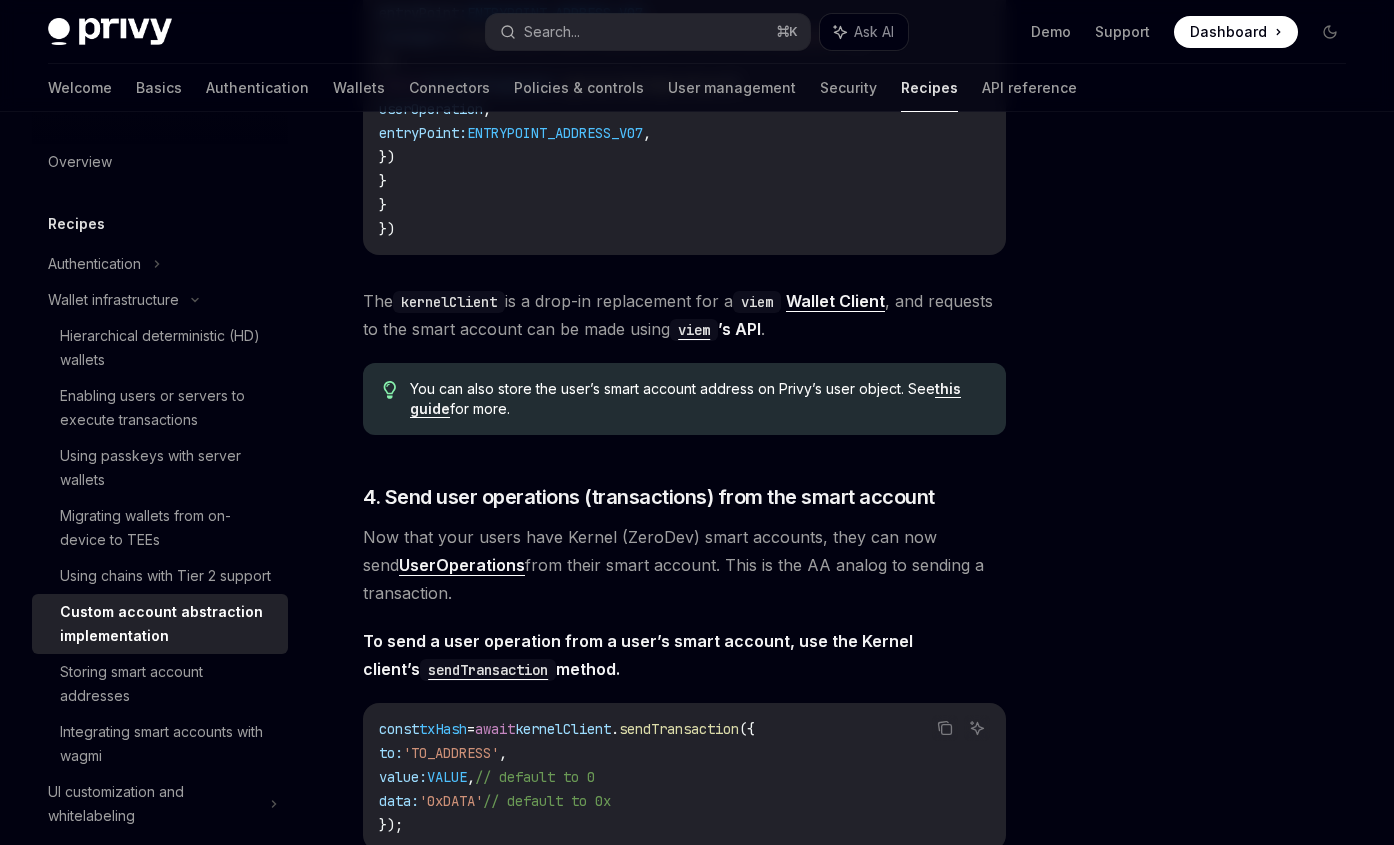 scroll, scrollTop: 3820, scrollLeft: 0, axis: vertical 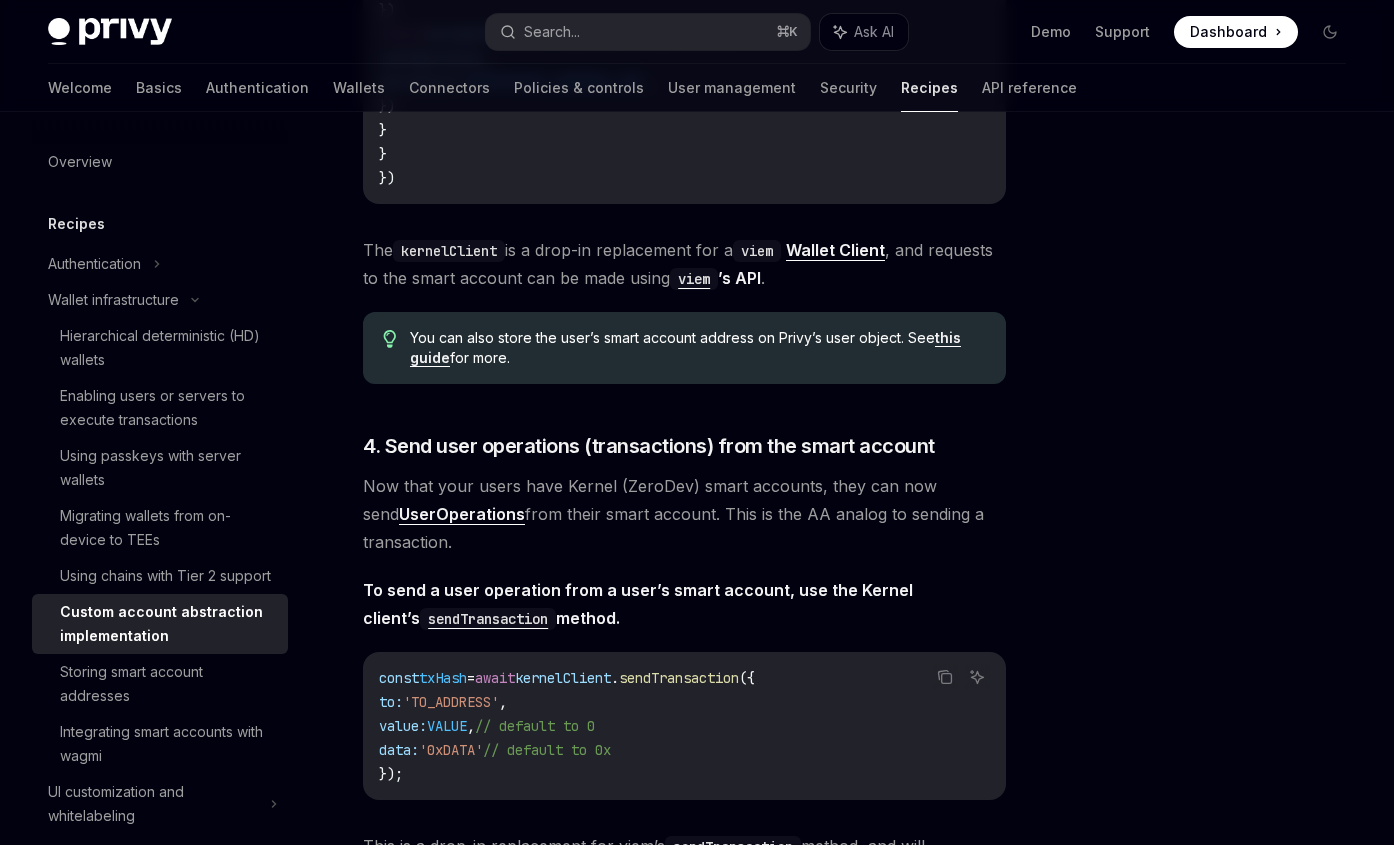click on "To send a user operation from a user’s smart account, use the Kernel client’s  sendTransaction  method." at bounding box center [684, 604] 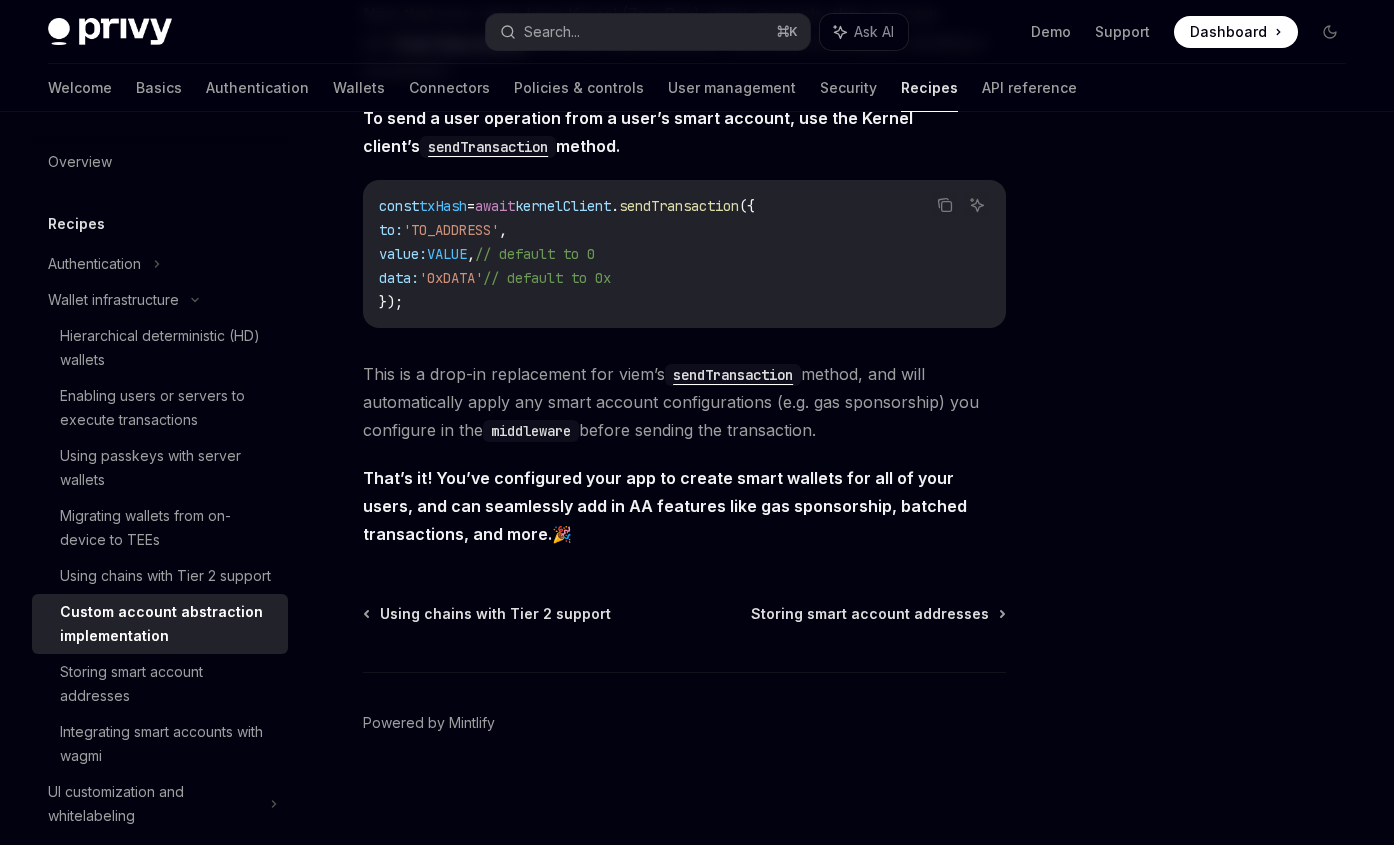 scroll, scrollTop: 4324, scrollLeft: 0, axis: vertical 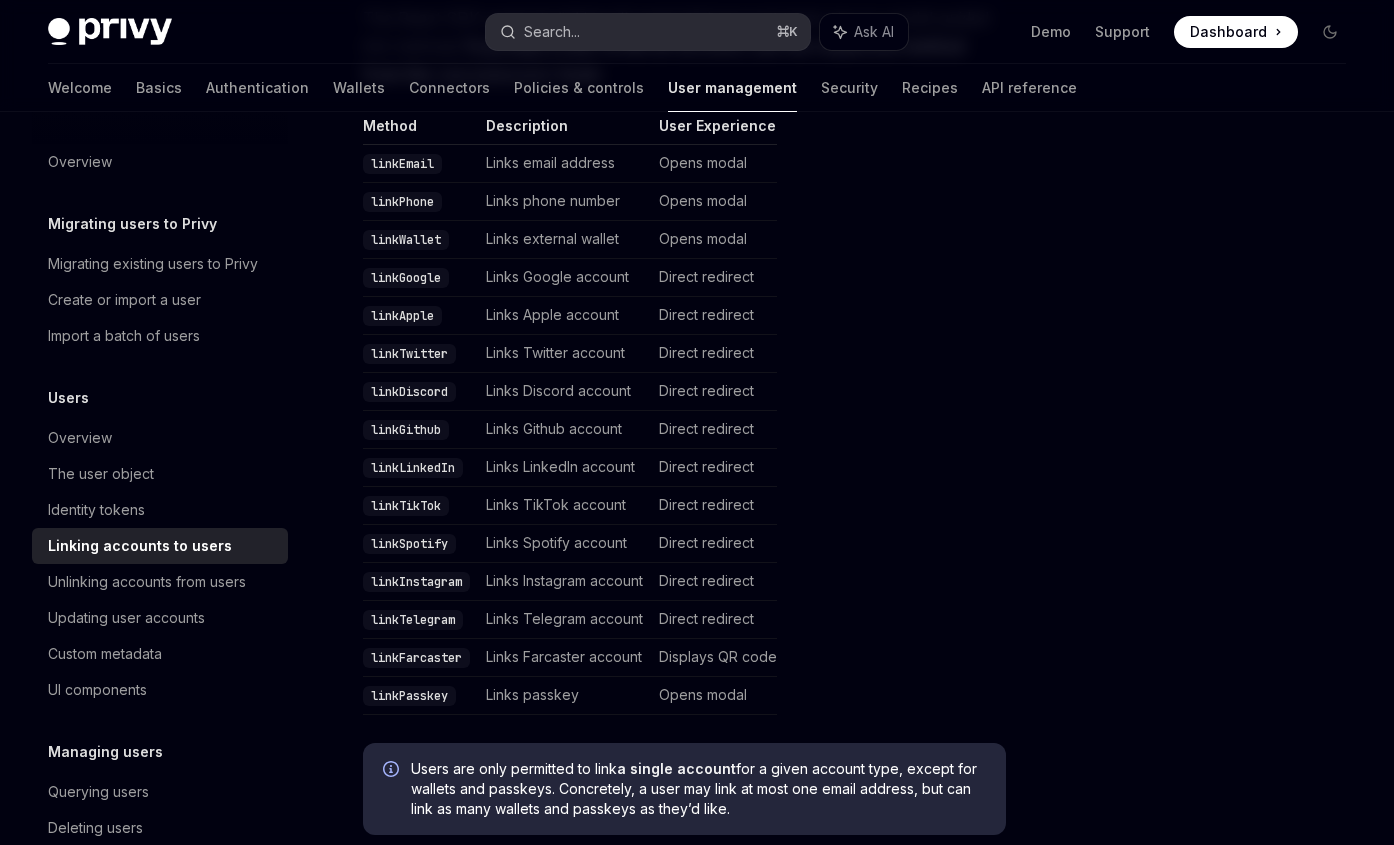 click on "Search... ⌘ K" at bounding box center (648, 32) 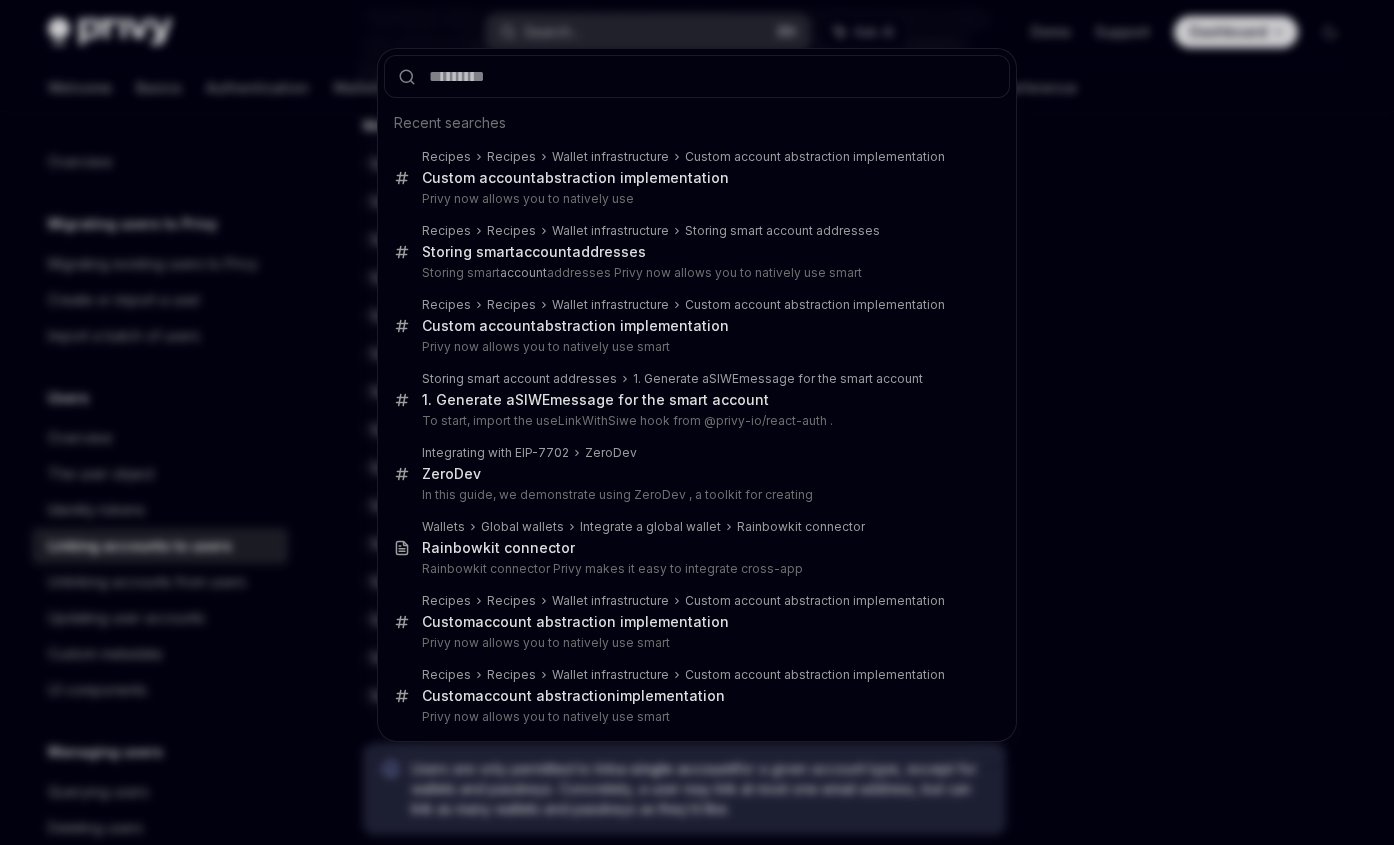 type on "**********" 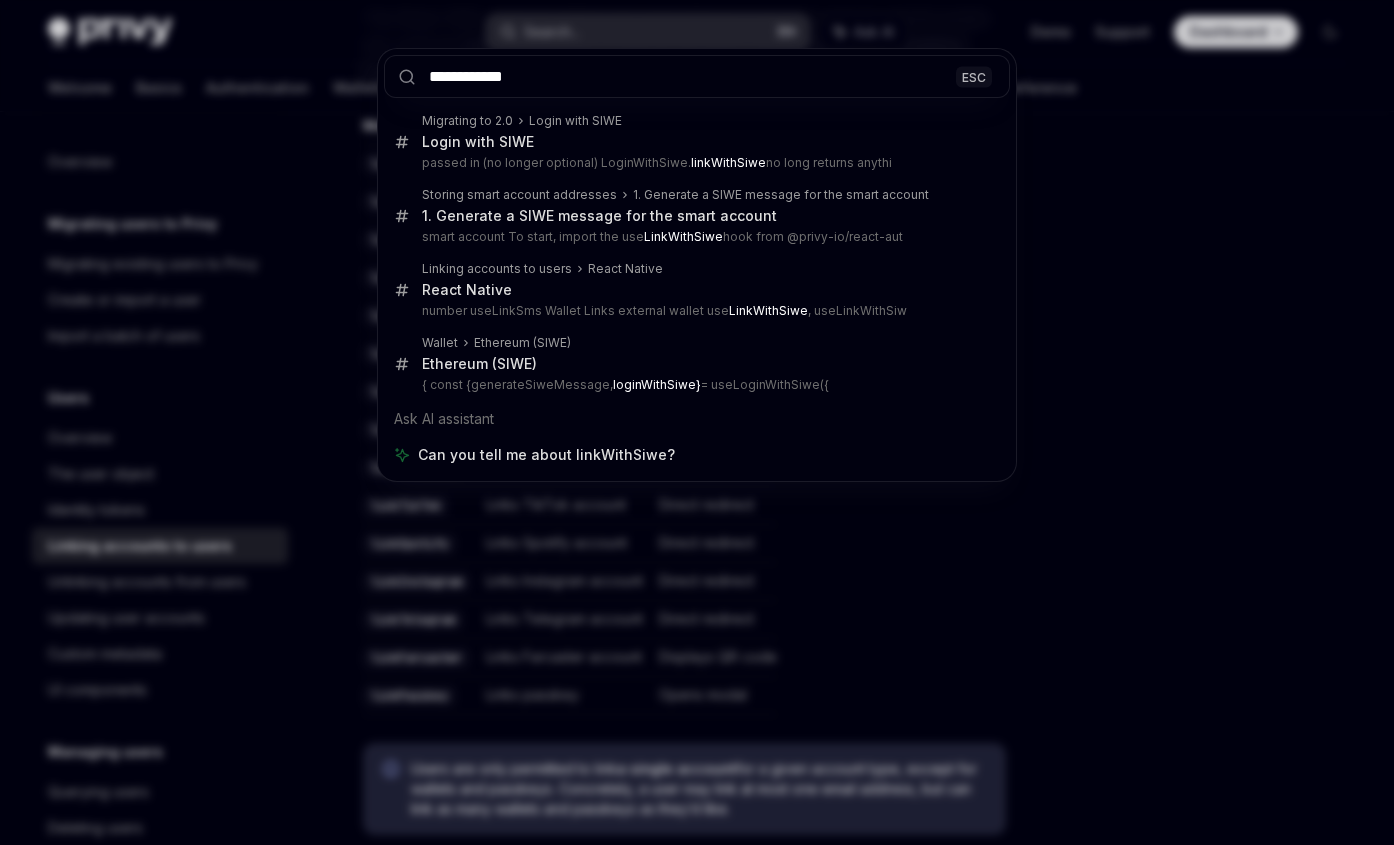 type on "*" 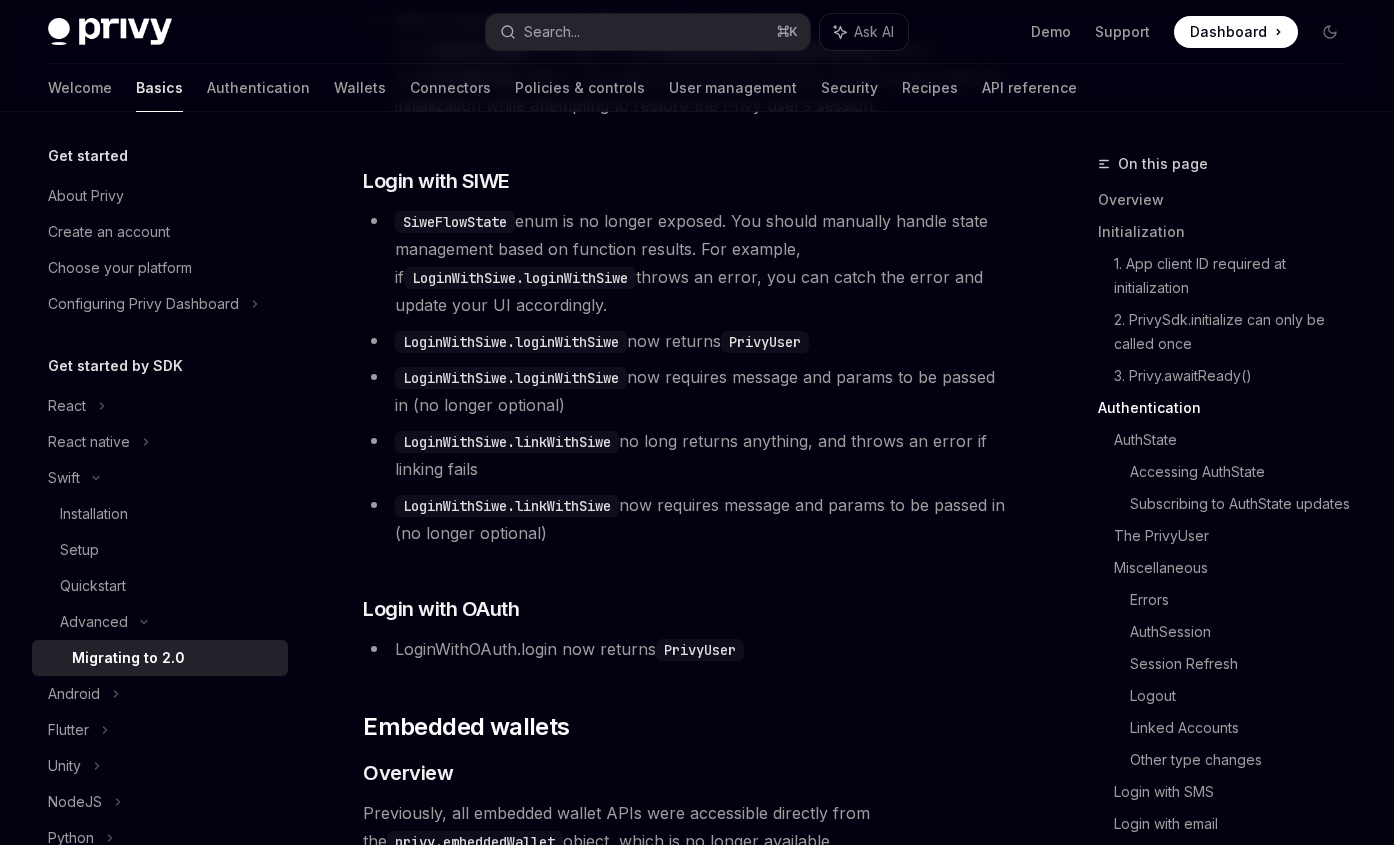 scroll, scrollTop: 5846, scrollLeft: 0, axis: vertical 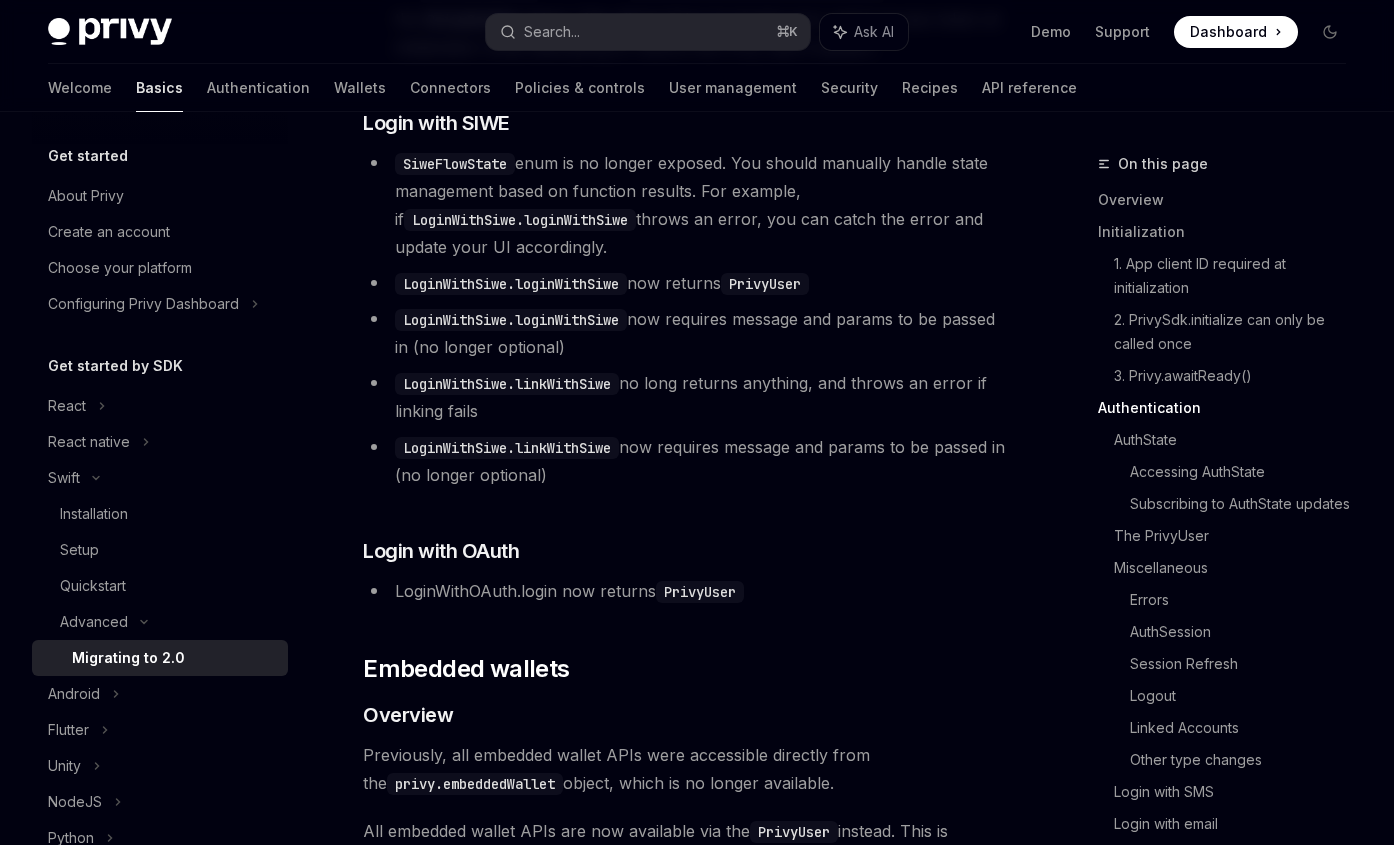 click on "LoginWithSiwe.linkWithSiwe  no long returns anything, and throws an error if linking fails" at bounding box center [684, 397] 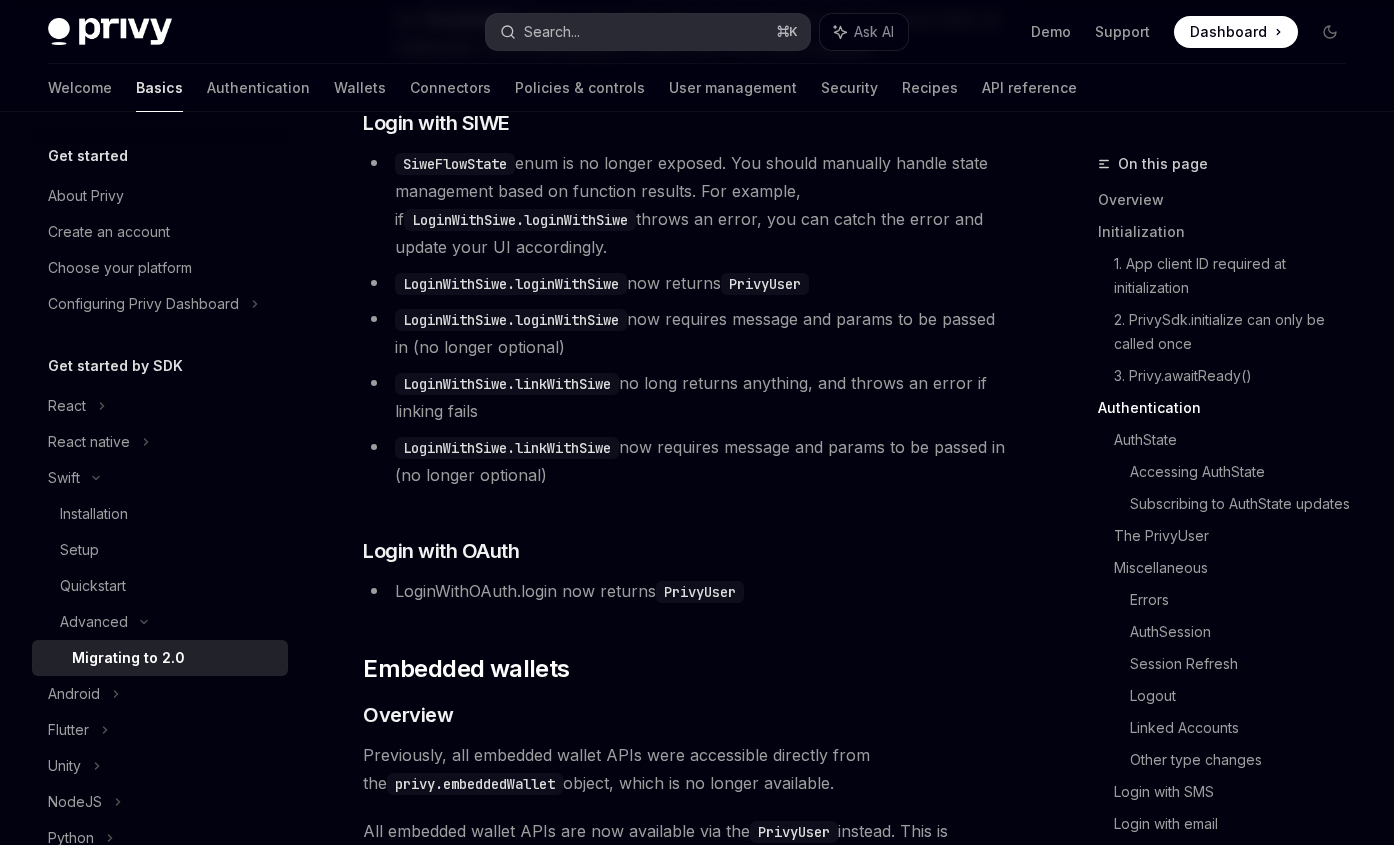 click on "Search... ⌘ K" at bounding box center [648, 32] 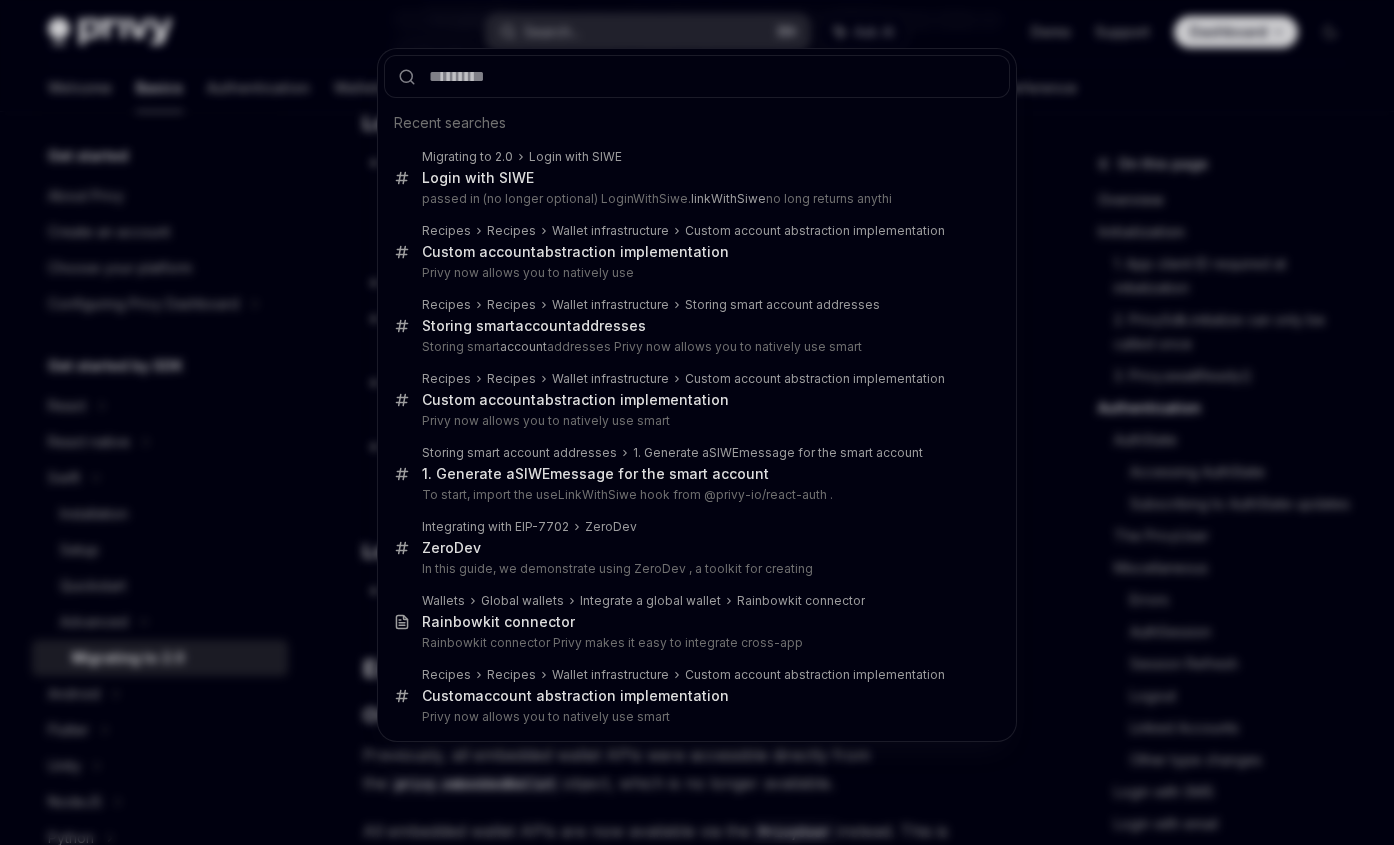 type on "**********" 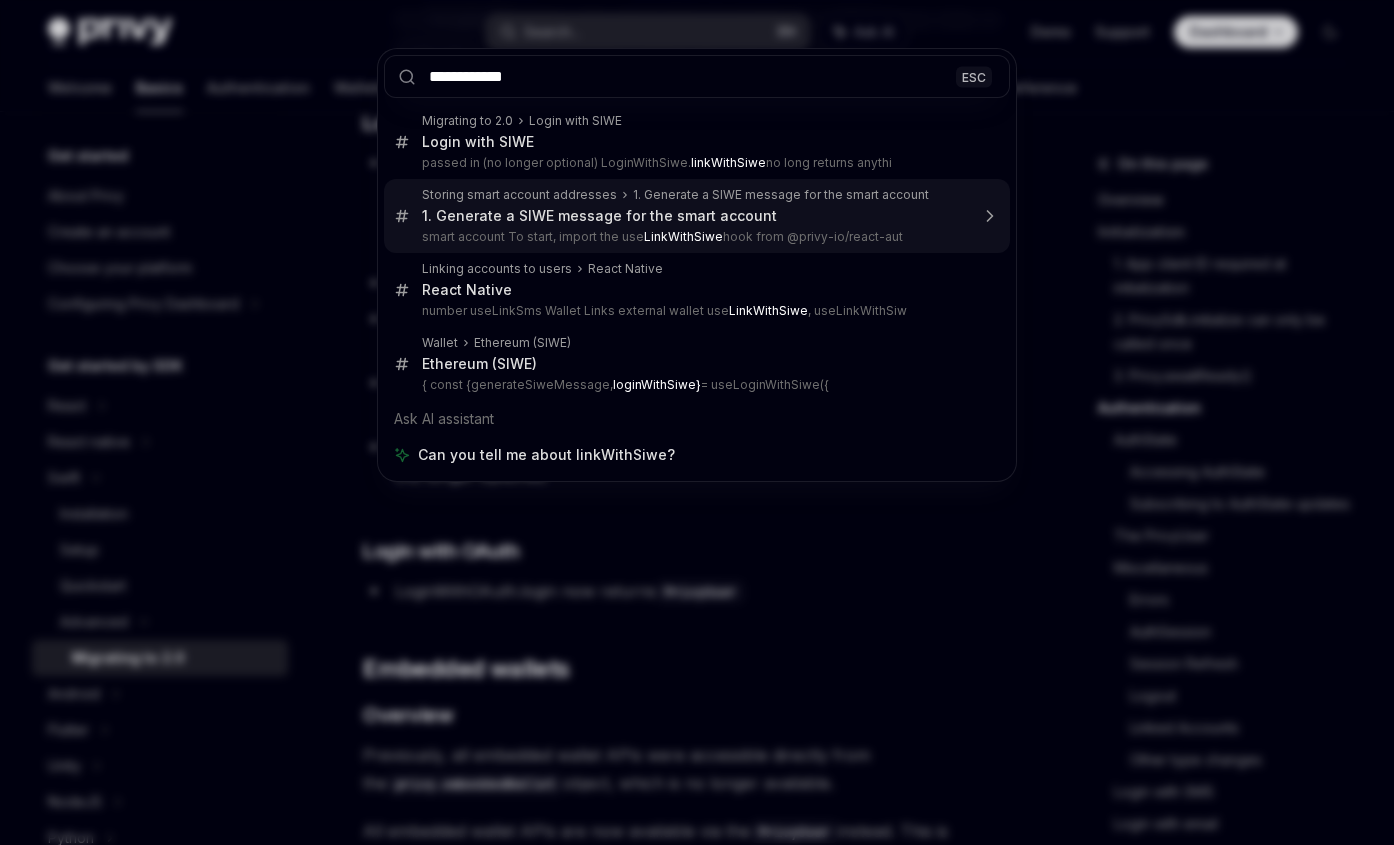 click on "1. Generate a SIWE message for the smart account" at bounding box center [599, 216] 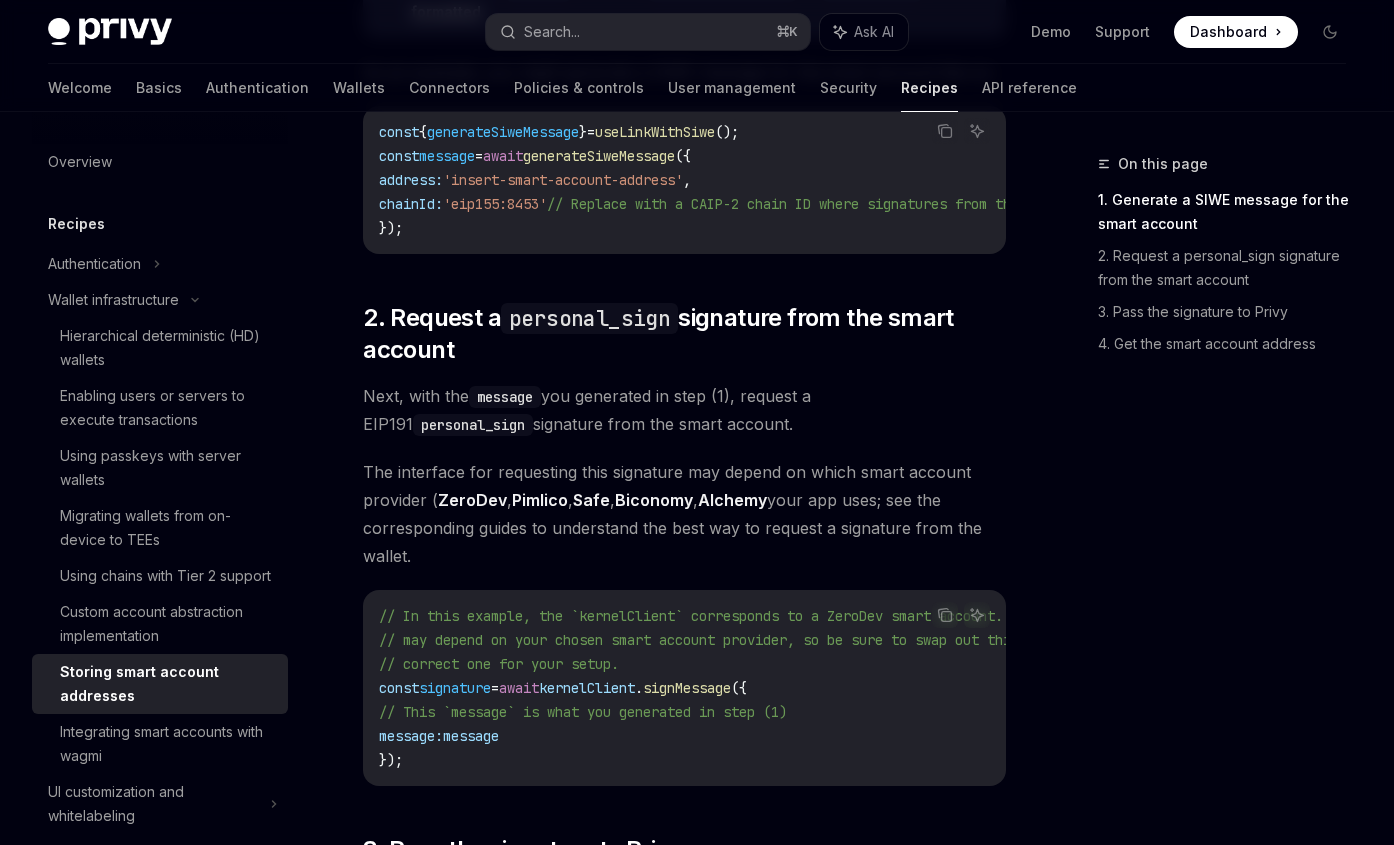 scroll, scrollTop: 1375, scrollLeft: 0, axis: vertical 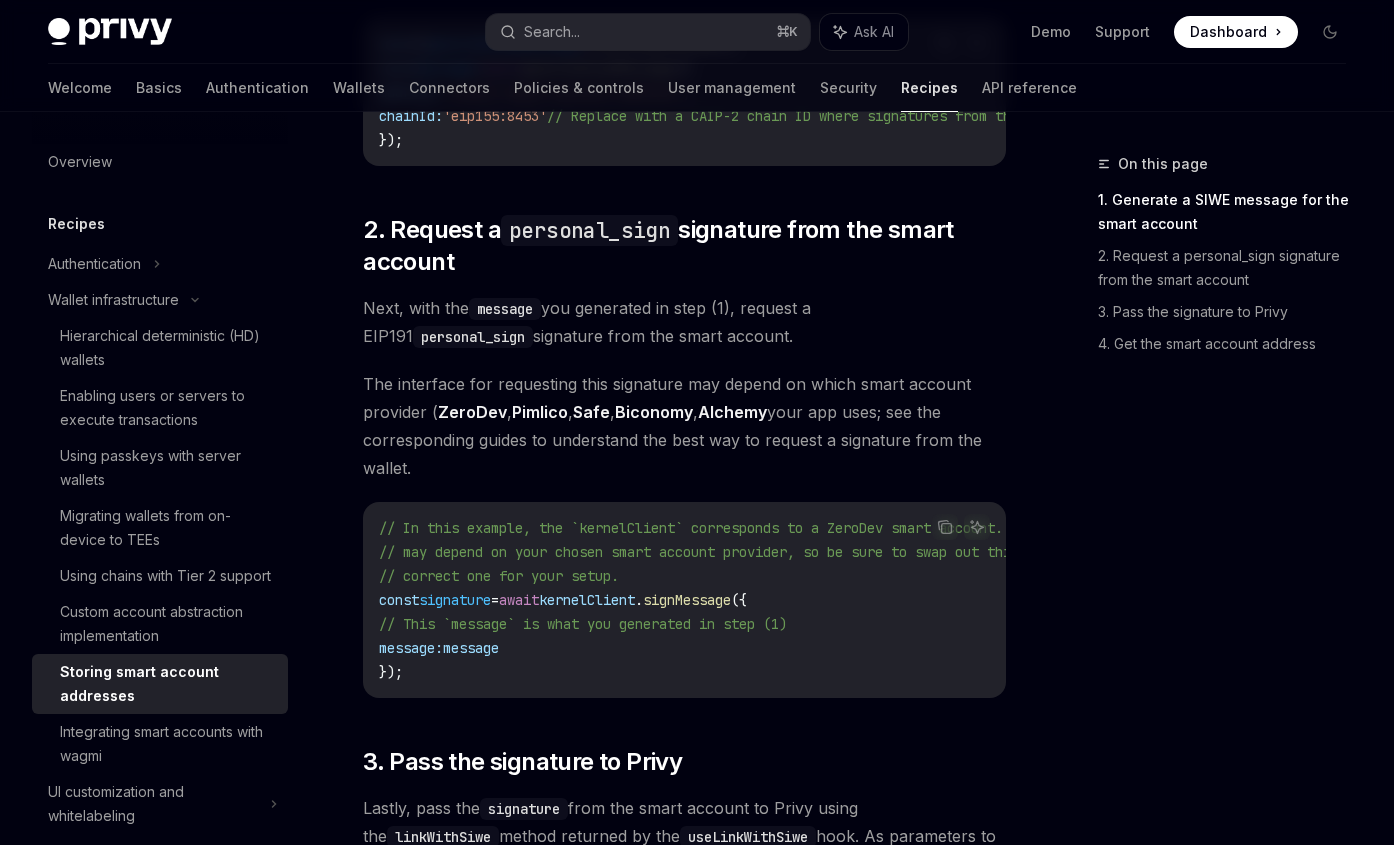 click on "Privy now allows you to natively use smart wallet for a better developer experience. Check out the
docs  here .
Once you’ve used Privy’s embedded wallet as a  signer  to create smart accounts, you can also store the user’s smart account address on their user object.
At a high-level, this is accomplished by requesting a Sign-In With Ethereum (SIWE) signature from the user’s smart account, and passing the resulting signature to Privy to verify that the smart account is associated with the authenticated user.
Read below to learn more!
Storing a user’s smart account address on the user object makes the address available in their
user  state in your client  and the user object
you might  query from your server .
This enables you to easily associate smart account addresses with users.
​ 1. Generate a SIWE message for the smart account
To start, import the  useLinkWithSiwe  hook from  @privy-io/react-auth
Copy Ask AI import  { useLinkWithSiwe }  from  '@privy-io/react-auth' ;
Type" at bounding box center (684, 603) 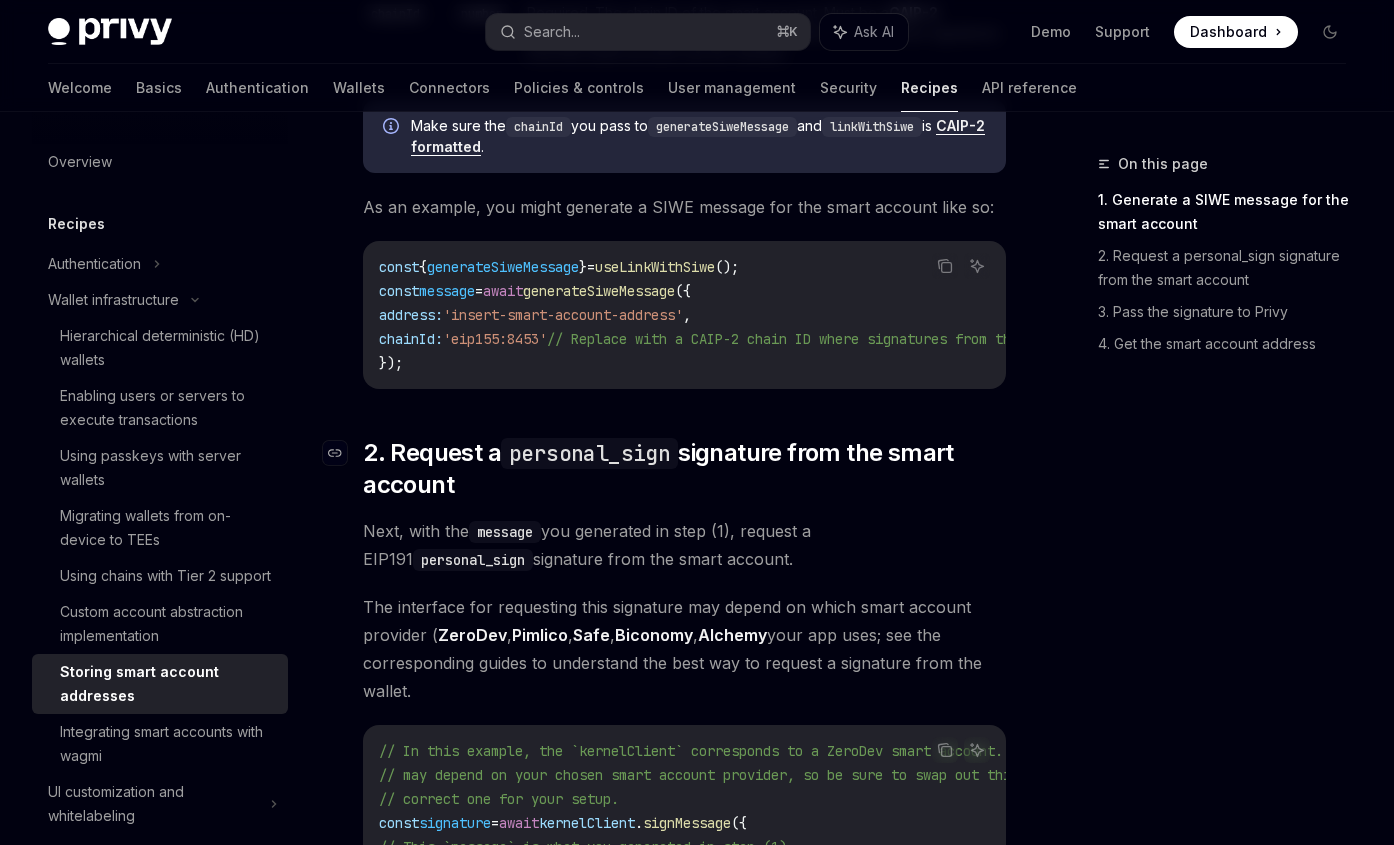 scroll, scrollTop: 1086, scrollLeft: 0, axis: vertical 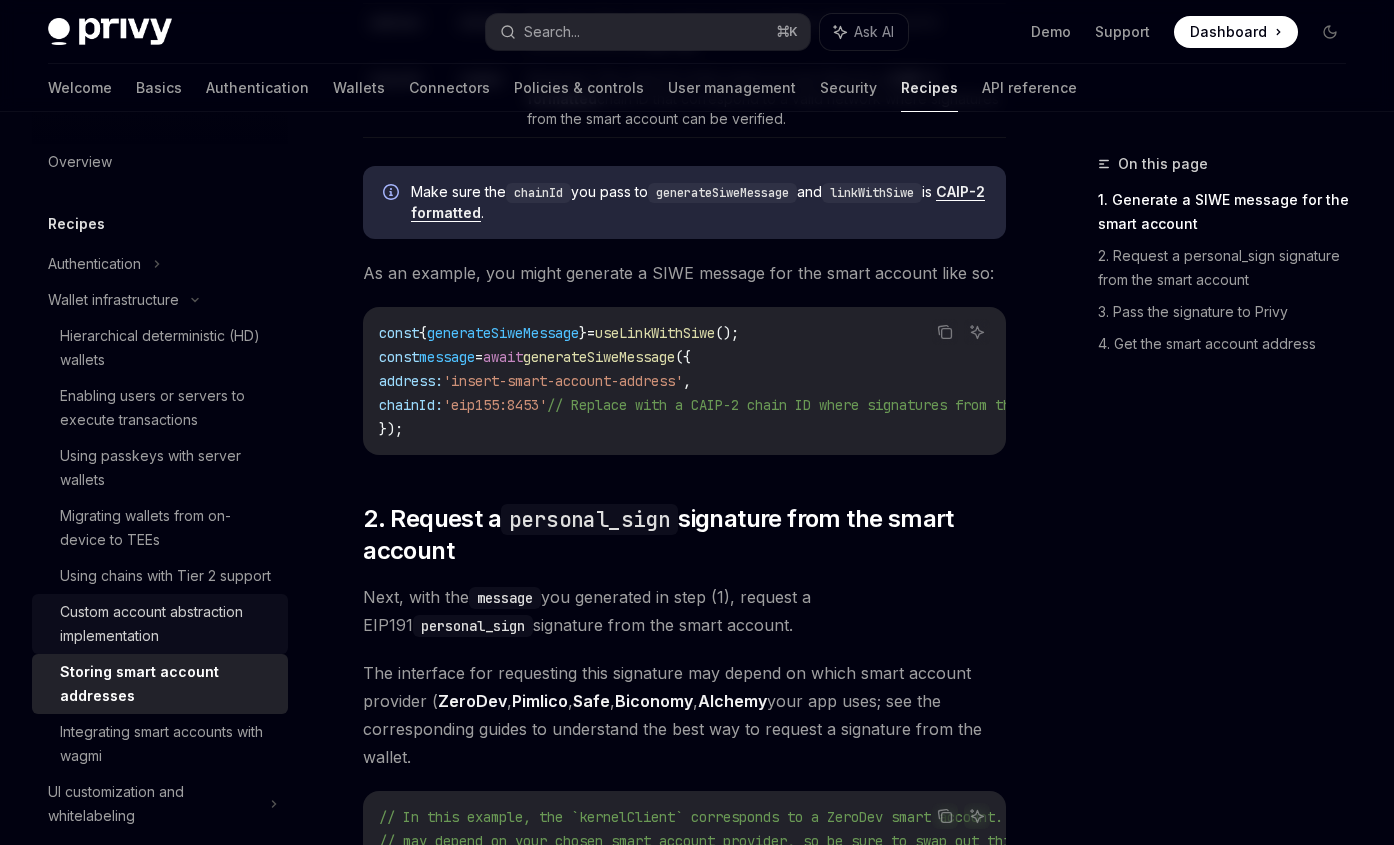 click on "Custom account abstraction implementation" at bounding box center (168, 624) 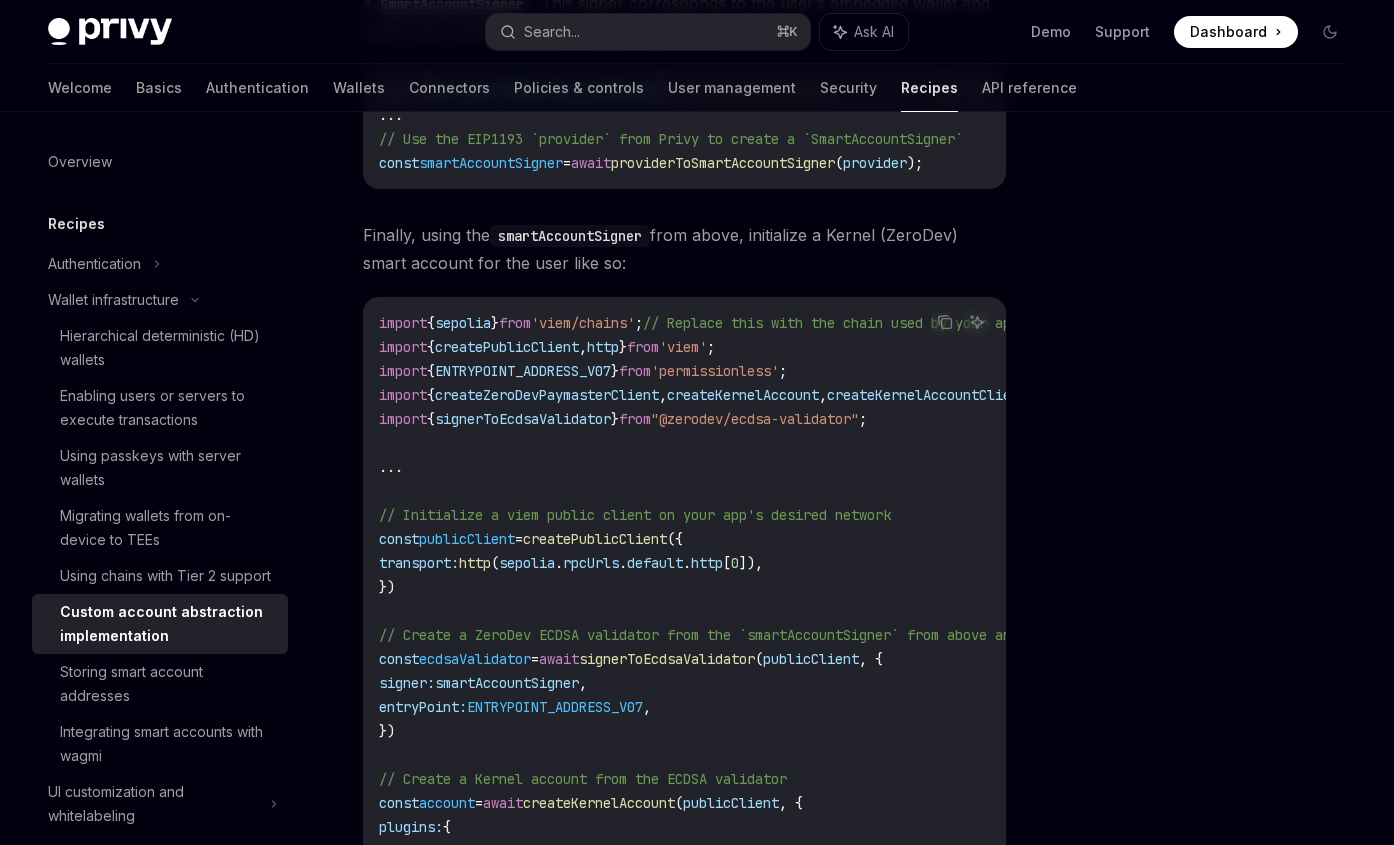 scroll, scrollTop: 2574, scrollLeft: 0, axis: vertical 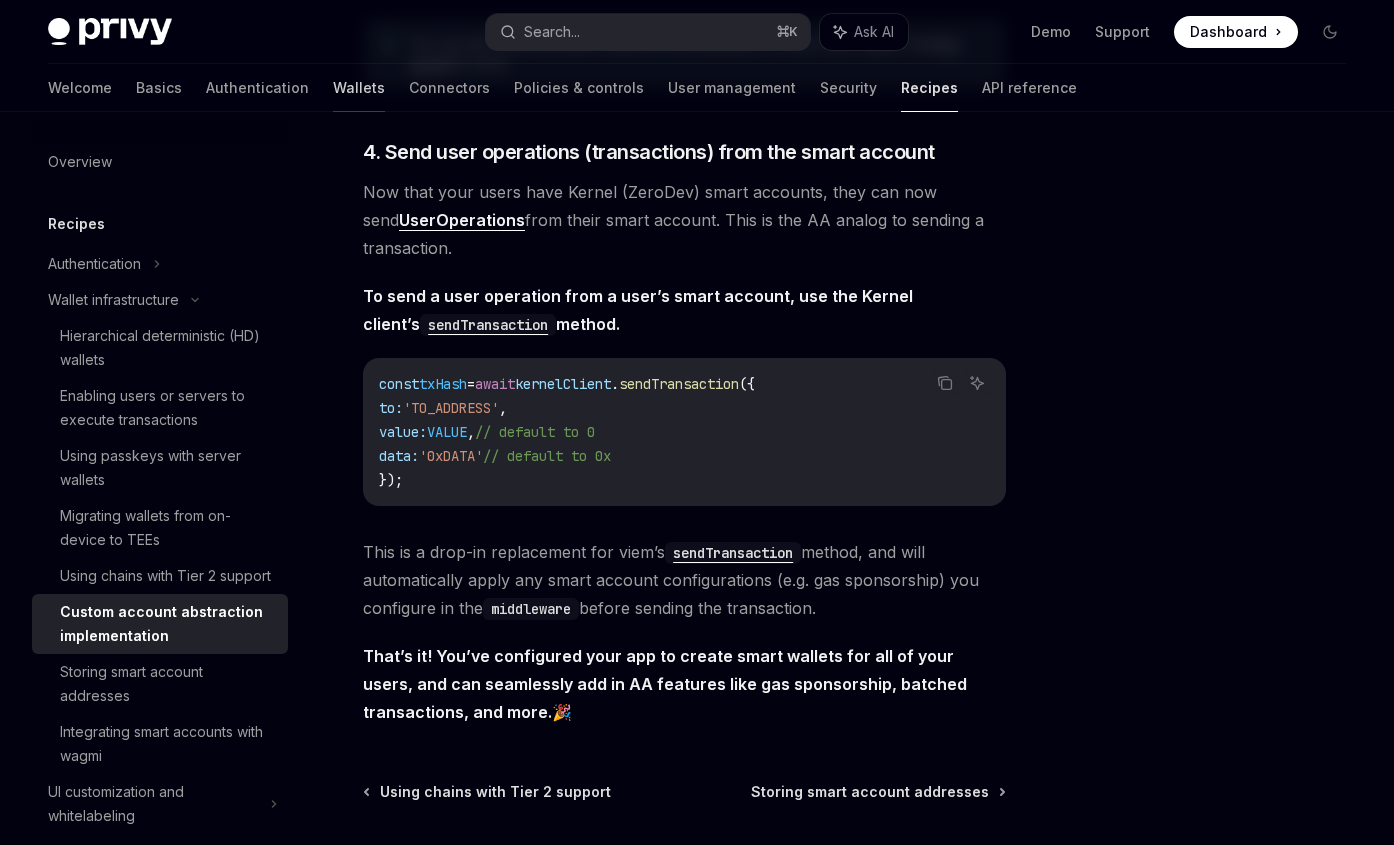 click on "Wallets" at bounding box center (359, 88) 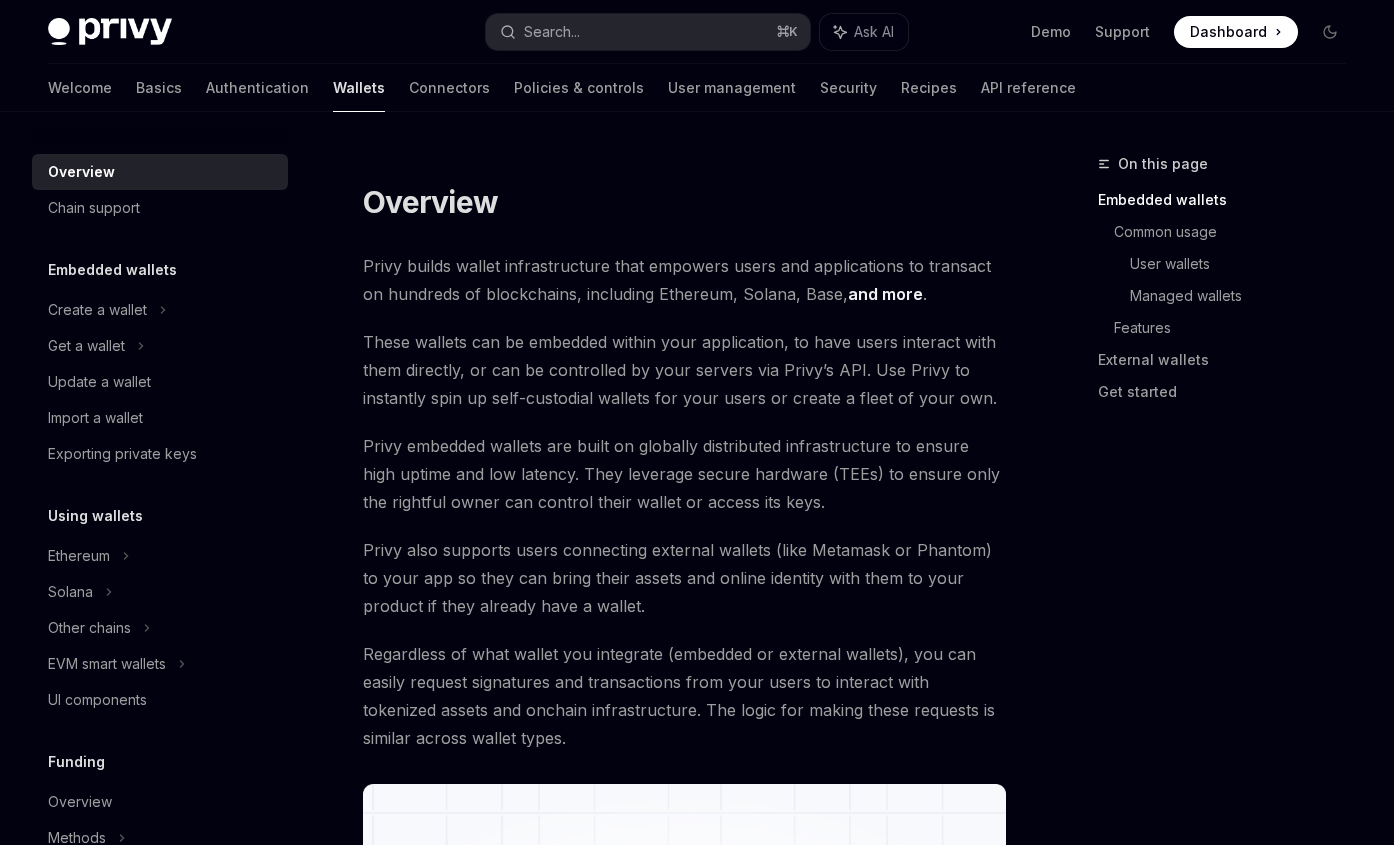 scroll, scrollTop: 0, scrollLeft: 0, axis: both 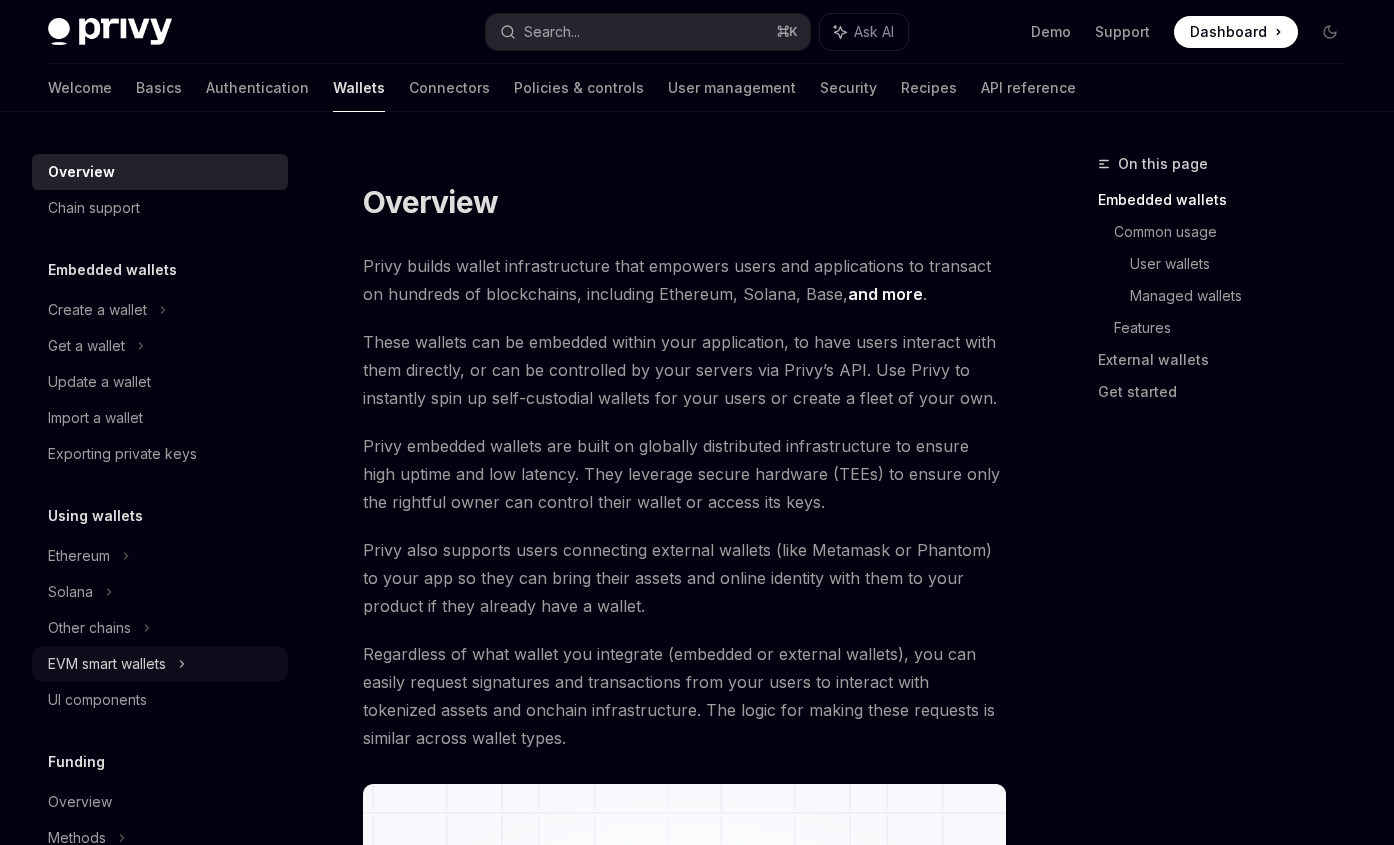 click on "EVM smart wallets" at bounding box center [107, 664] 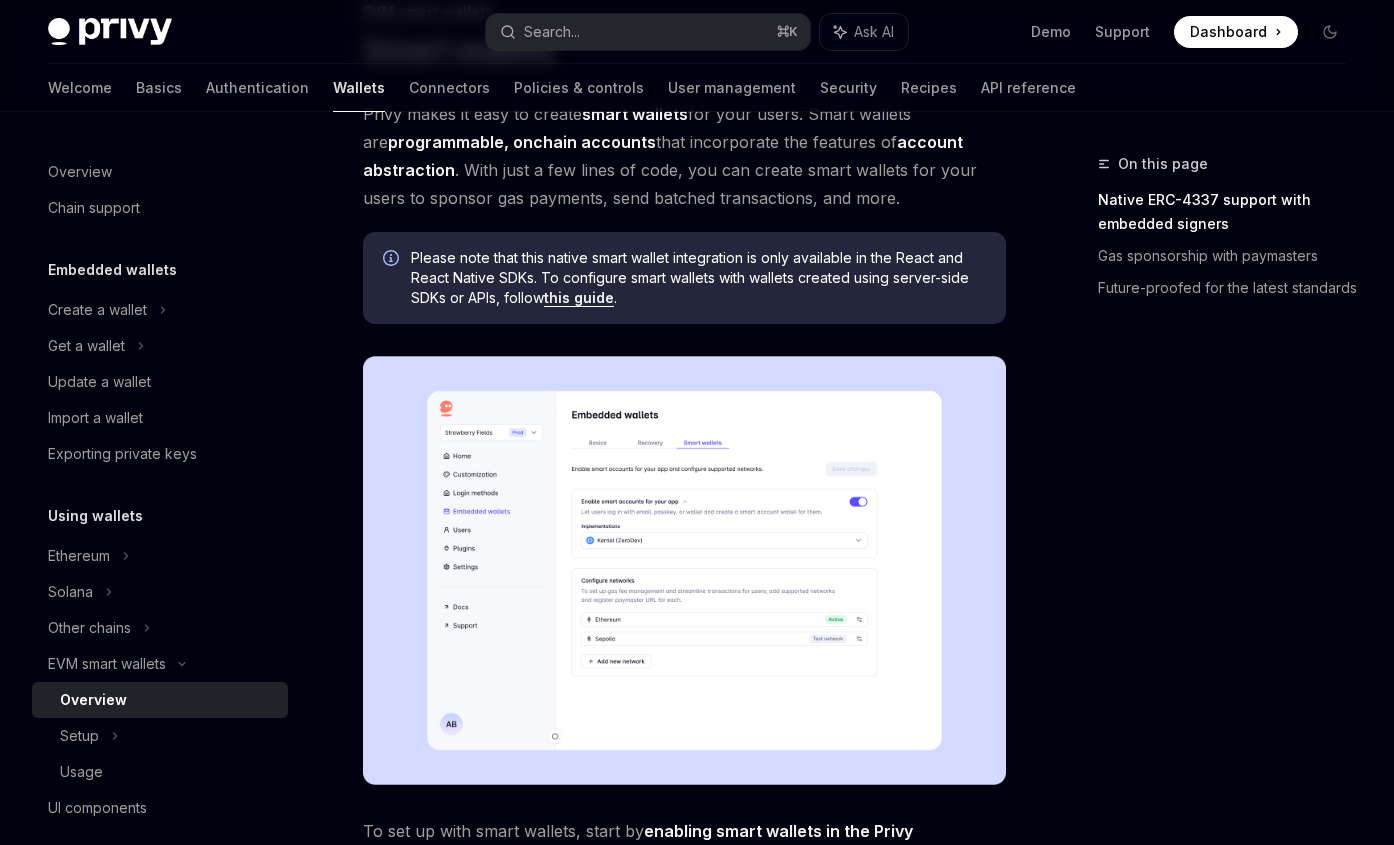 scroll, scrollTop: 156, scrollLeft: 0, axis: vertical 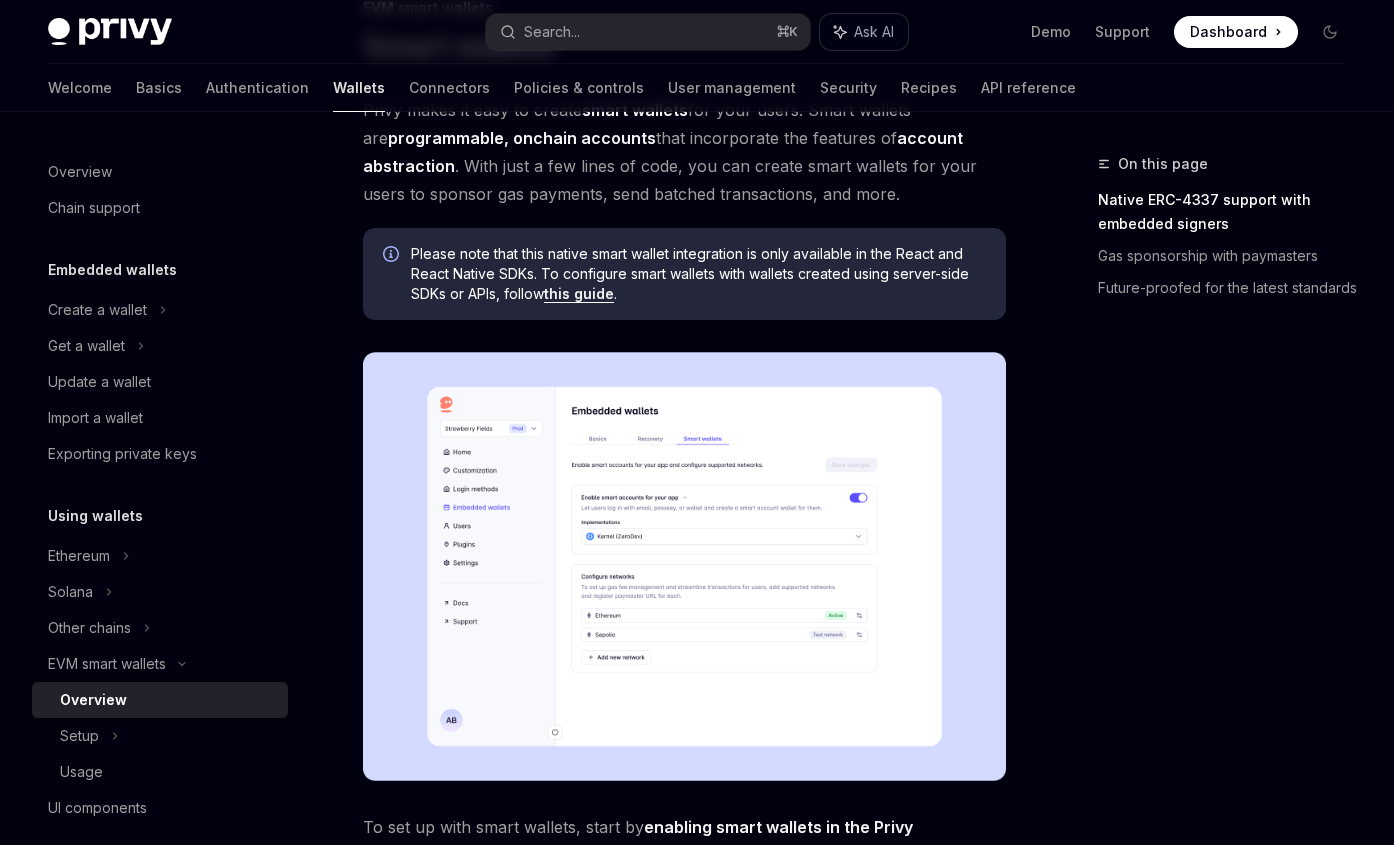 click on "Ask AI" at bounding box center (874, 32) 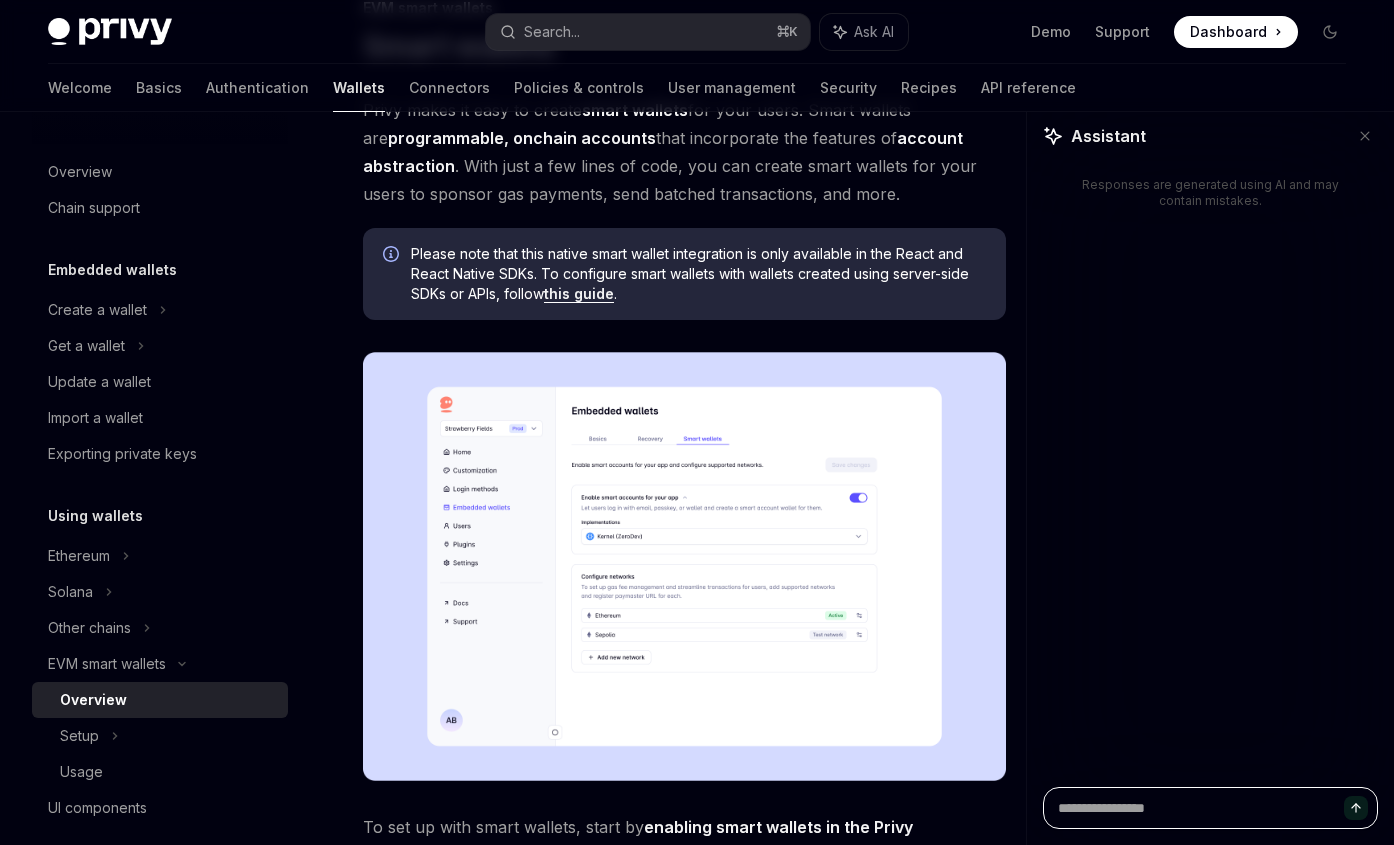 type on "*" 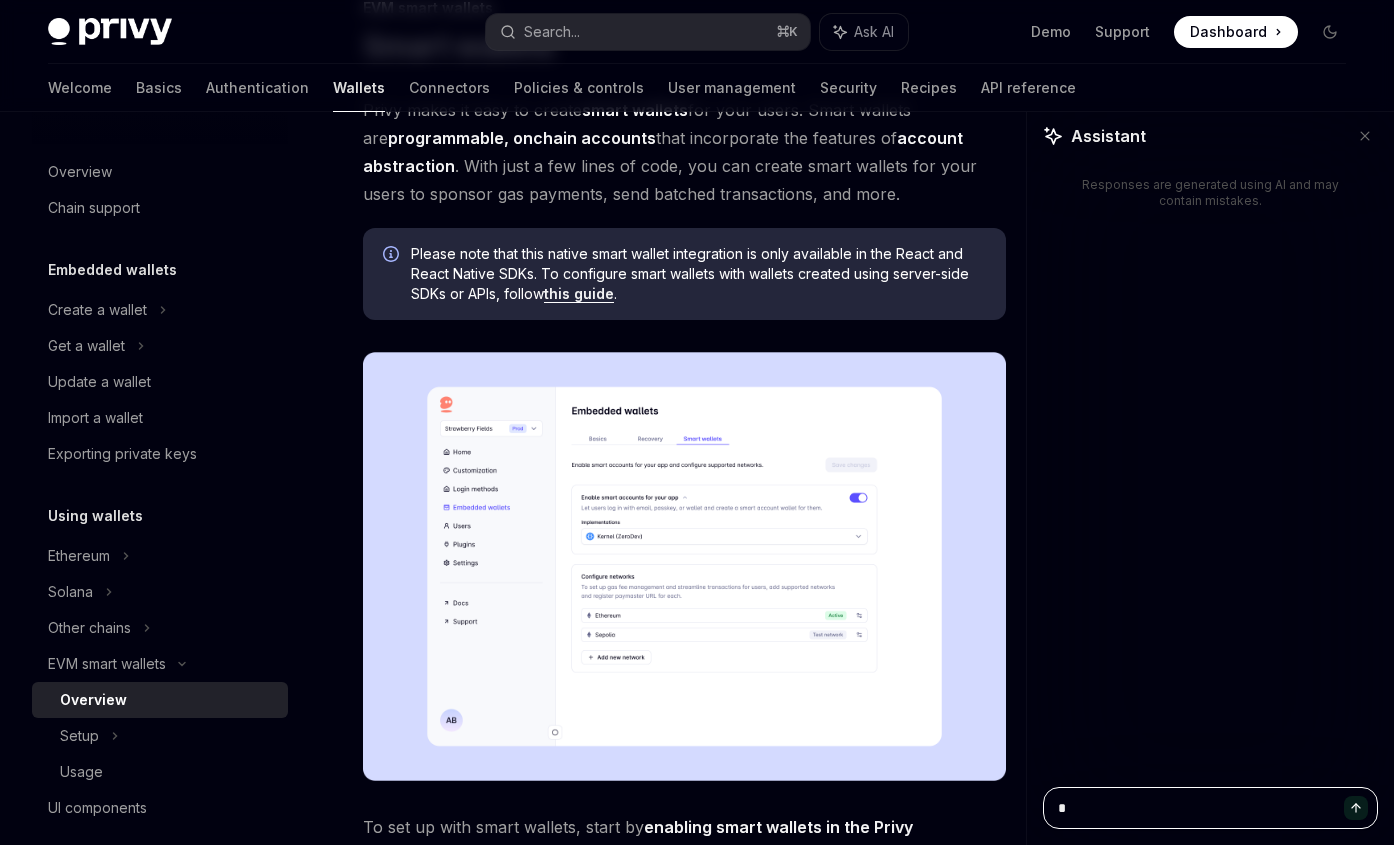 type on "**" 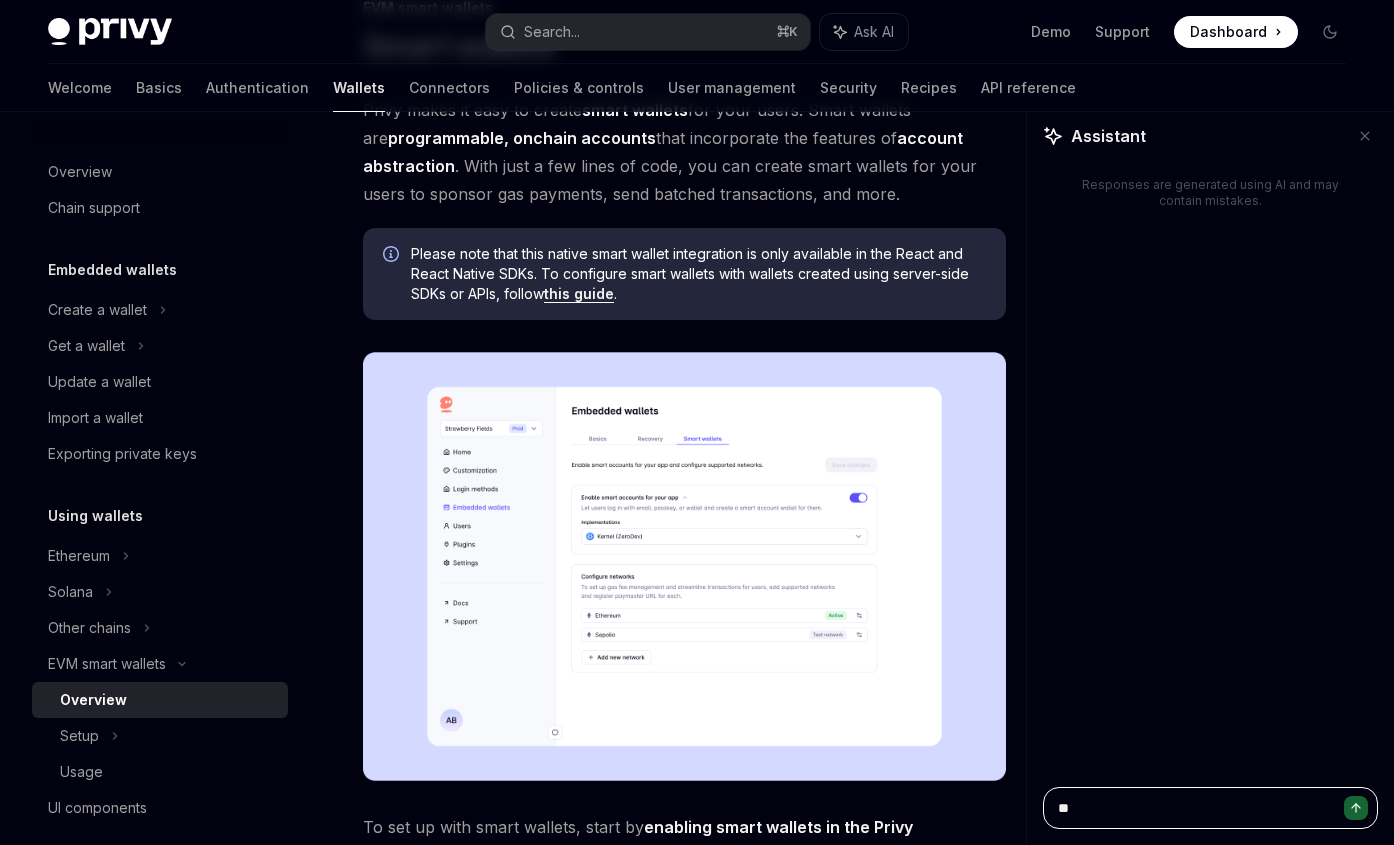 type on "***" 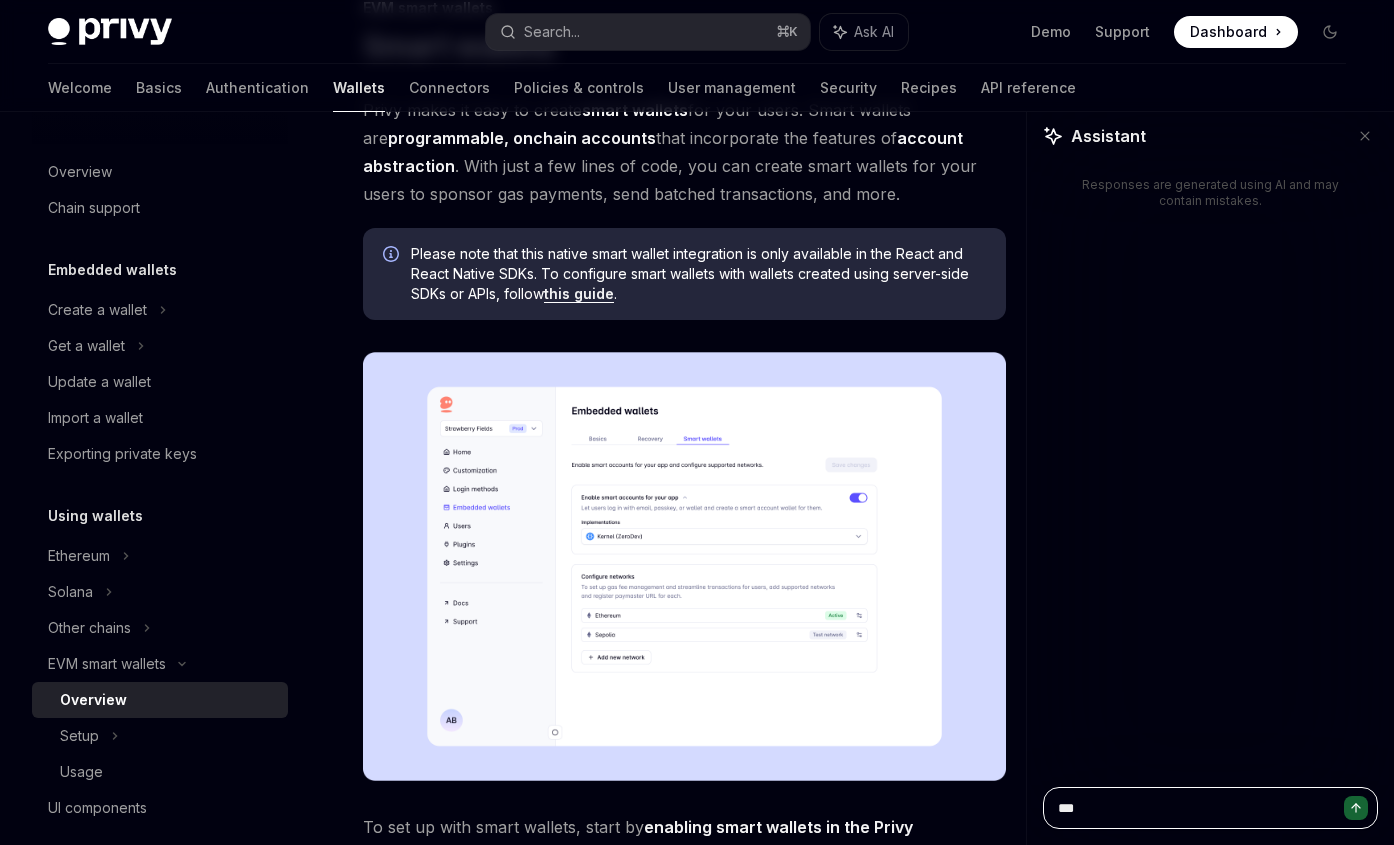 type on "***" 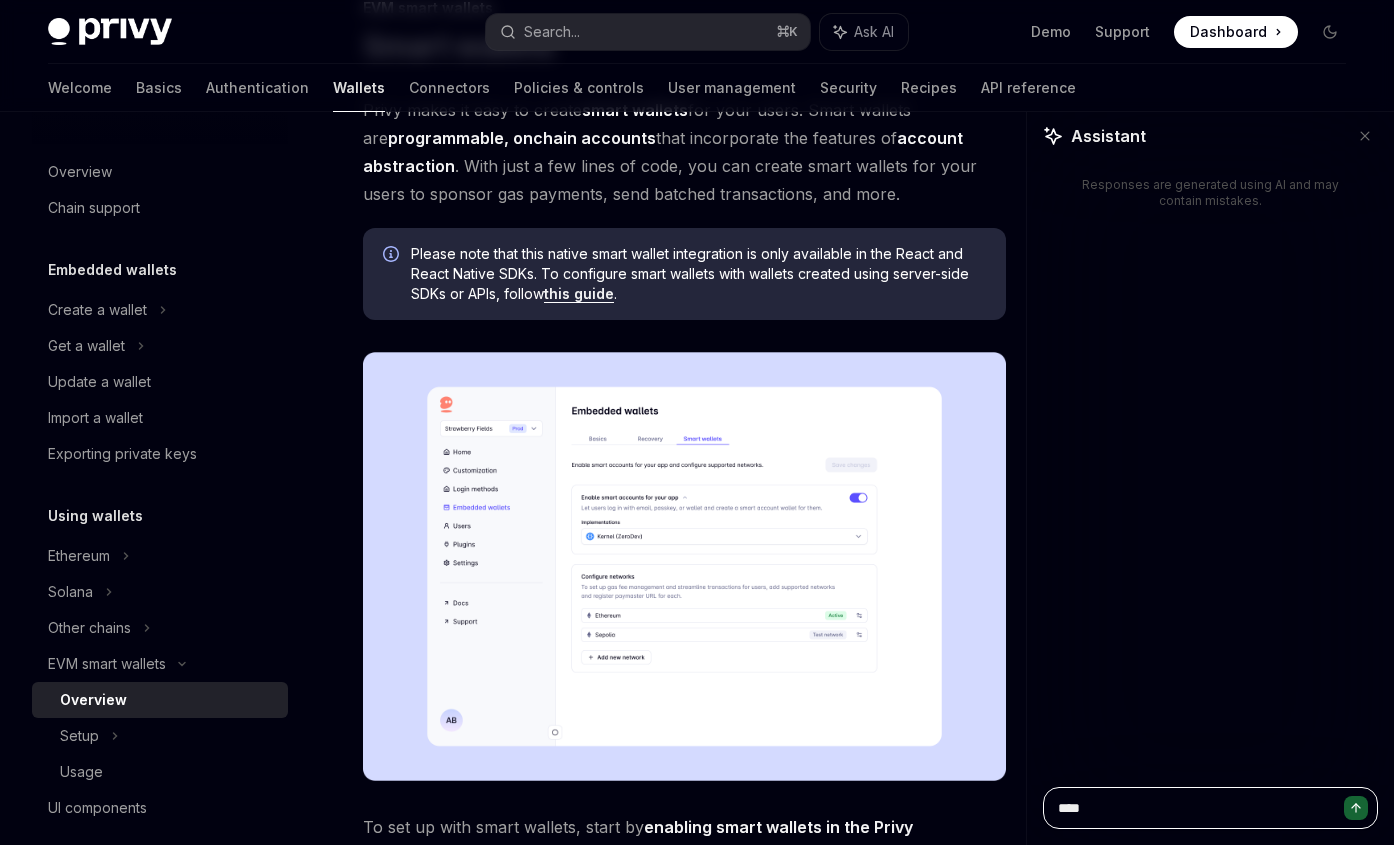 type on "*****" 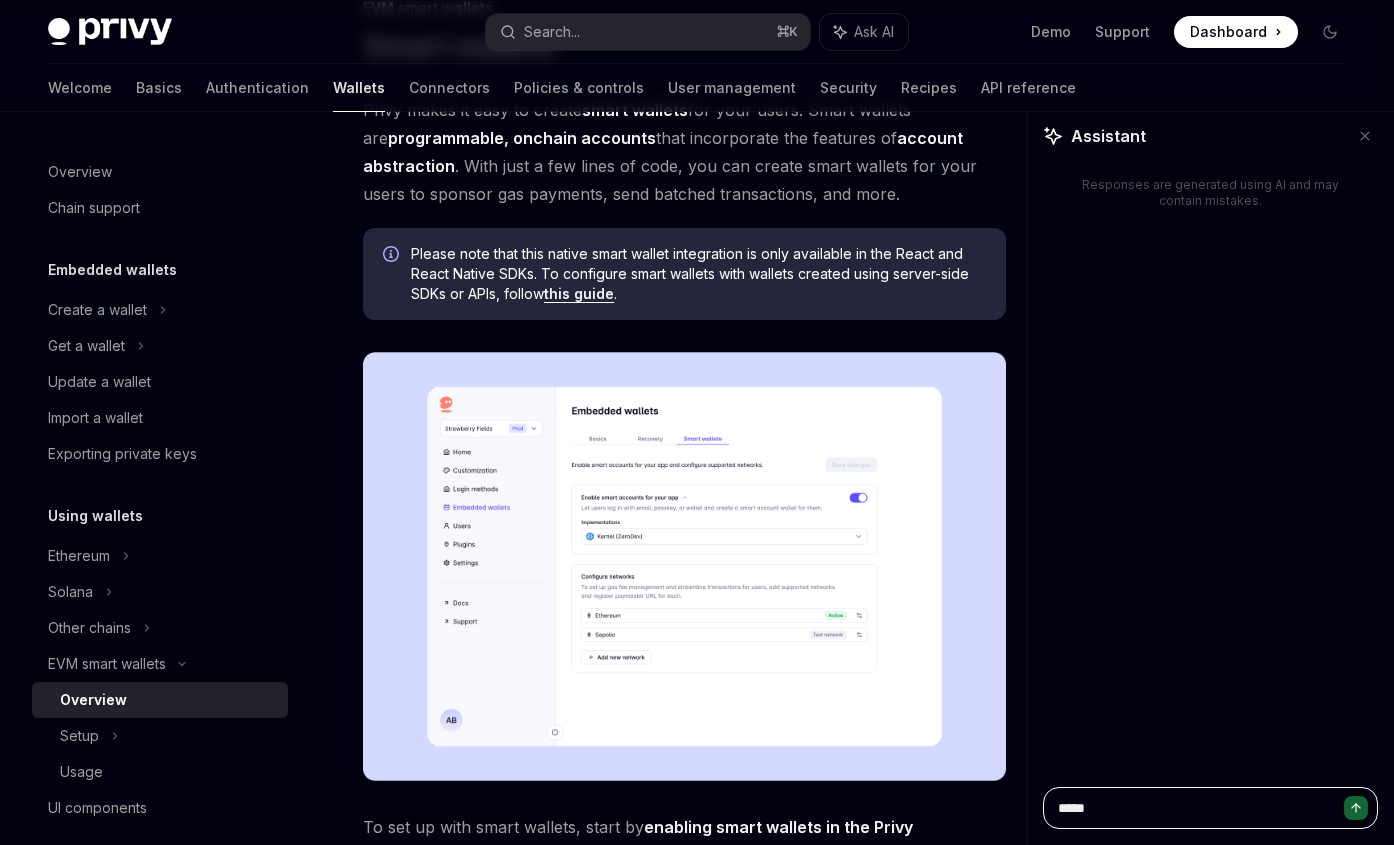 type on "******" 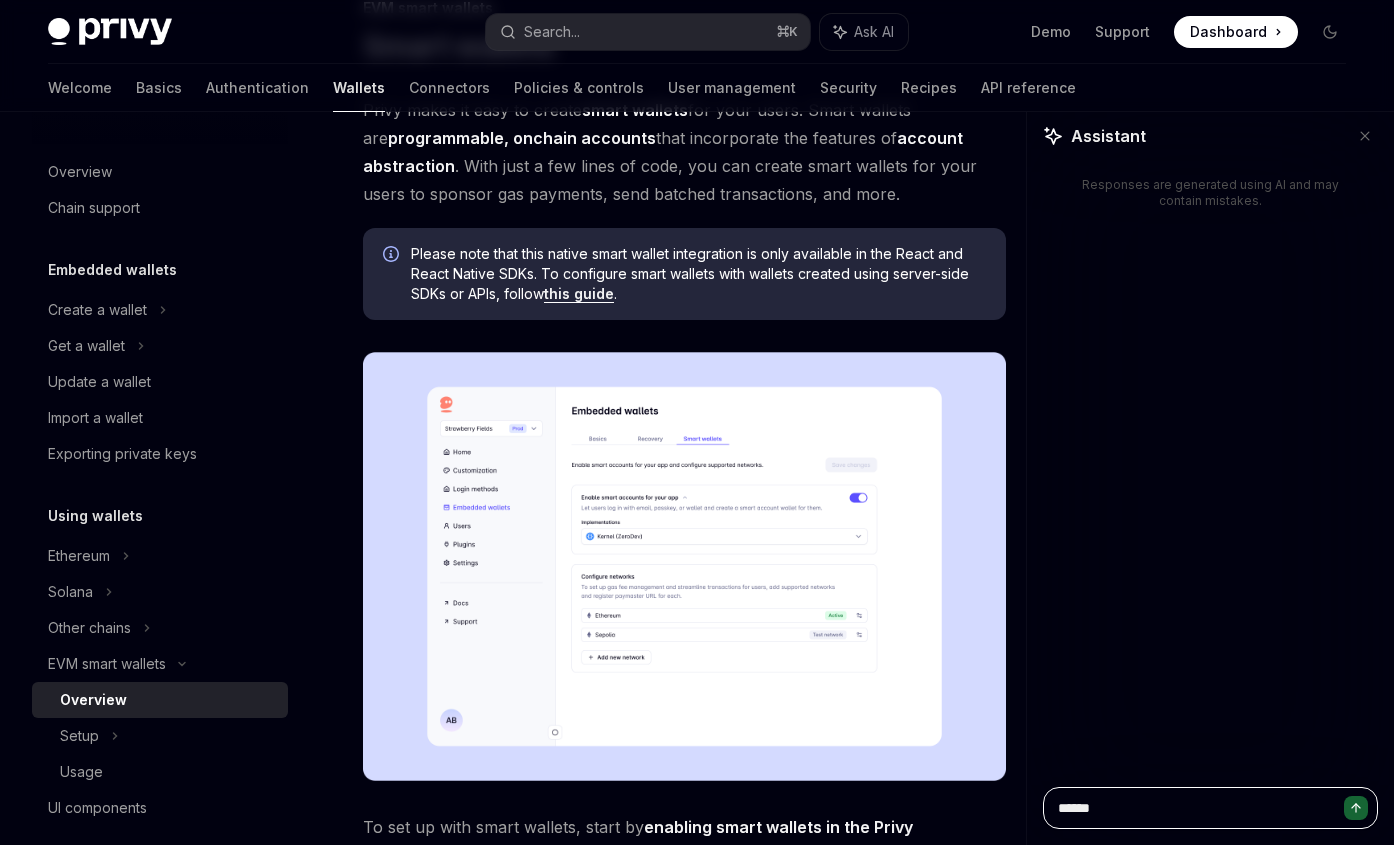 type on "******" 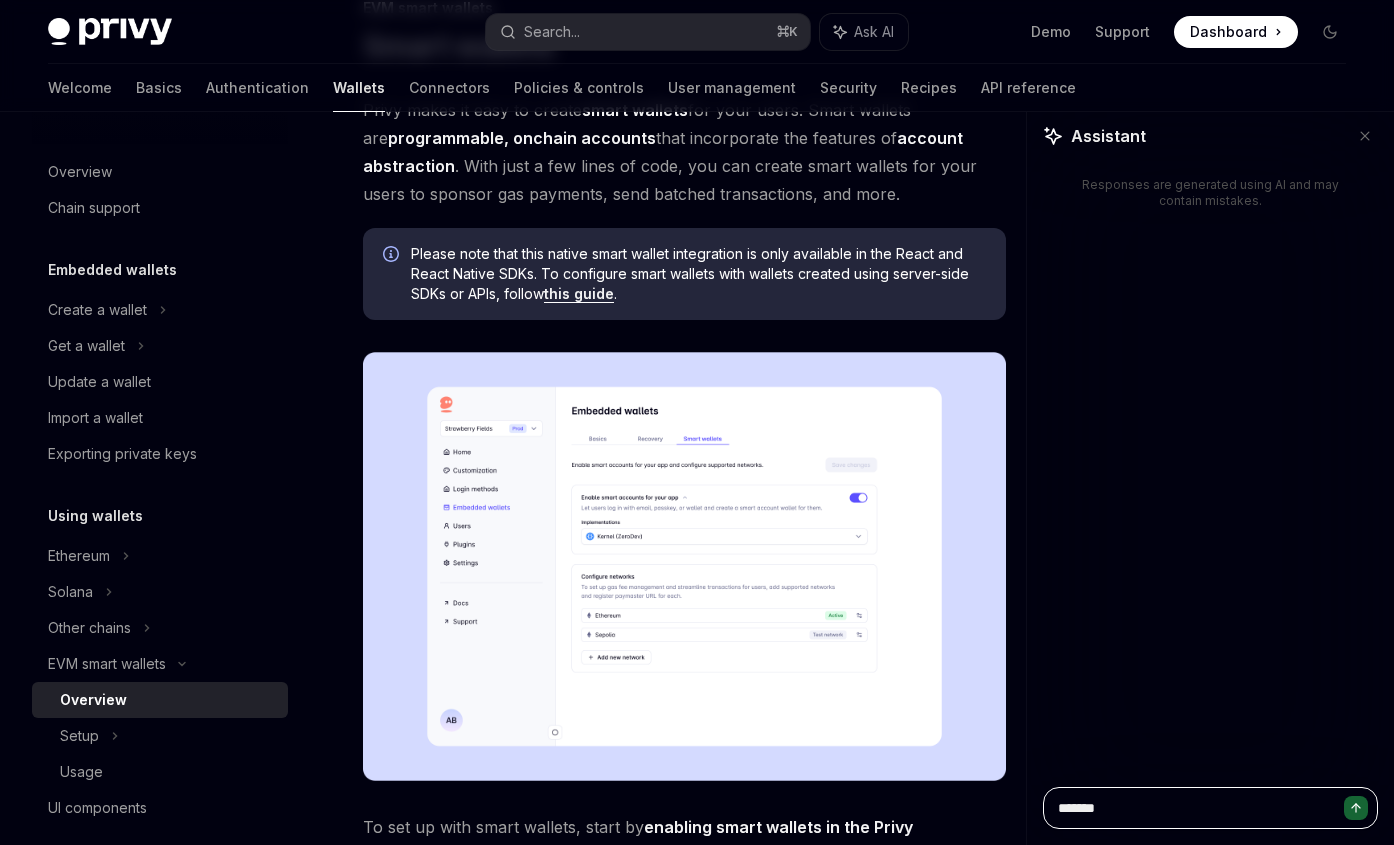type on "********" 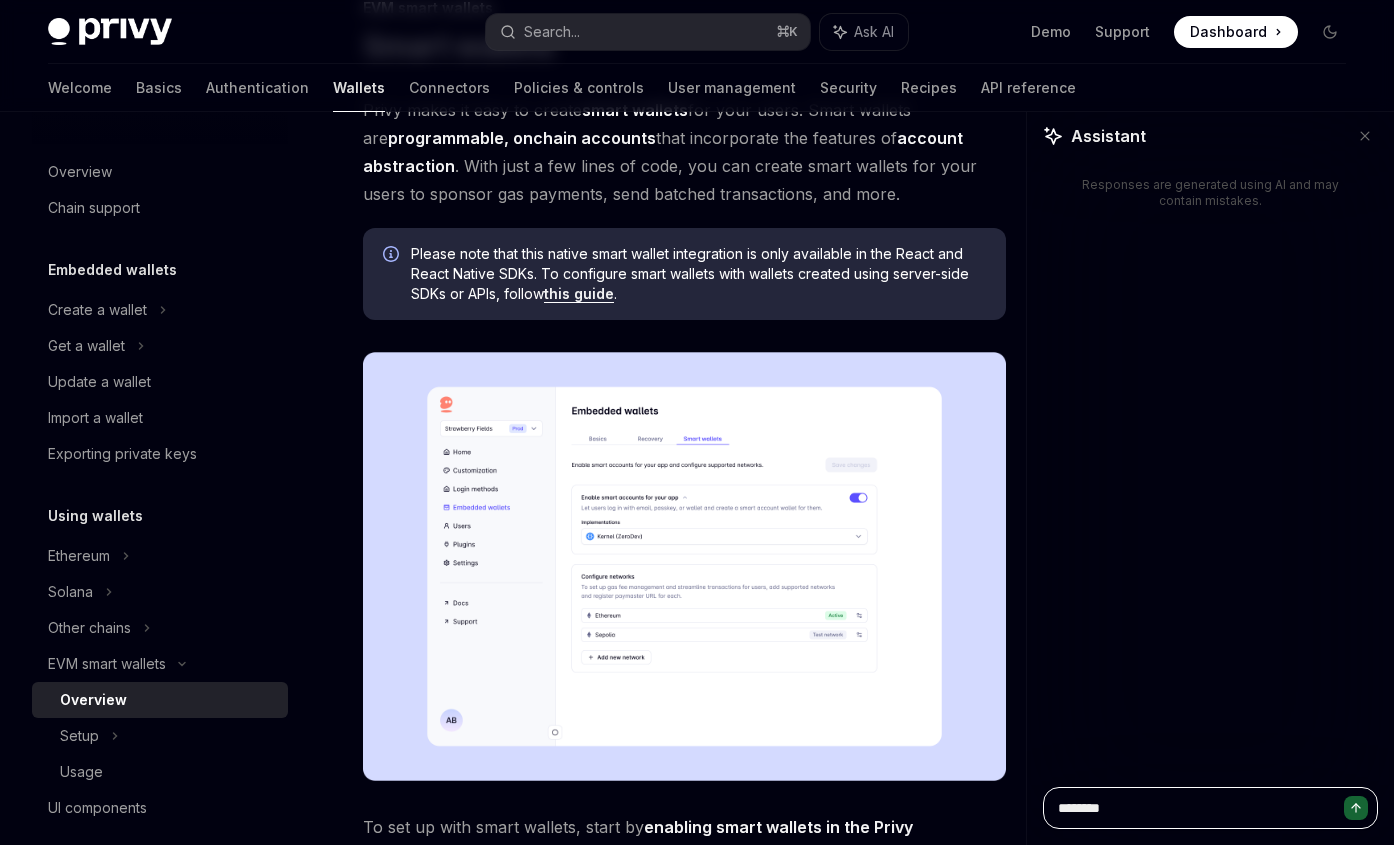 type on "********" 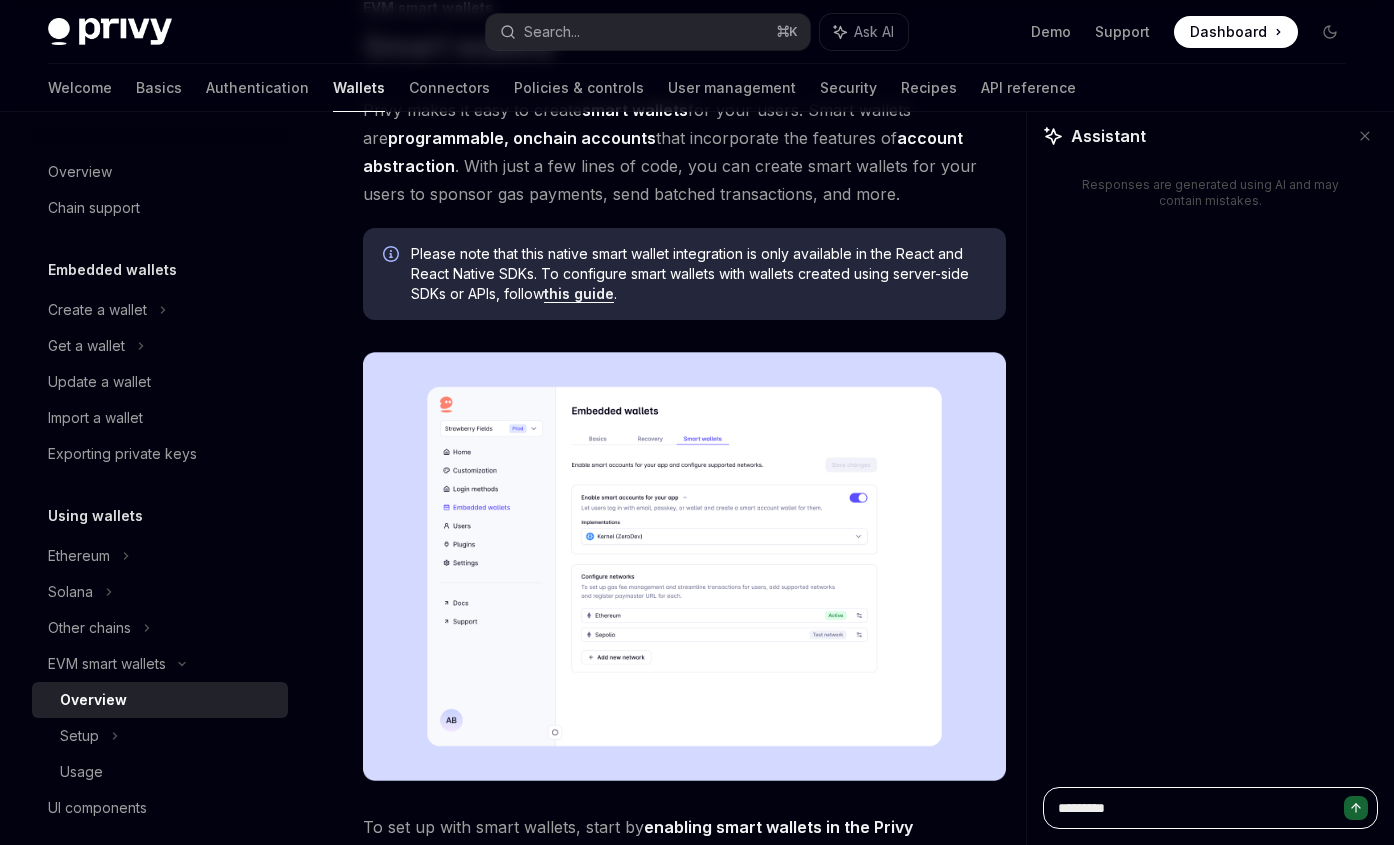 type on "**********" 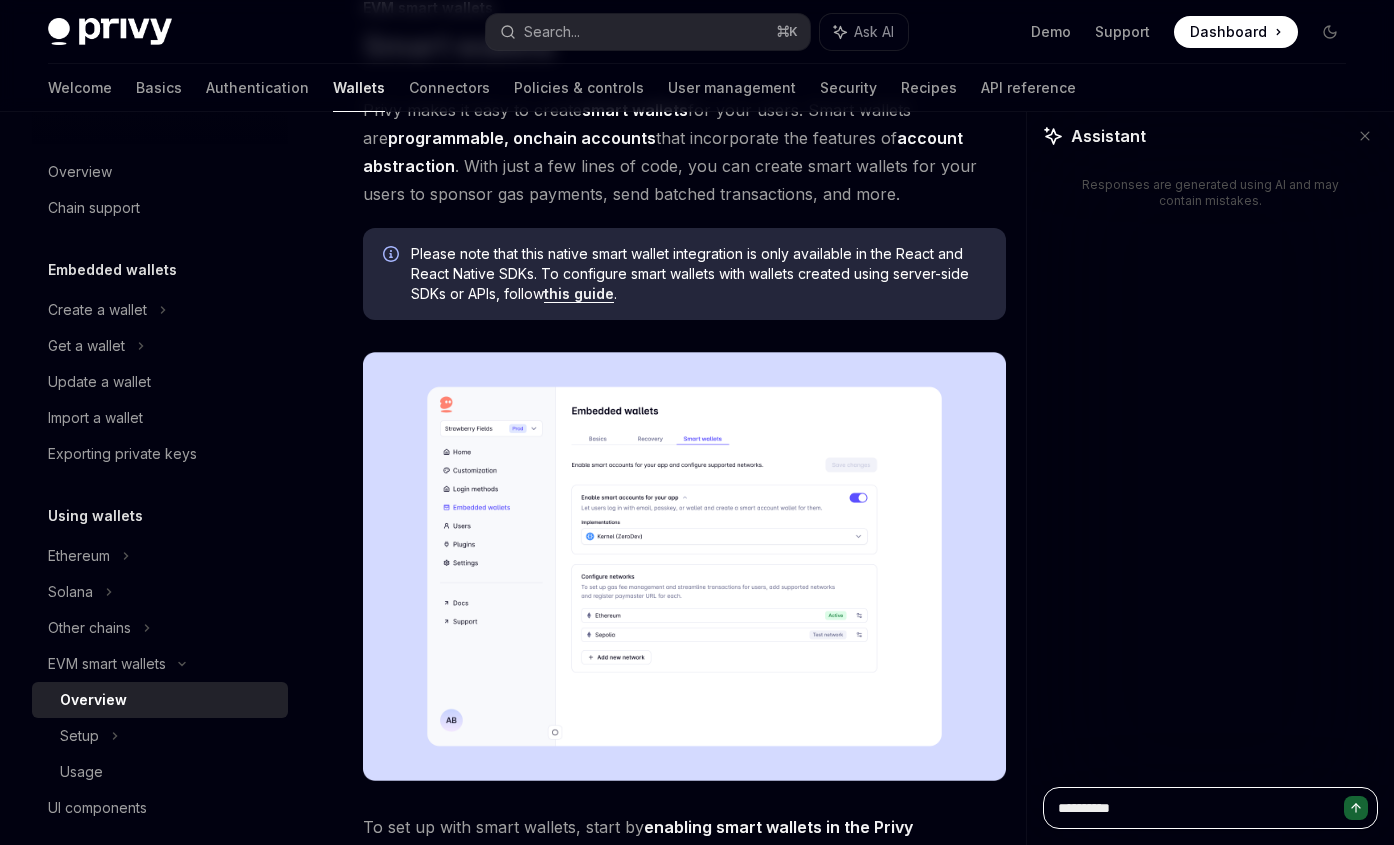 type on "**********" 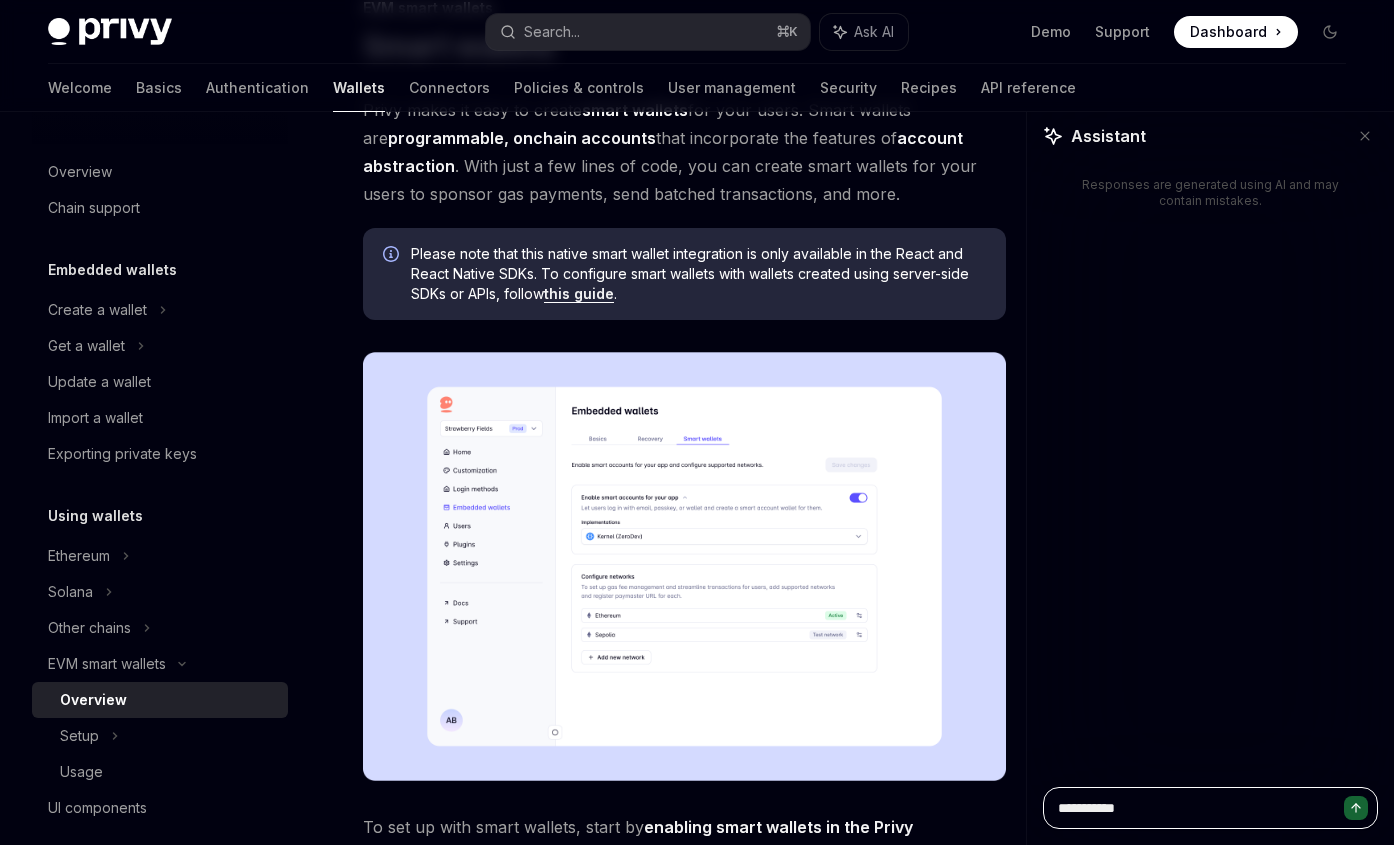 type on "**********" 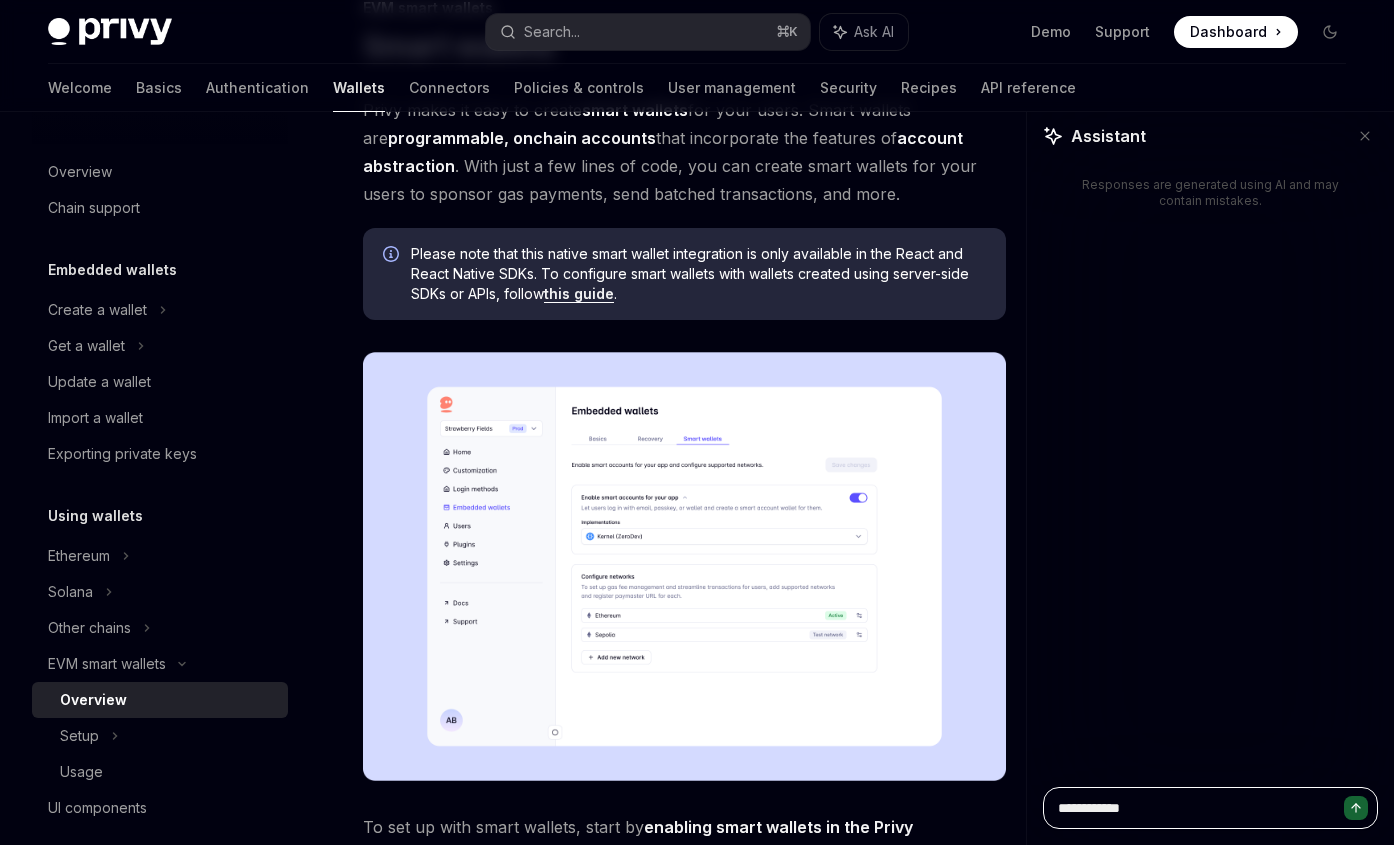 type on "**********" 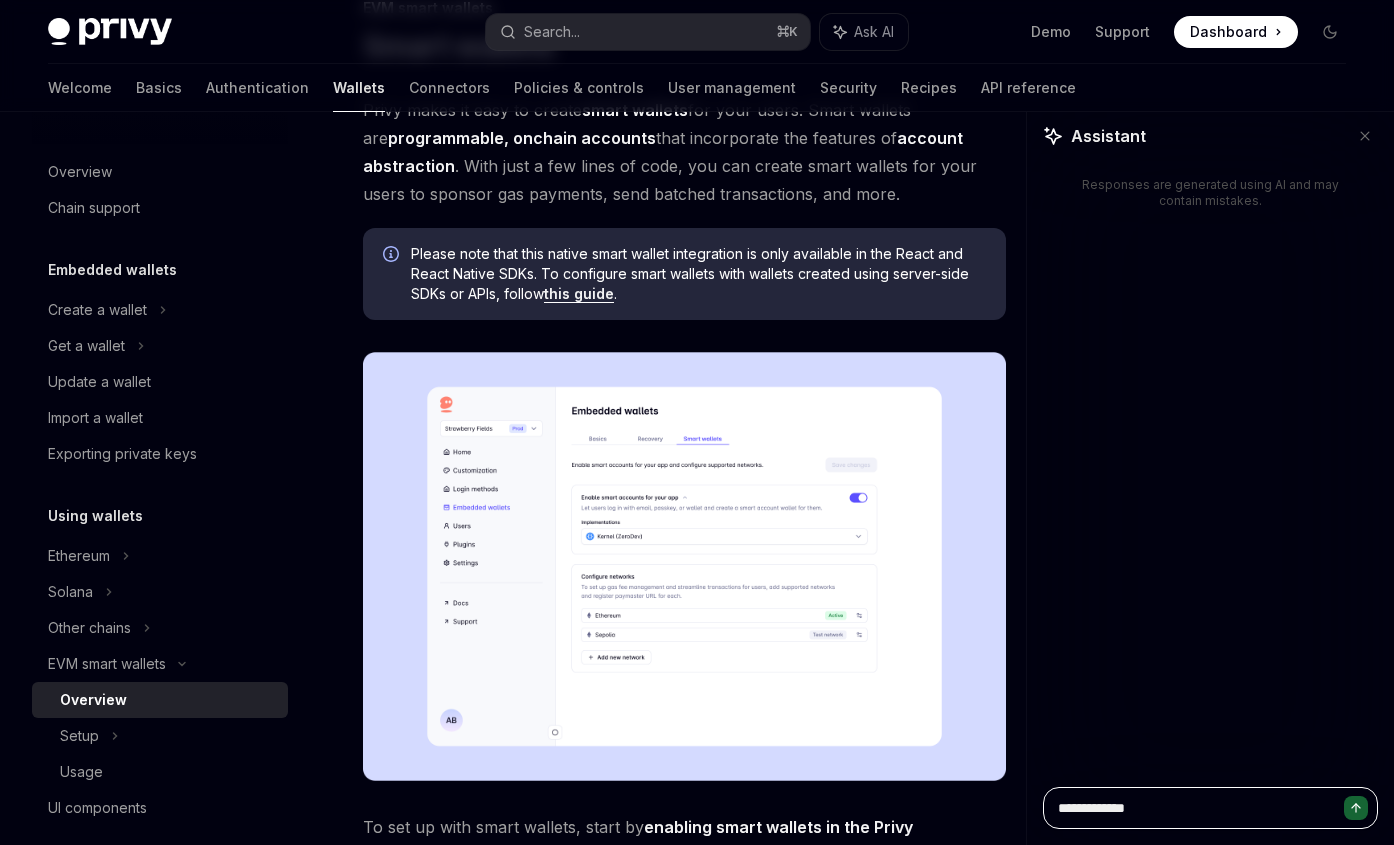 type on "**********" 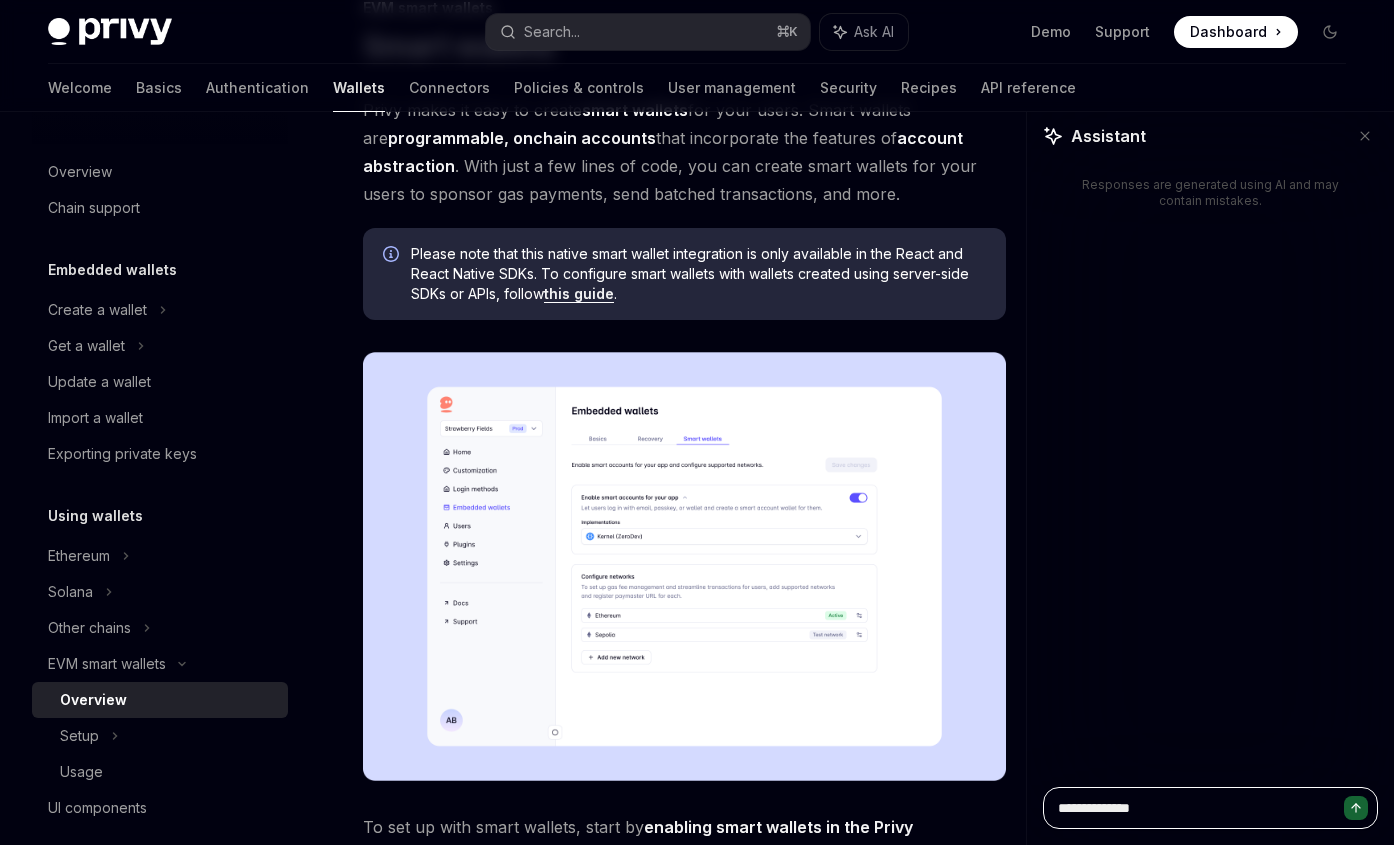 type on "*" 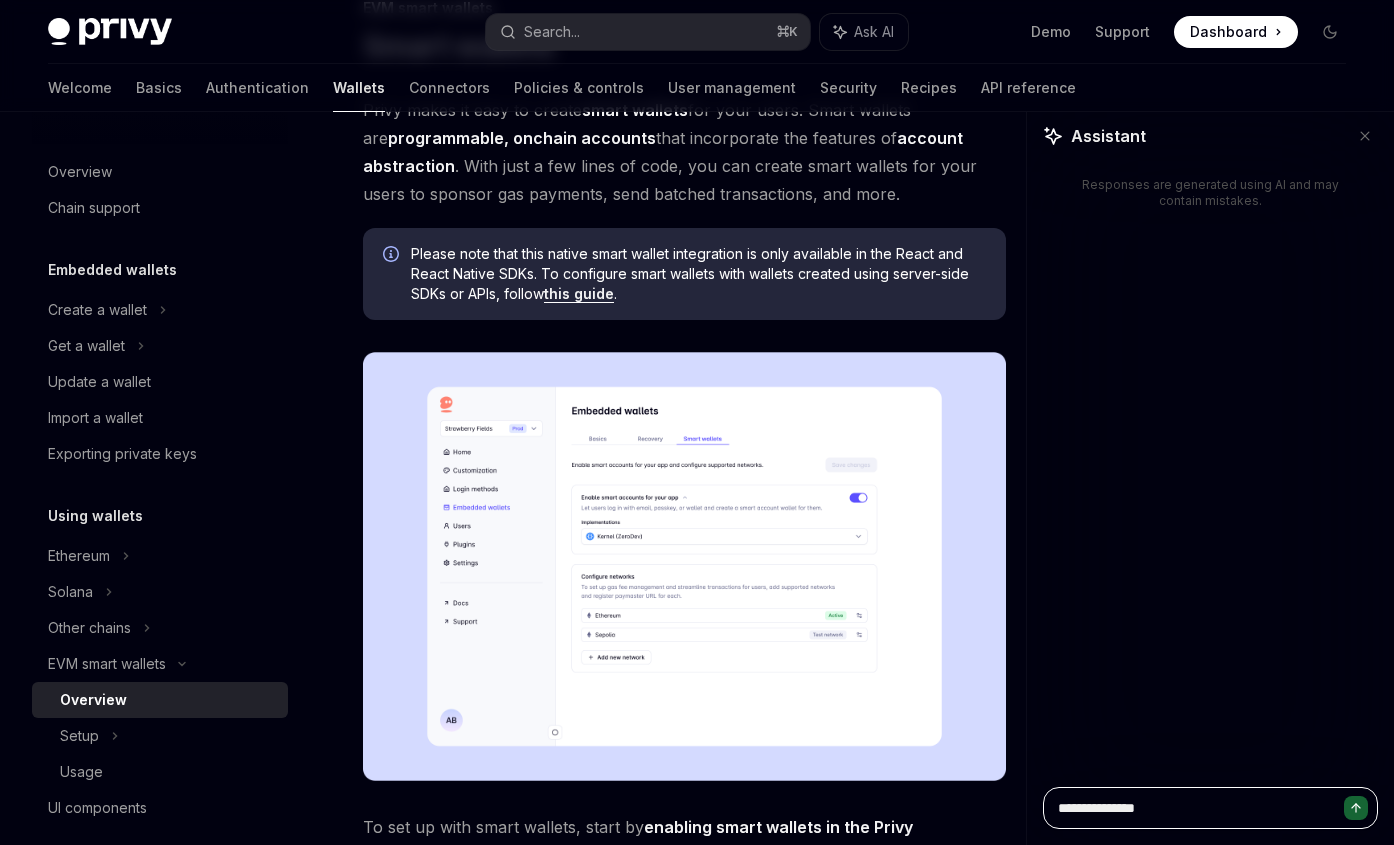 type on "**********" 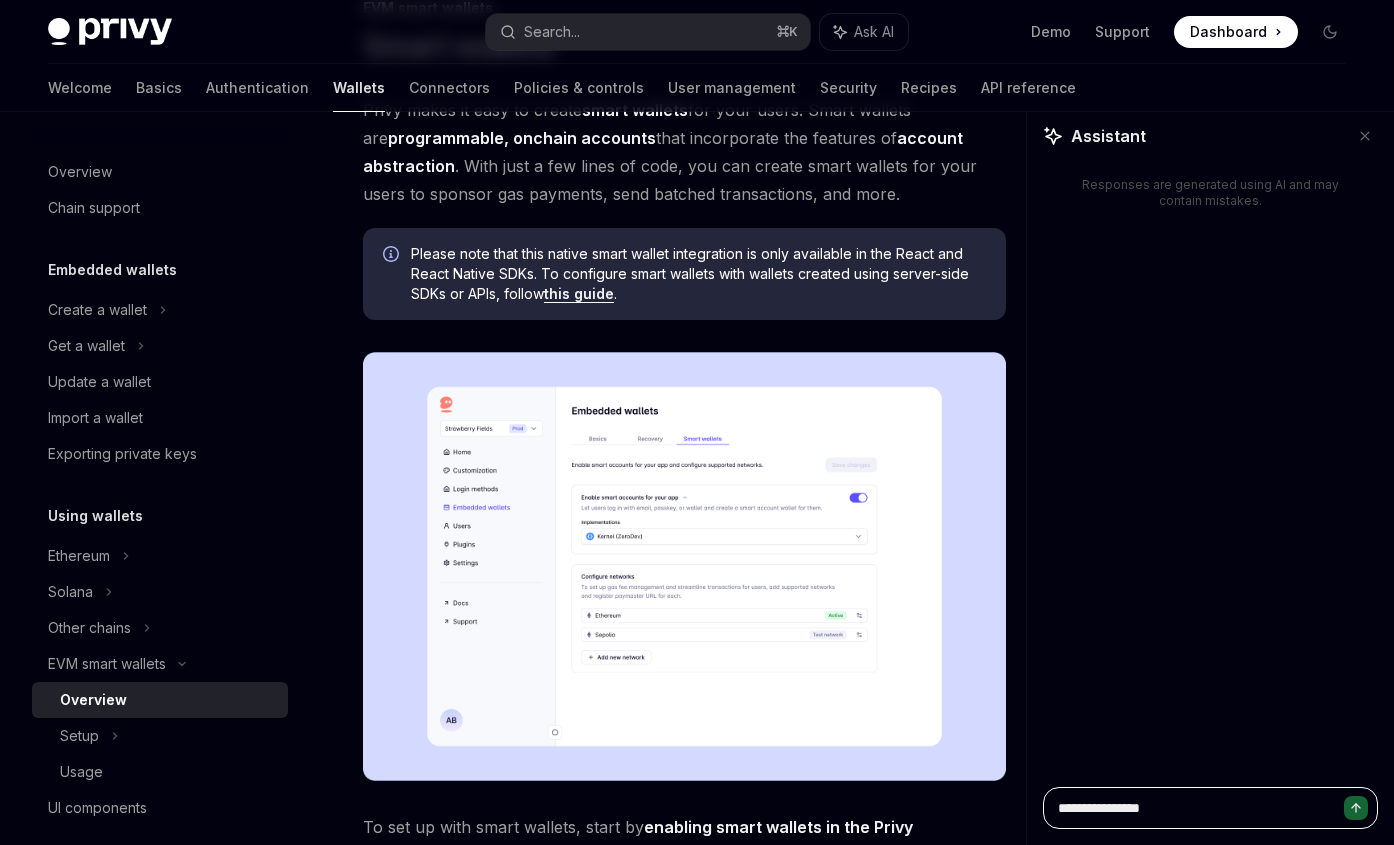 type on "**********" 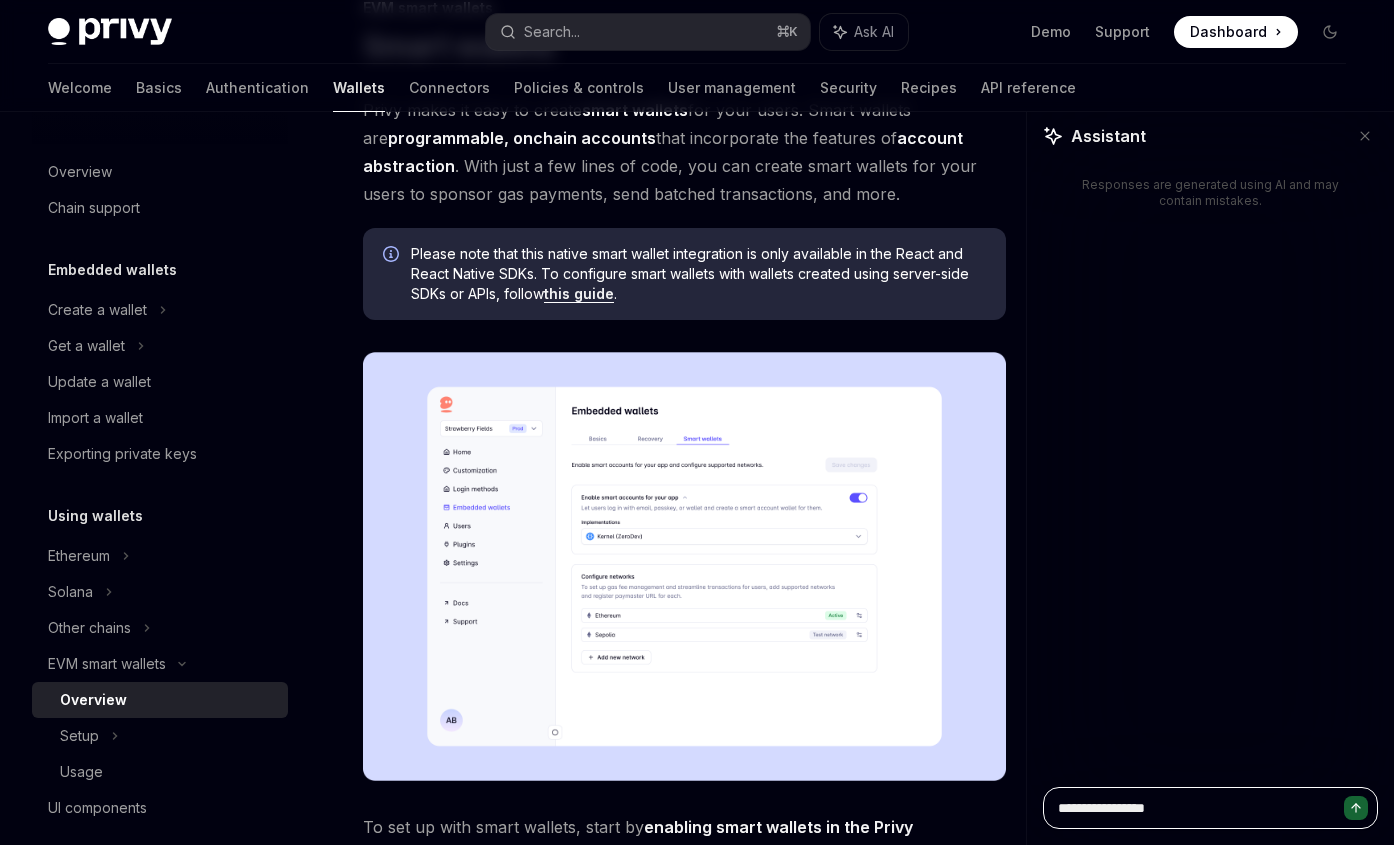 type on "**********" 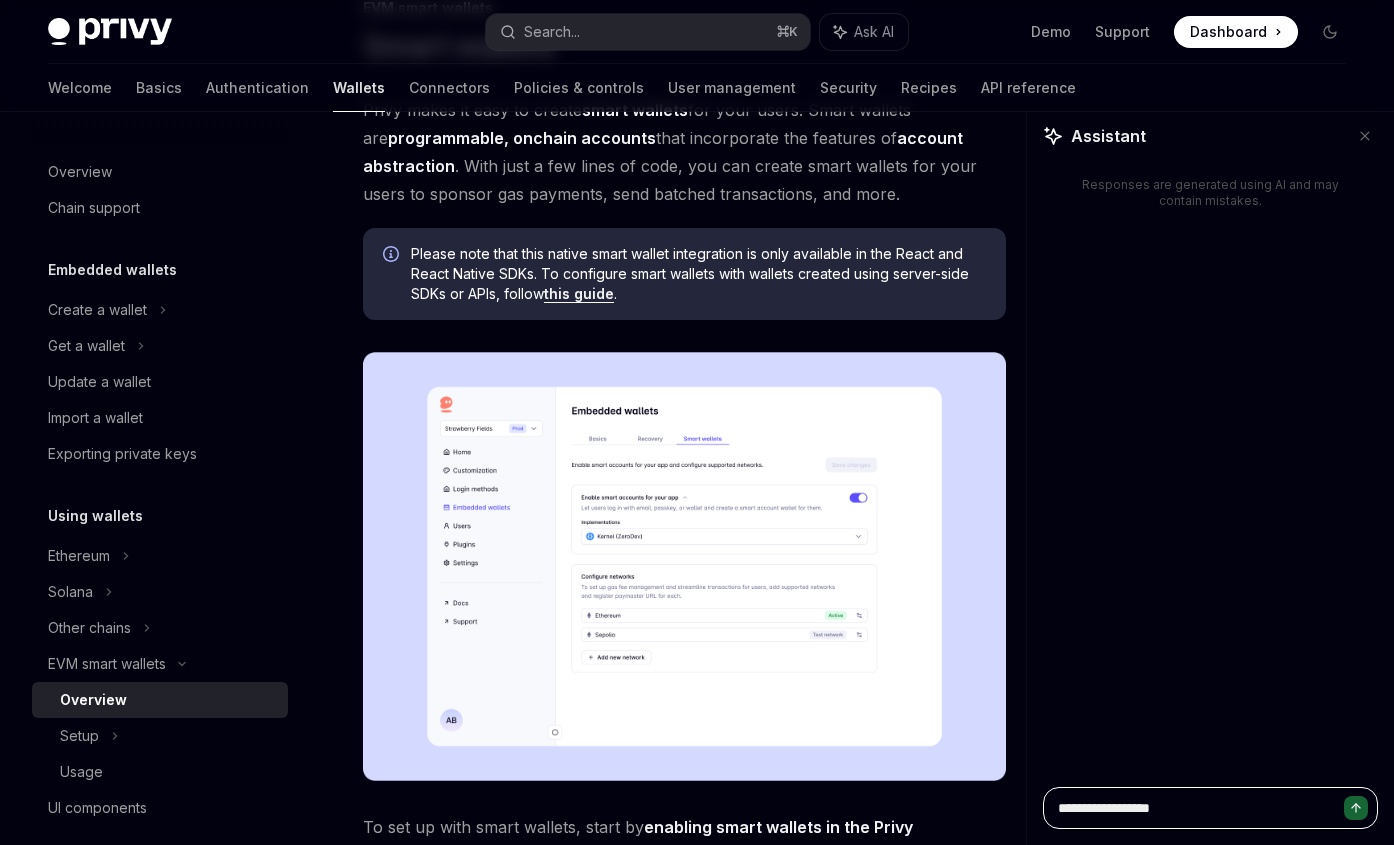 type on "**********" 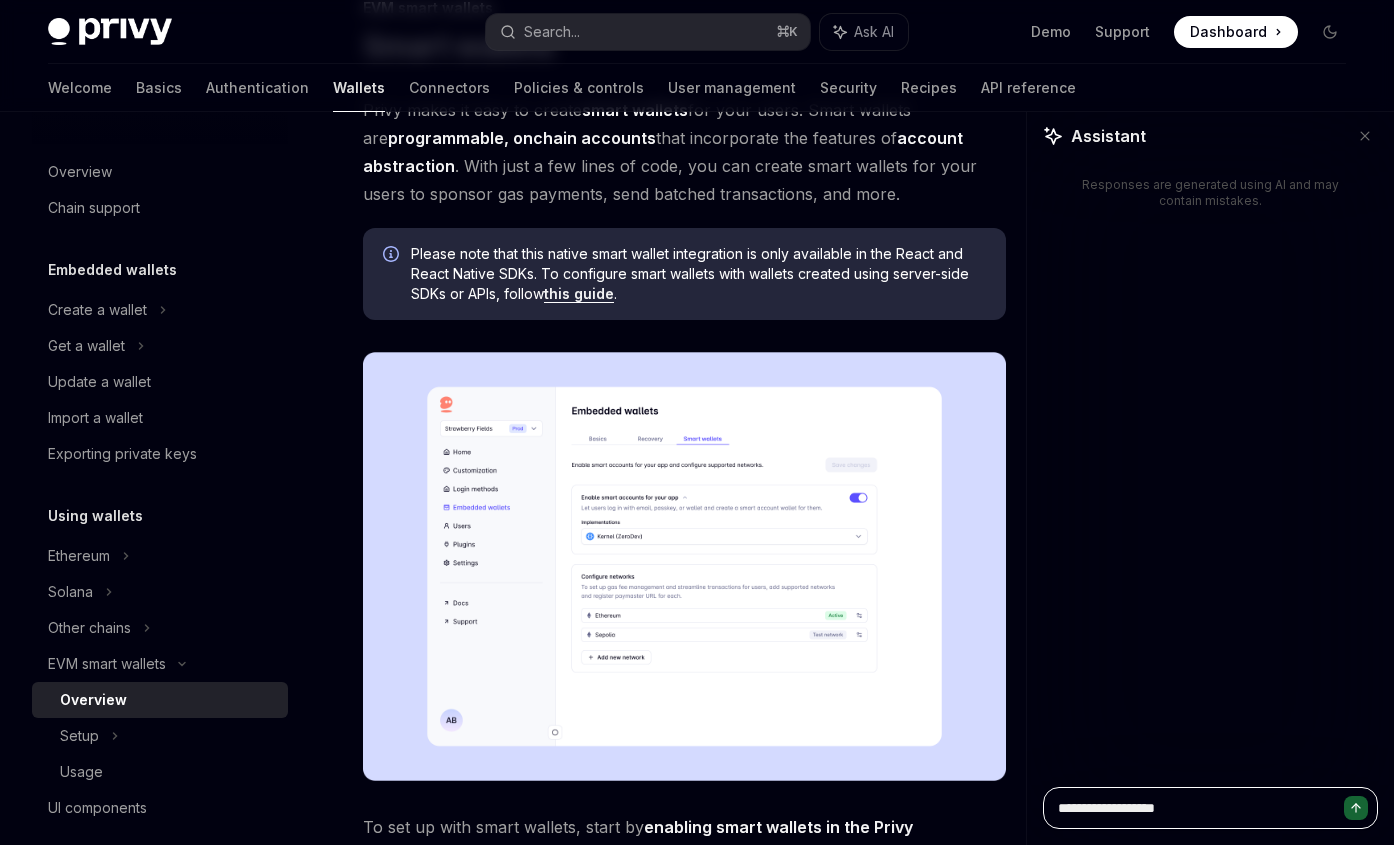 type on "**********" 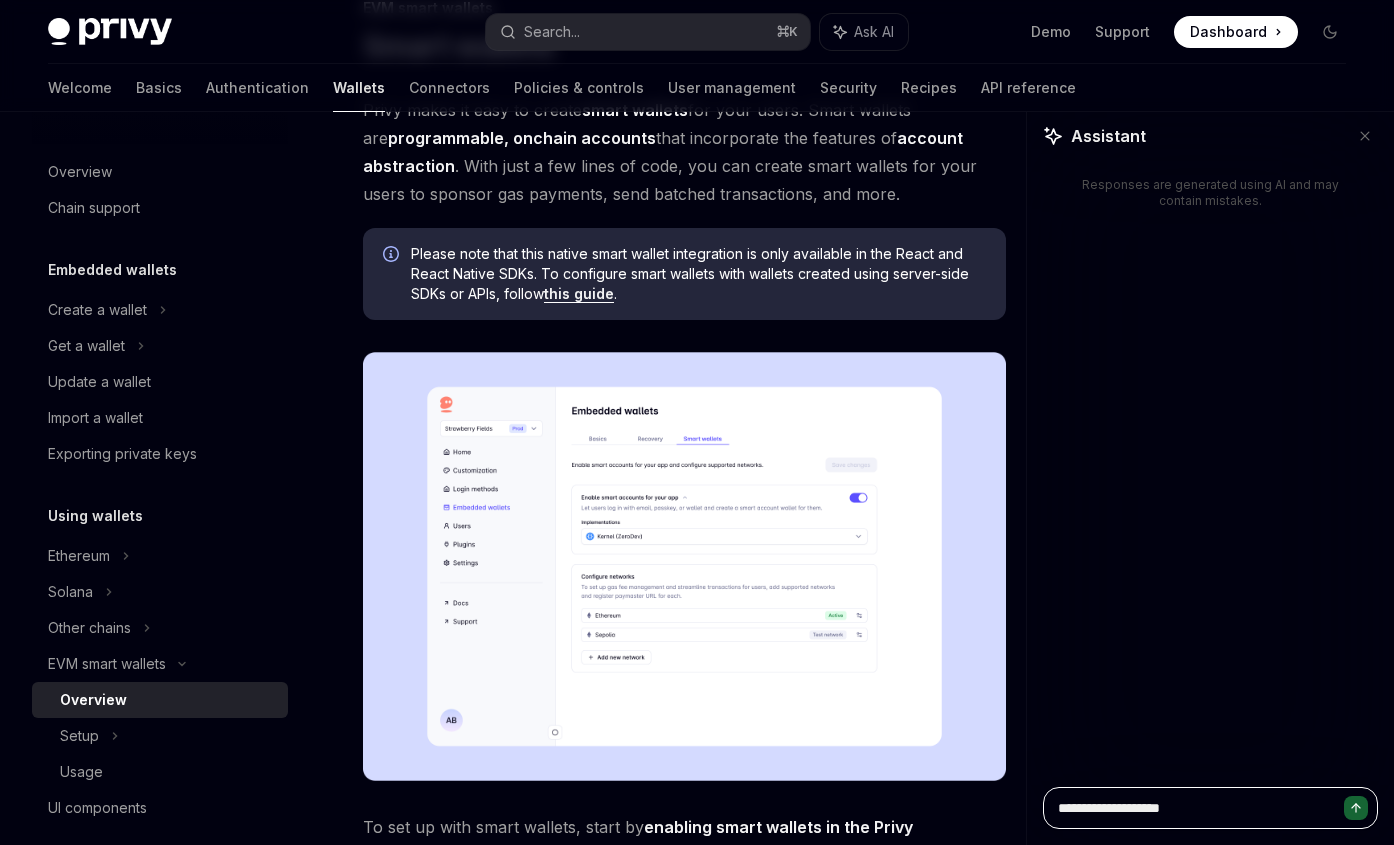 type on "**********" 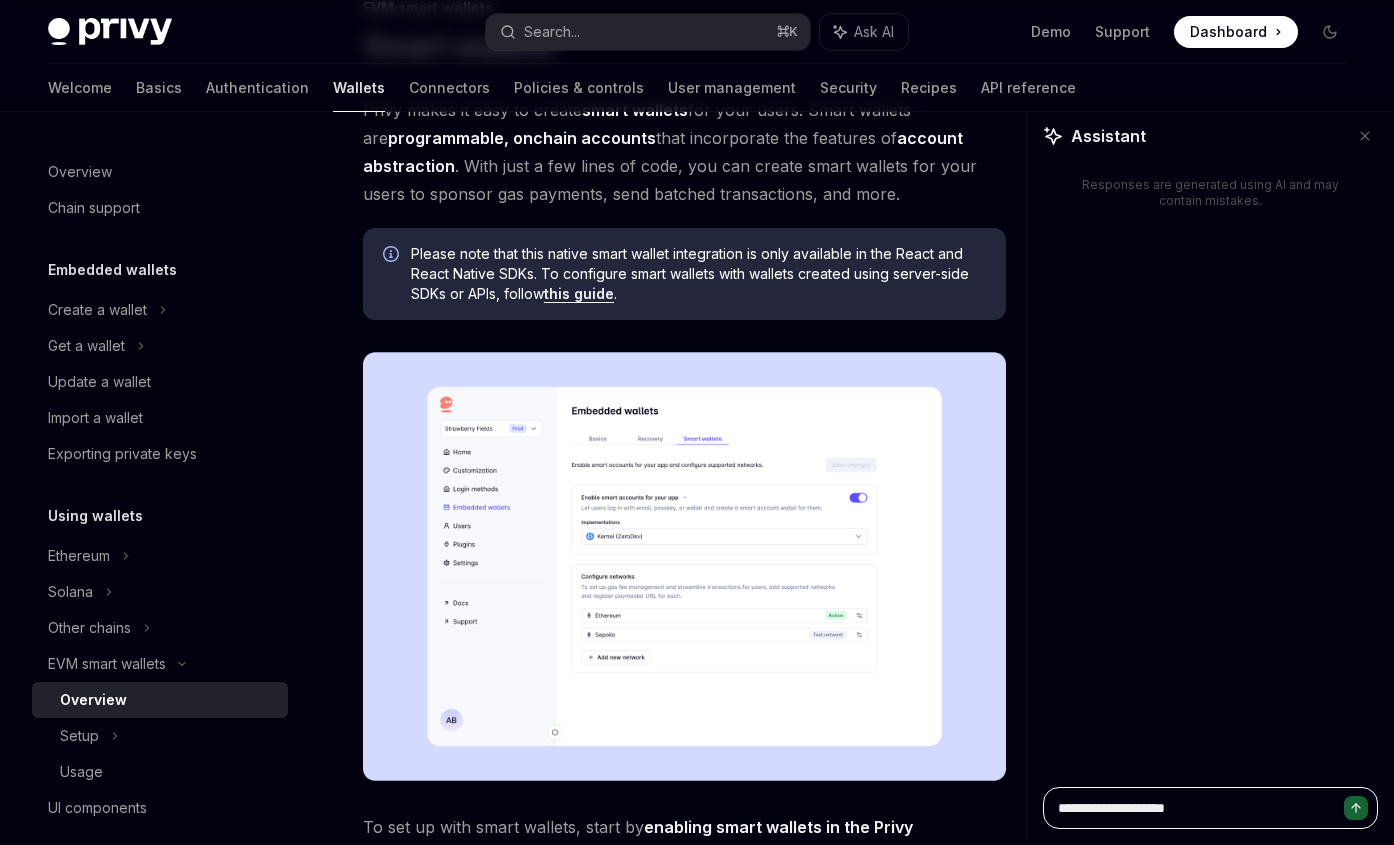 type on "**********" 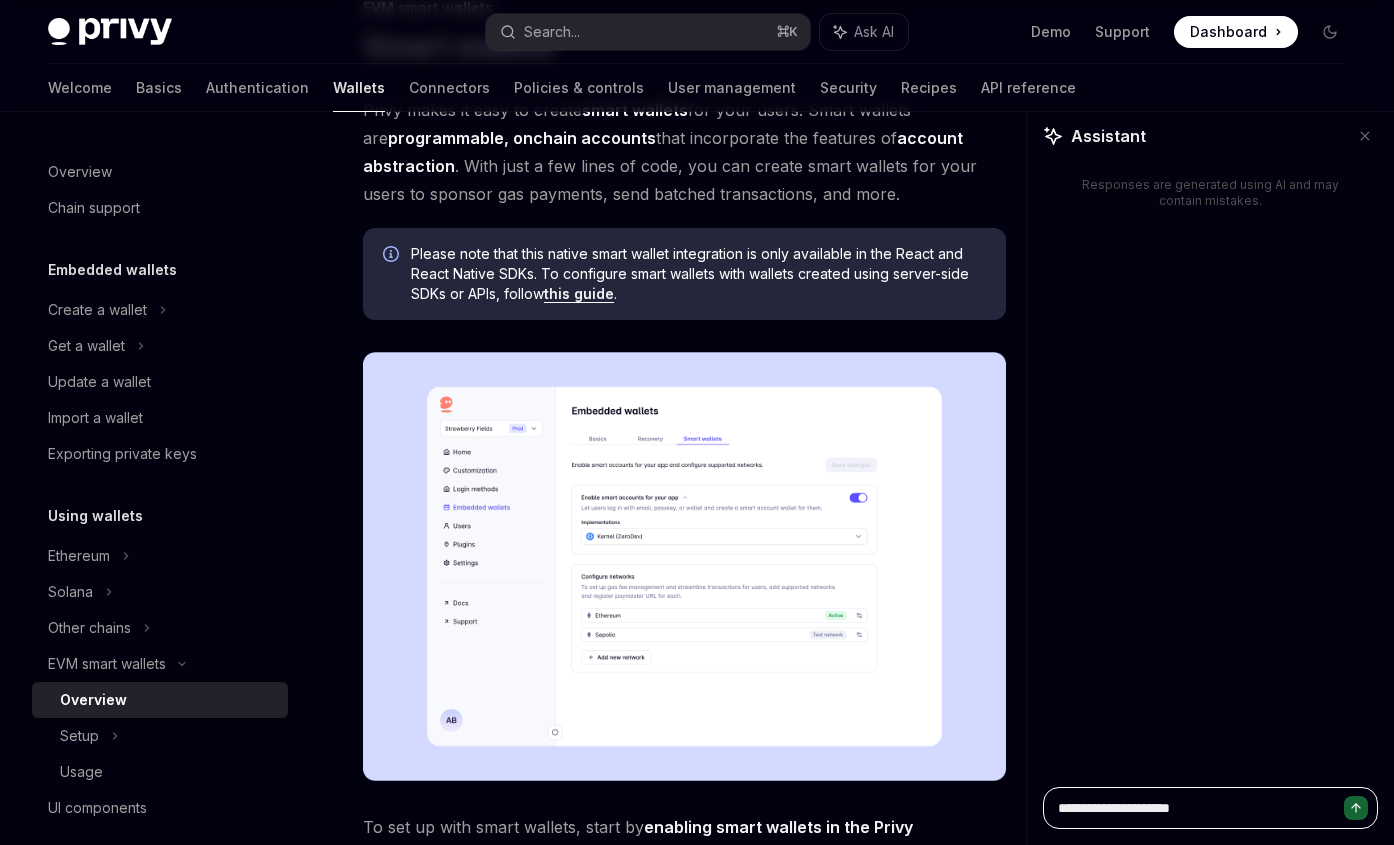 type on "**********" 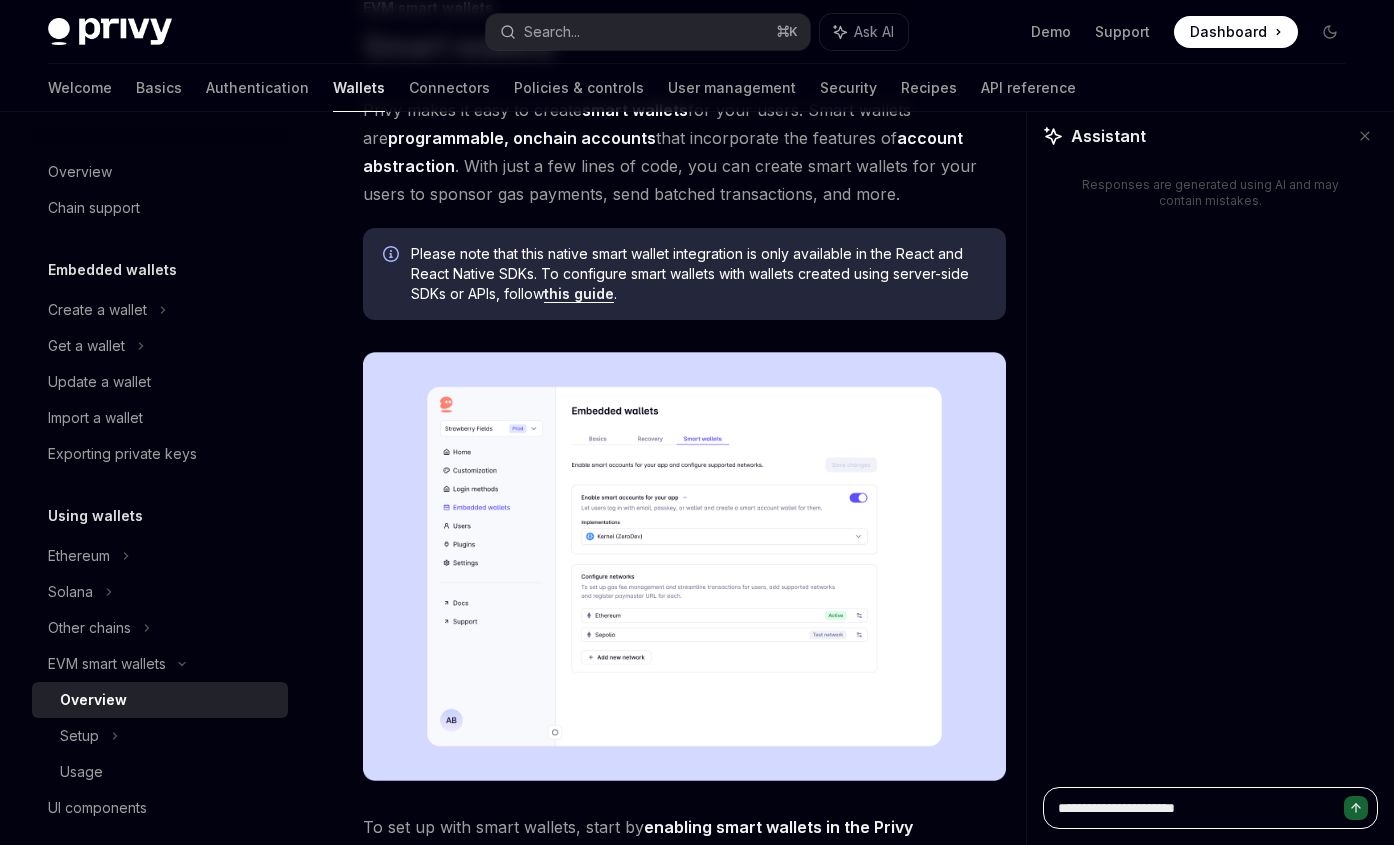 type on "**********" 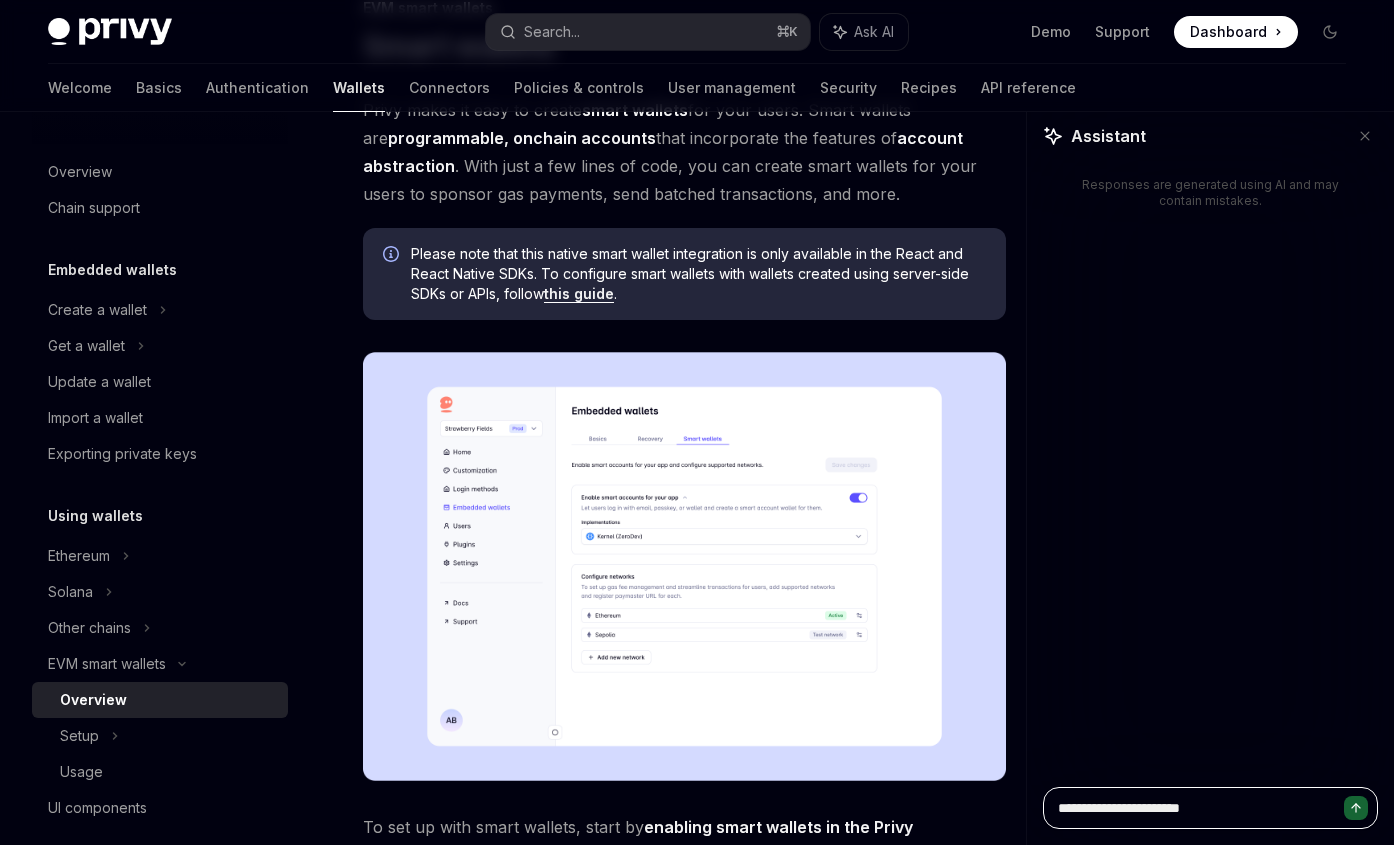 type on "**********" 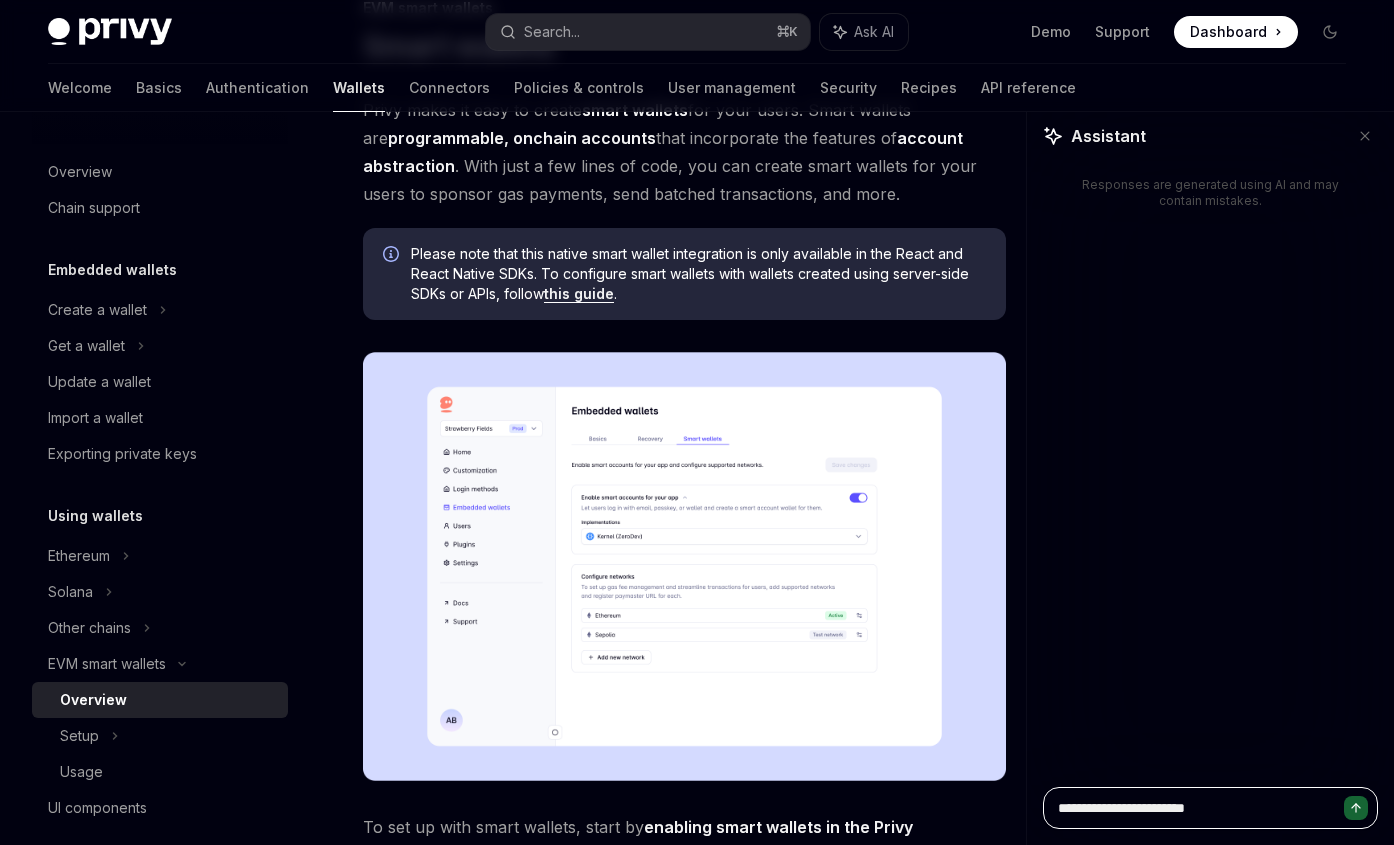 type on "**********" 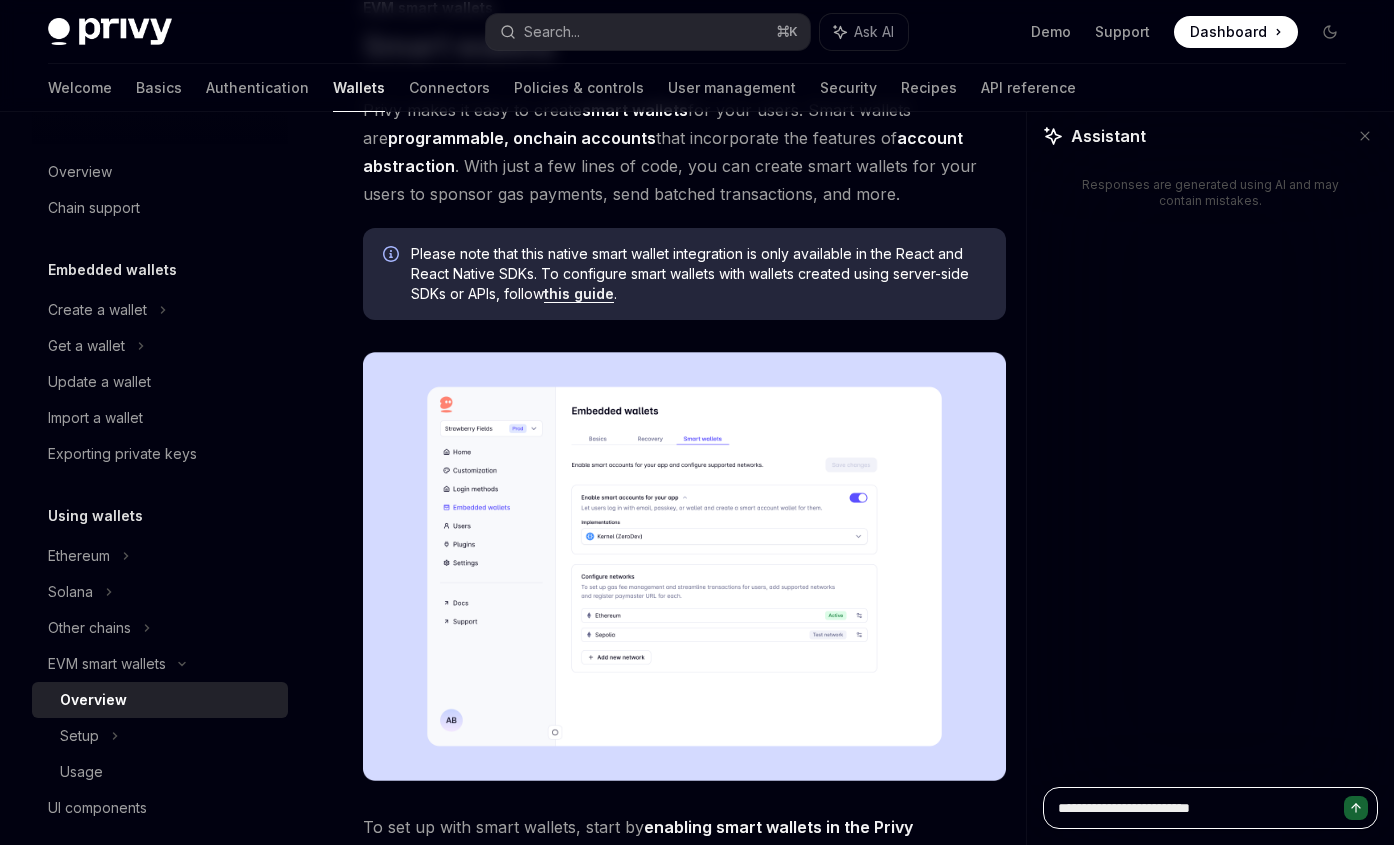 type on "**********" 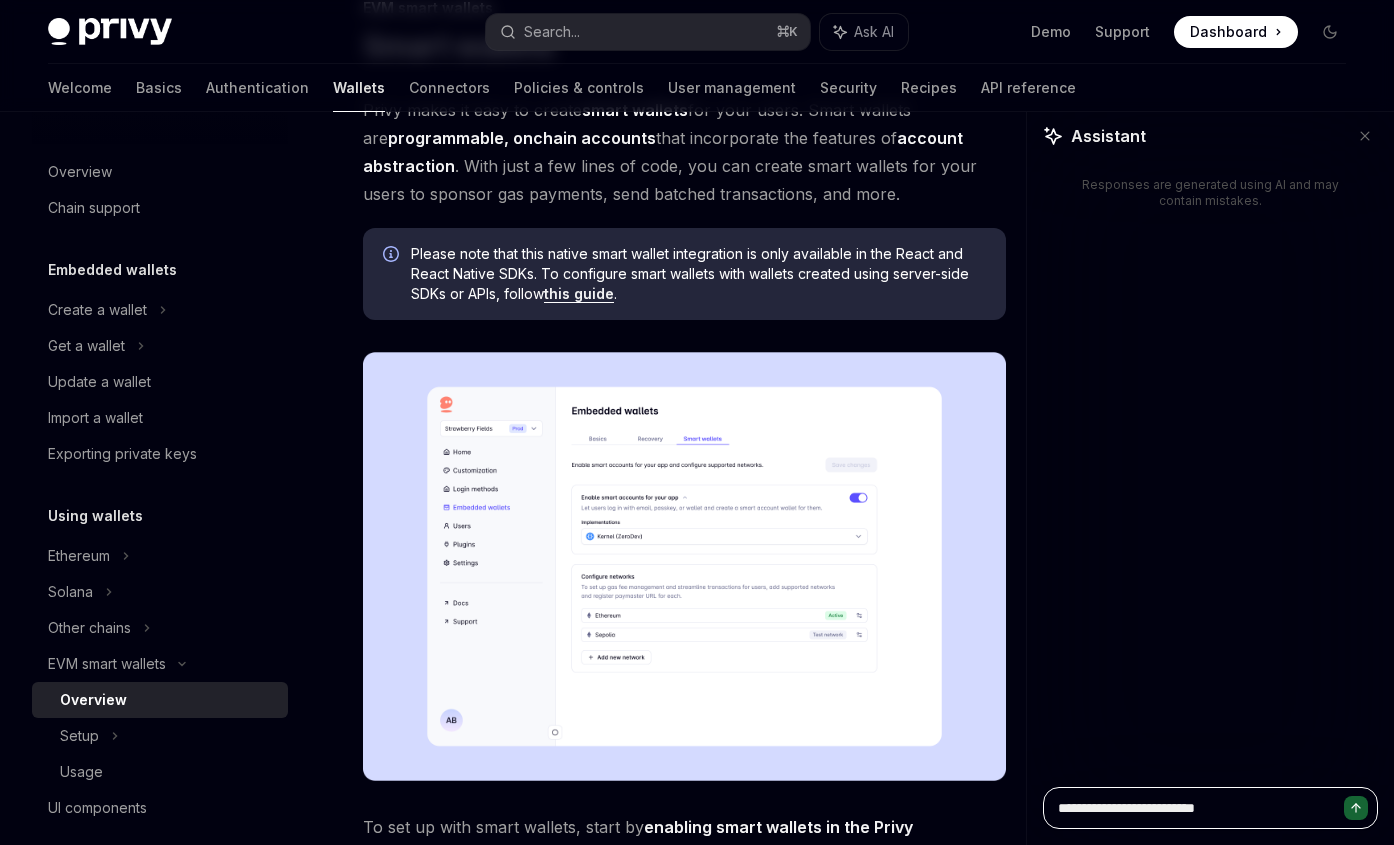 type on "**********" 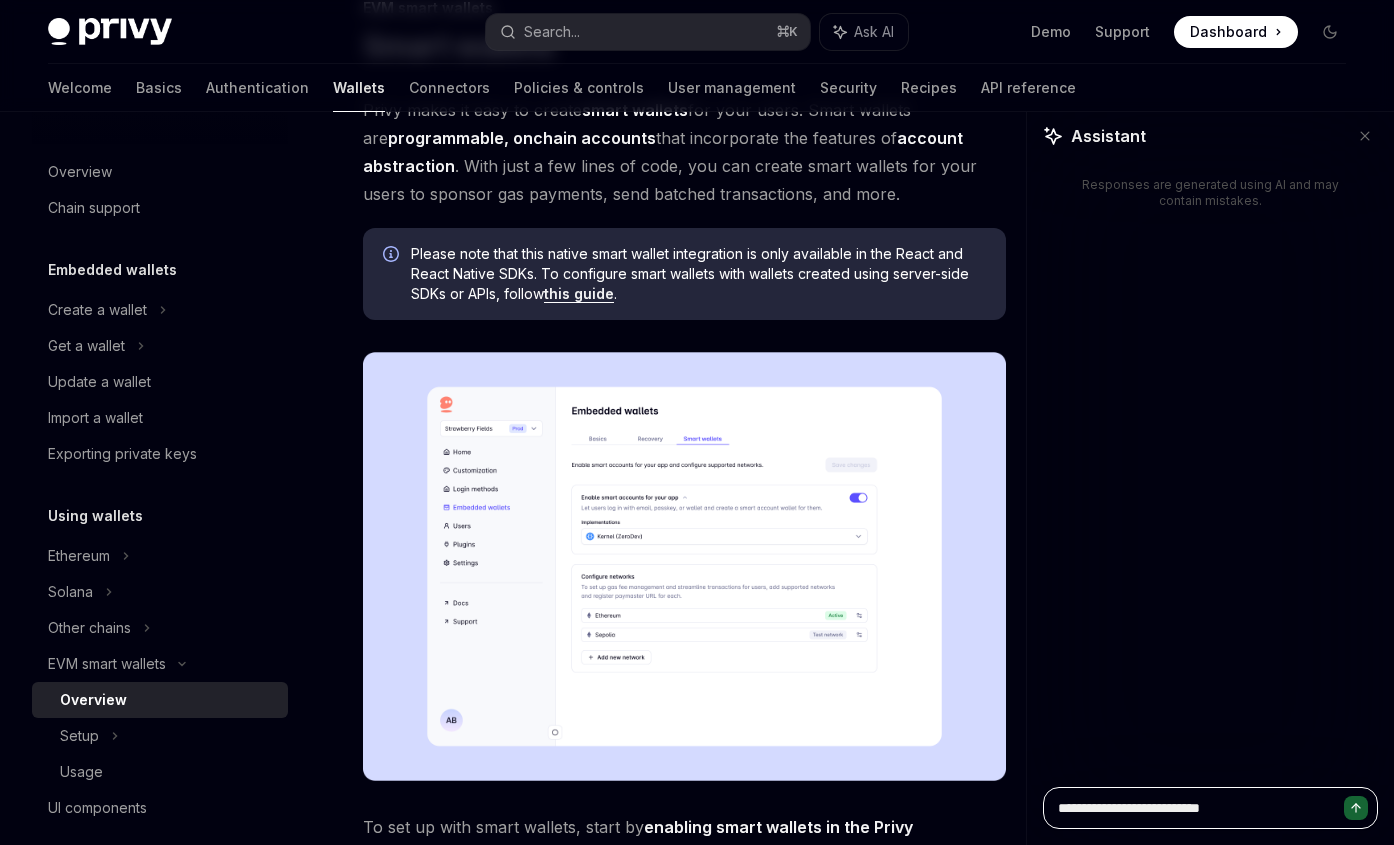 type on "**********" 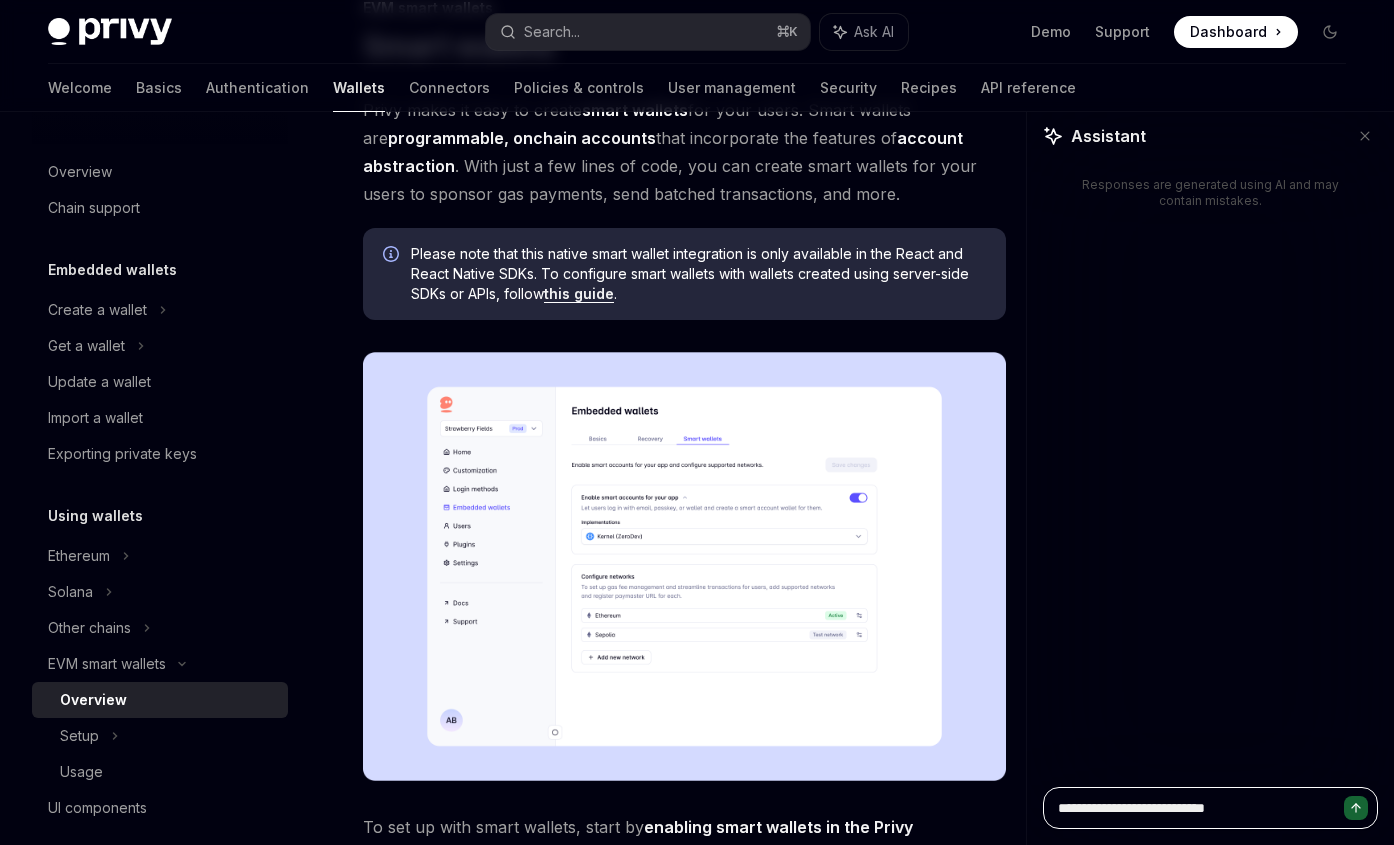 type on "**********" 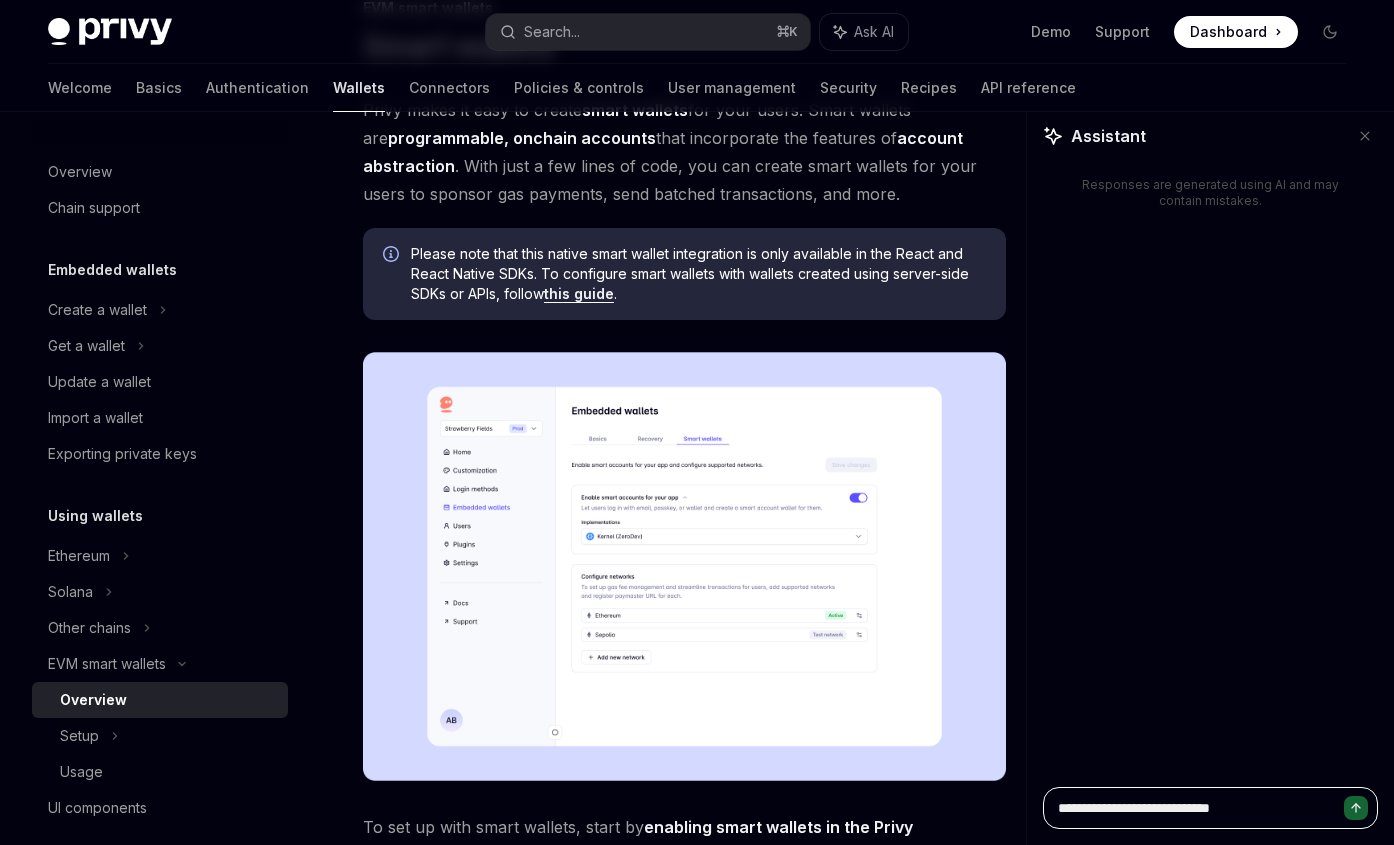 type on "*" 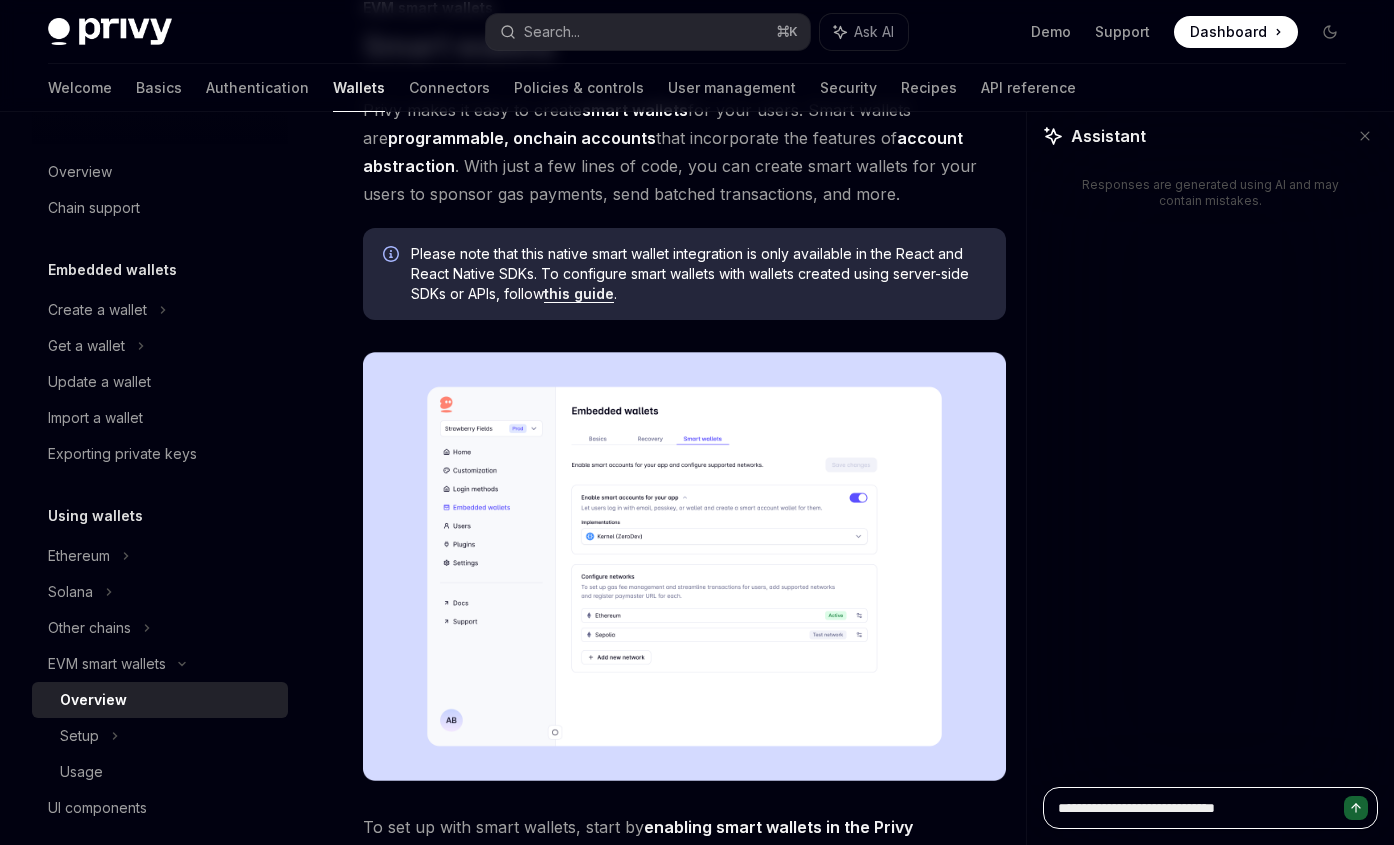 type on "**********" 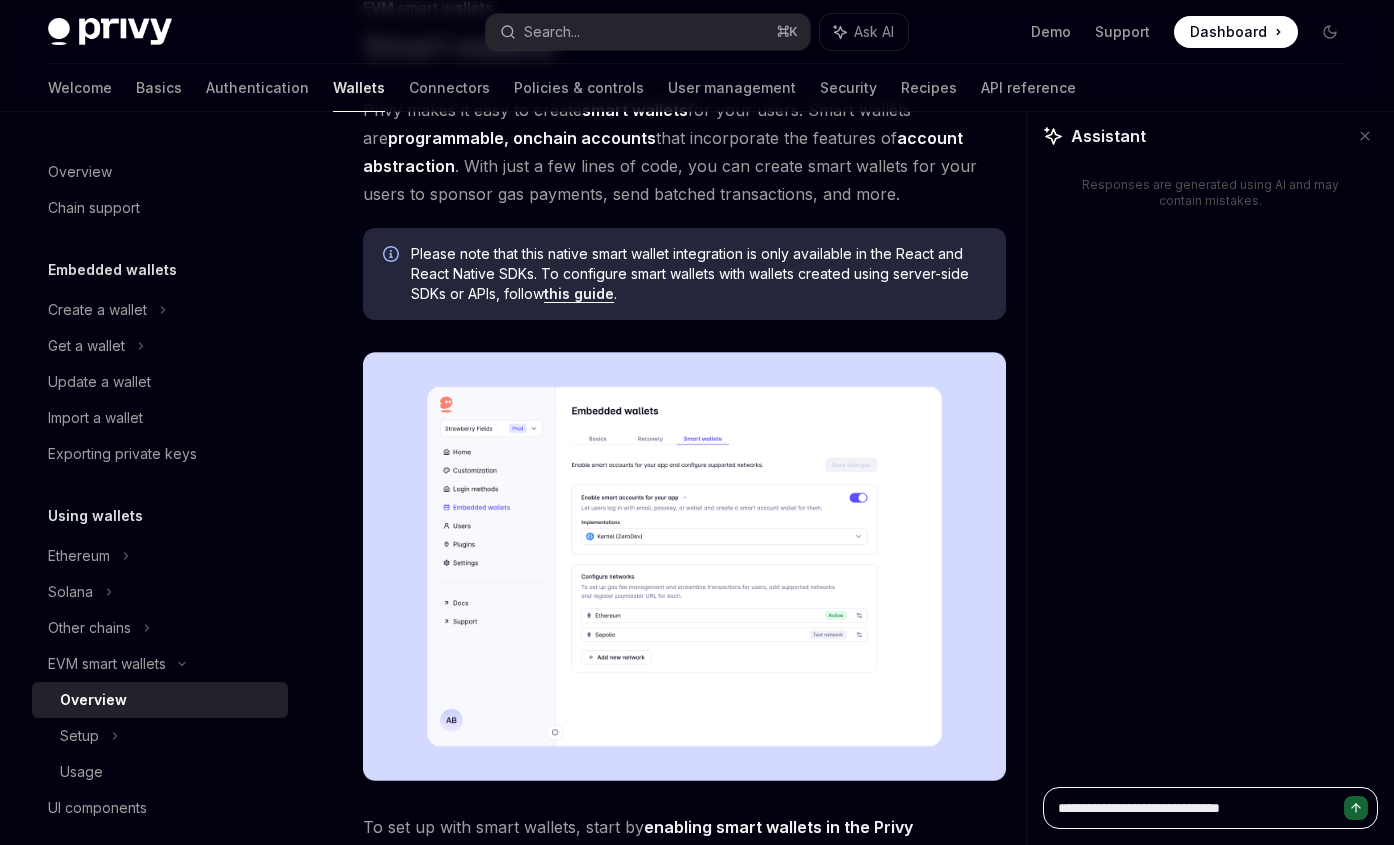 type on "**********" 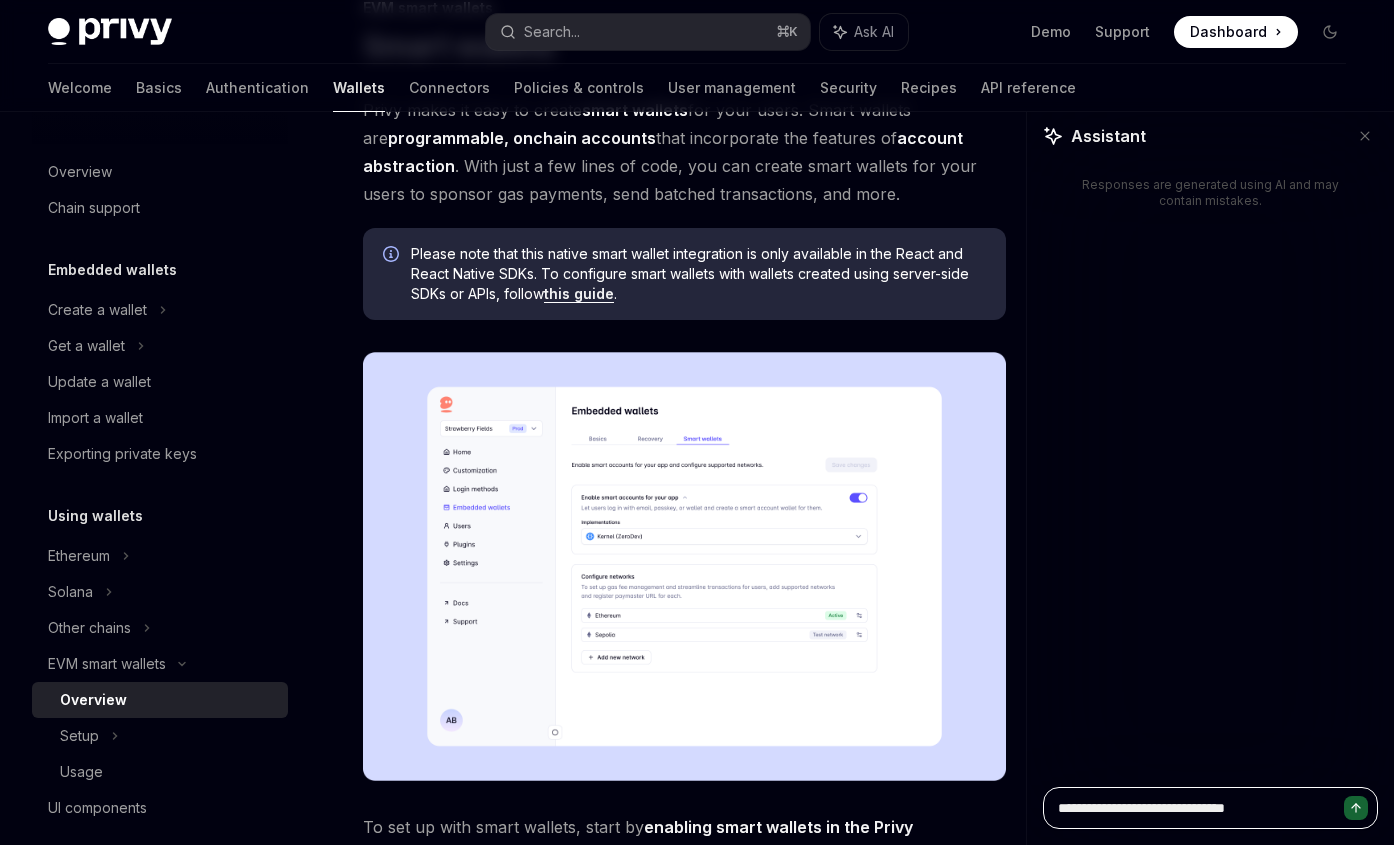type on "**********" 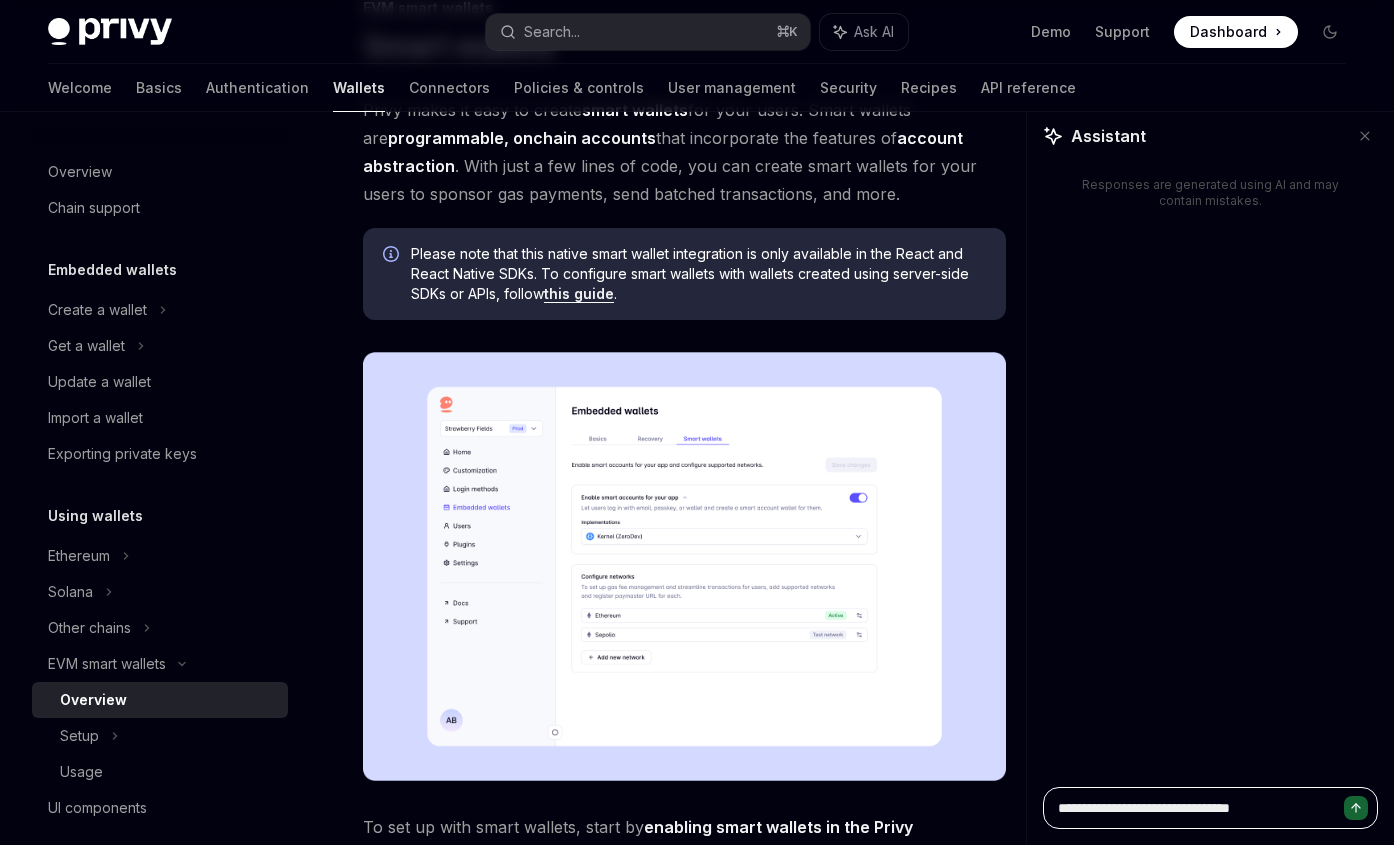 type on "**********" 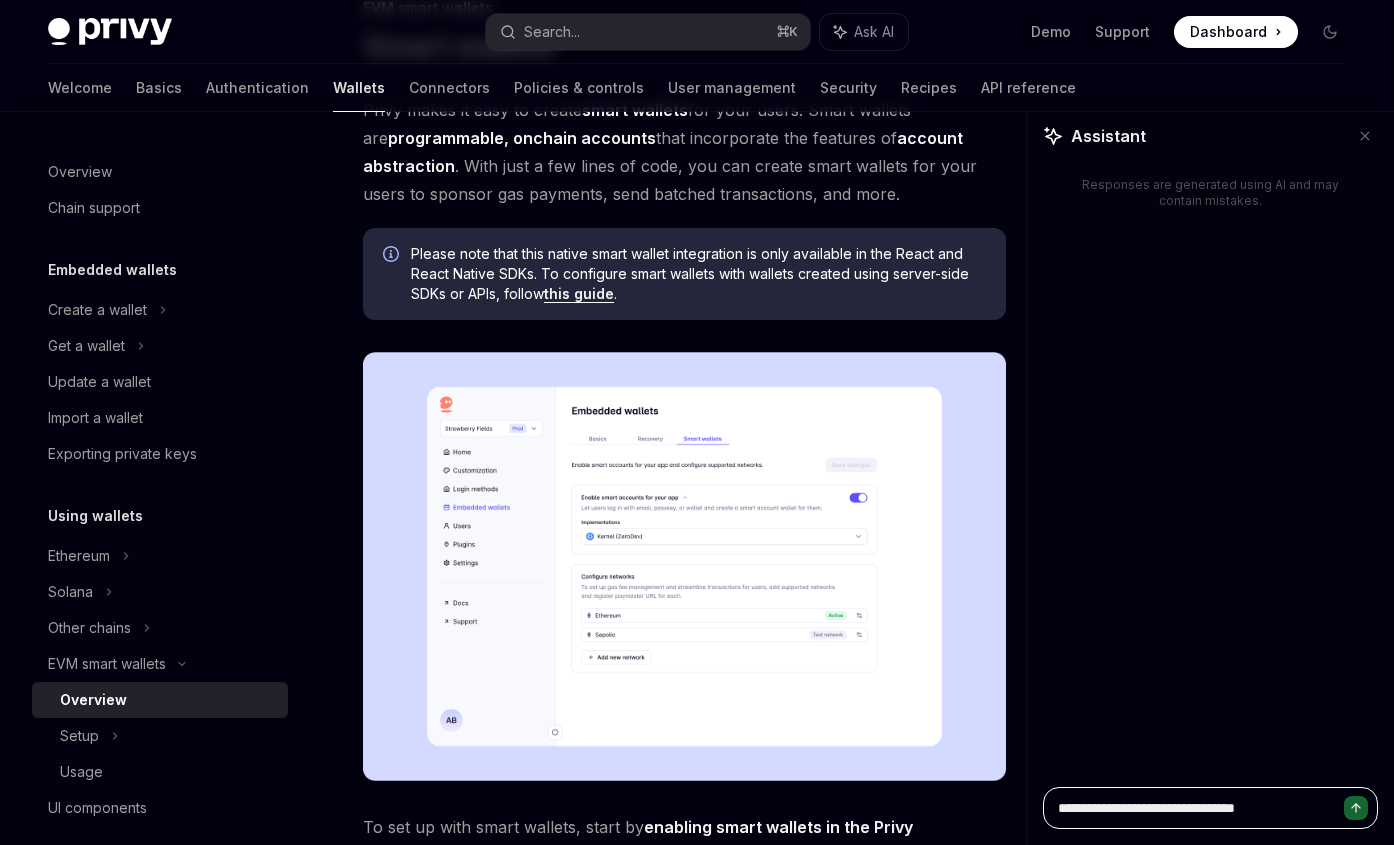 type on "**********" 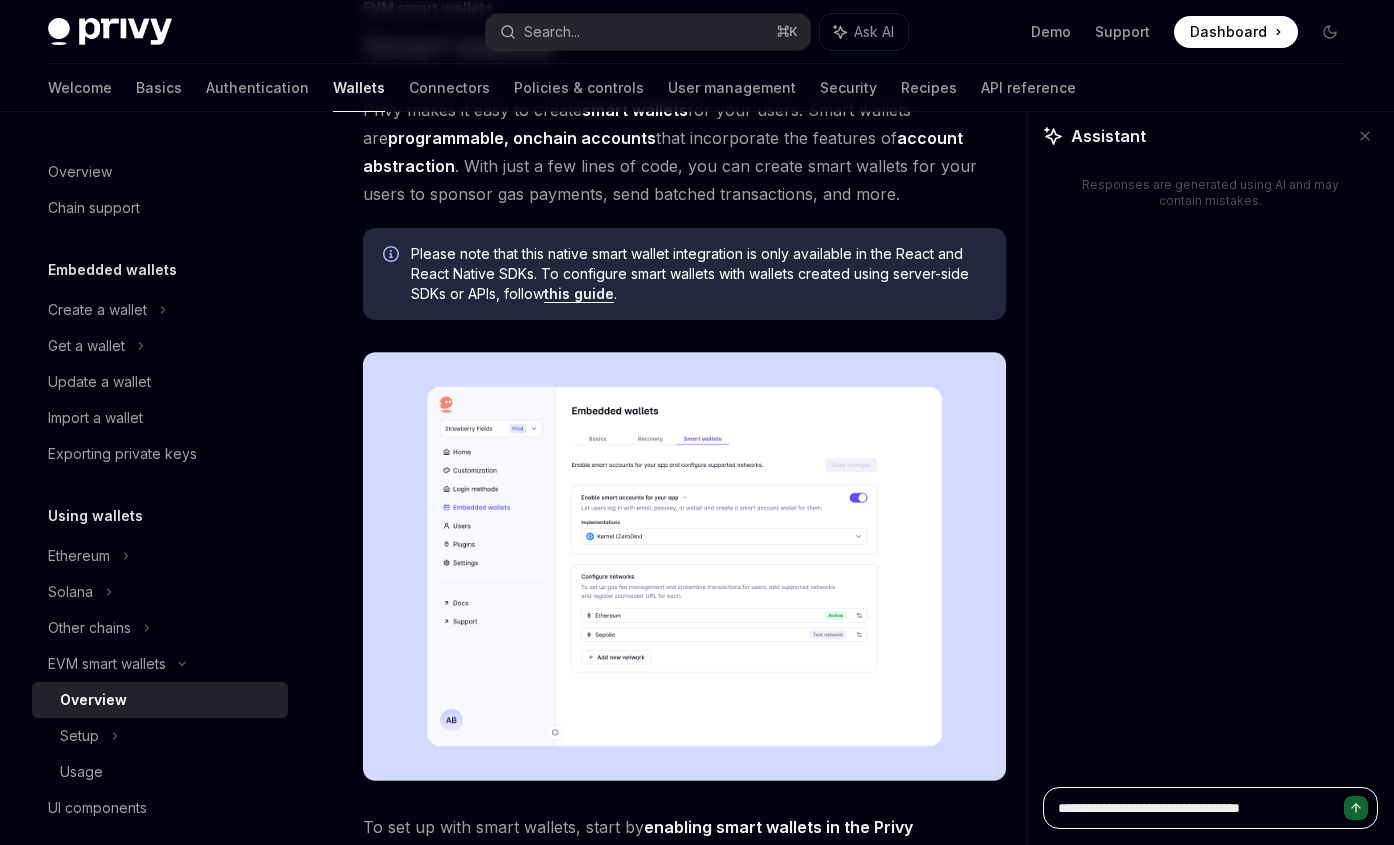 type on "**********" 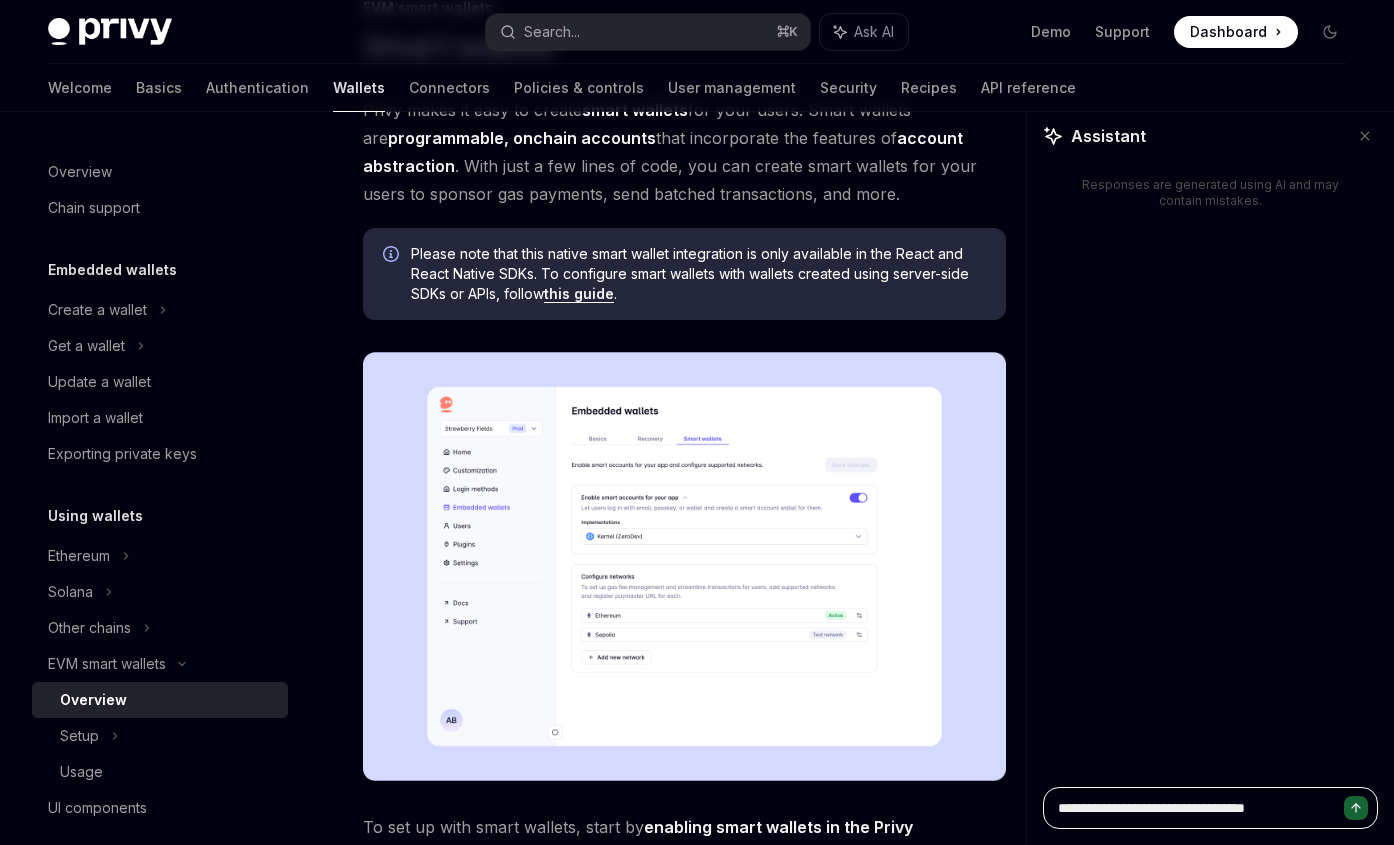 type on "**********" 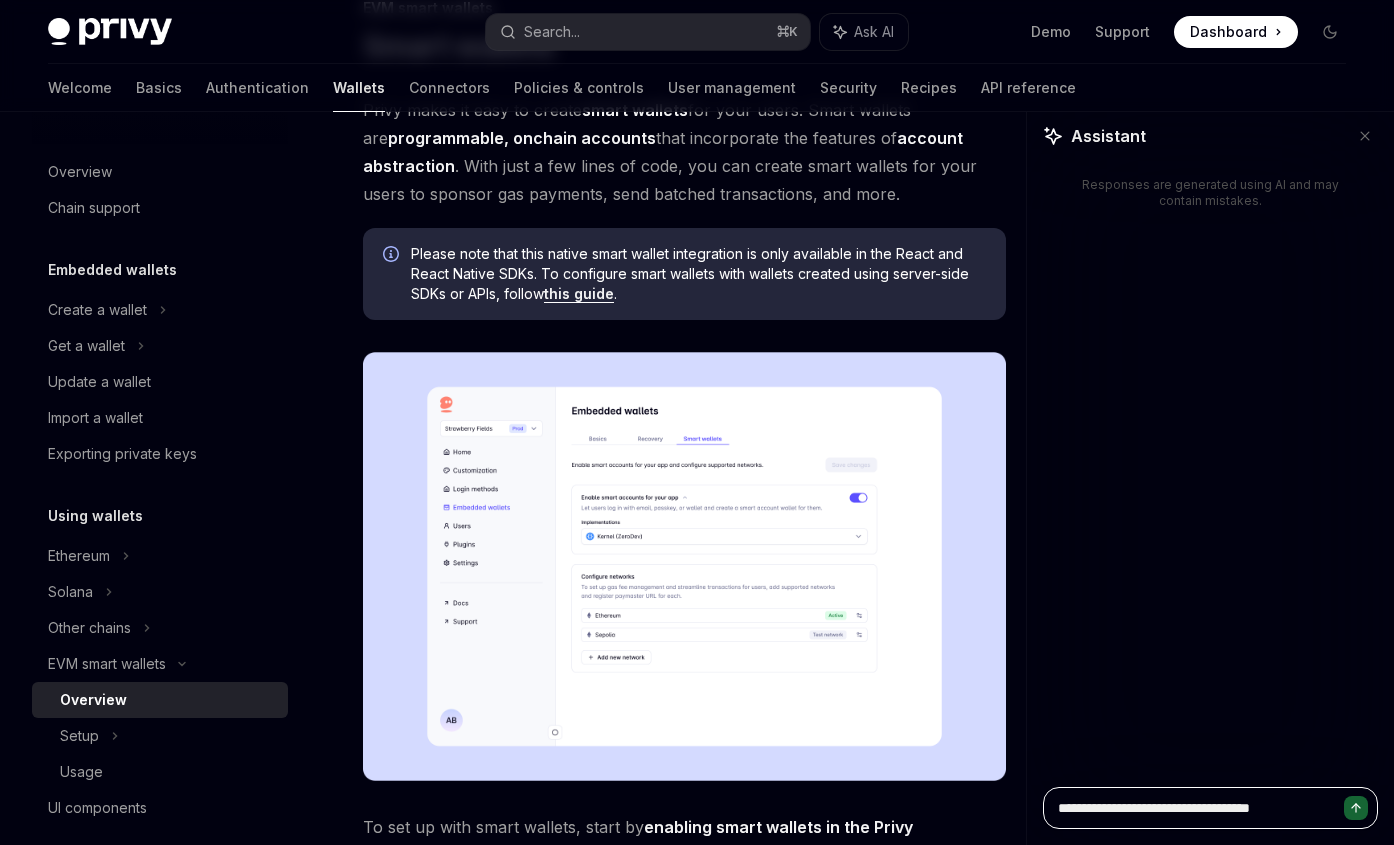 type on "**********" 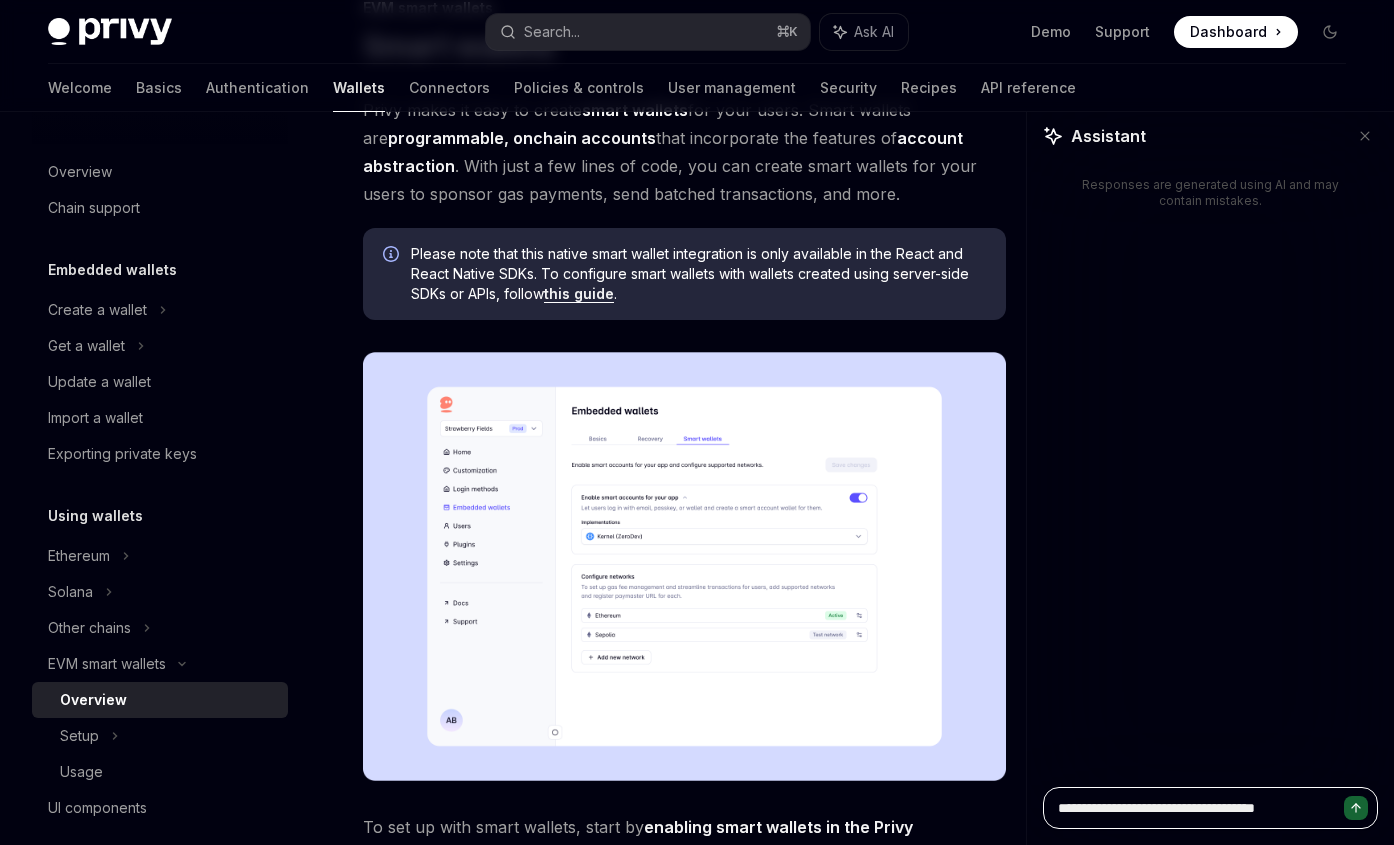 type on "*" 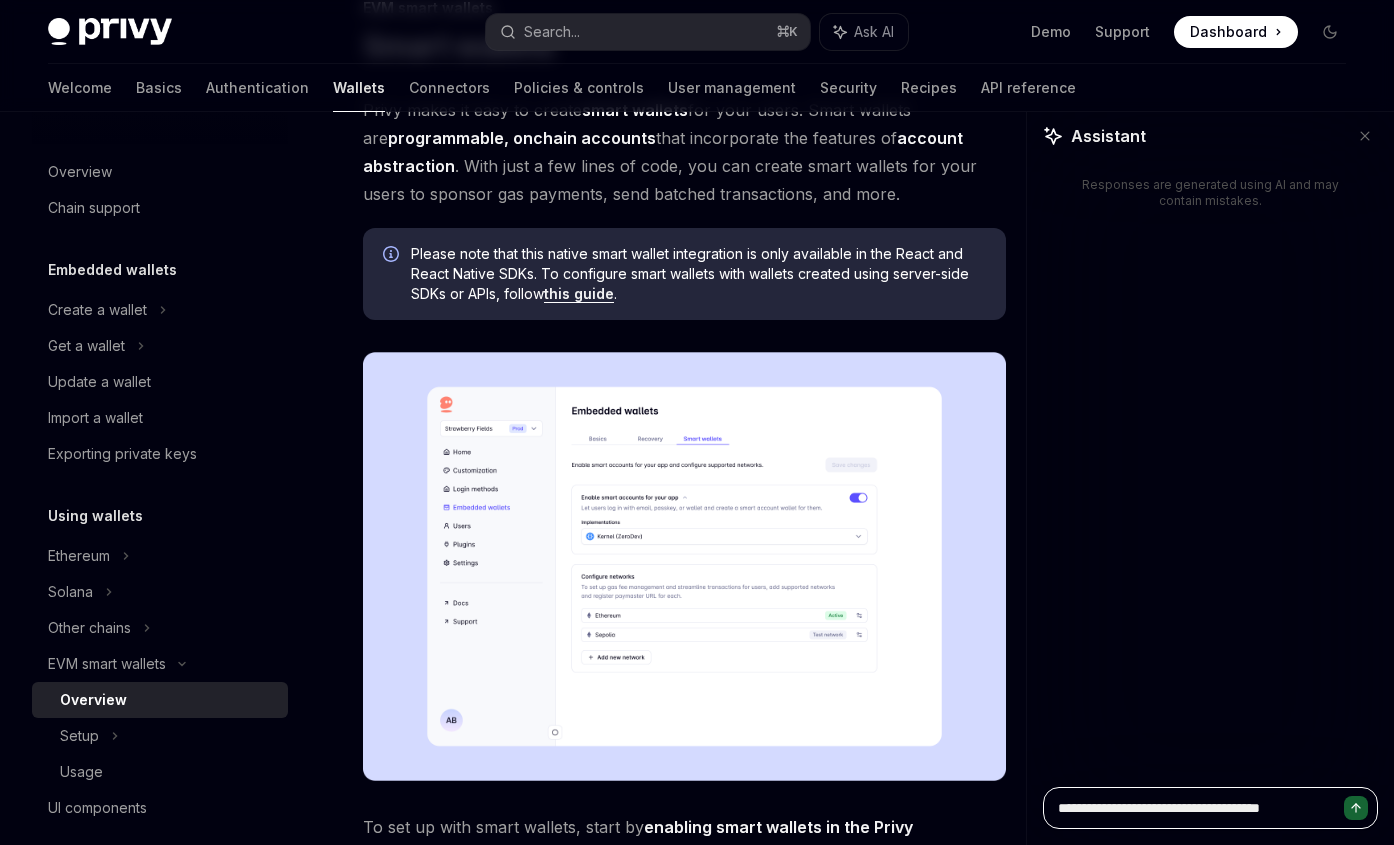type on "**********" 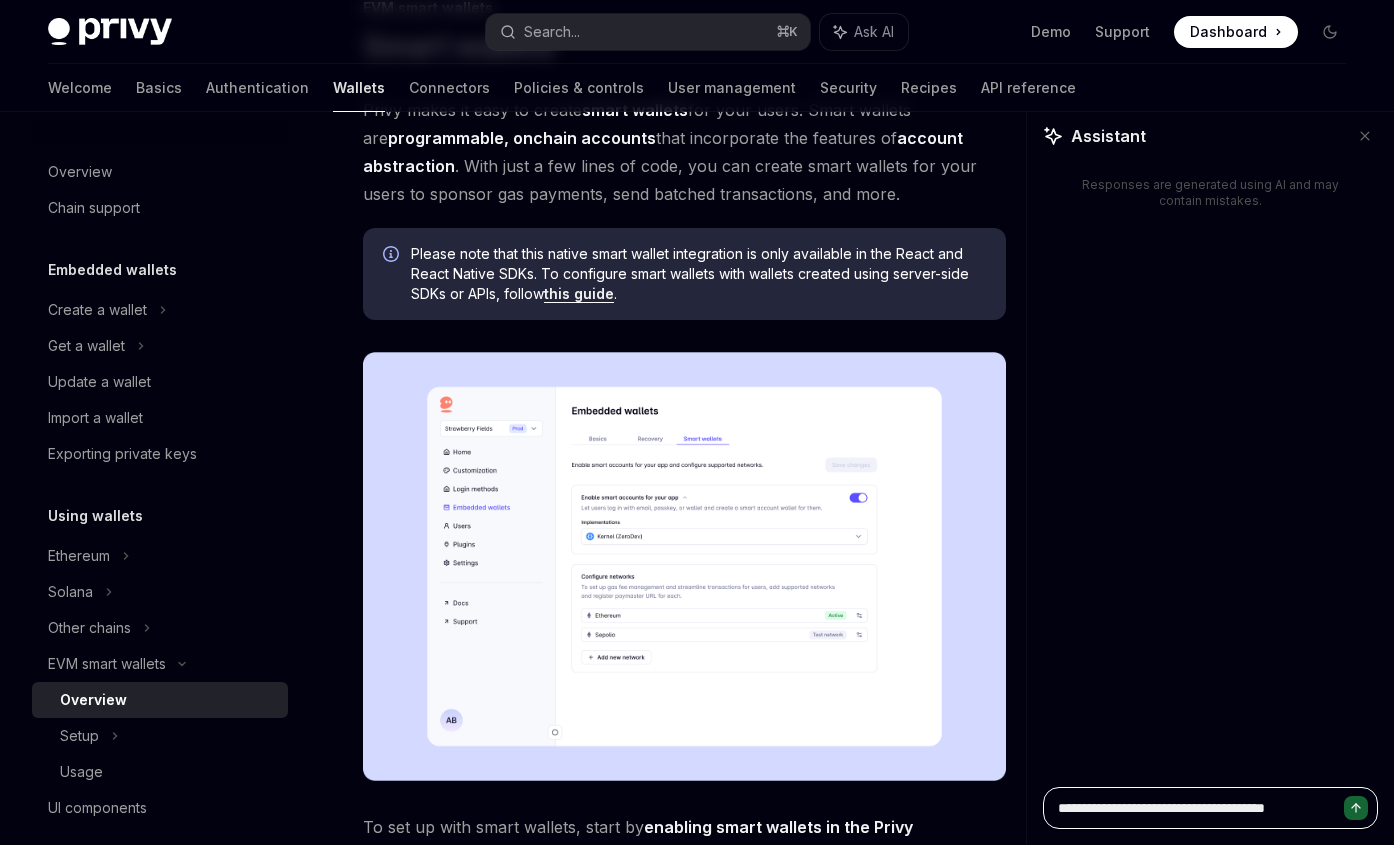 type on "**********" 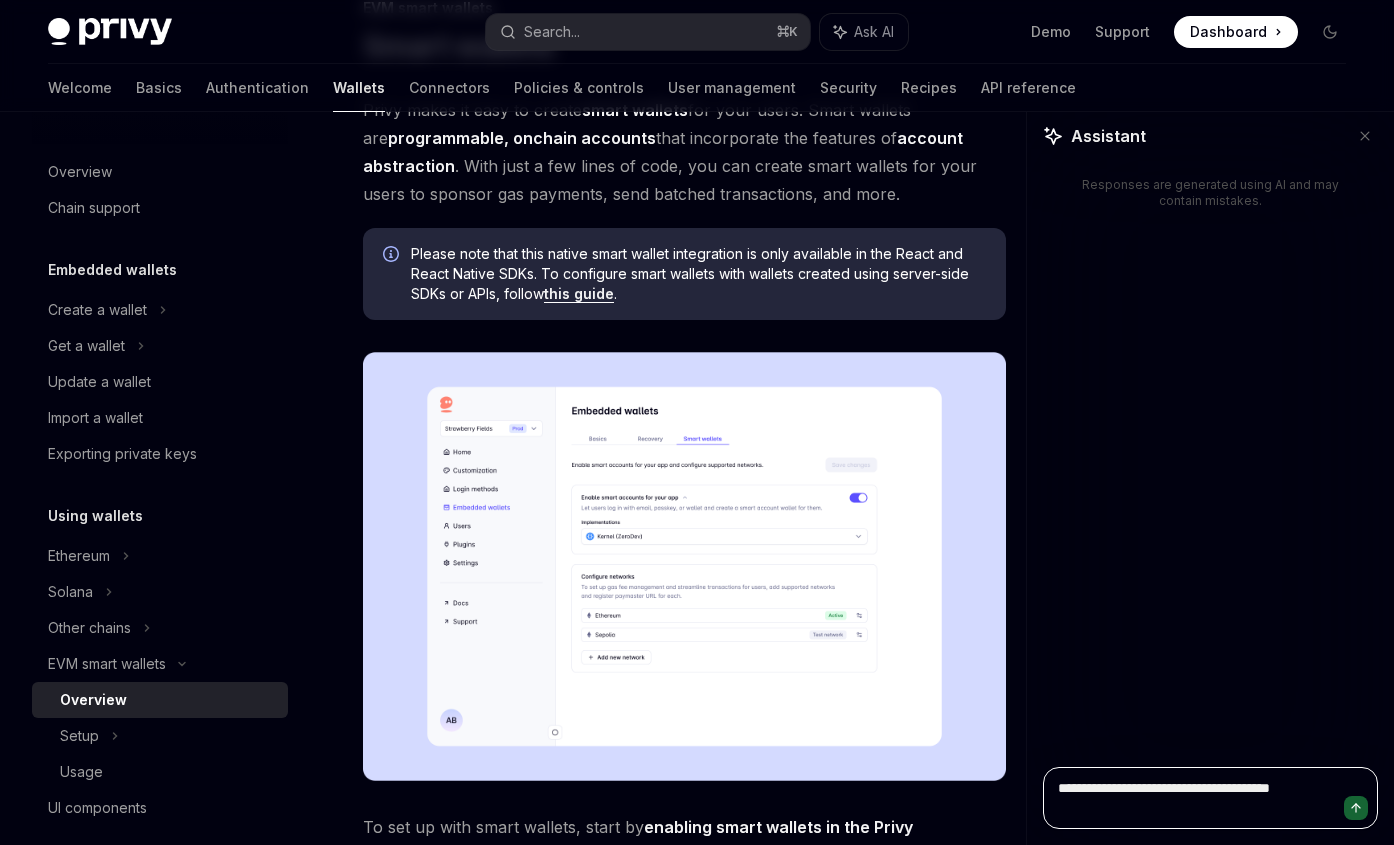 type on "**********" 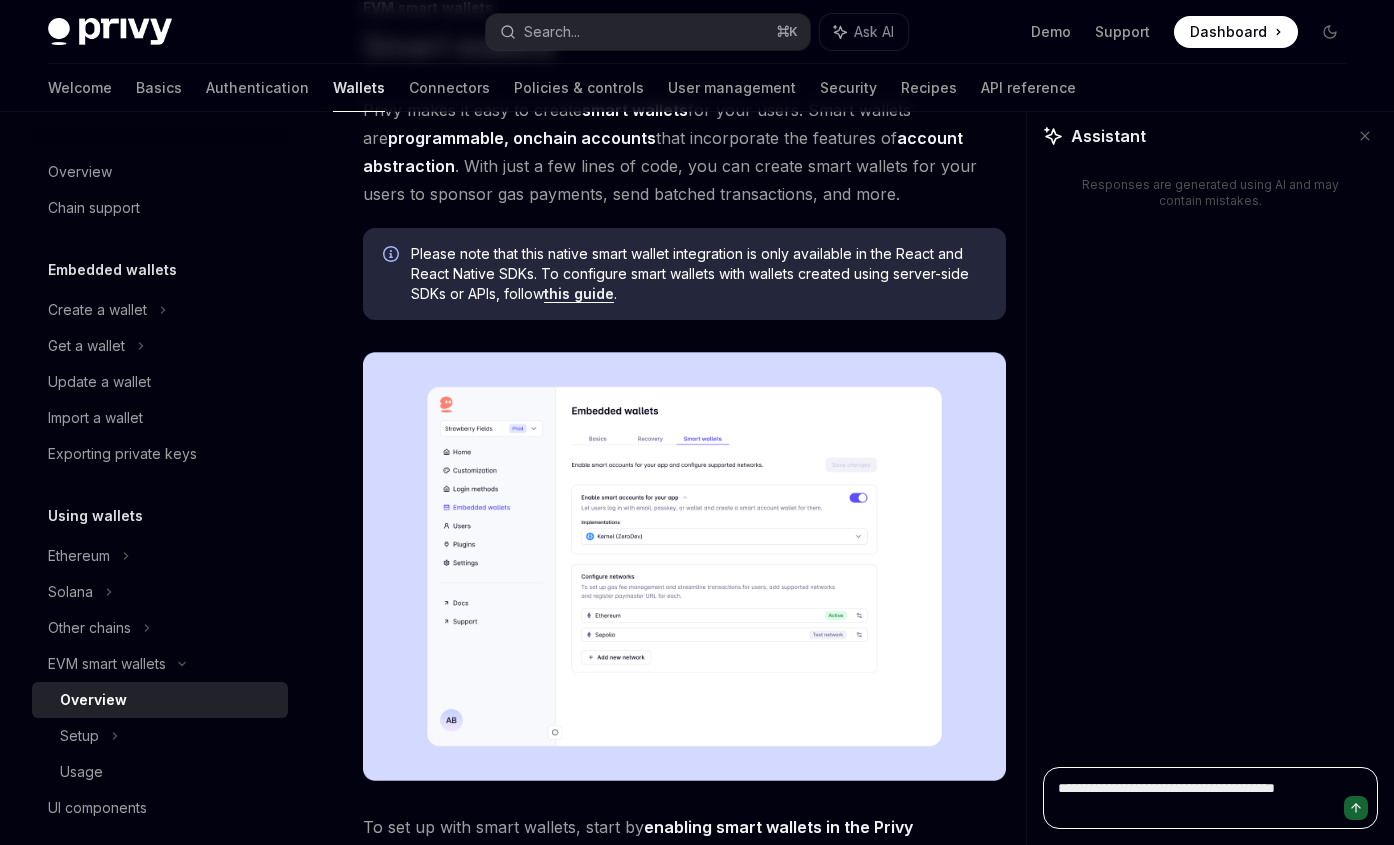 type on "*" 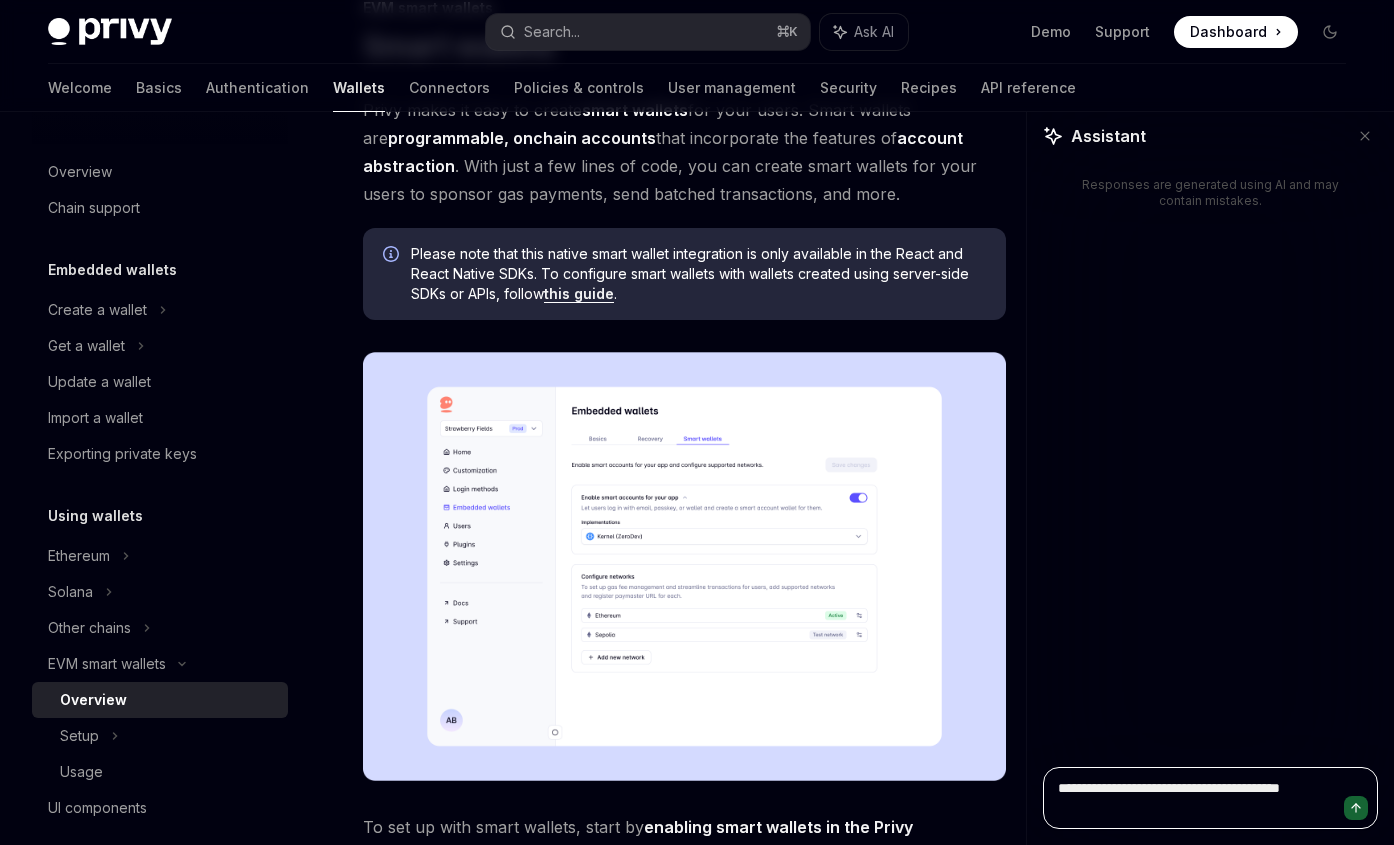 type on "**********" 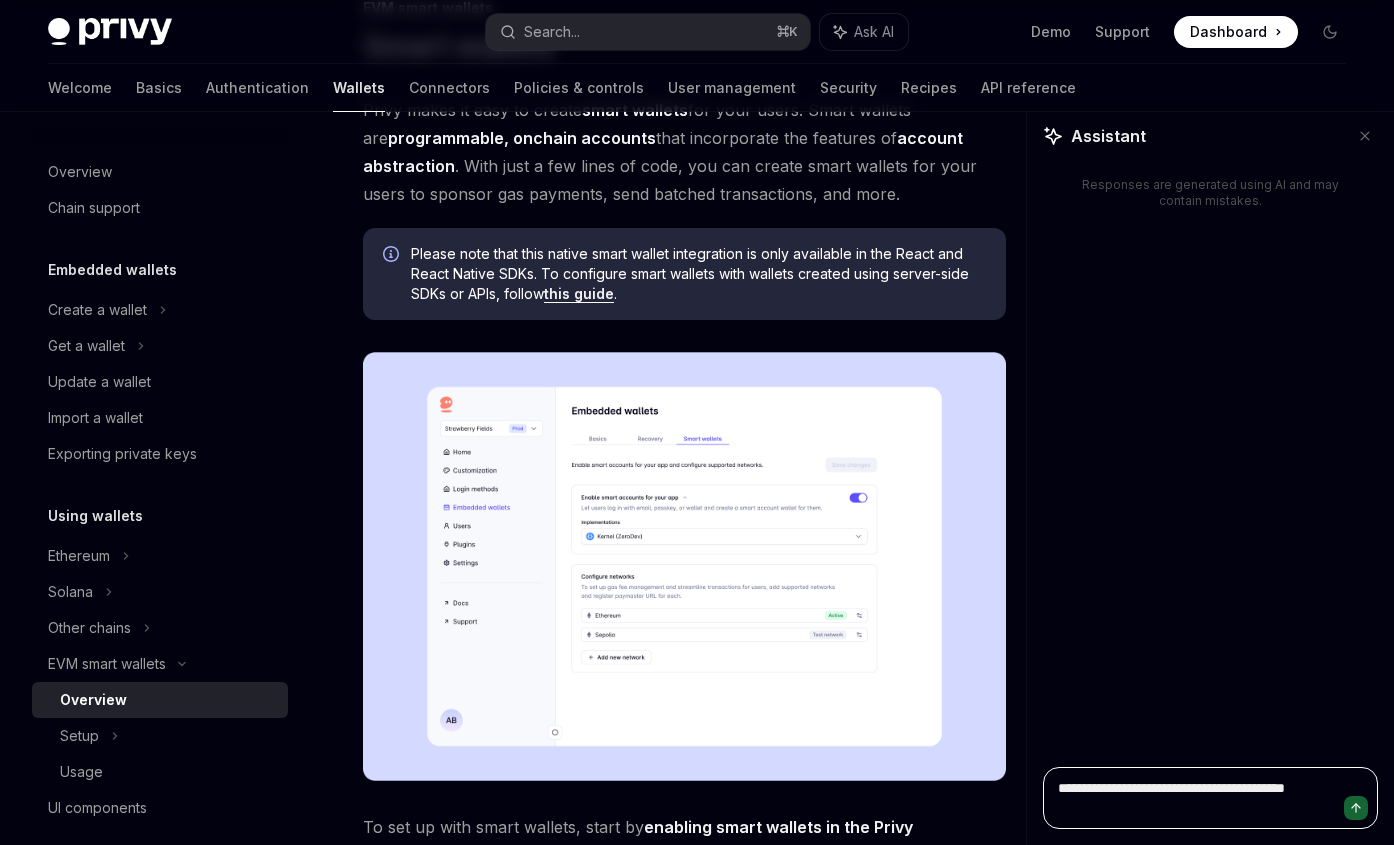 type on "*" 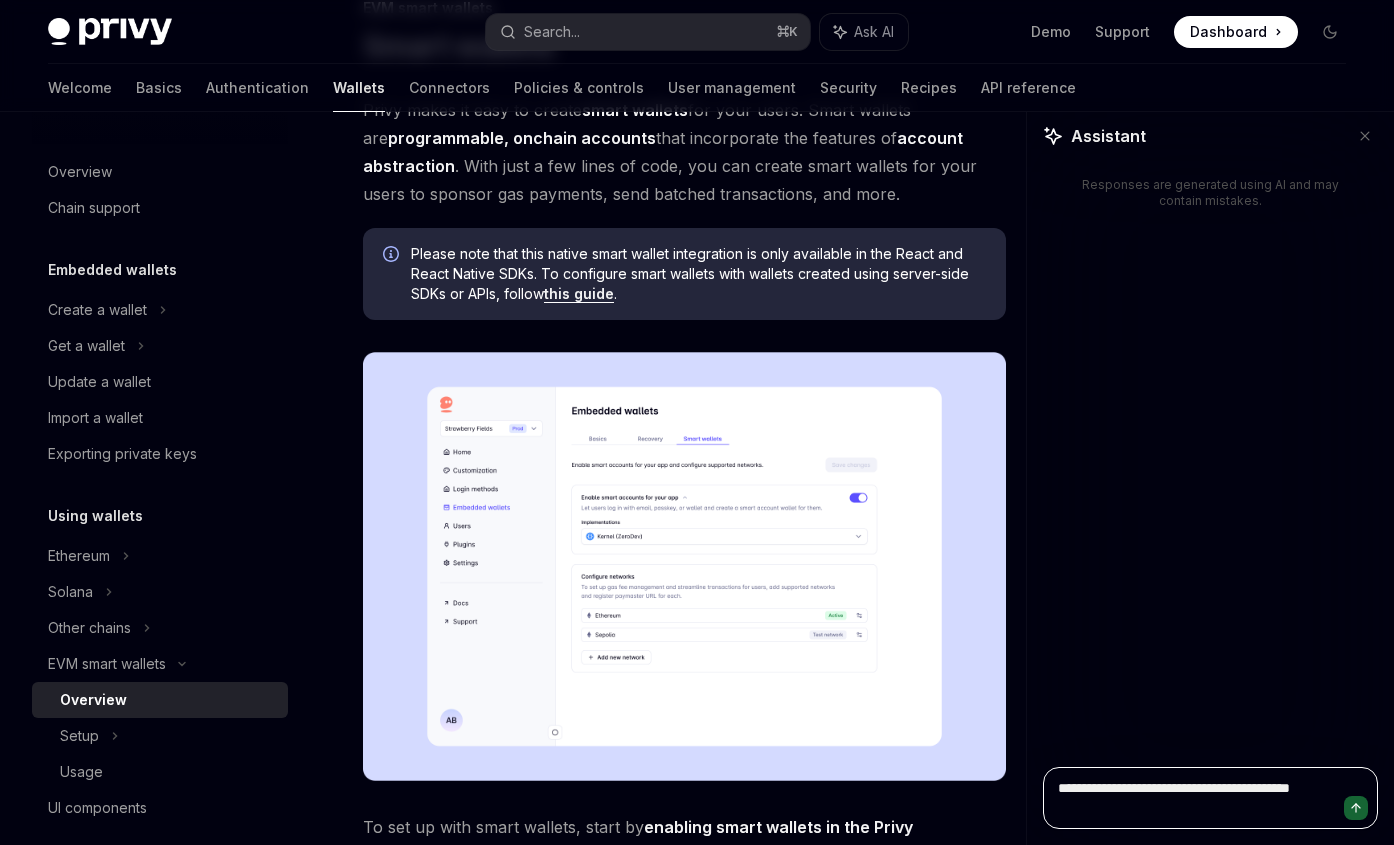 type on "**********" 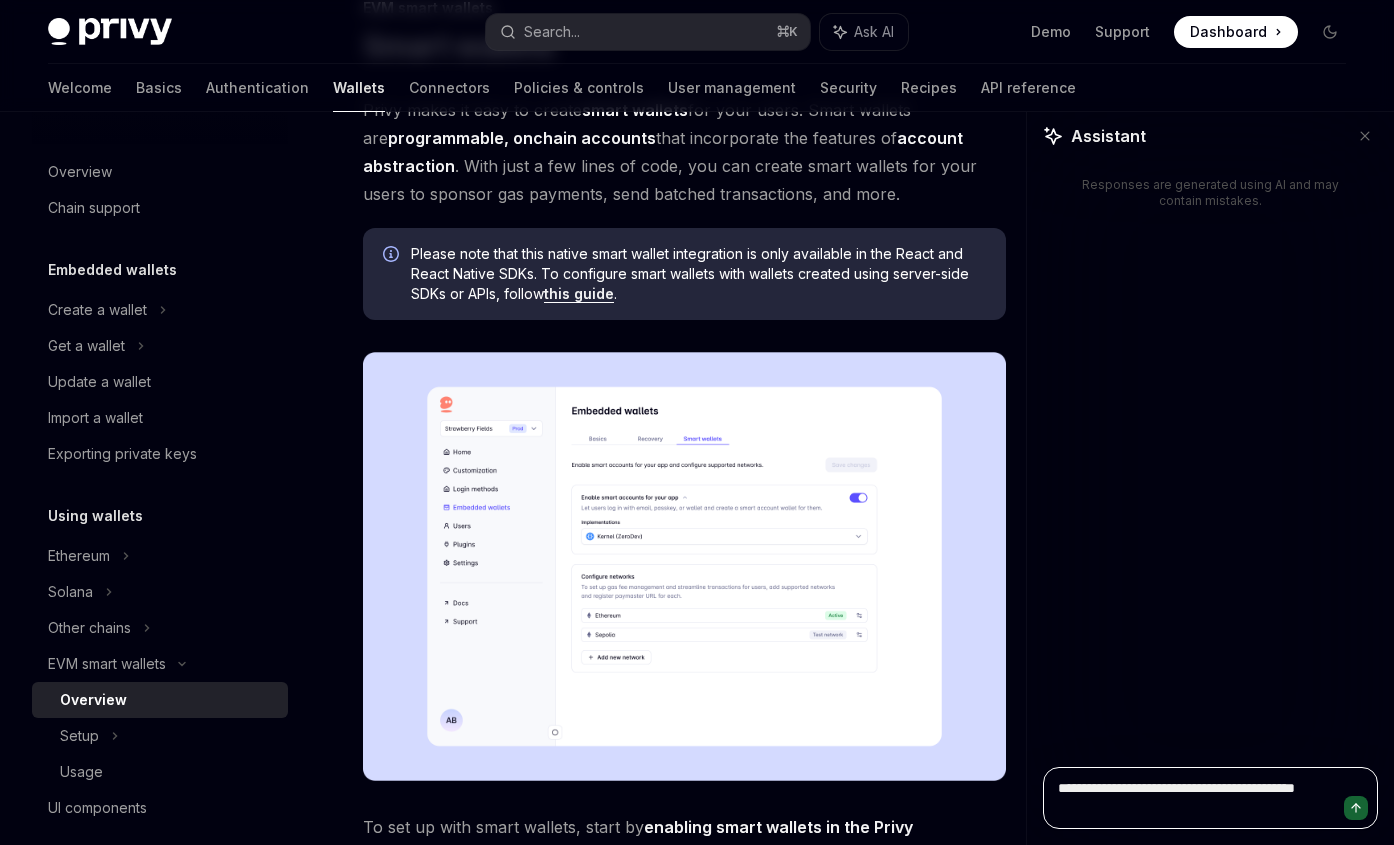 type on "**********" 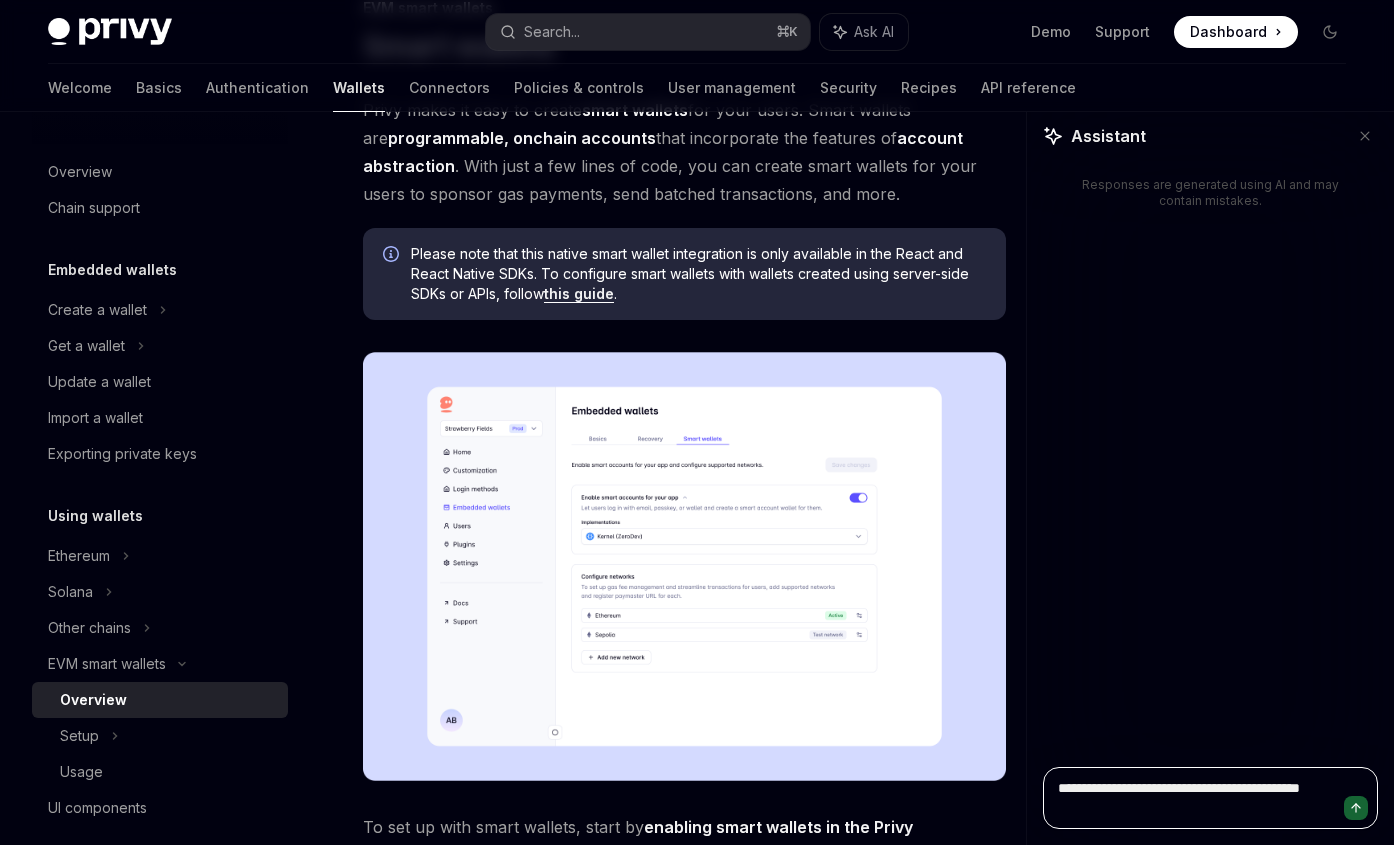 type on "**********" 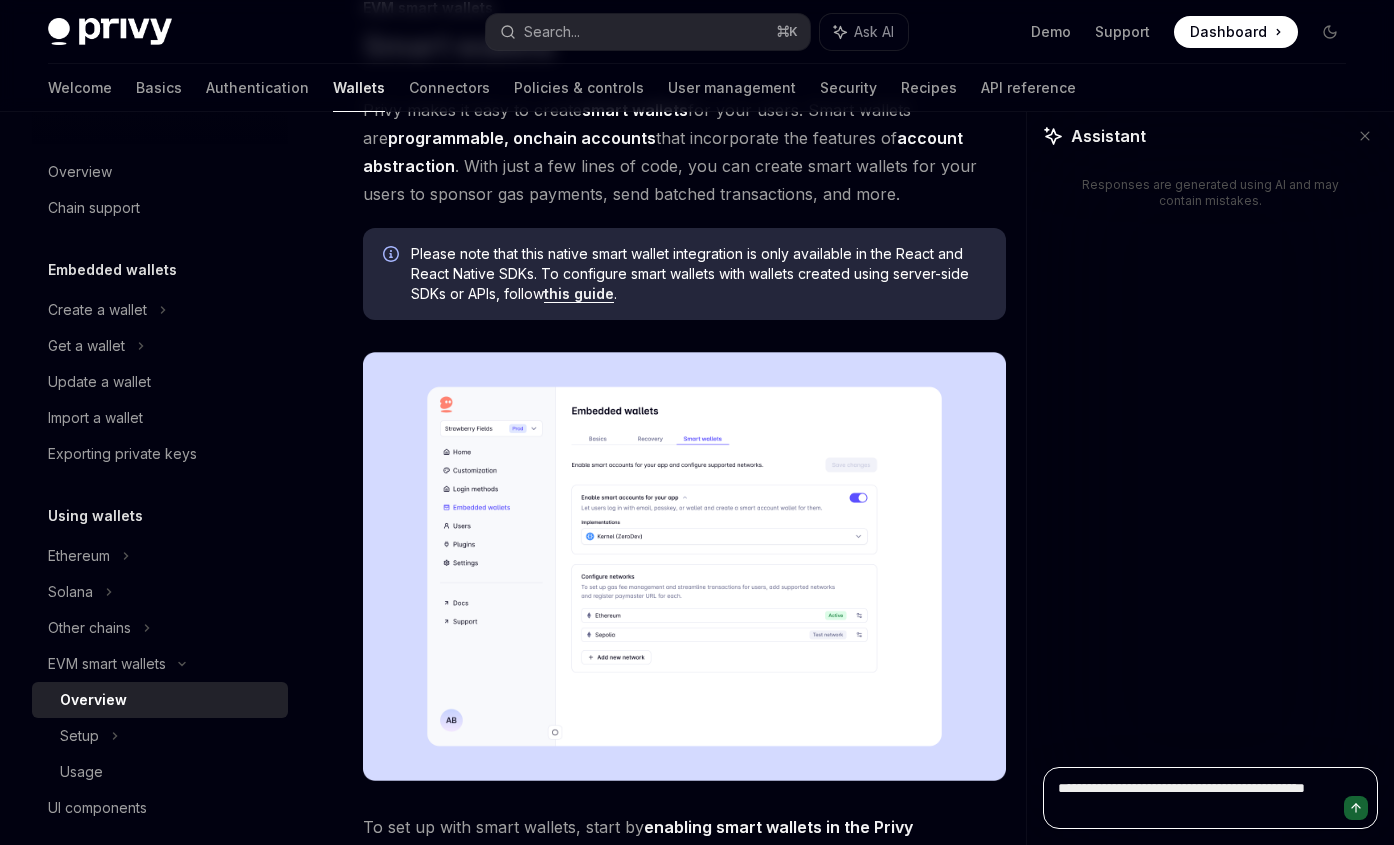 type on "**********" 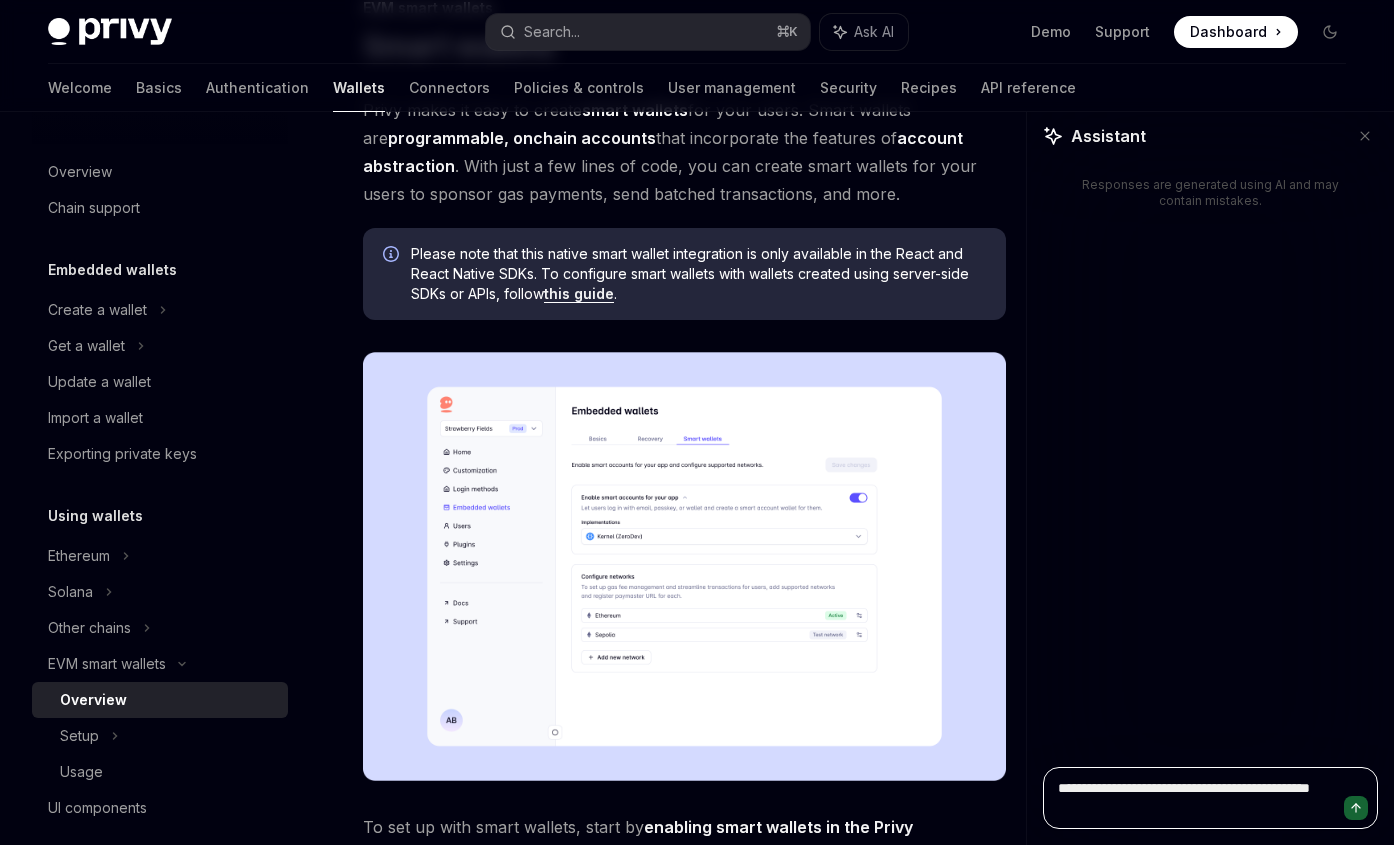 type on "**********" 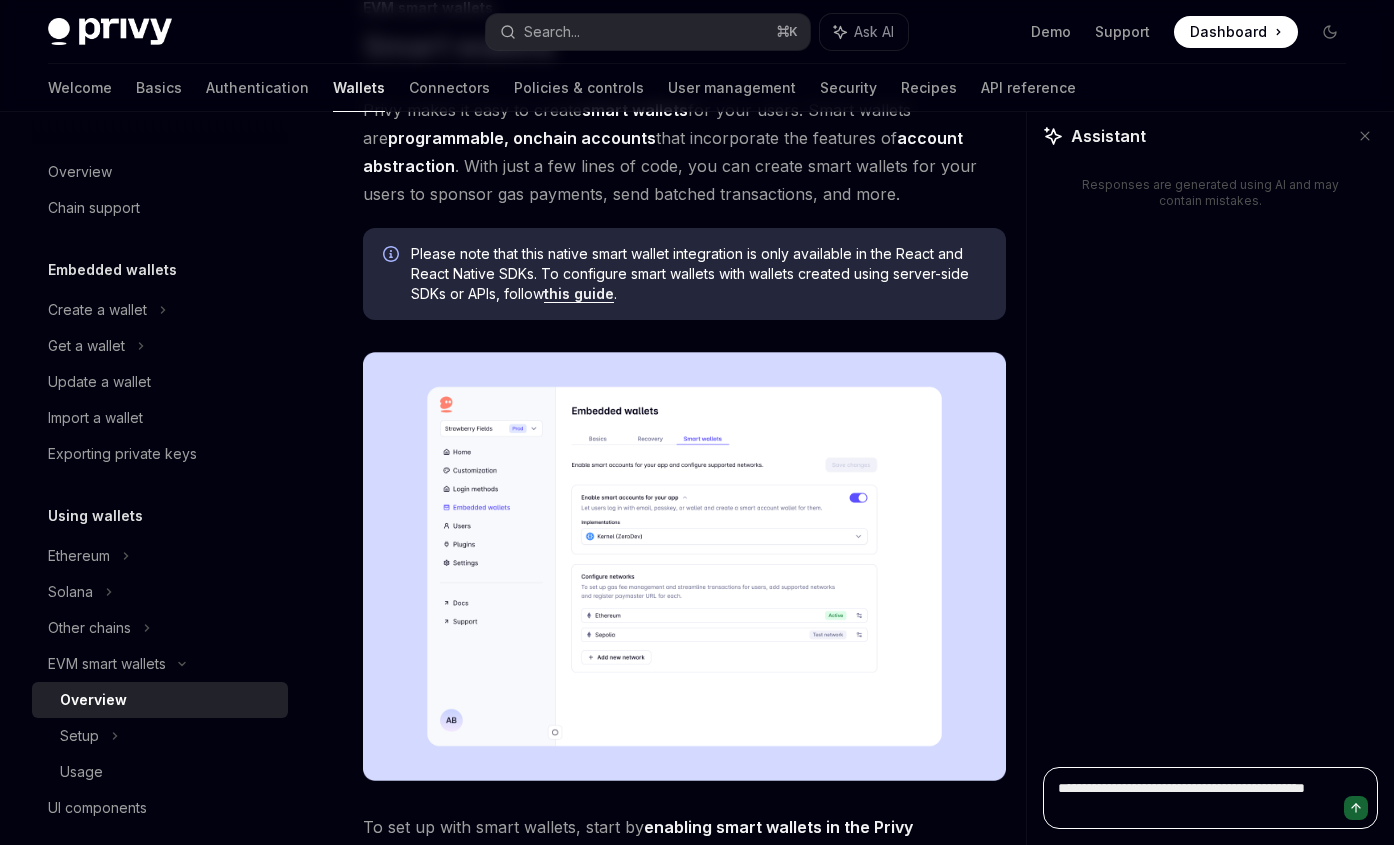 type on "**********" 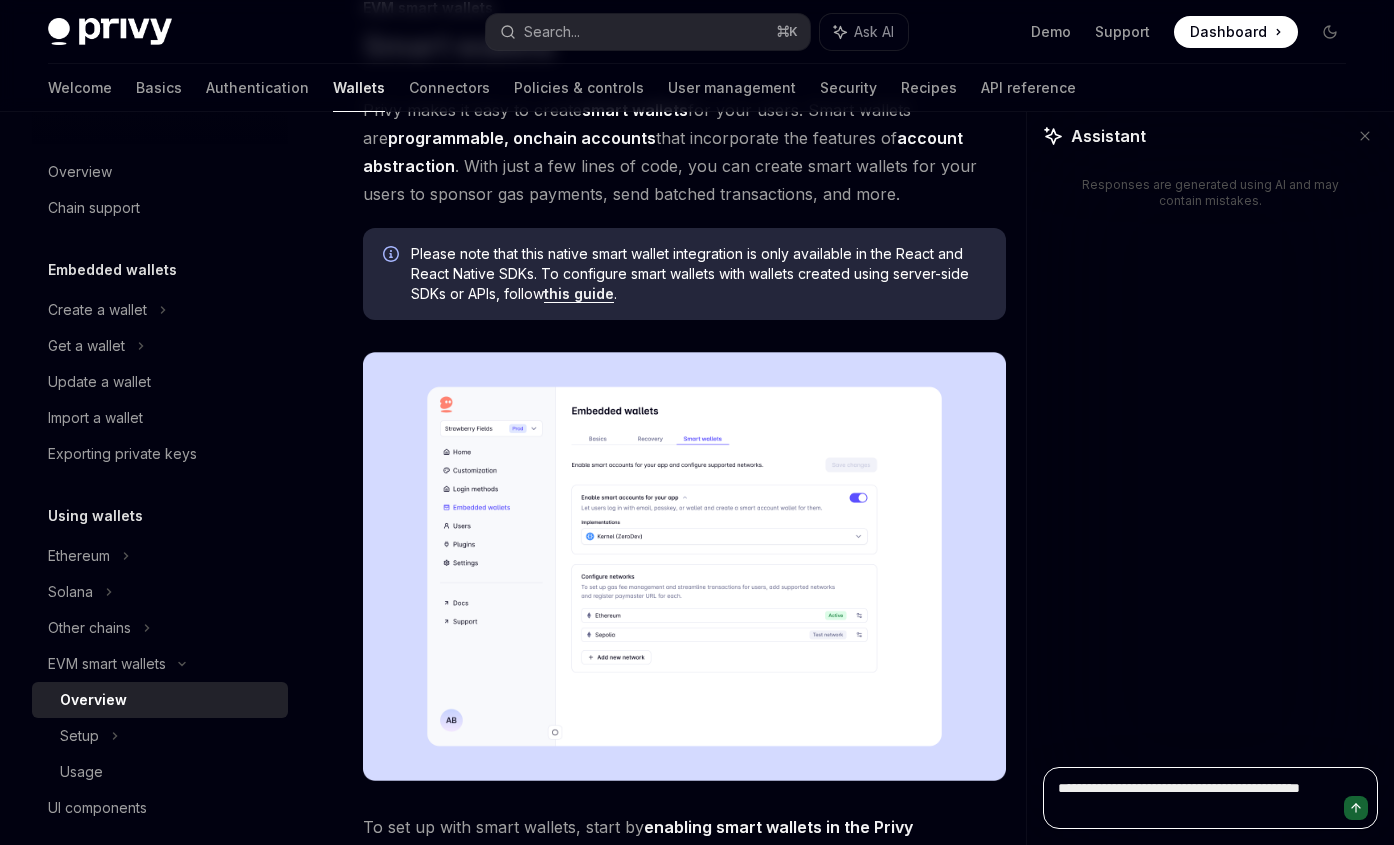 type on "**********" 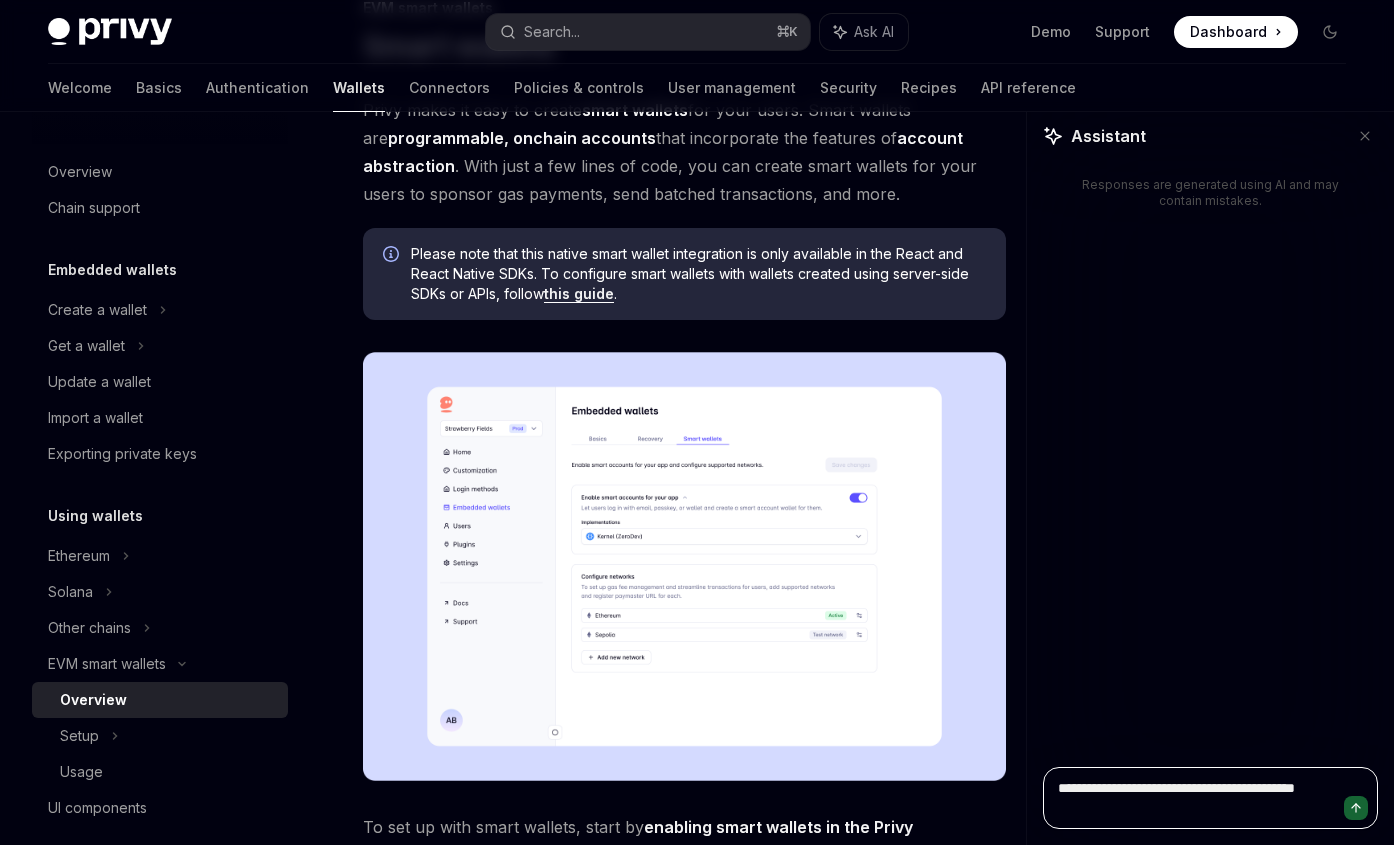 type on "**********" 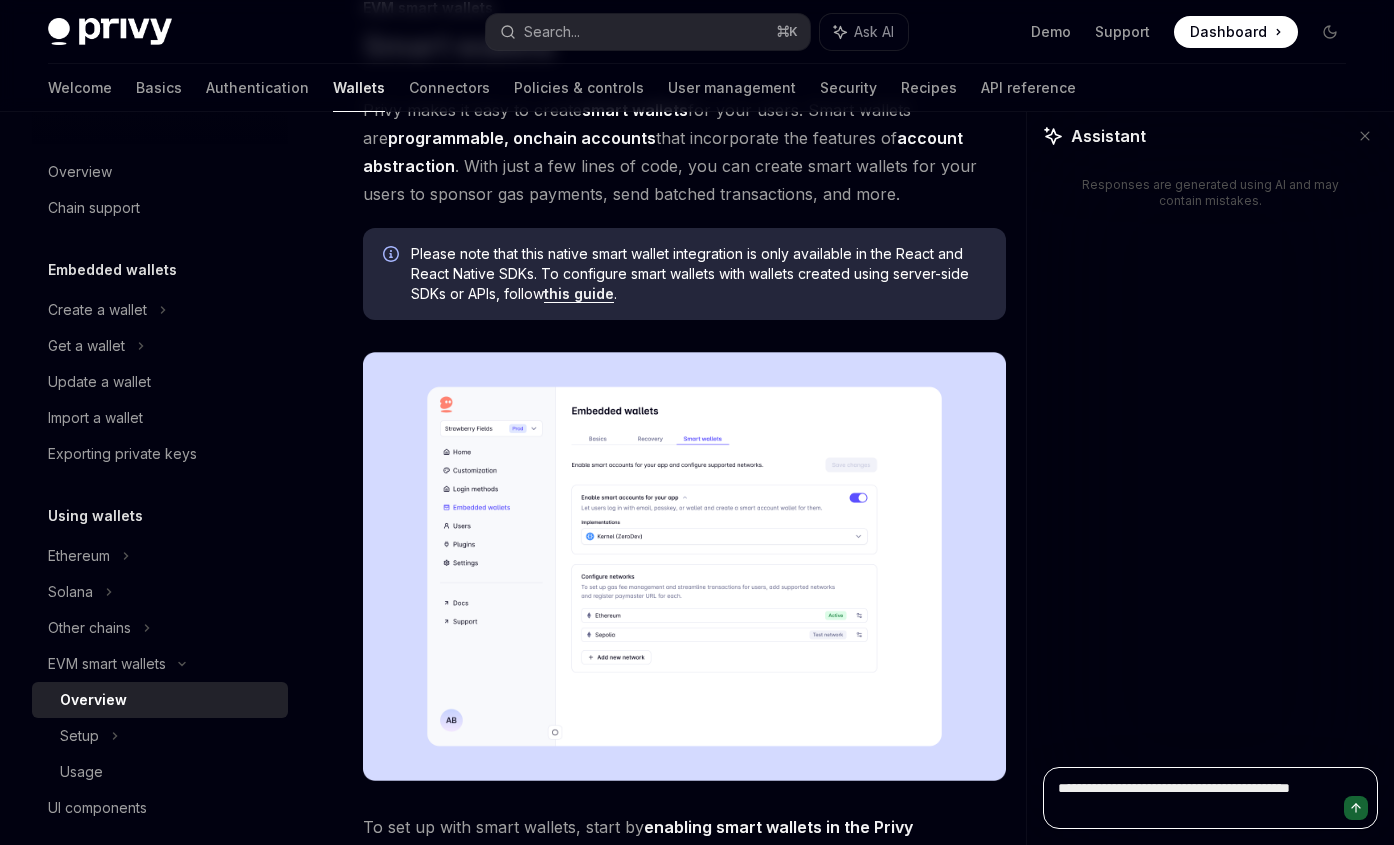 type on "**********" 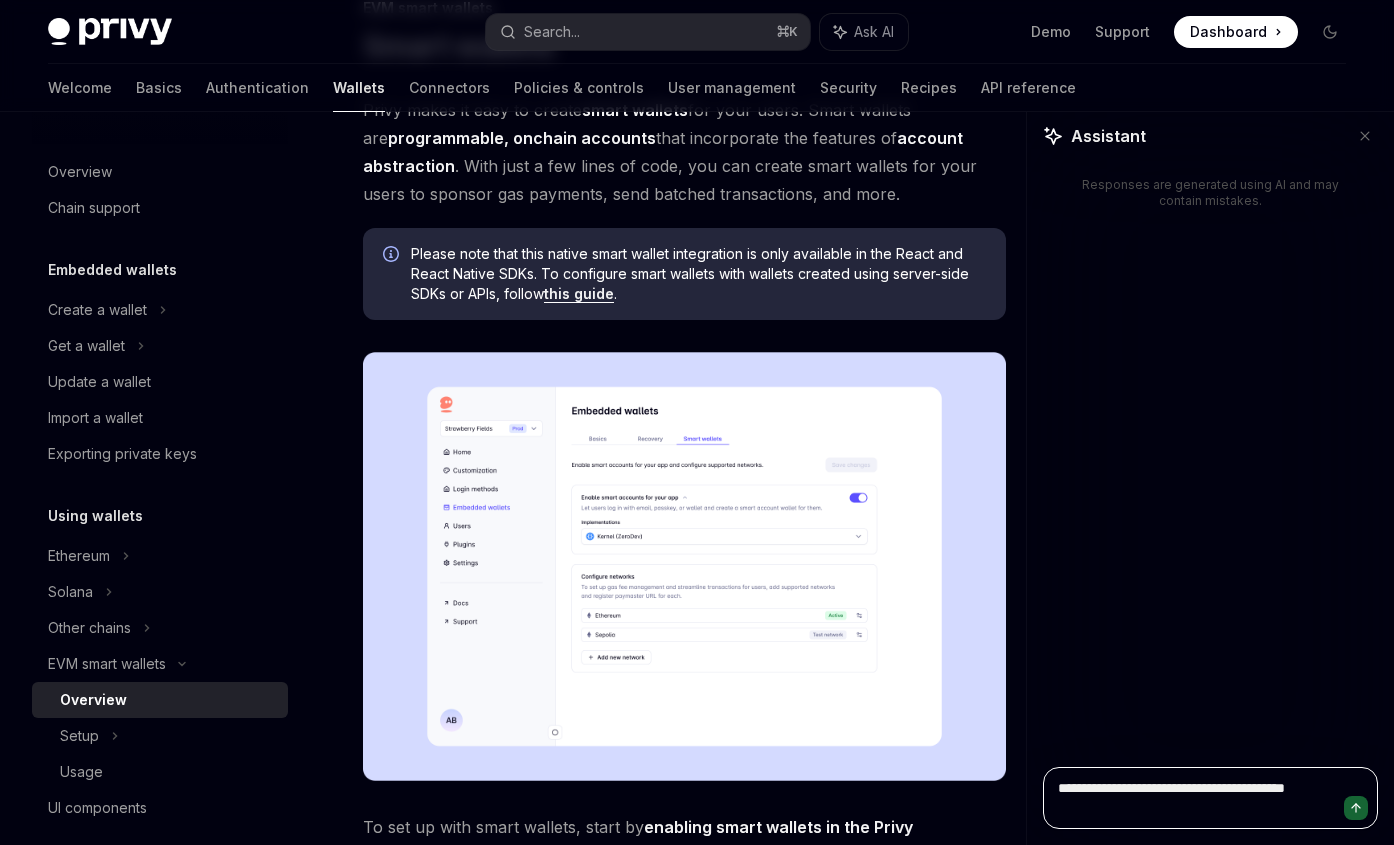 type on "**********" 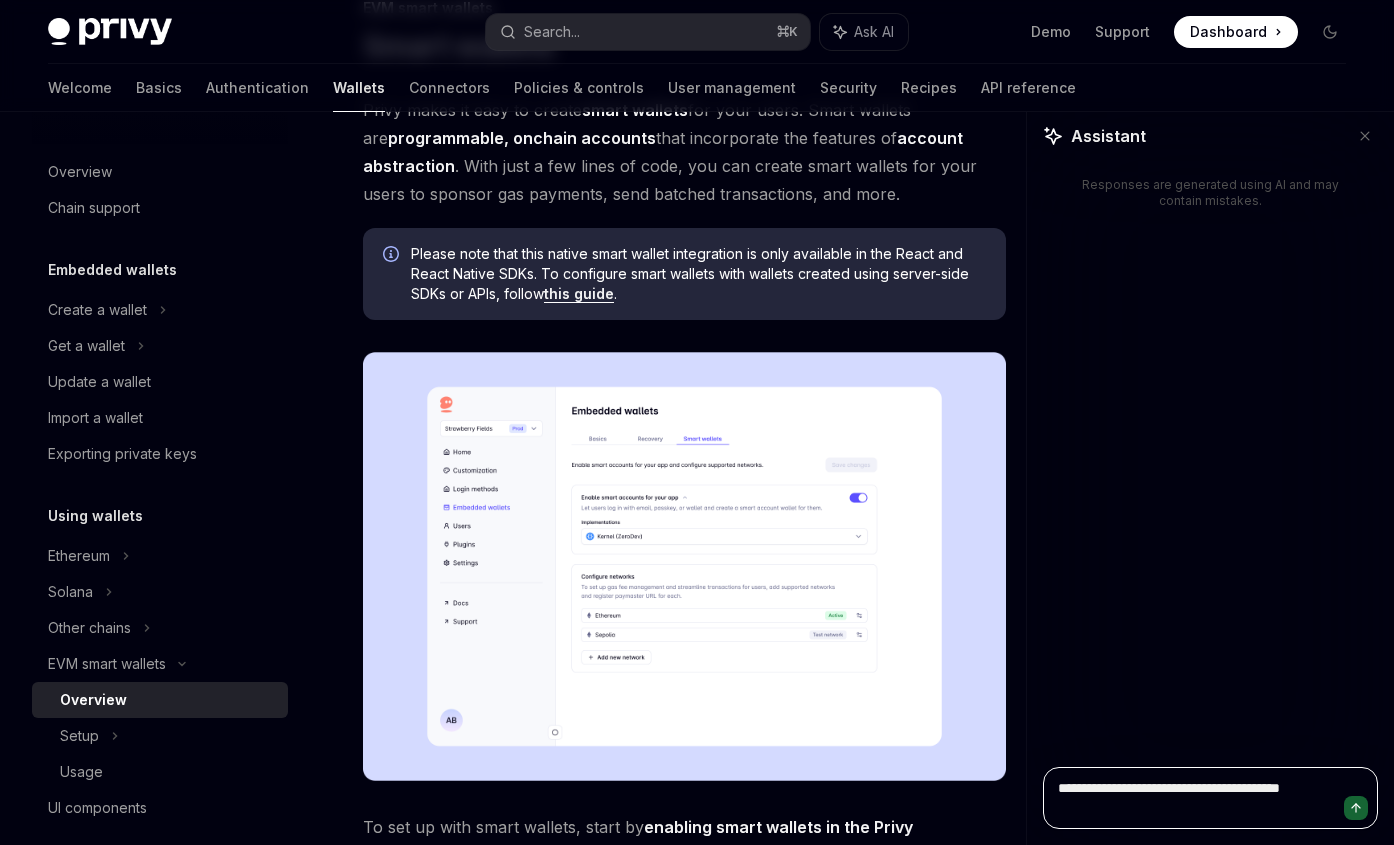 type on "**********" 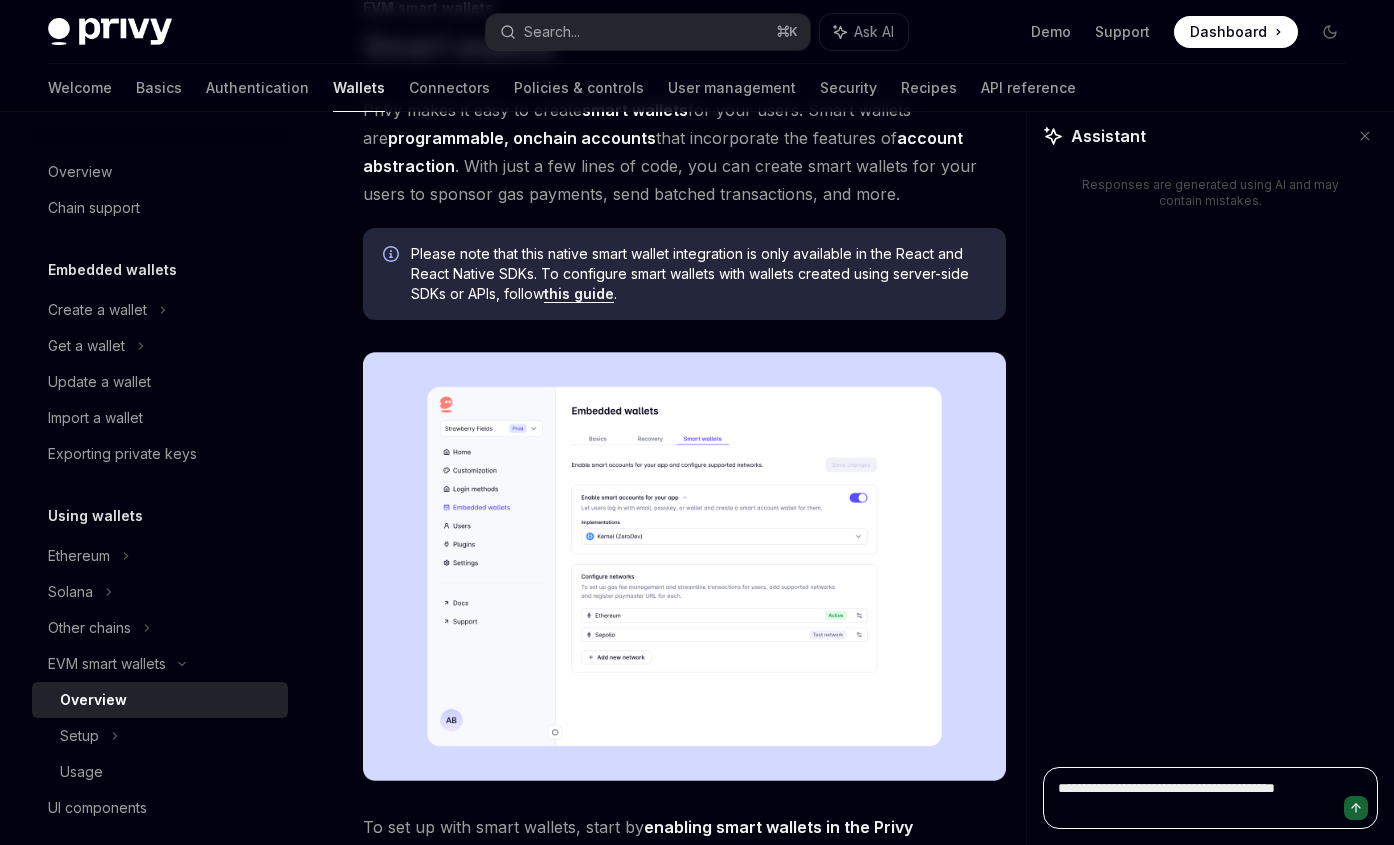 type on "**********" 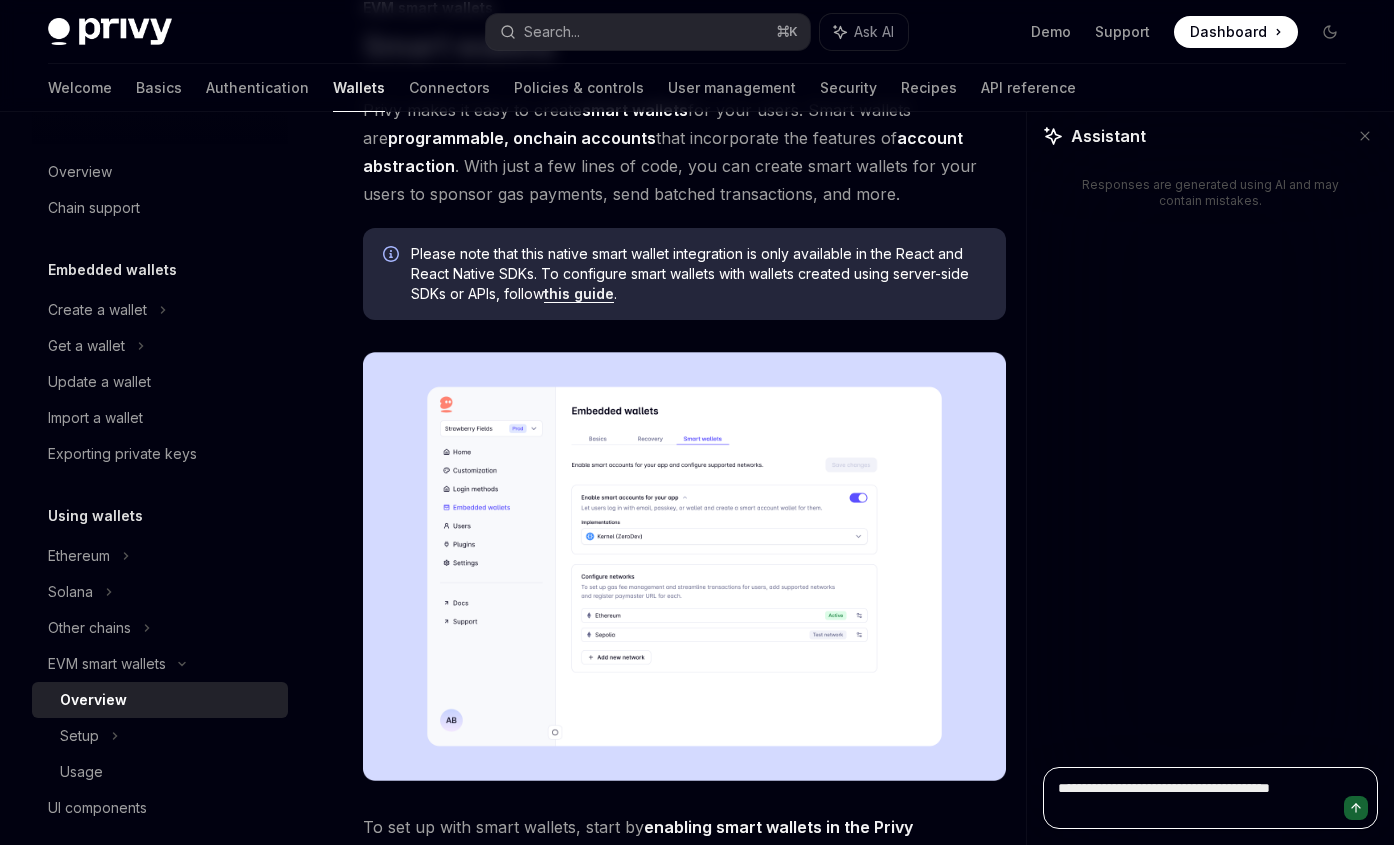 type on "**********" 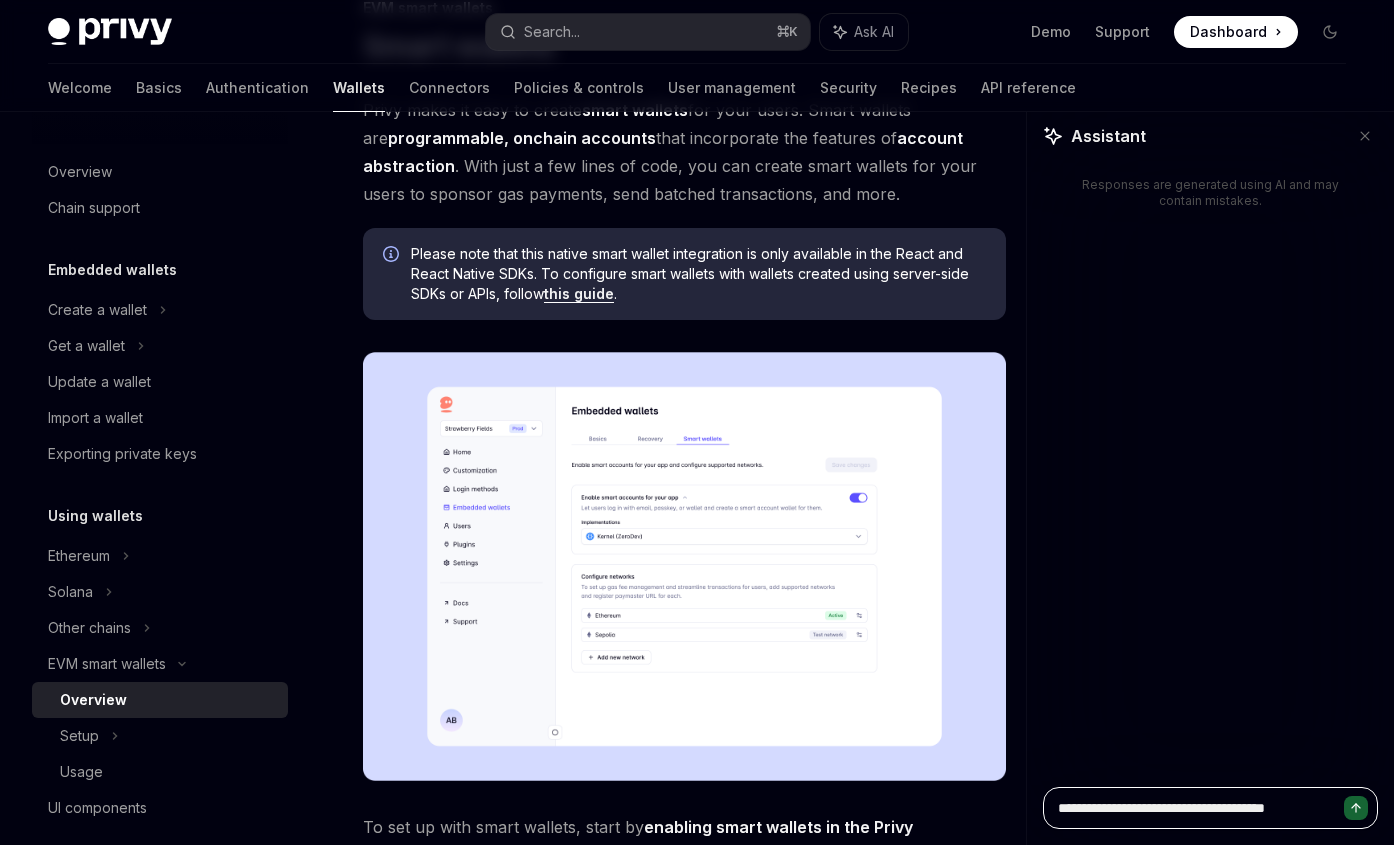 type on "**********" 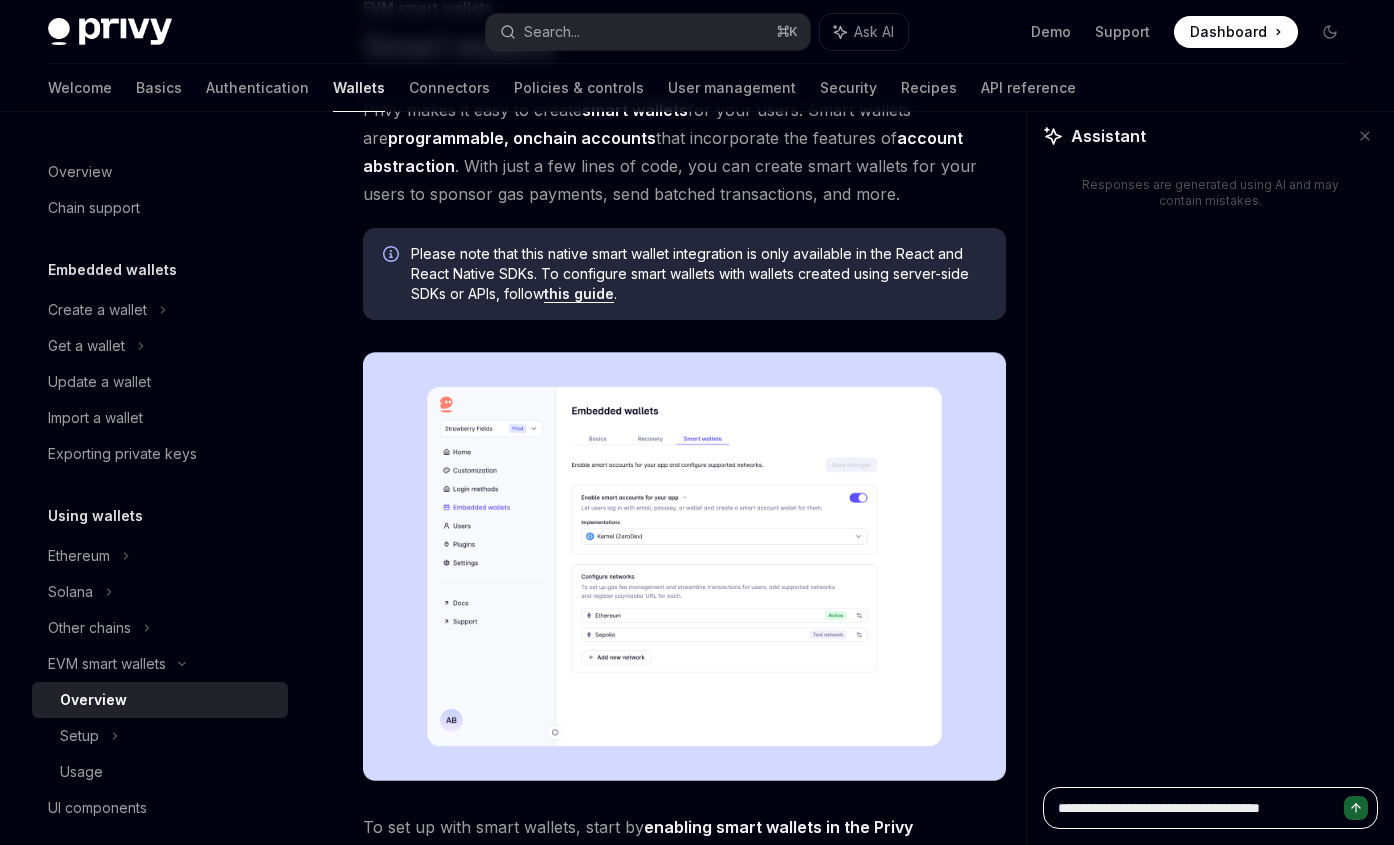 type on "**********" 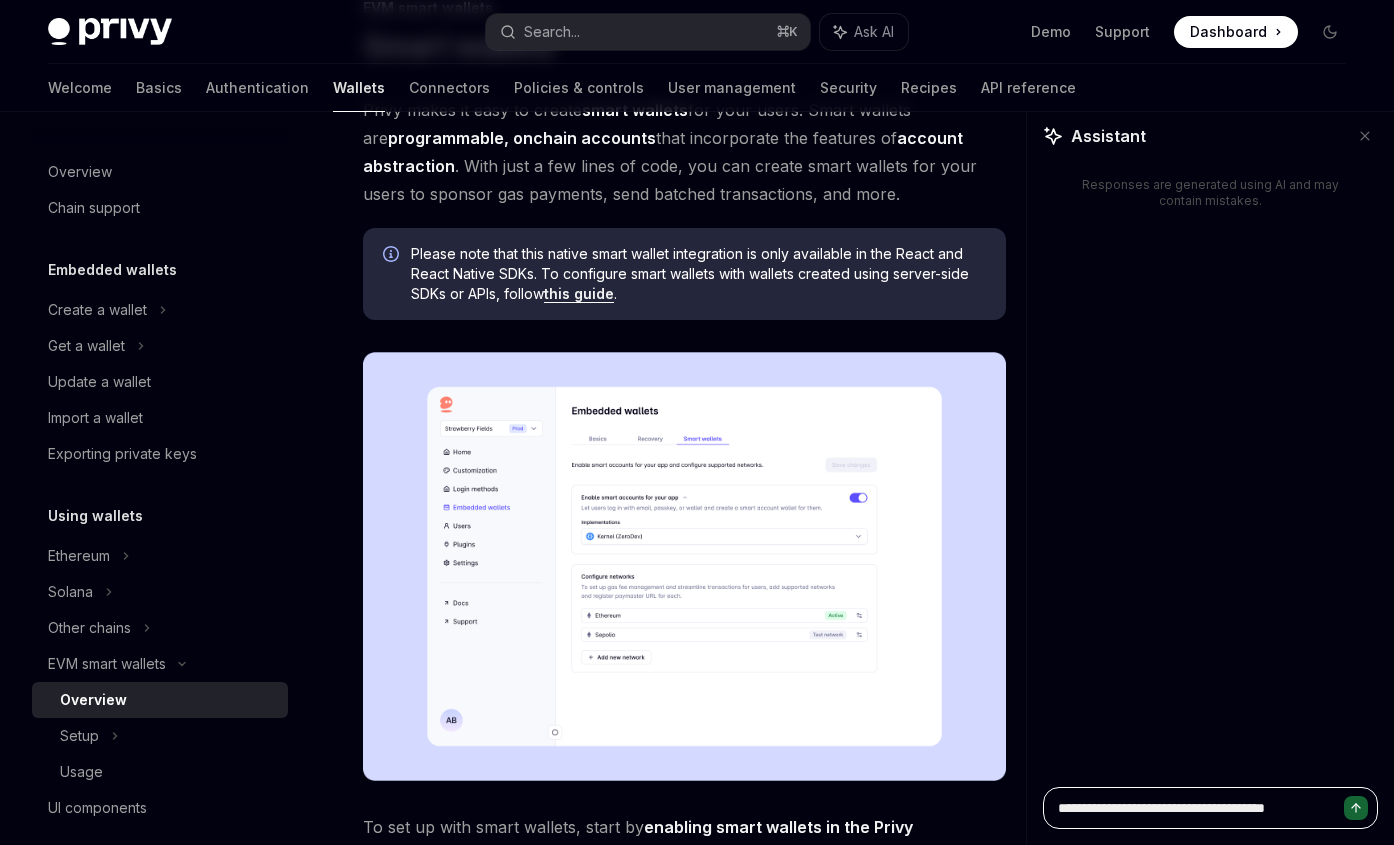 type on "**********" 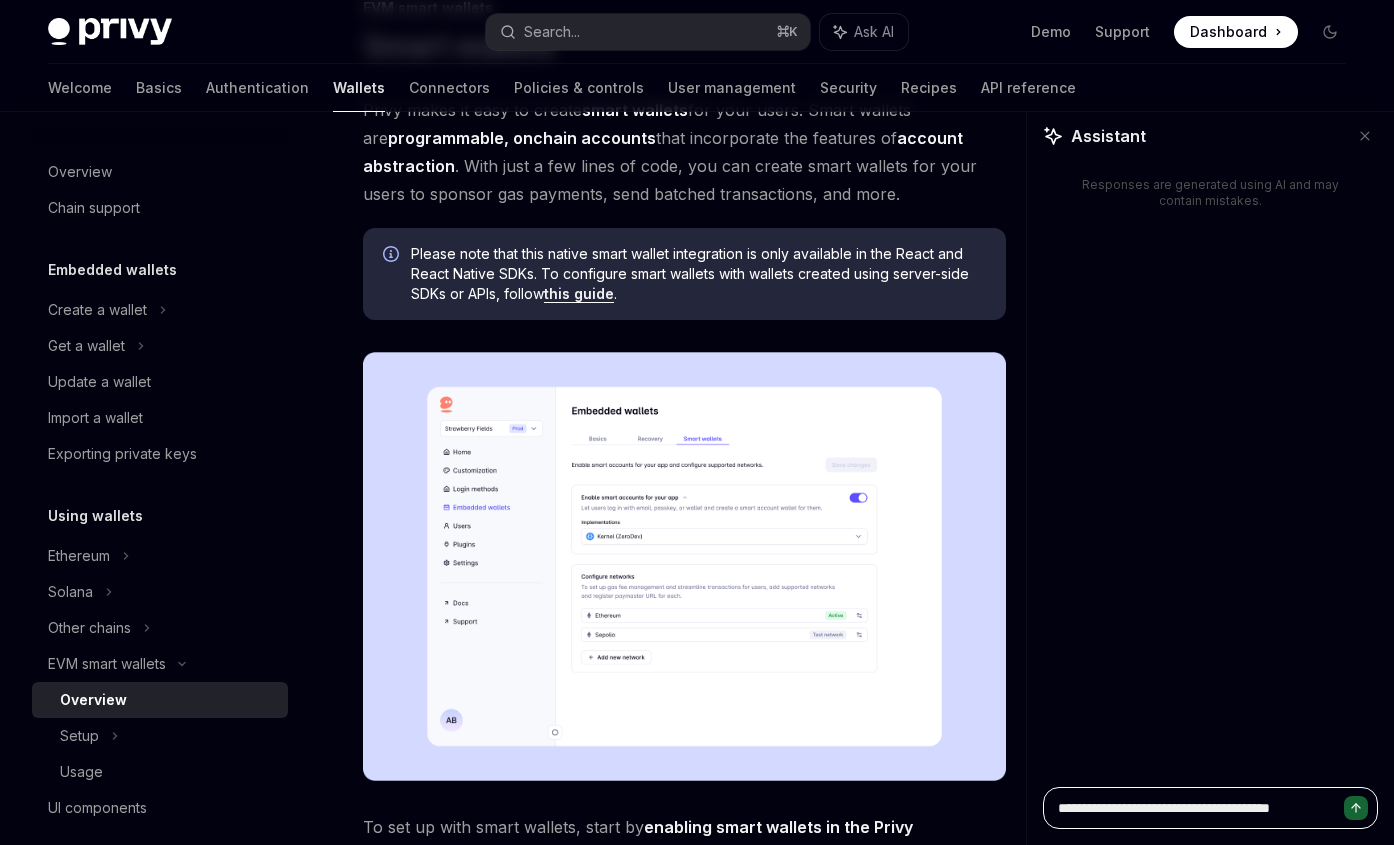 type on "**********" 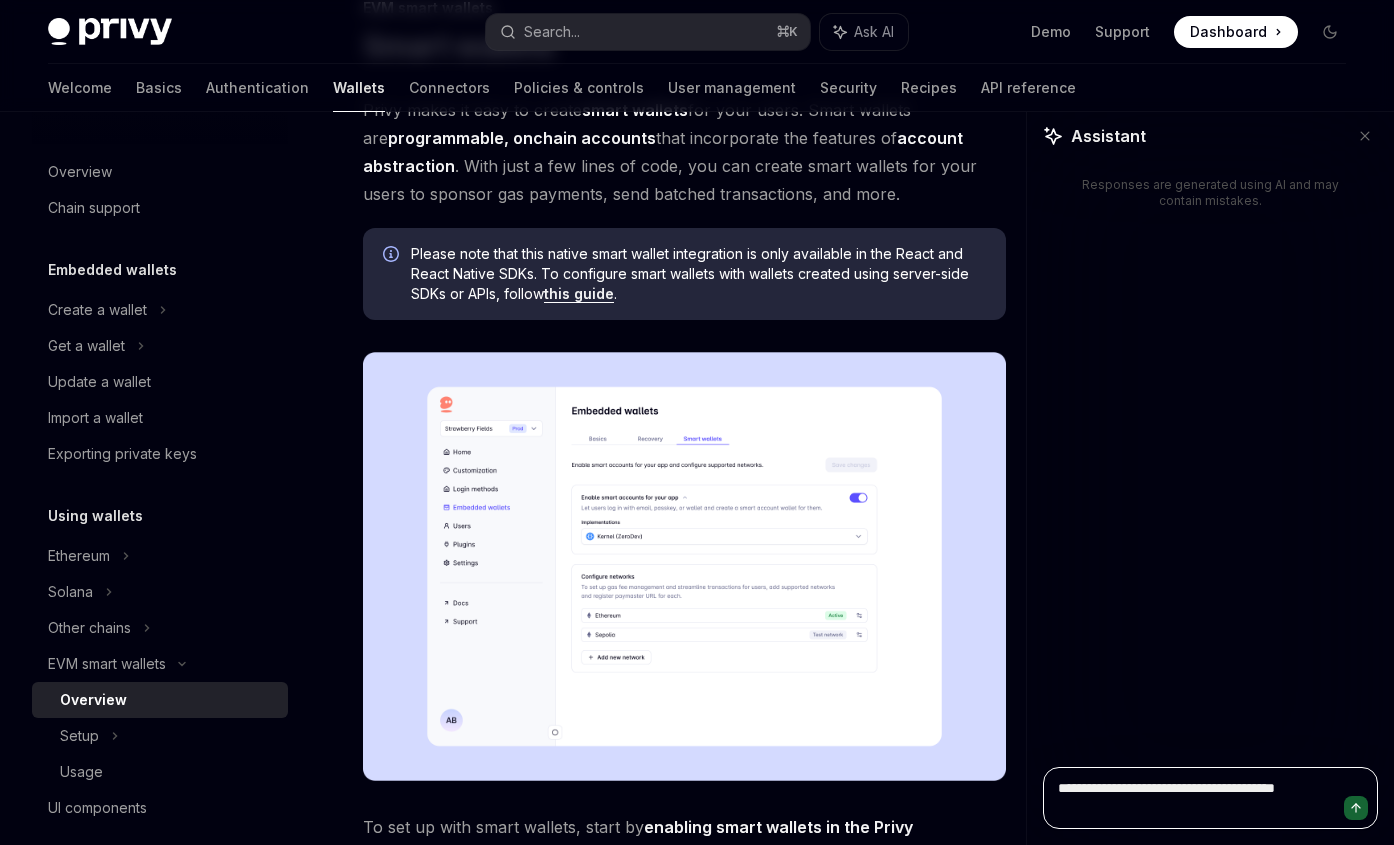 type on "**********" 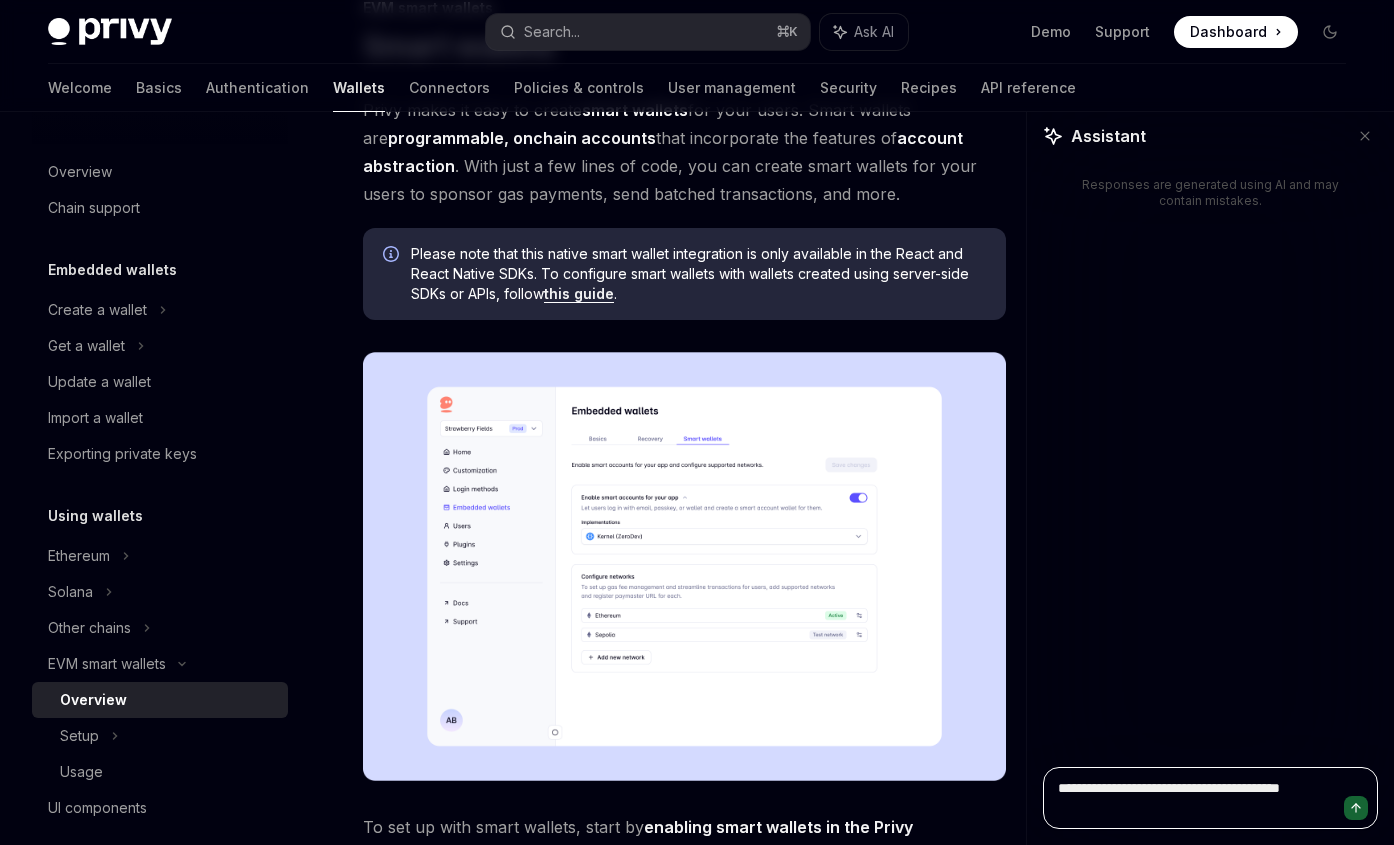 type on "**********" 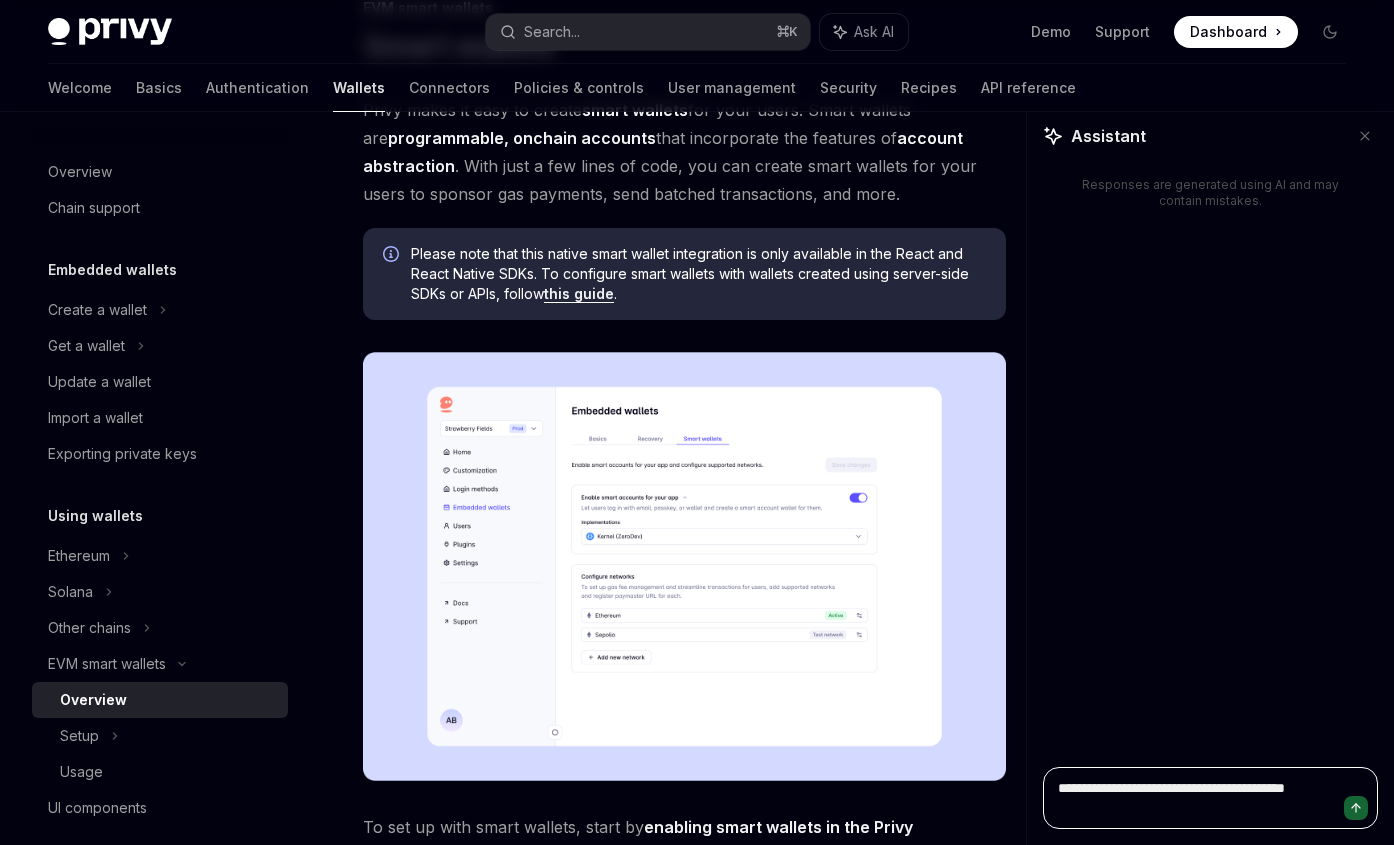 type on "**********" 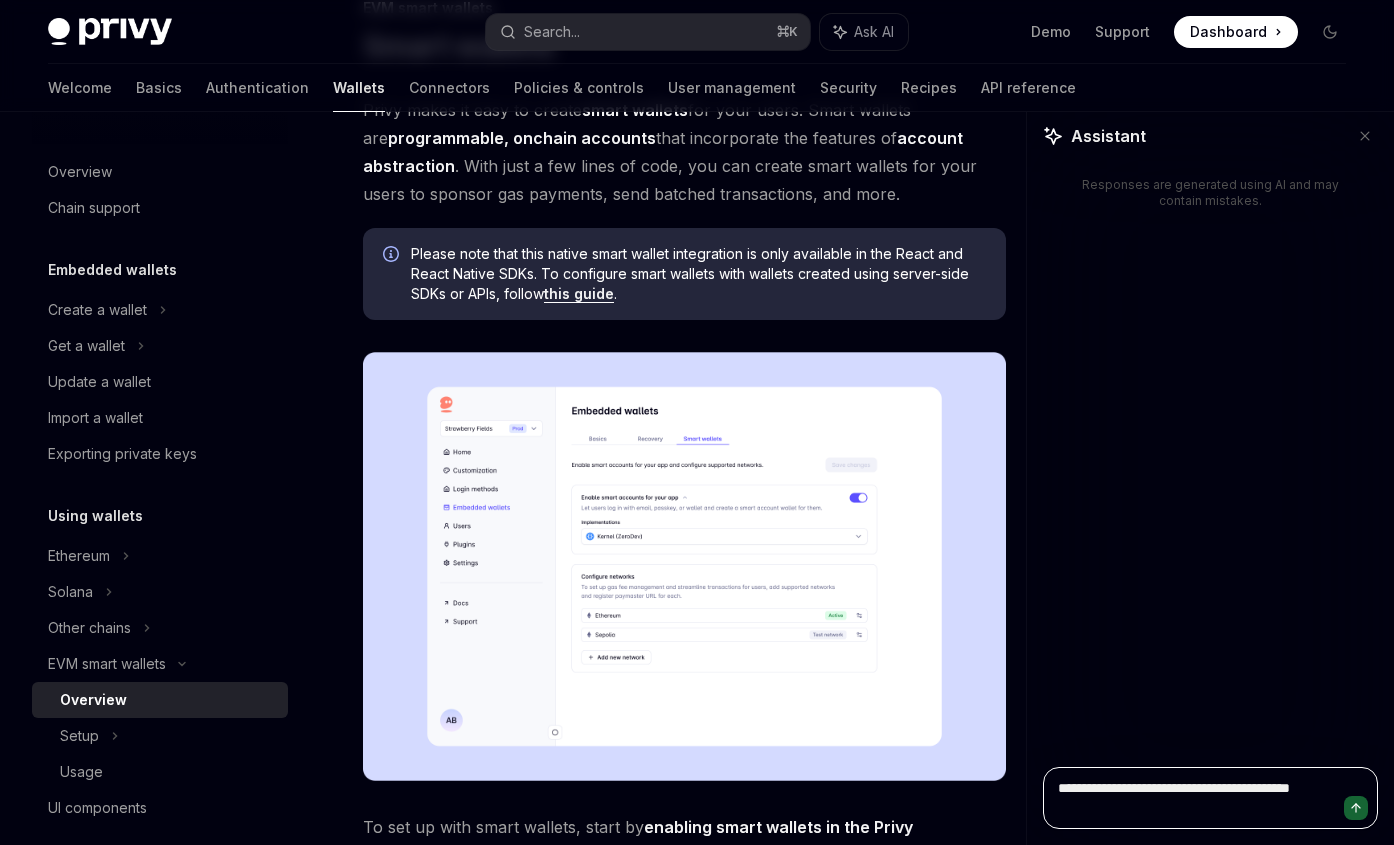 type on "**********" 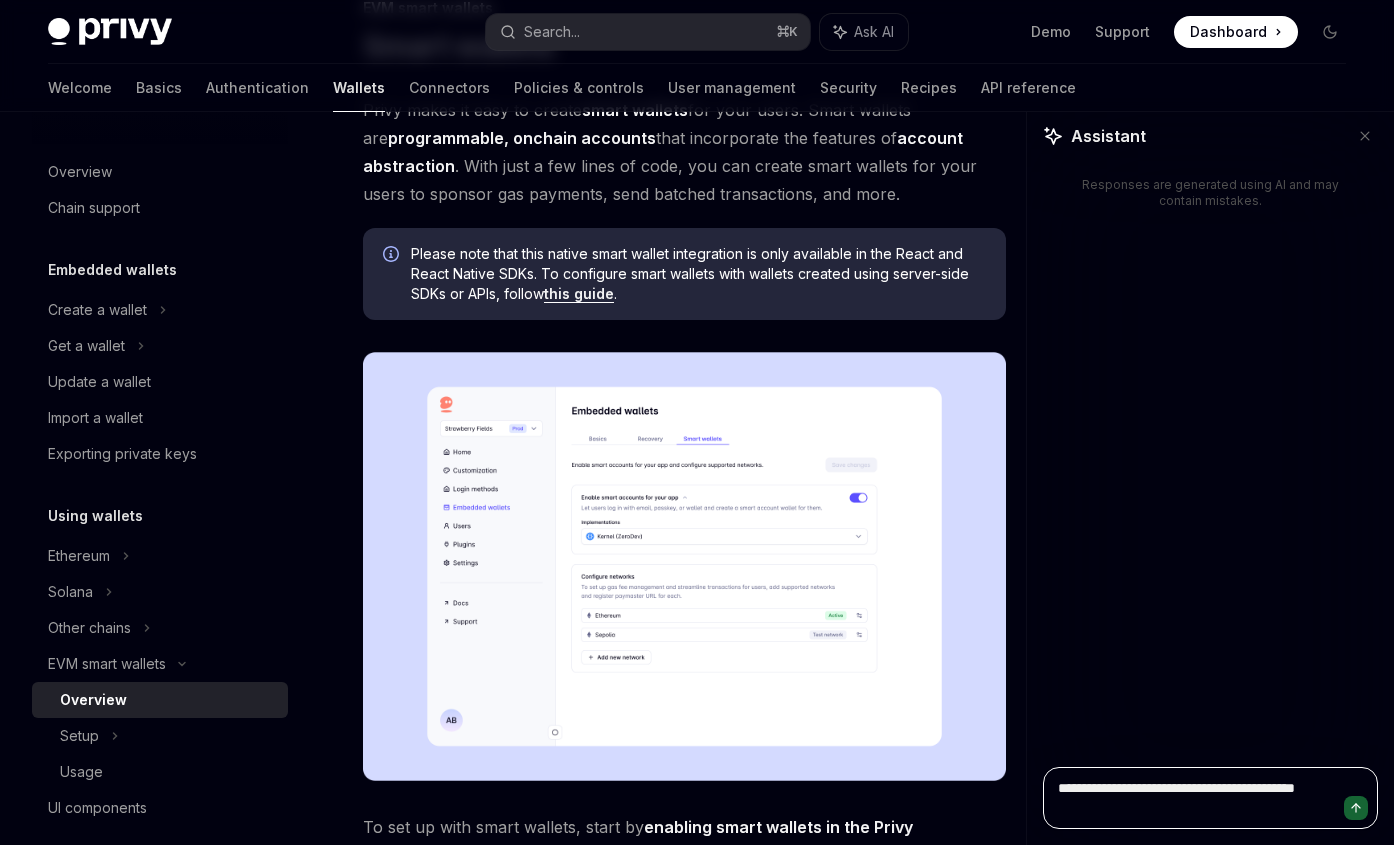 type on "**********" 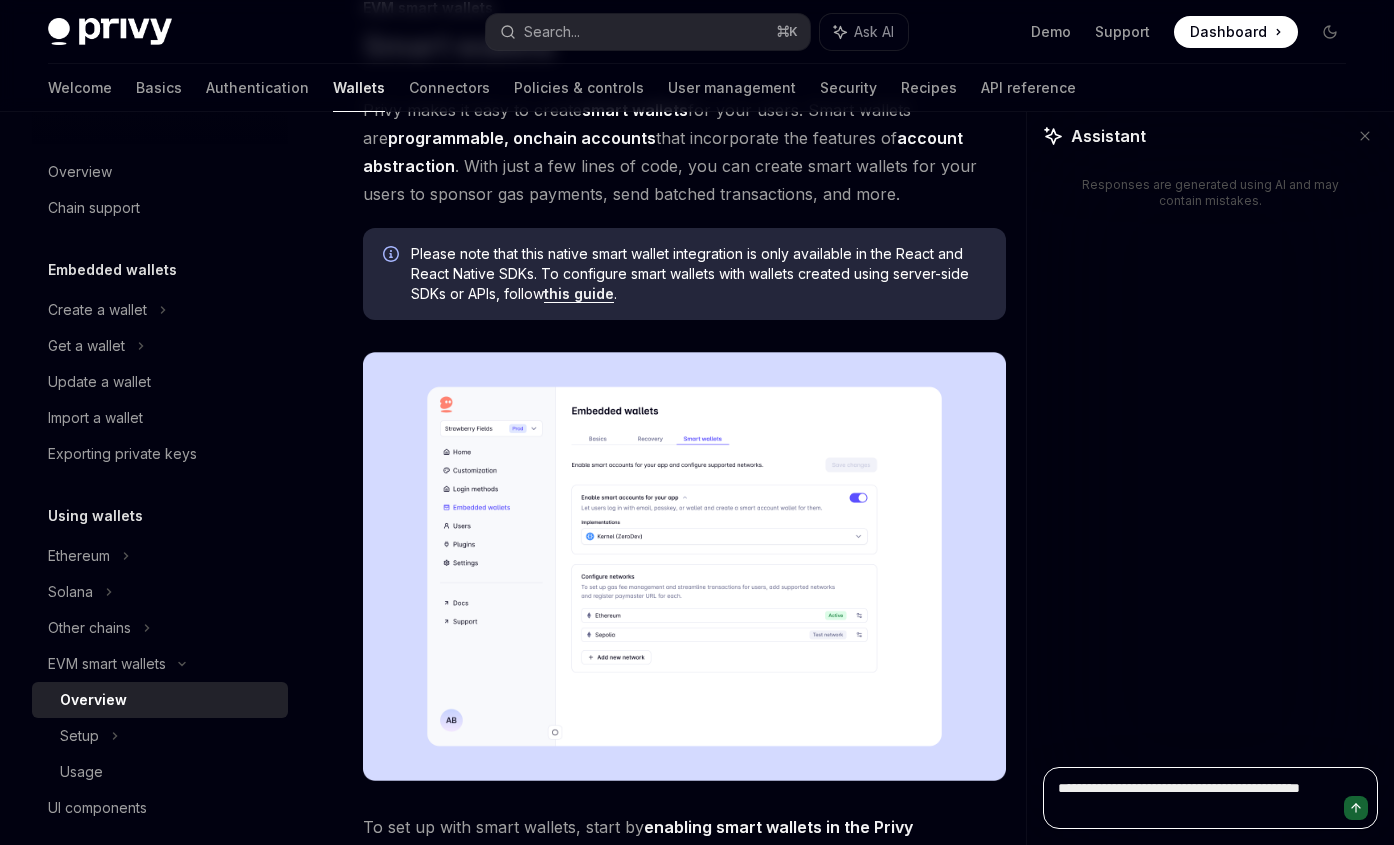 type on "**********" 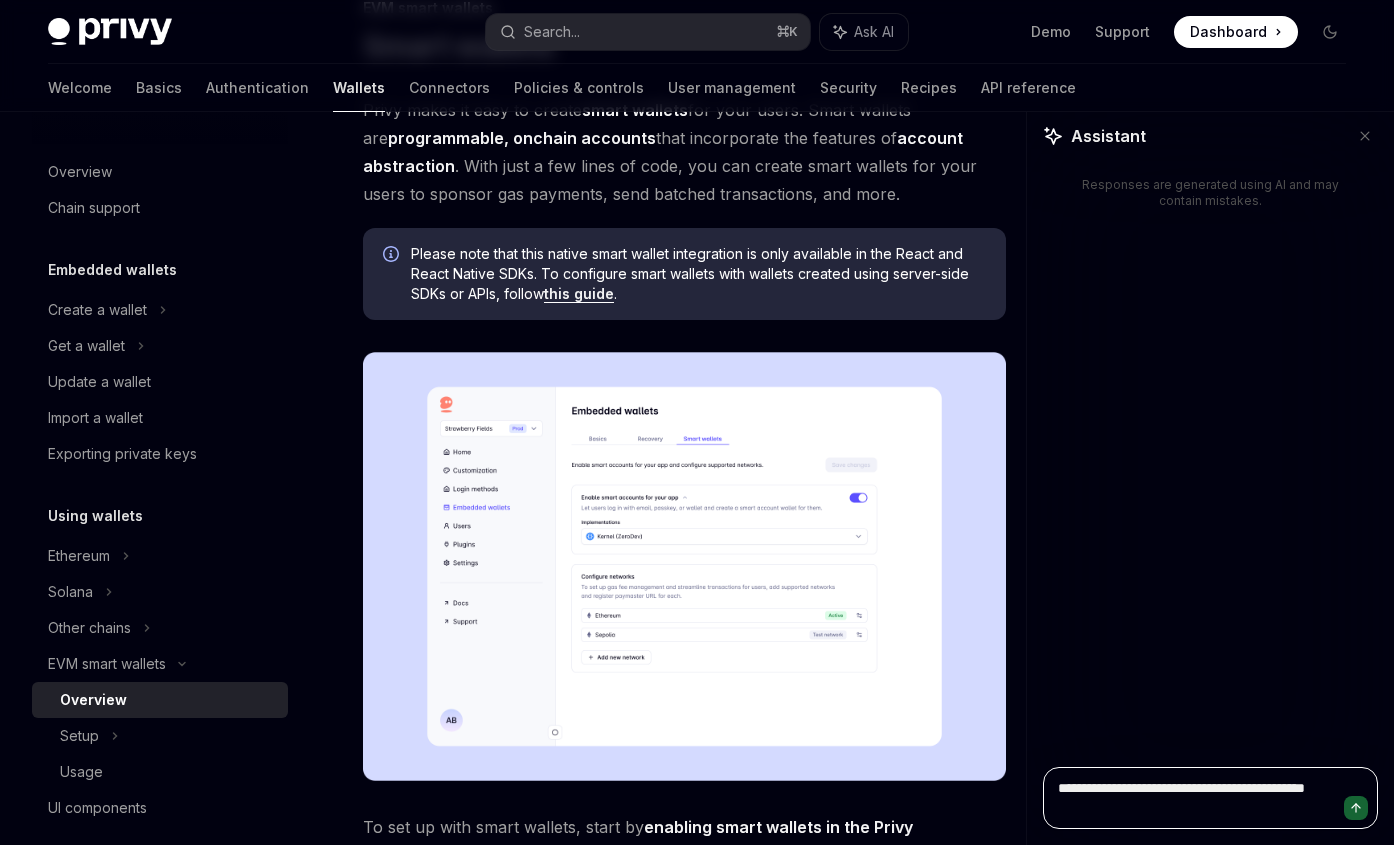 type on "**********" 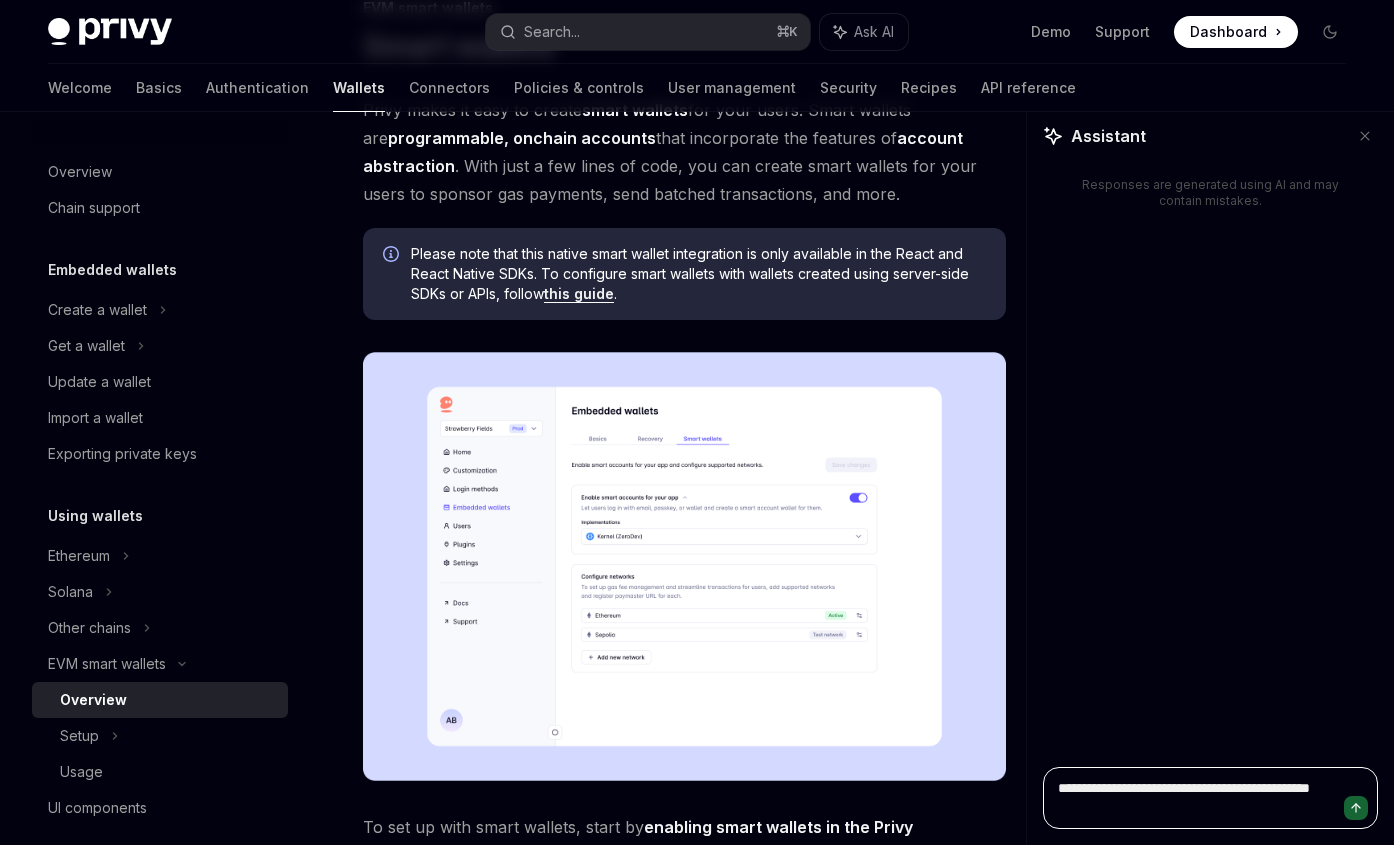 type on "**********" 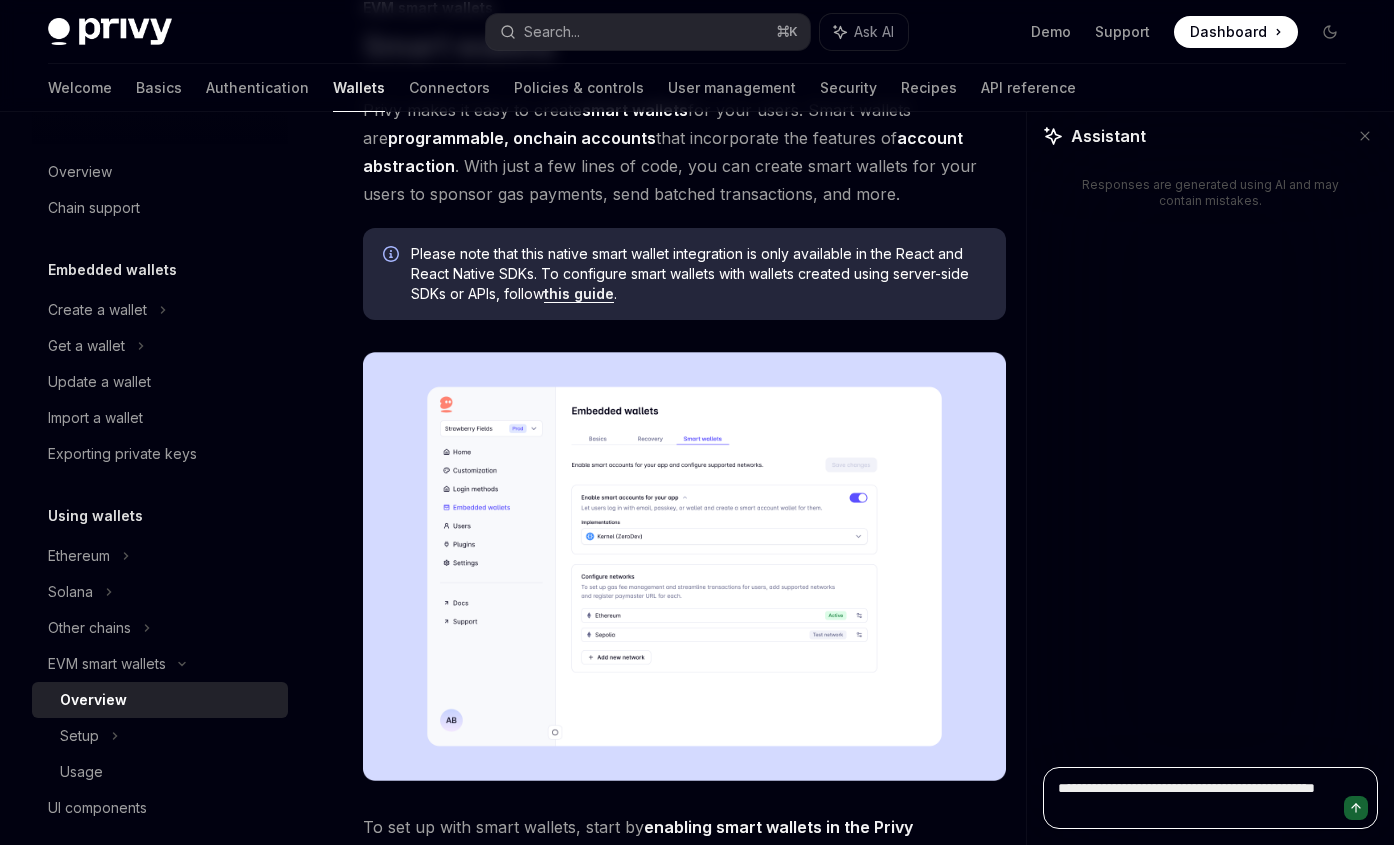 type on "**********" 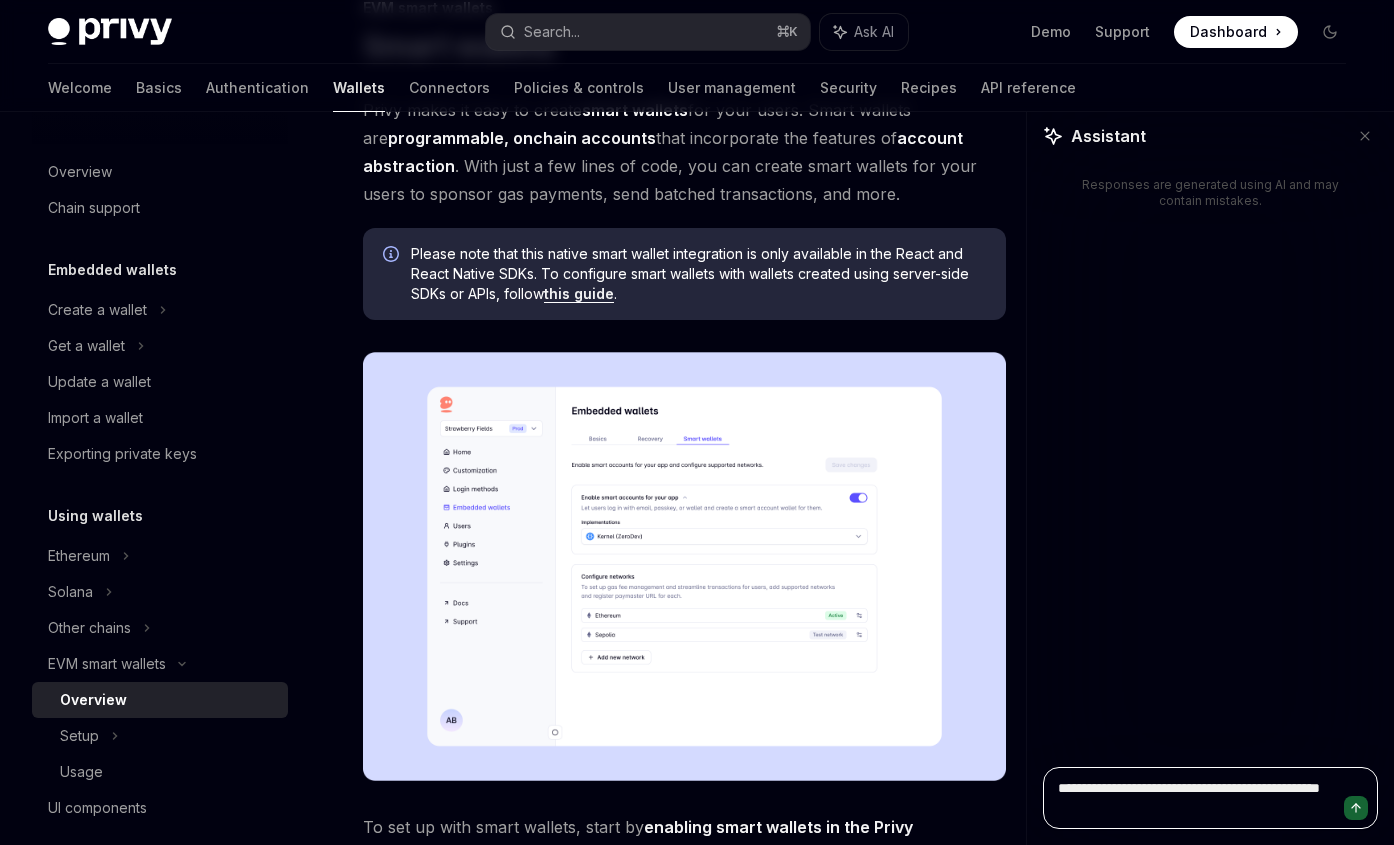type on "**********" 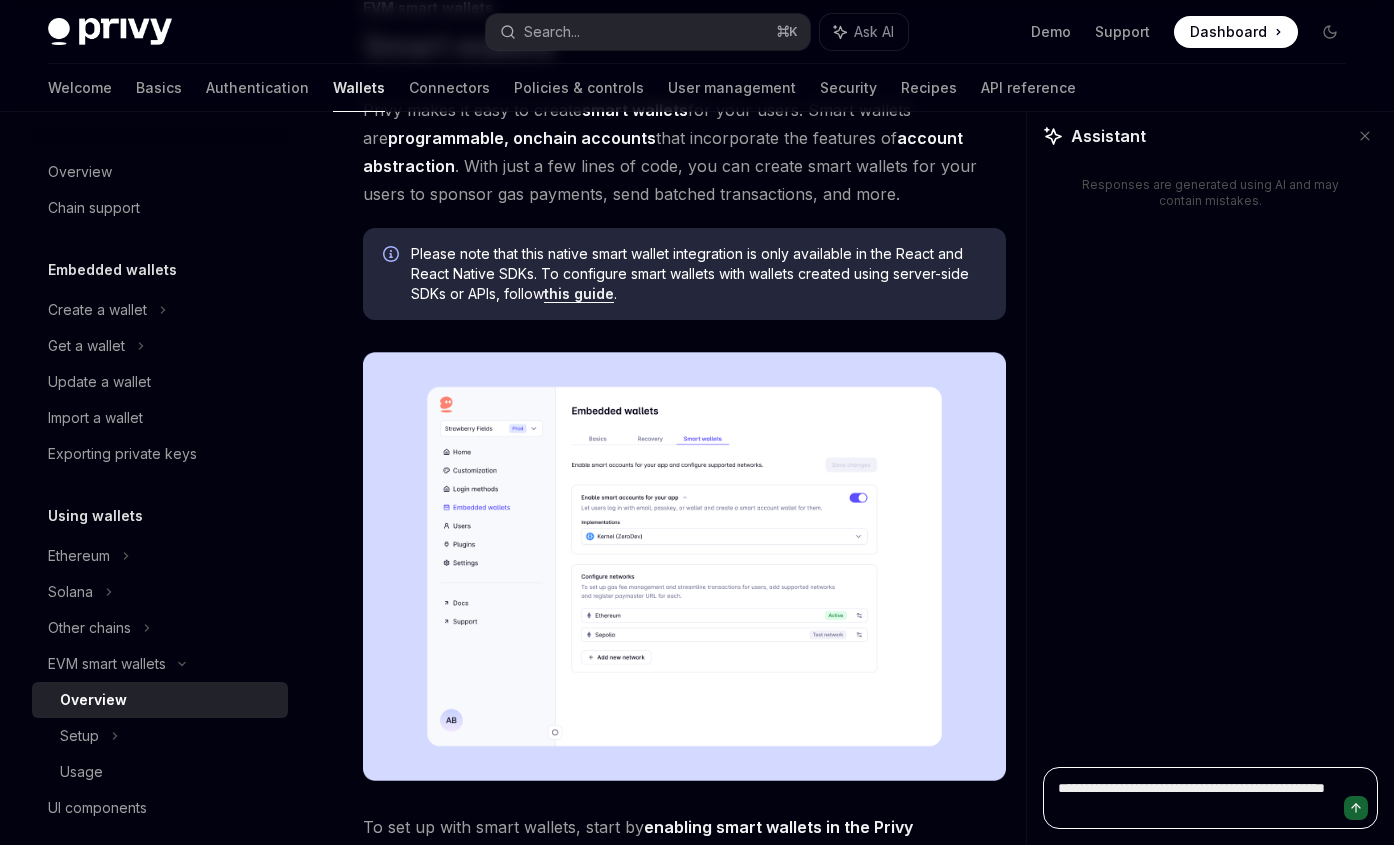 type on "**********" 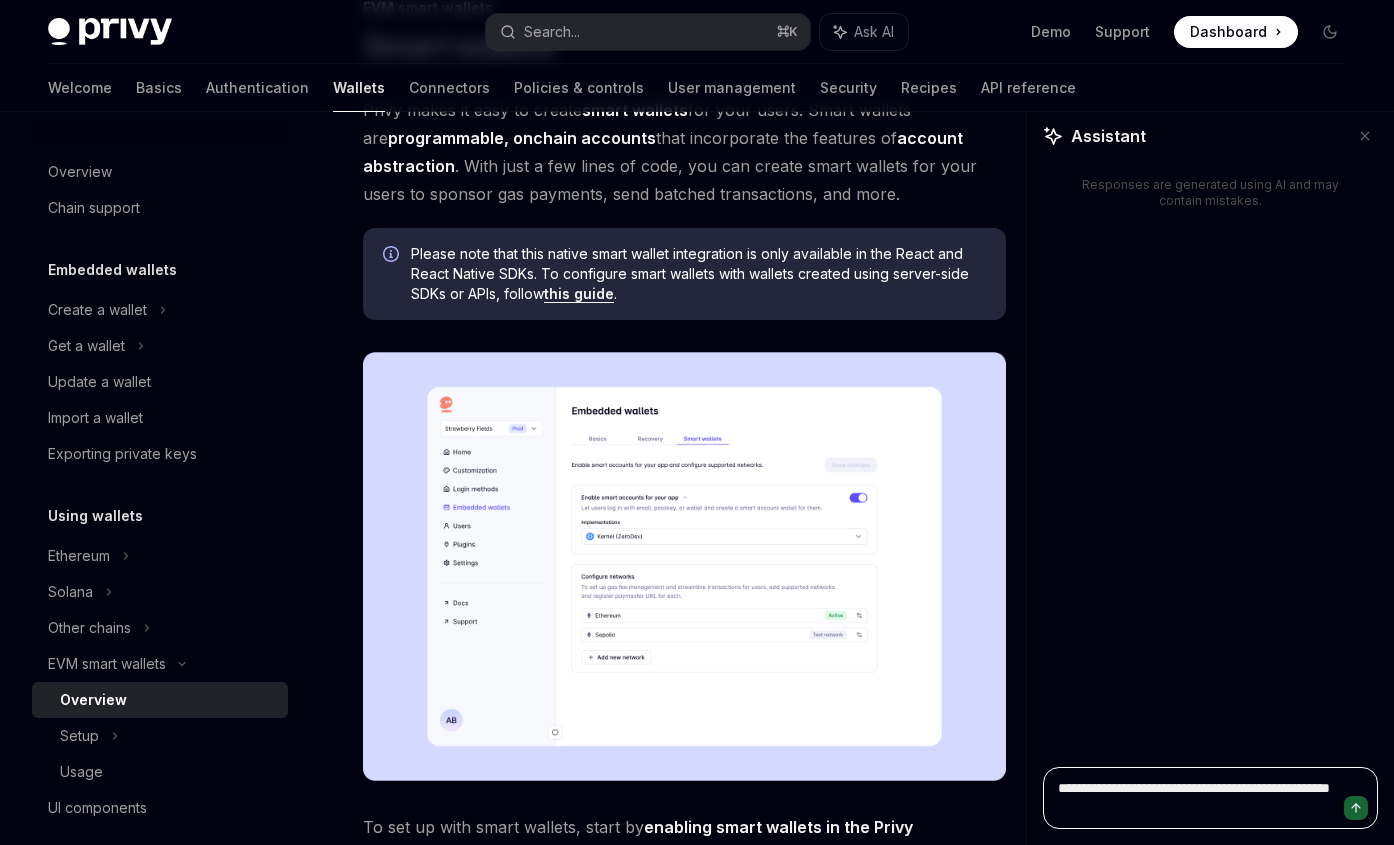 type on "**********" 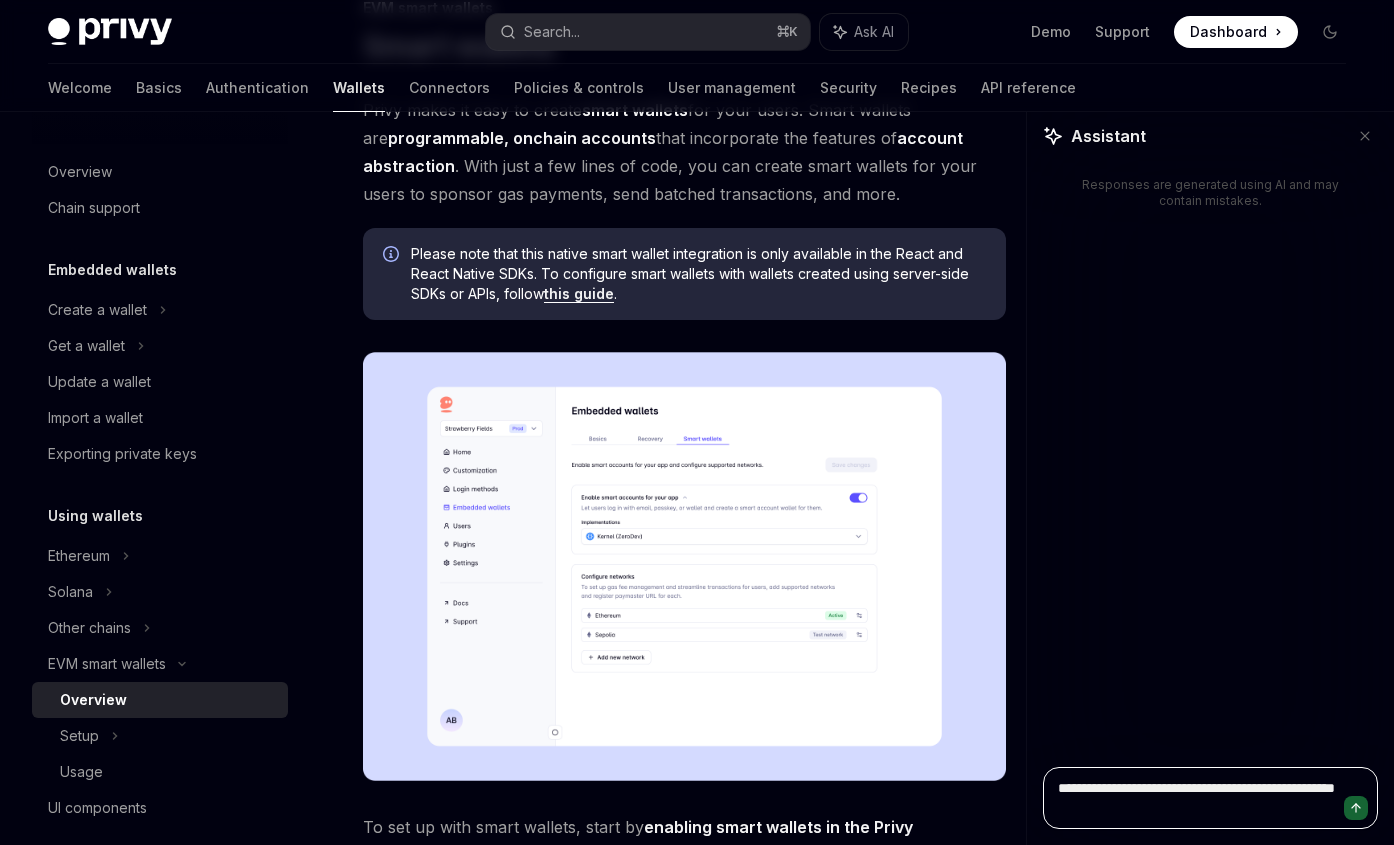 type on "**********" 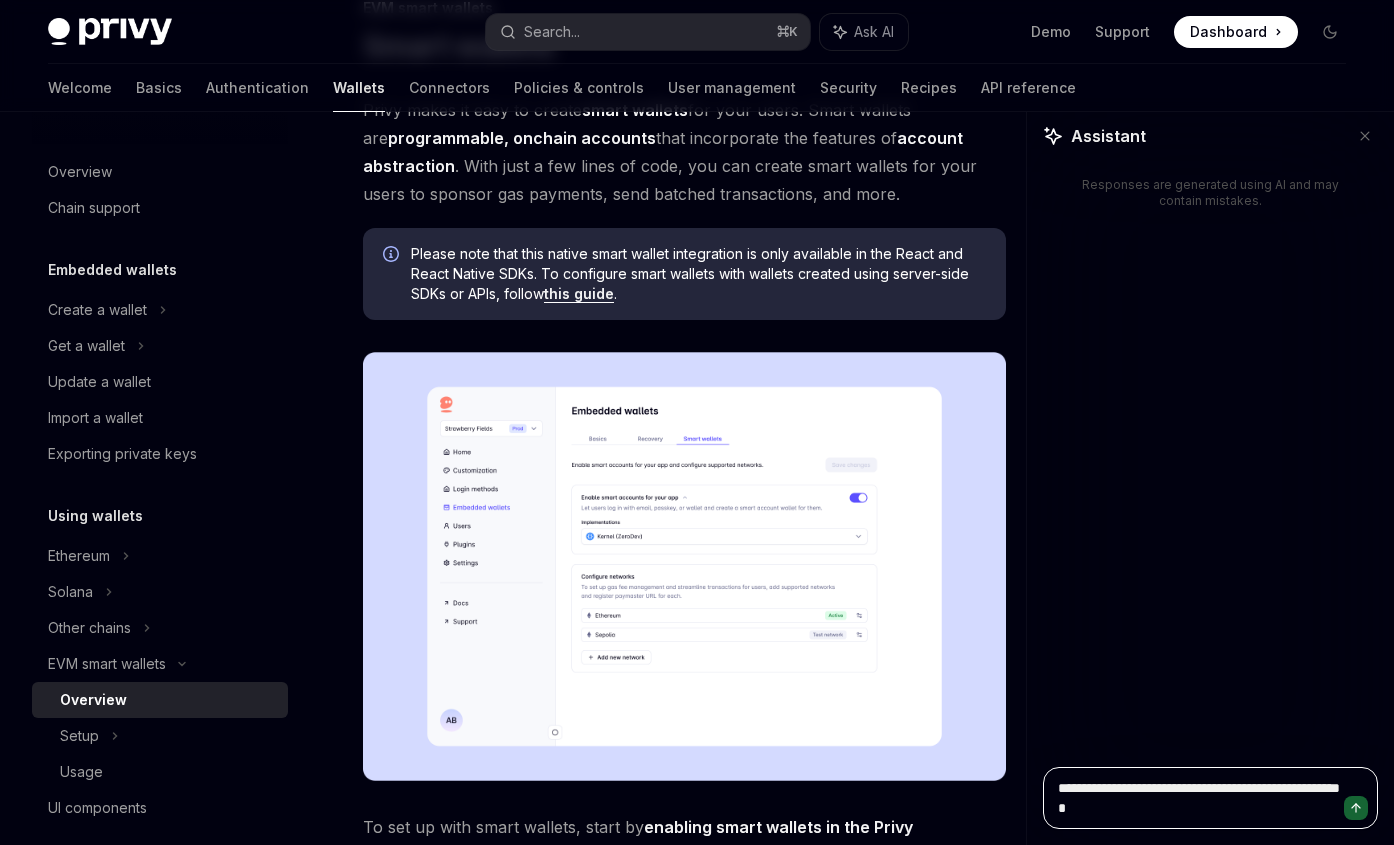 type on "**********" 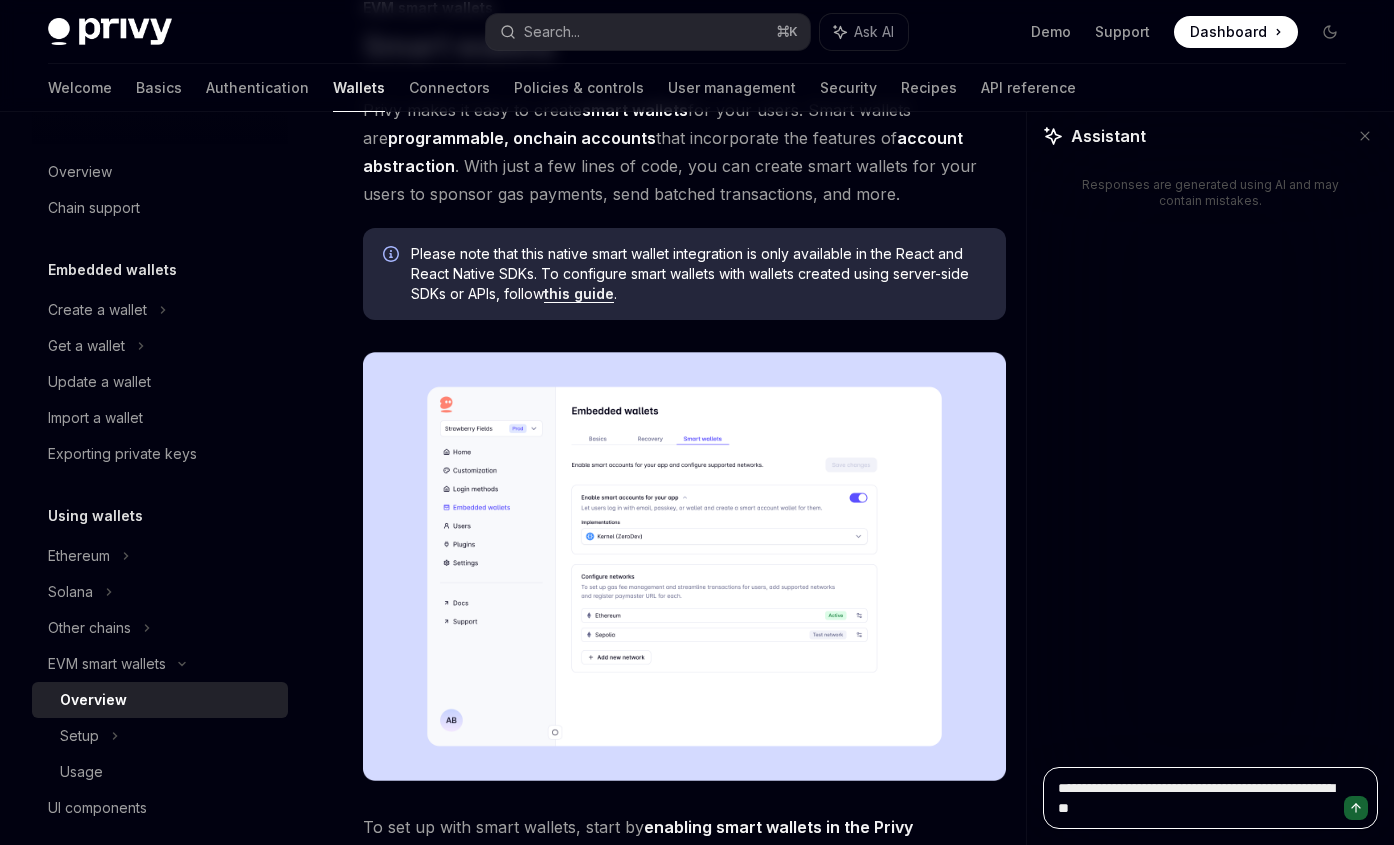type on "**********" 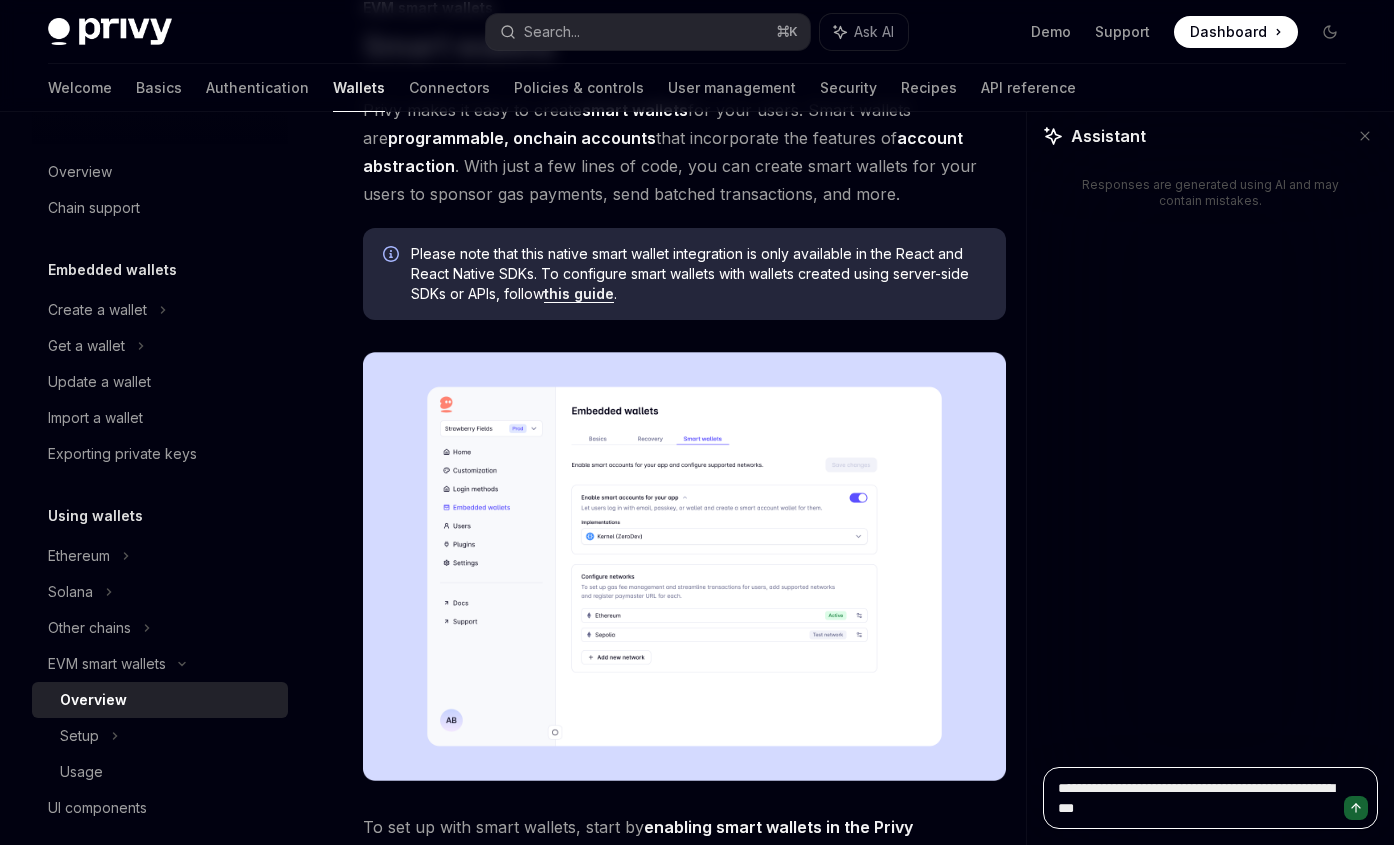 type on "**********" 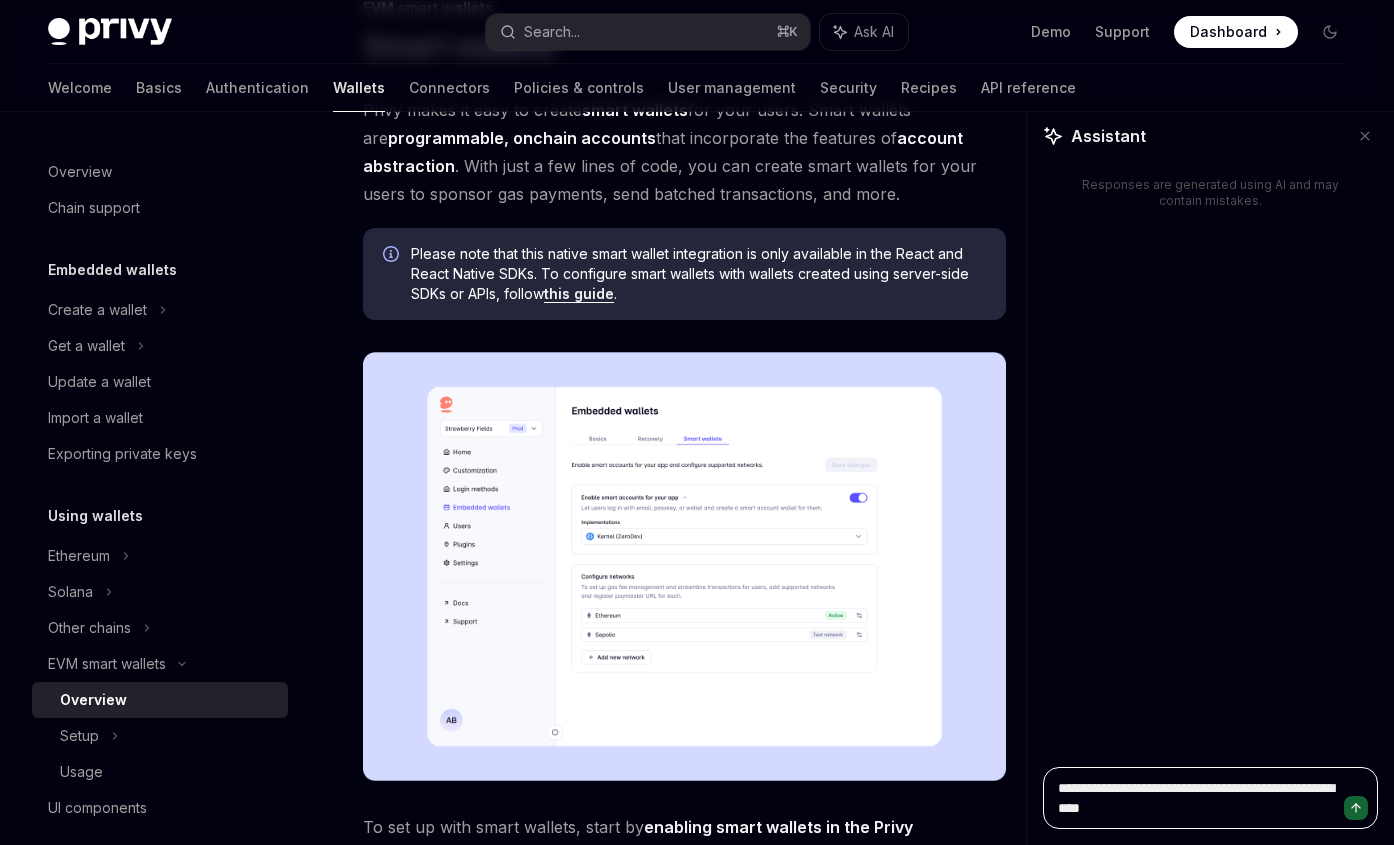 type on "**********" 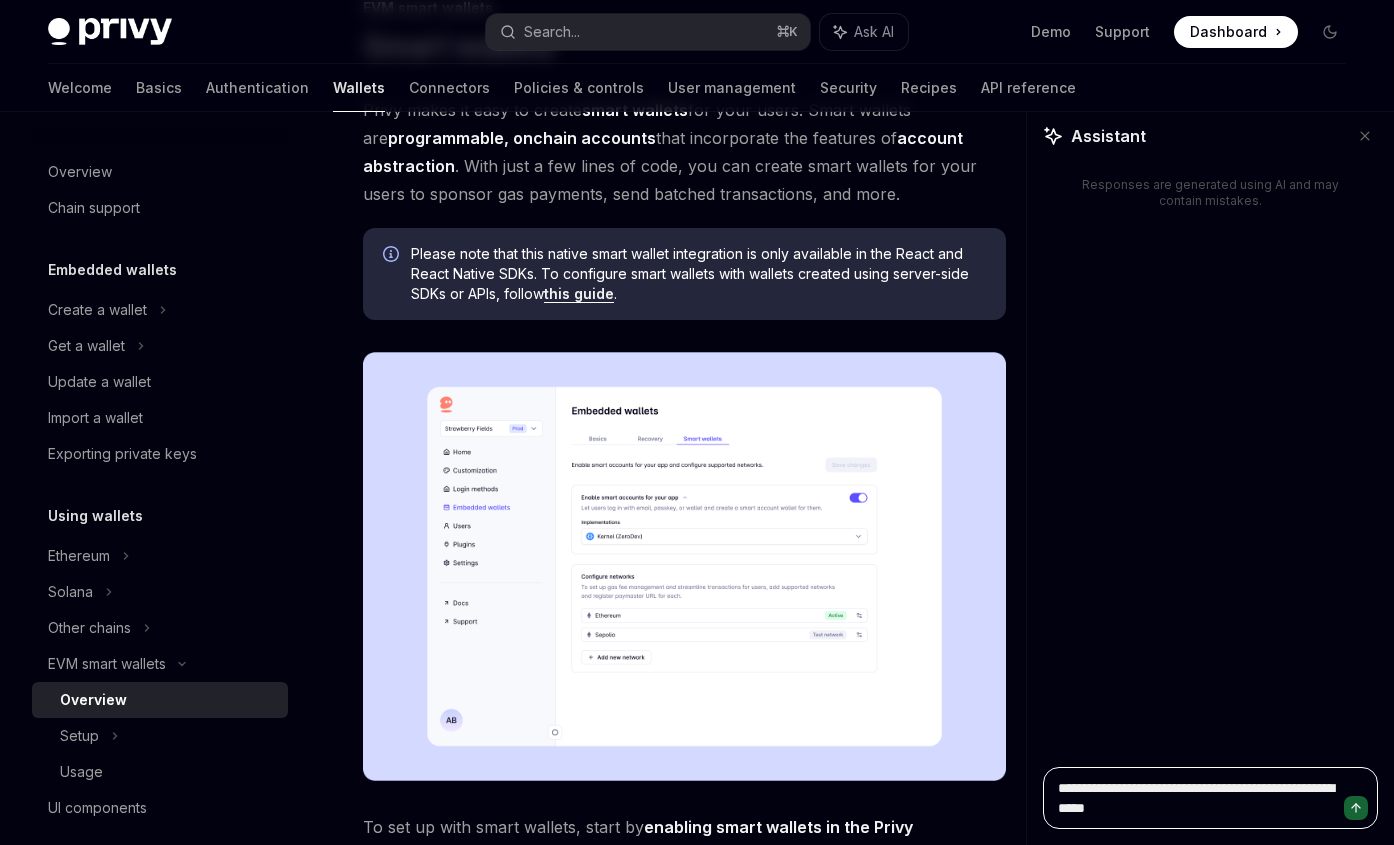 type on "**********" 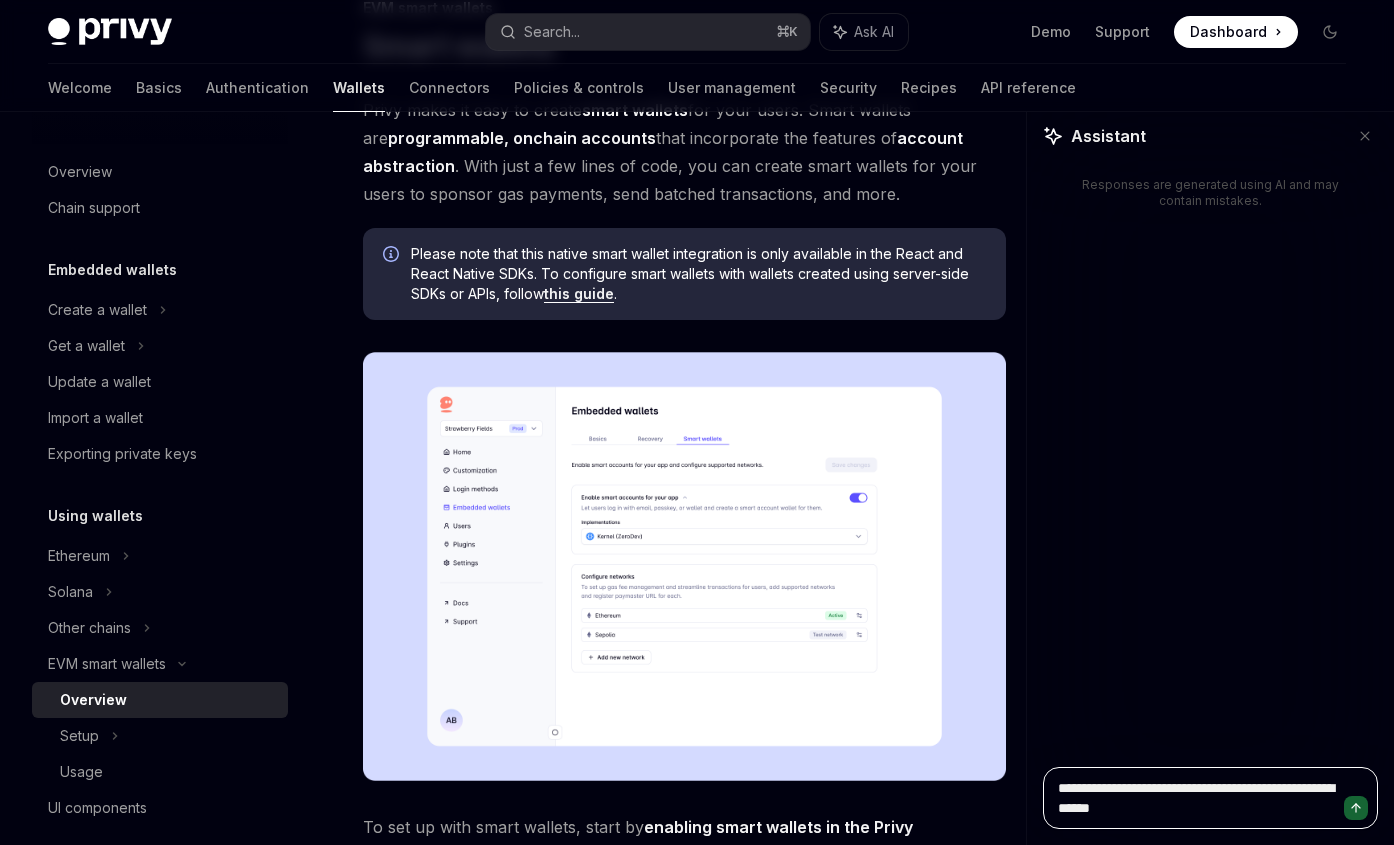 type on "**********" 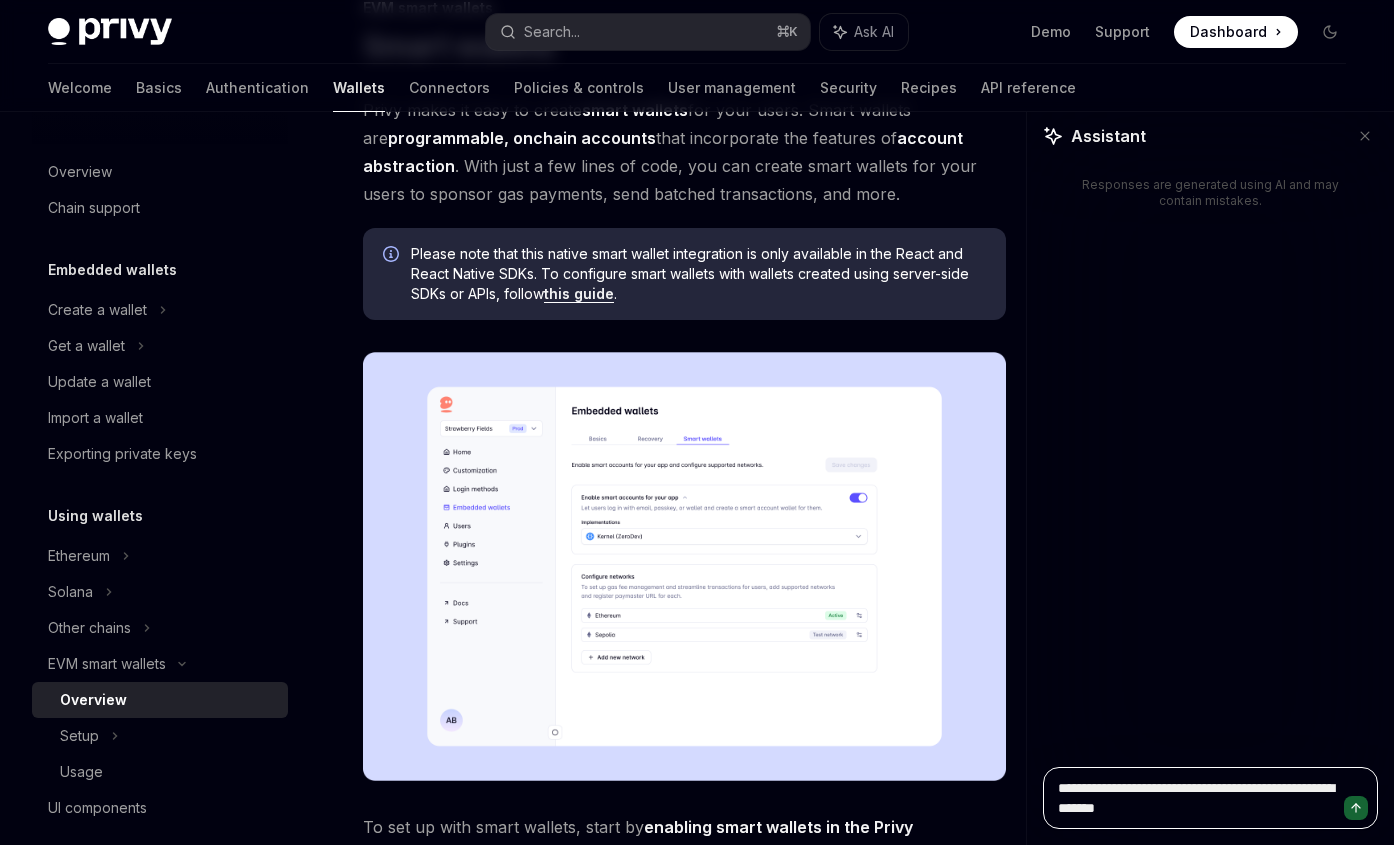 type on "**********" 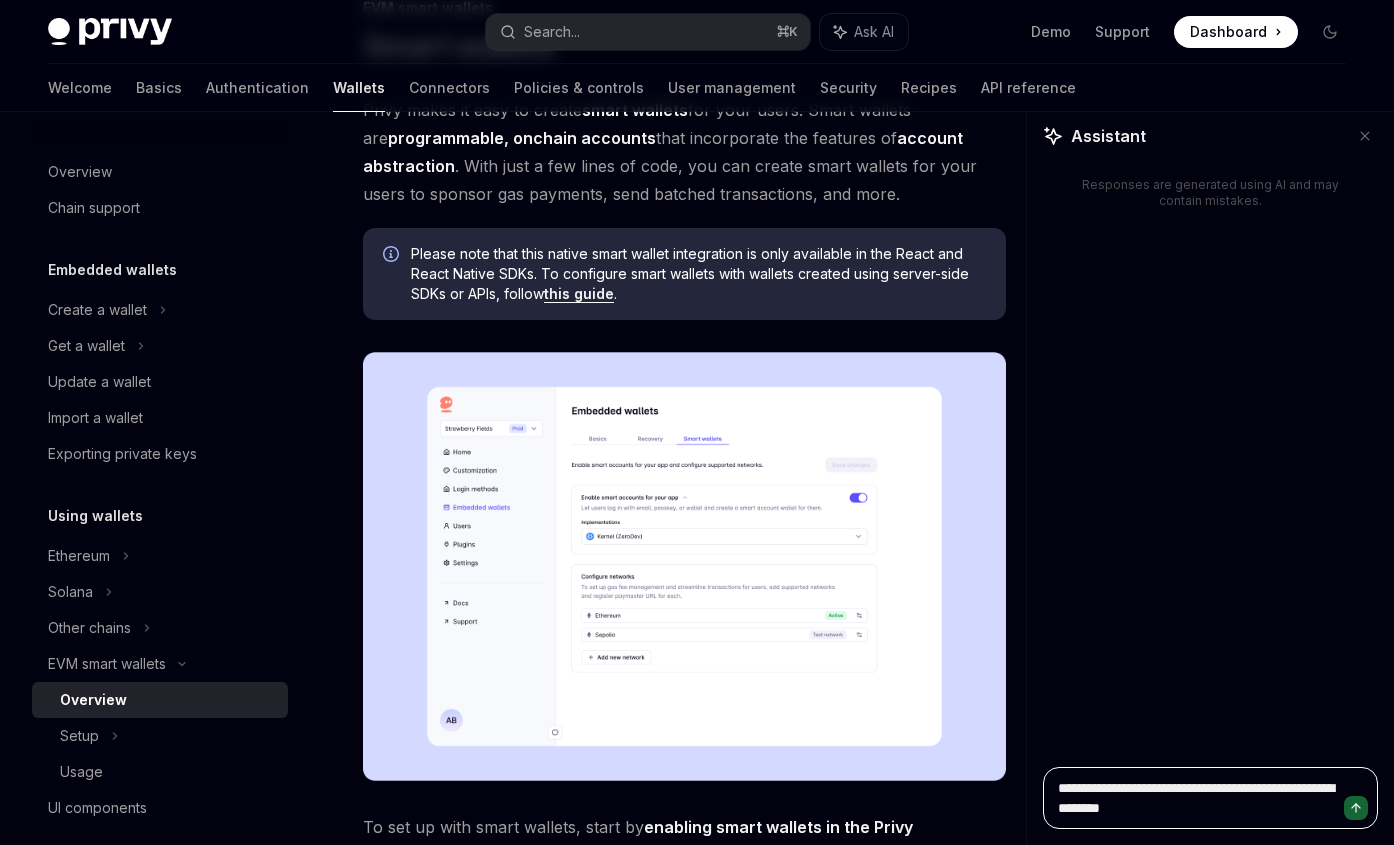 type on "**********" 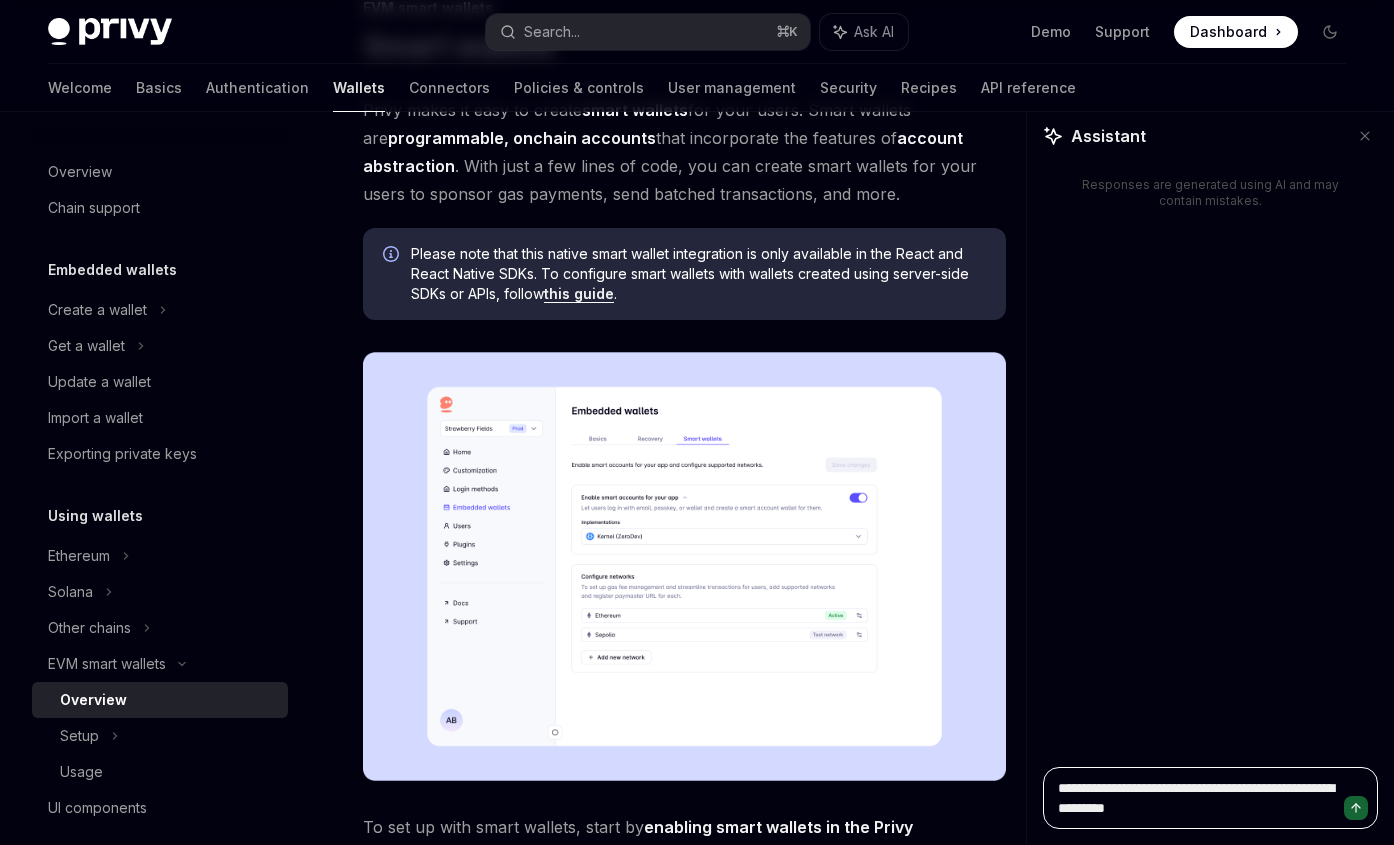 type on "**********" 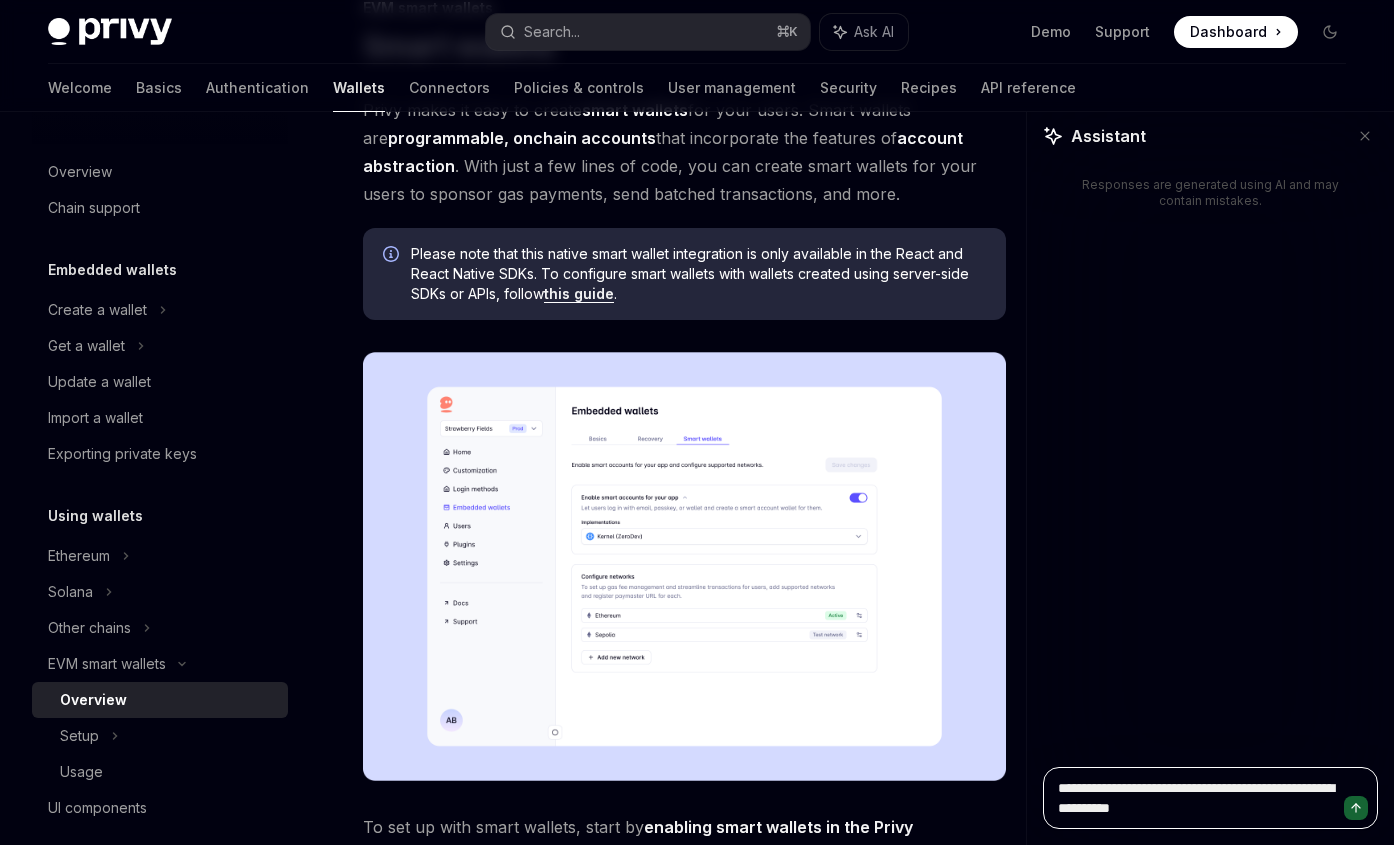 type on "**********" 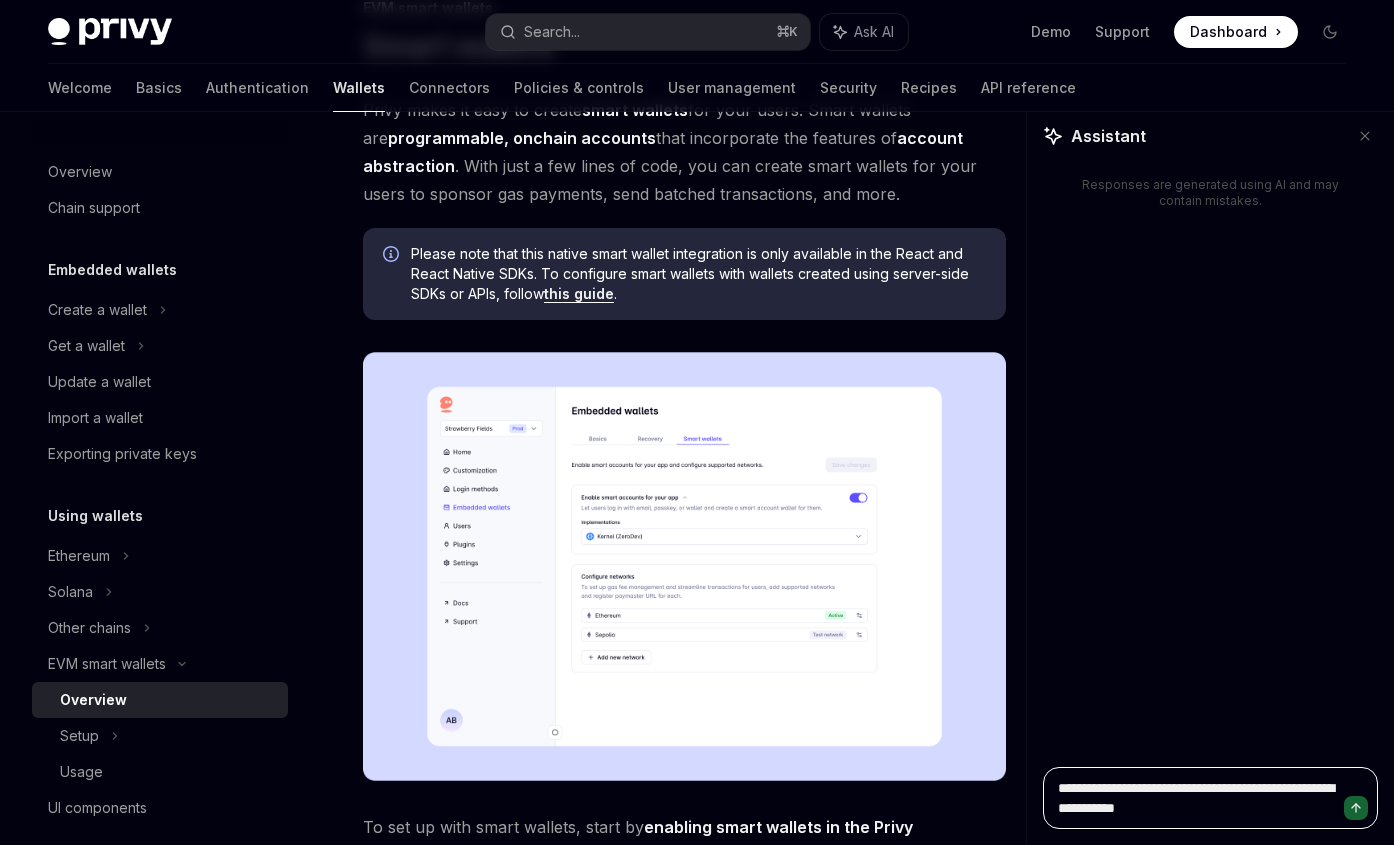 type on "**********" 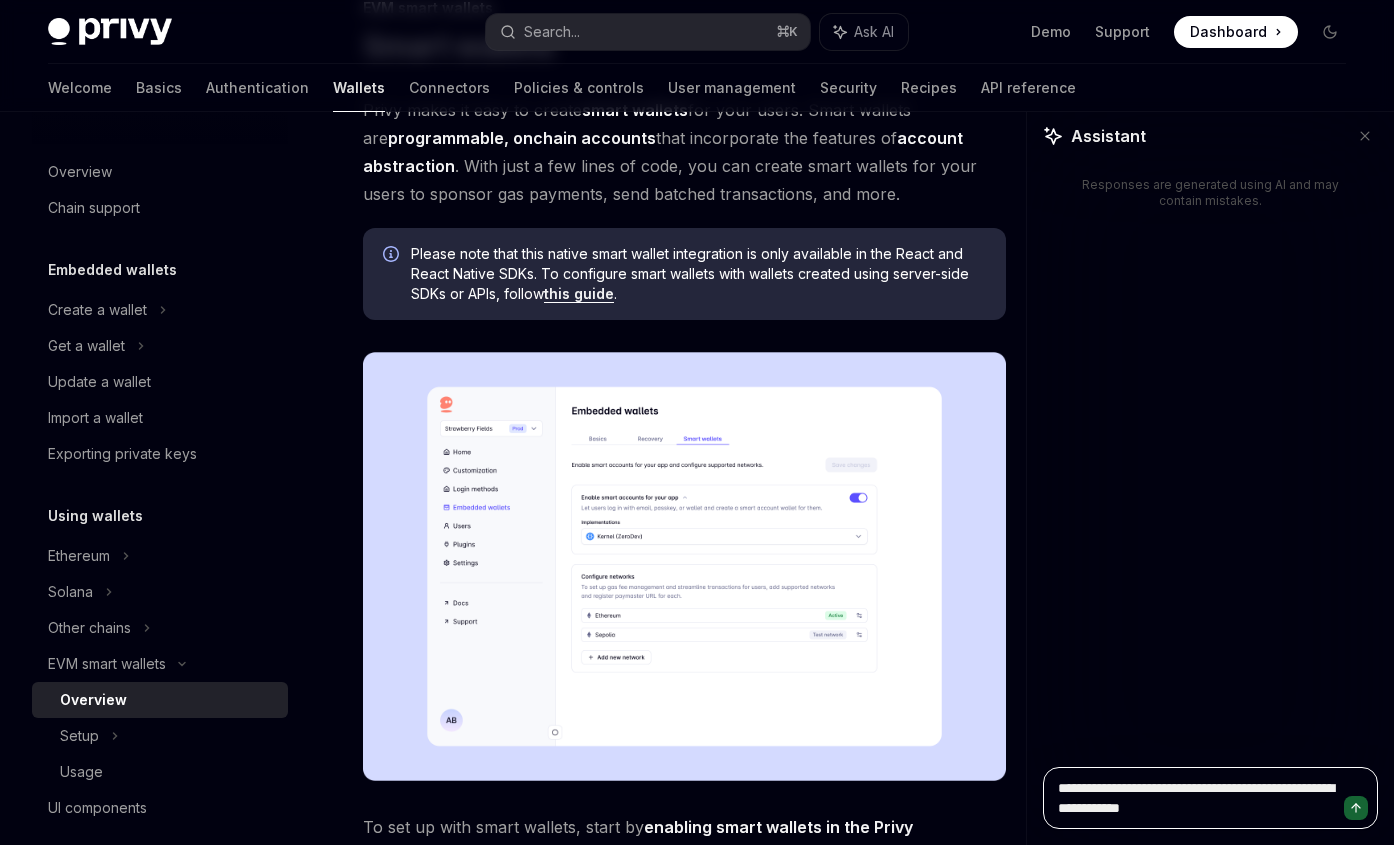 type on "*" 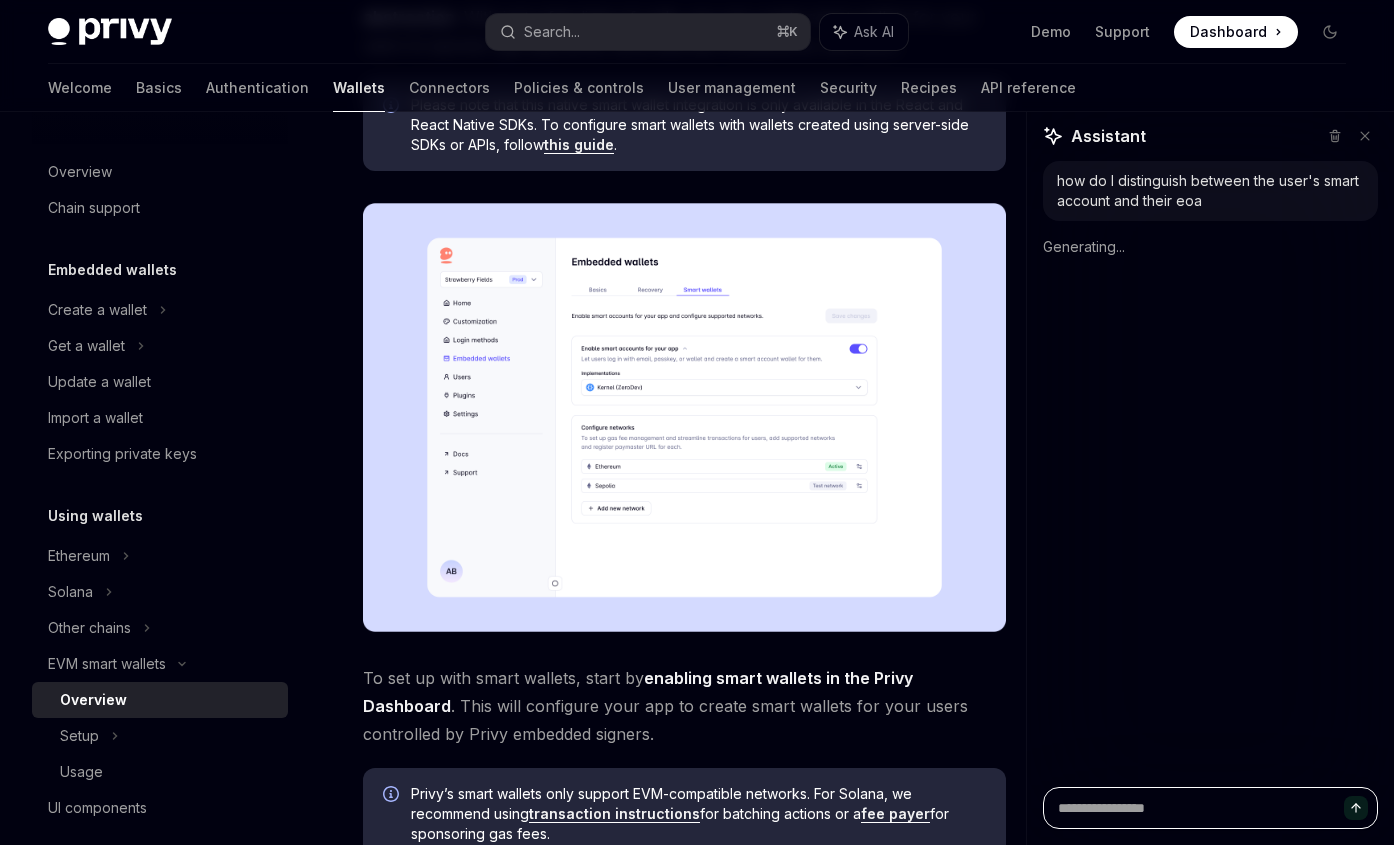 scroll, scrollTop: 375, scrollLeft: 0, axis: vertical 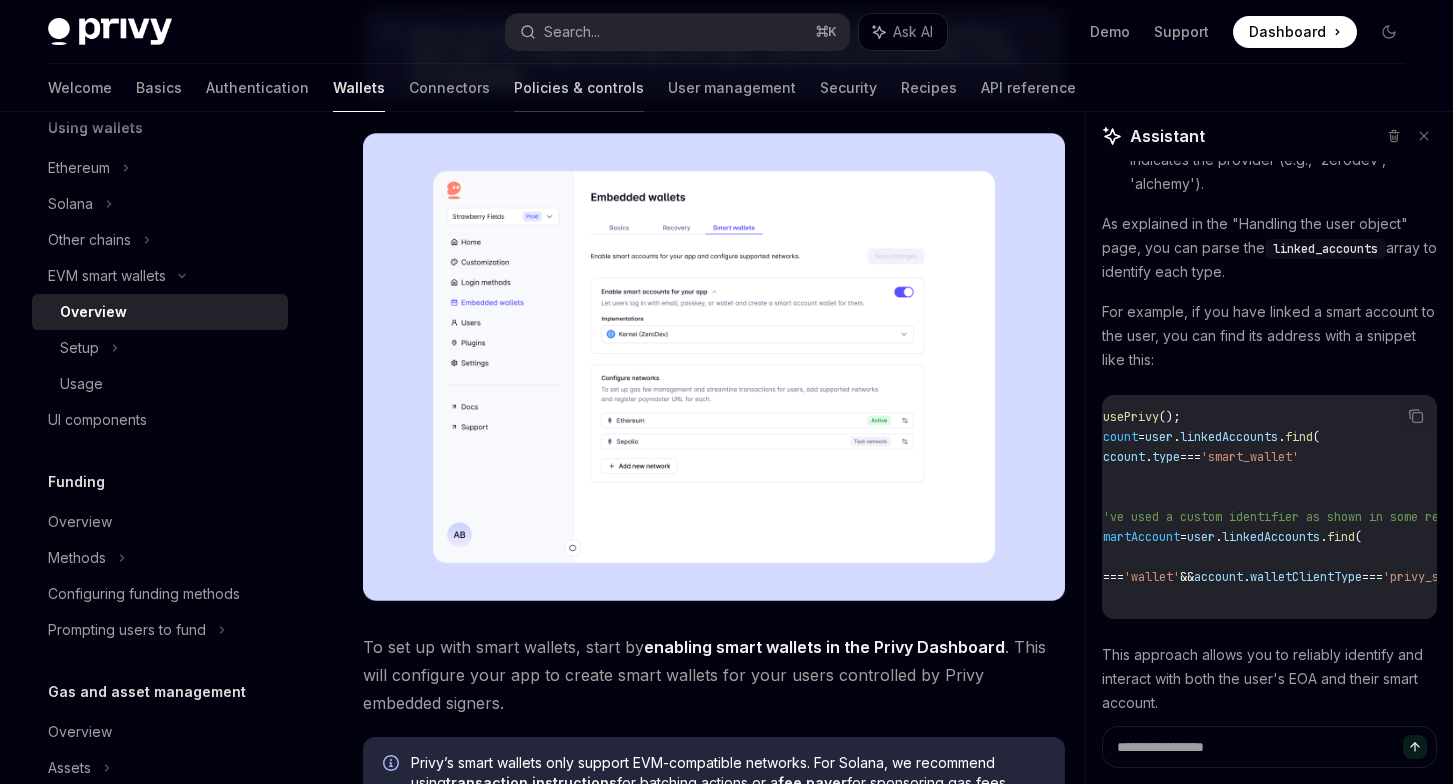 click on "Policies & controls" at bounding box center [579, 88] 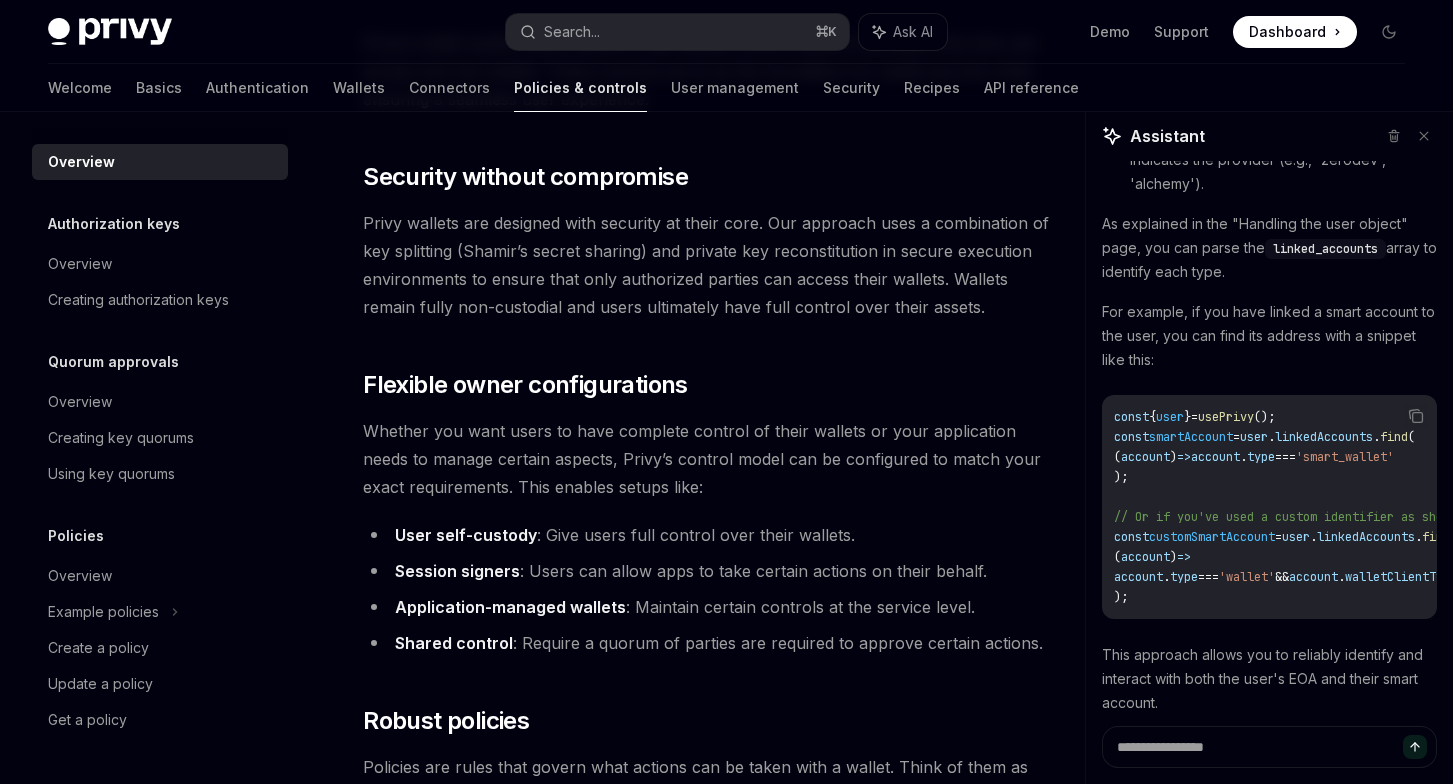 scroll, scrollTop: 284, scrollLeft: 0, axis: vertical 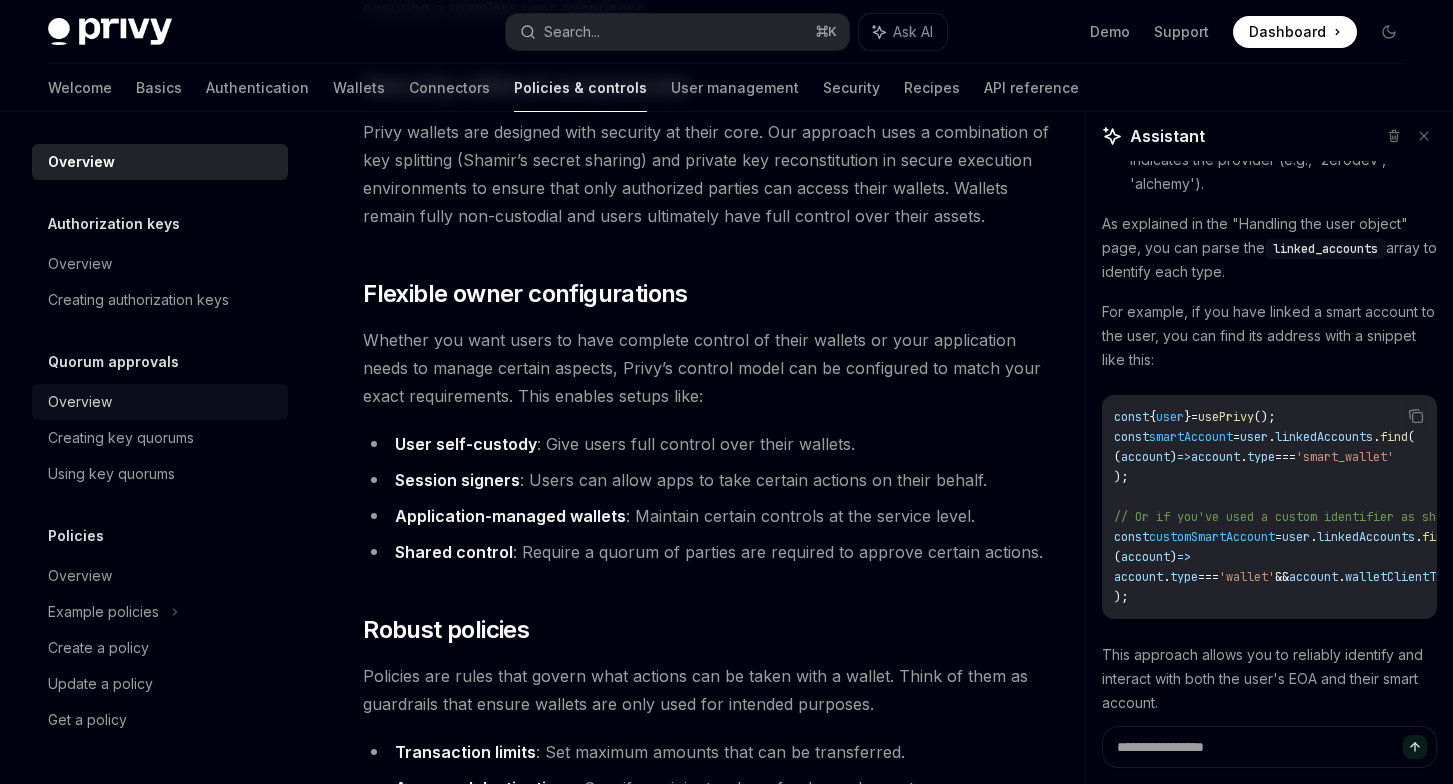 click on "Overview" at bounding box center (80, 402) 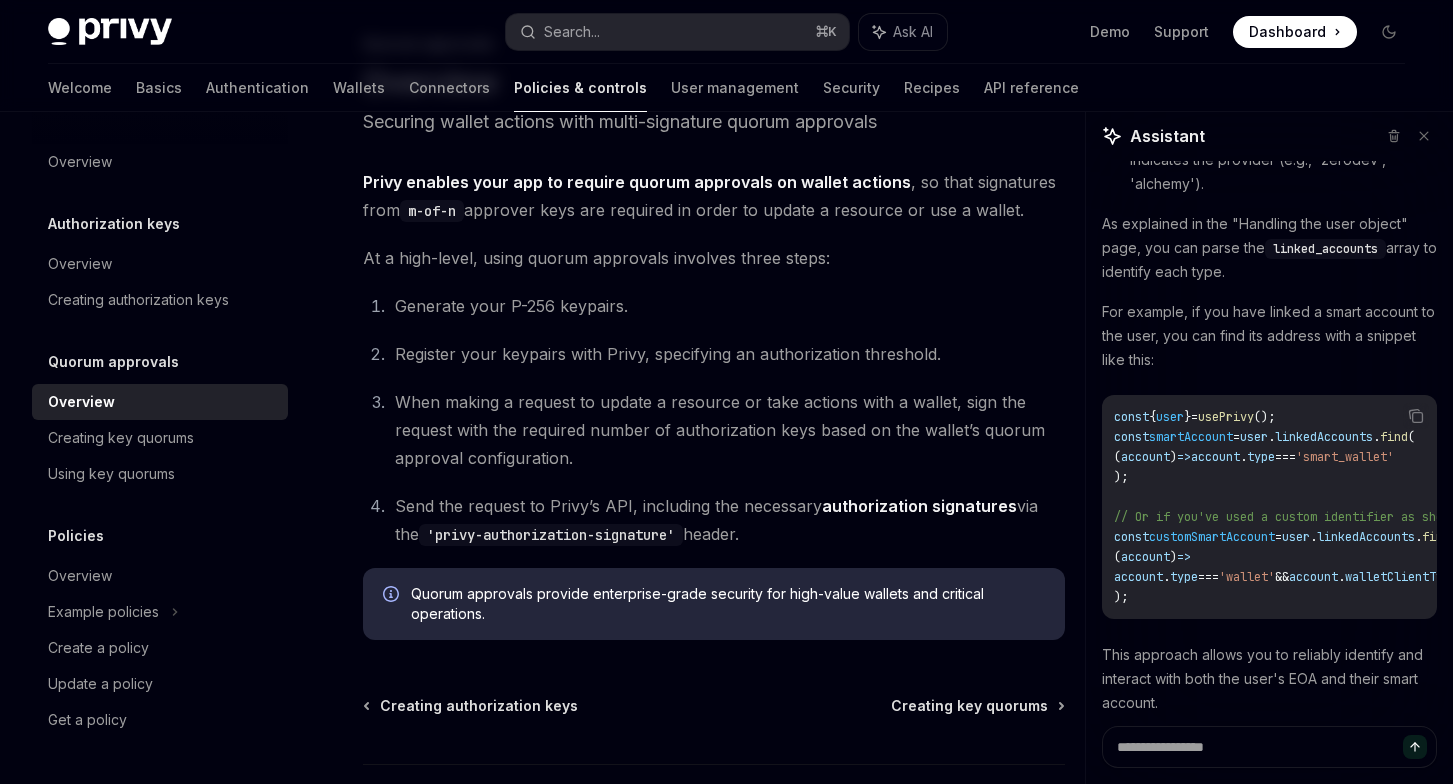 scroll, scrollTop: 273, scrollLeft: 0, axis: vertical 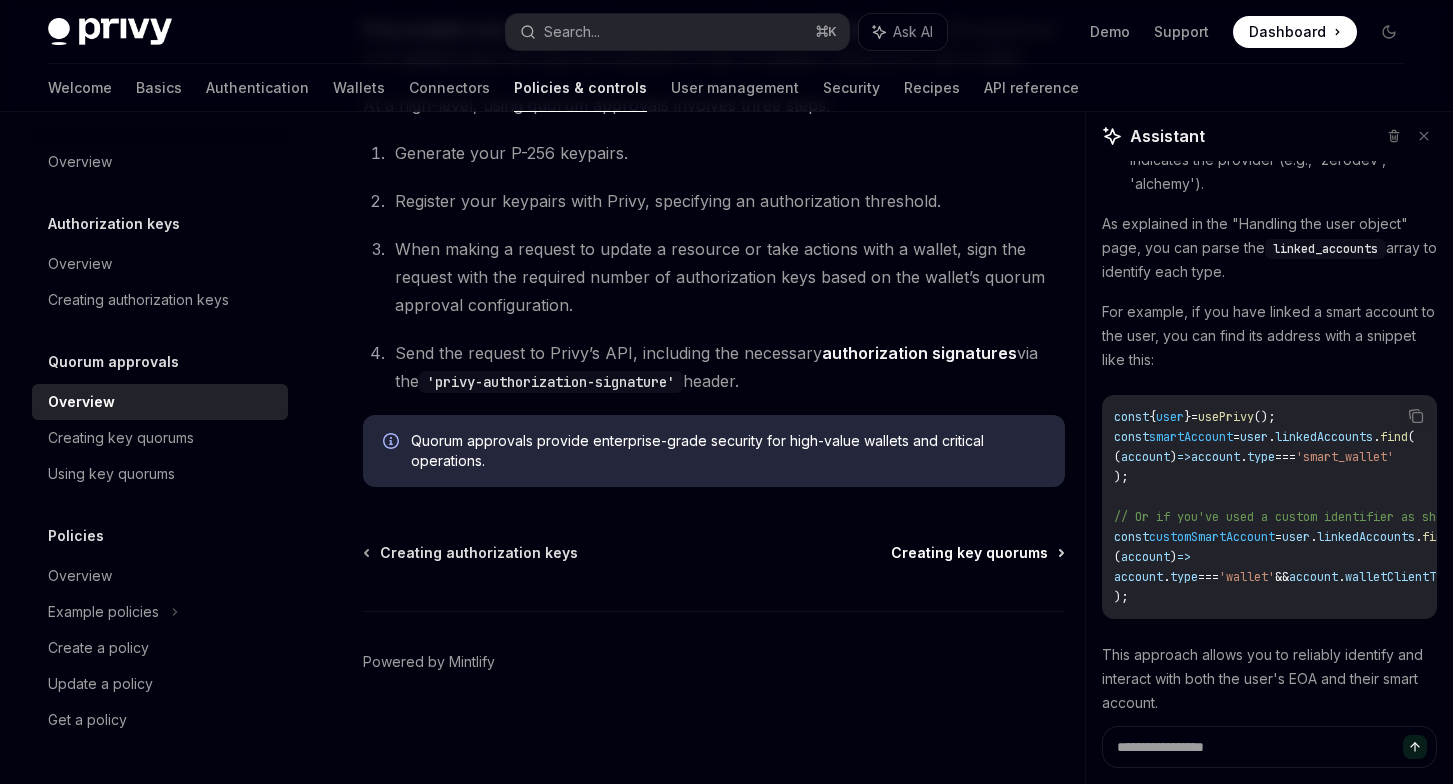 click on "Creating key quorums" at bounding box center [969, 553] 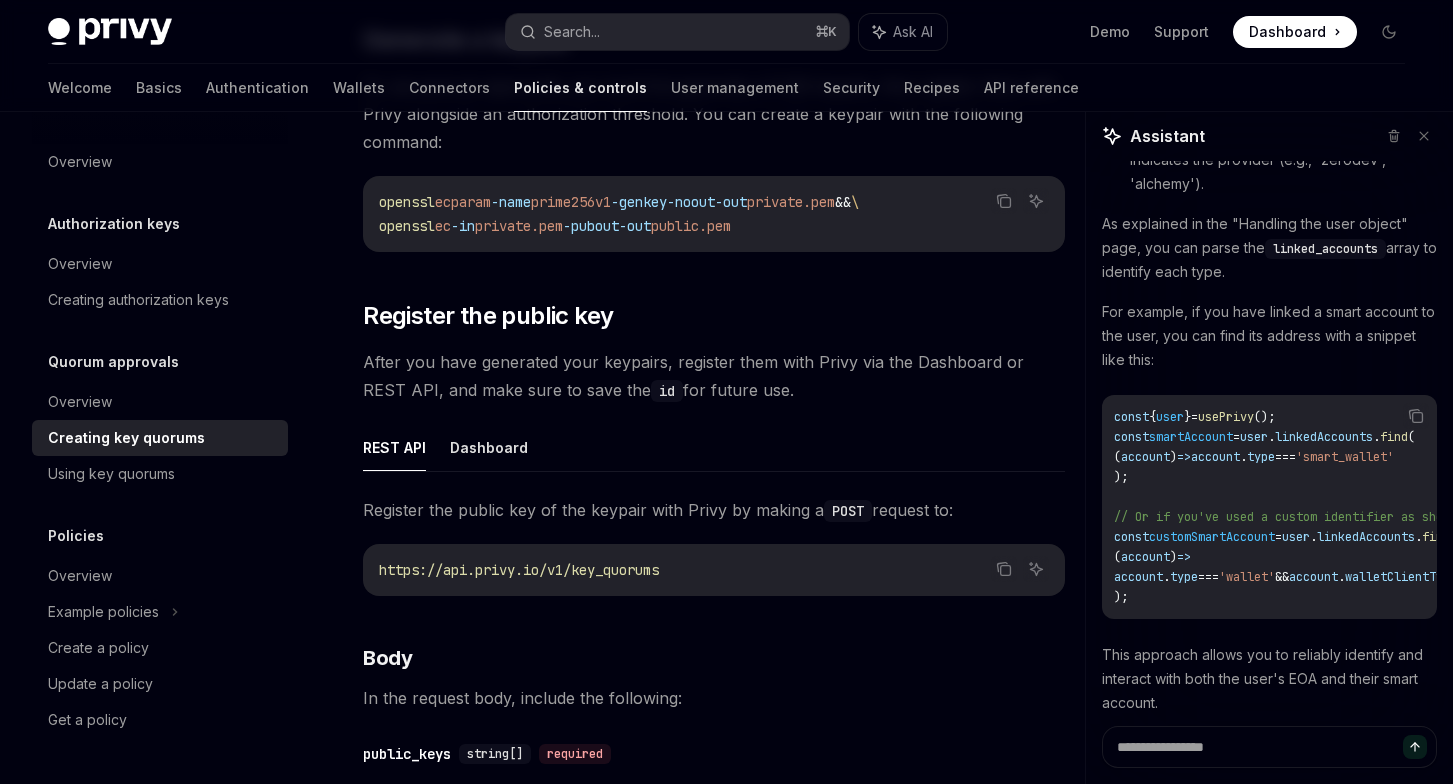 scroll, scrollTop: 206, scrollLeft: 0, axis: vertical 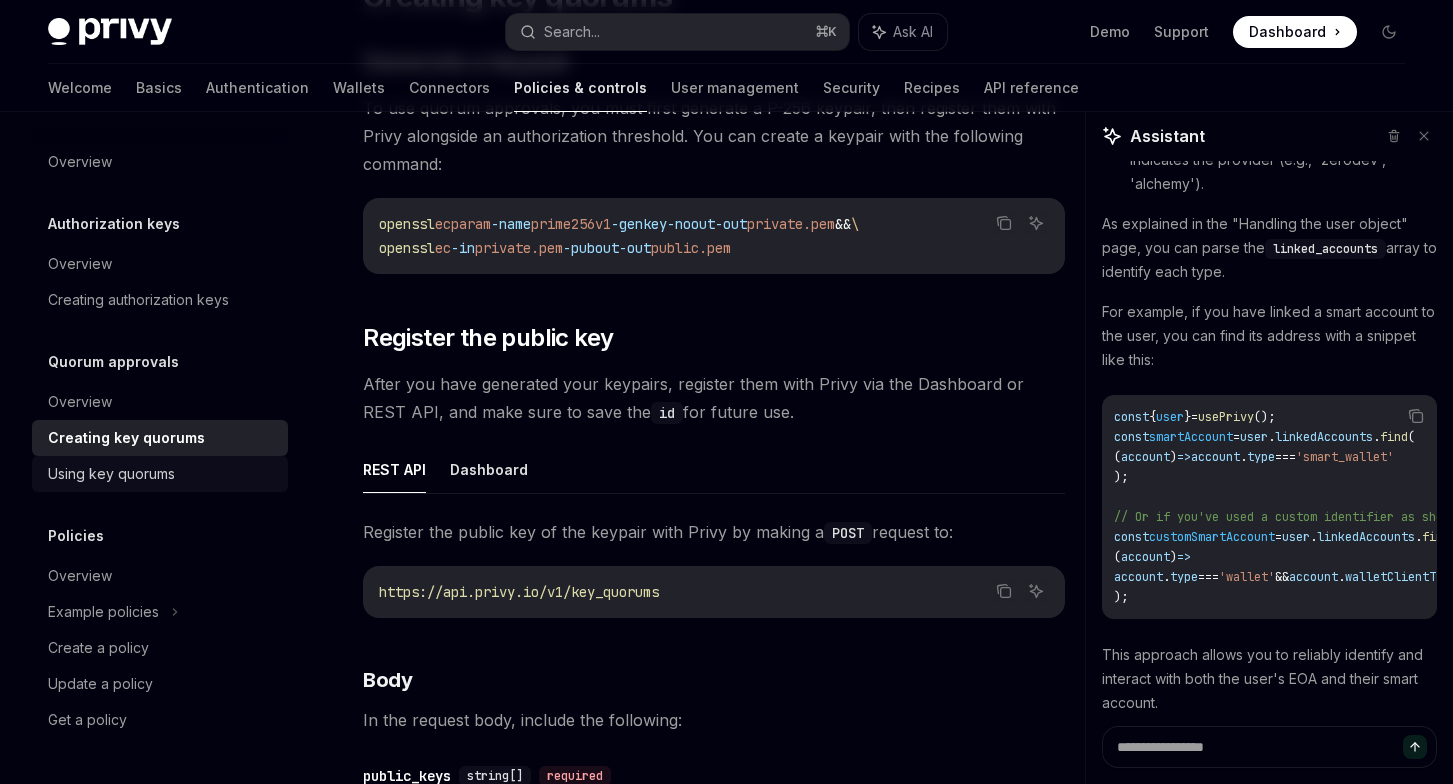 click on "Using key quorums" at bounding box center (111, 474) 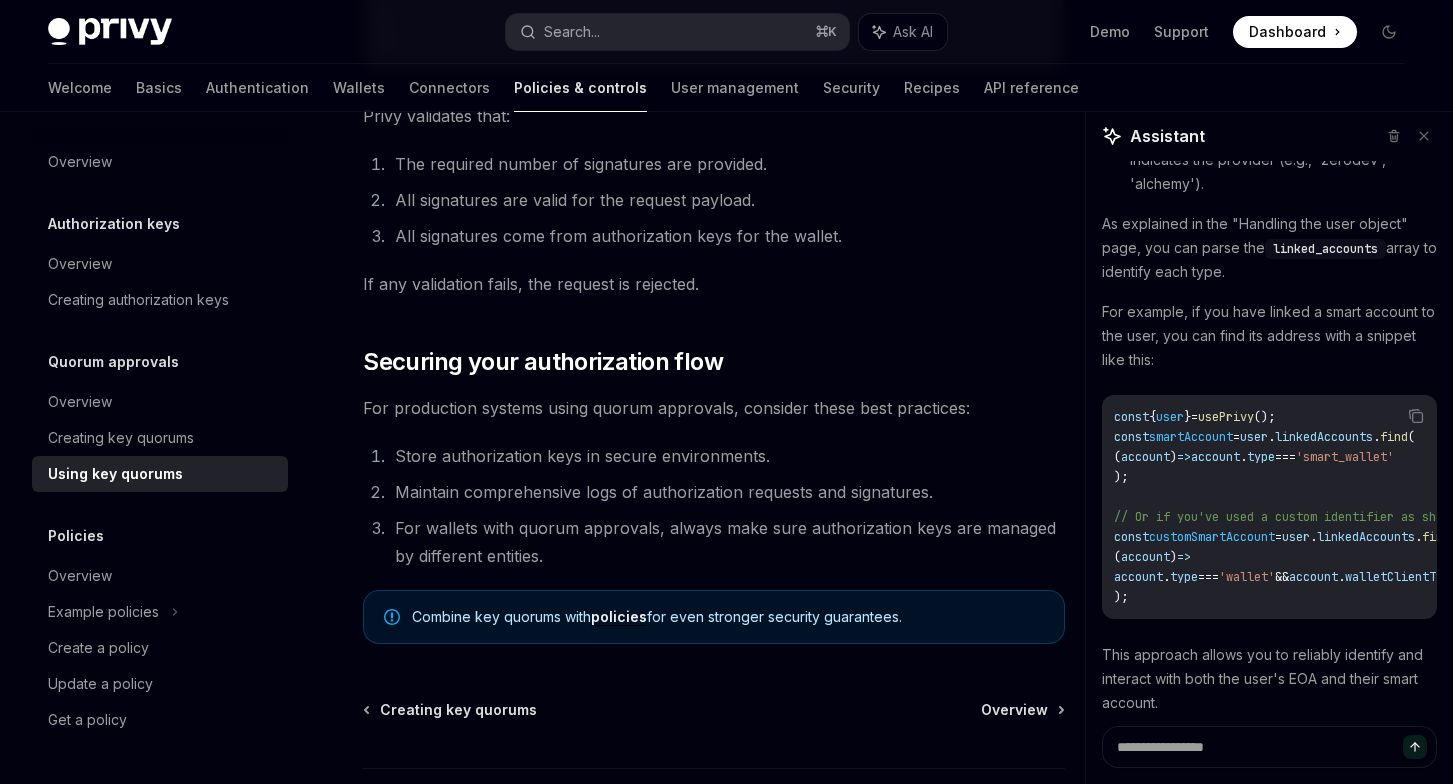 scroll, scrollTop: 1743, scrollLeft: 0, axis: vertical 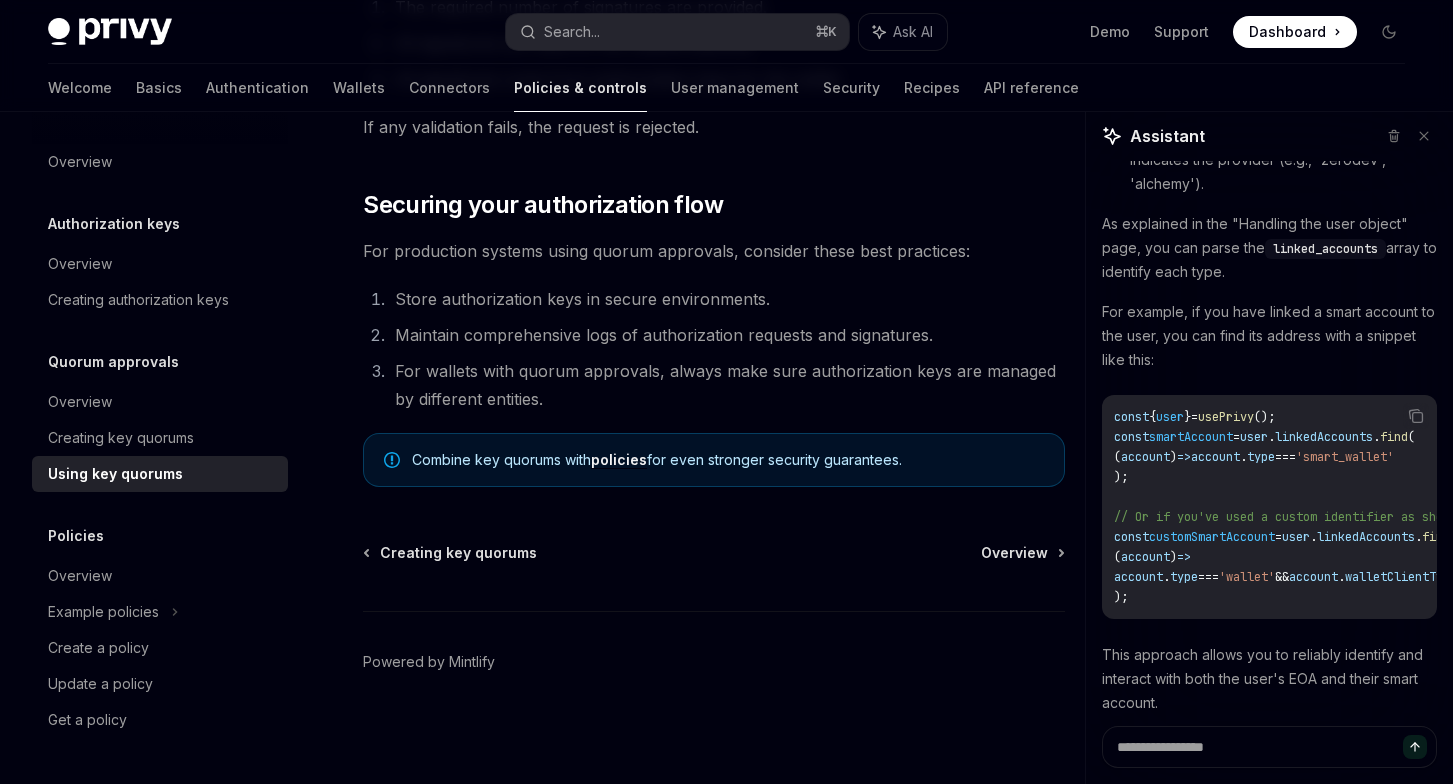 click on "policies" at bounding box center (619, 460) 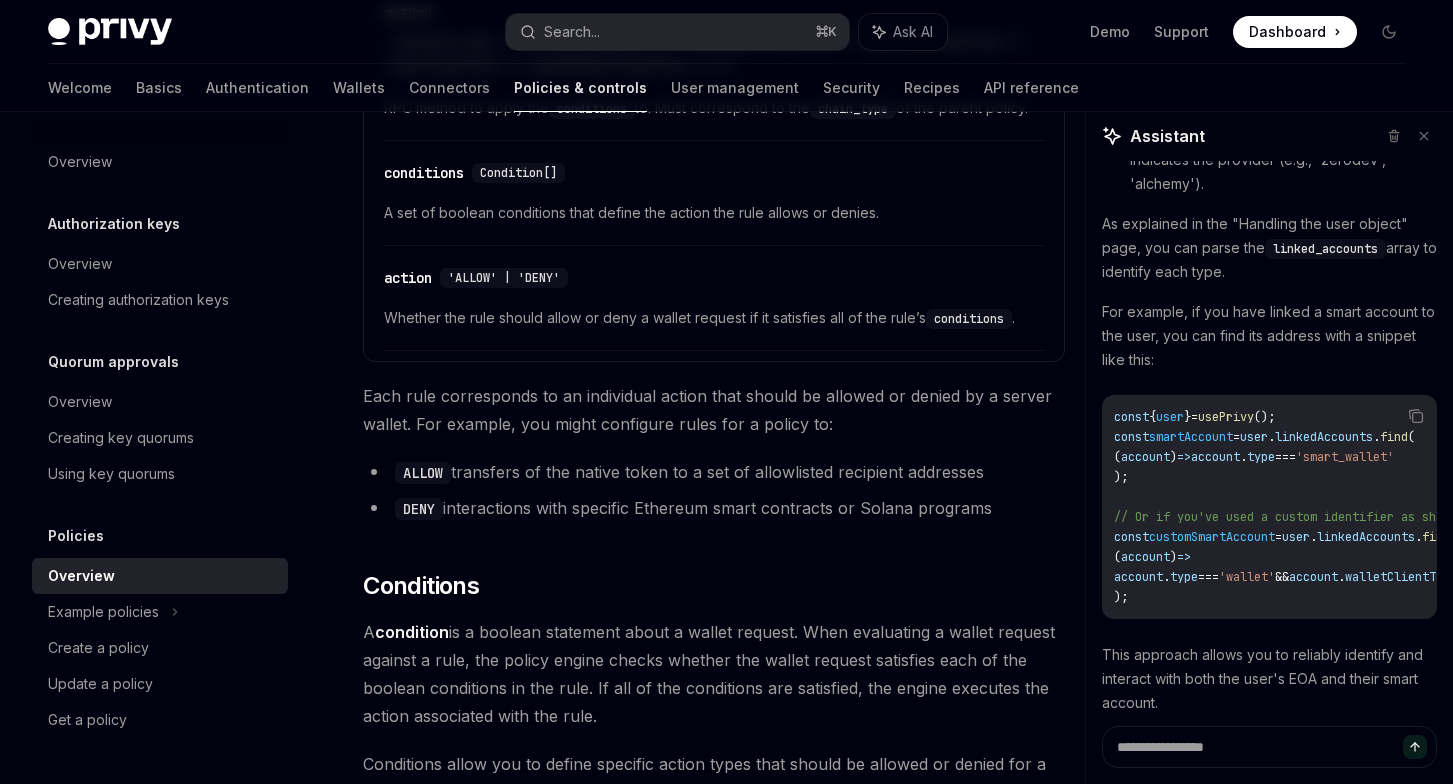 scroll, scrollTop: 3399, scrollLeft: 0, axis: vertical 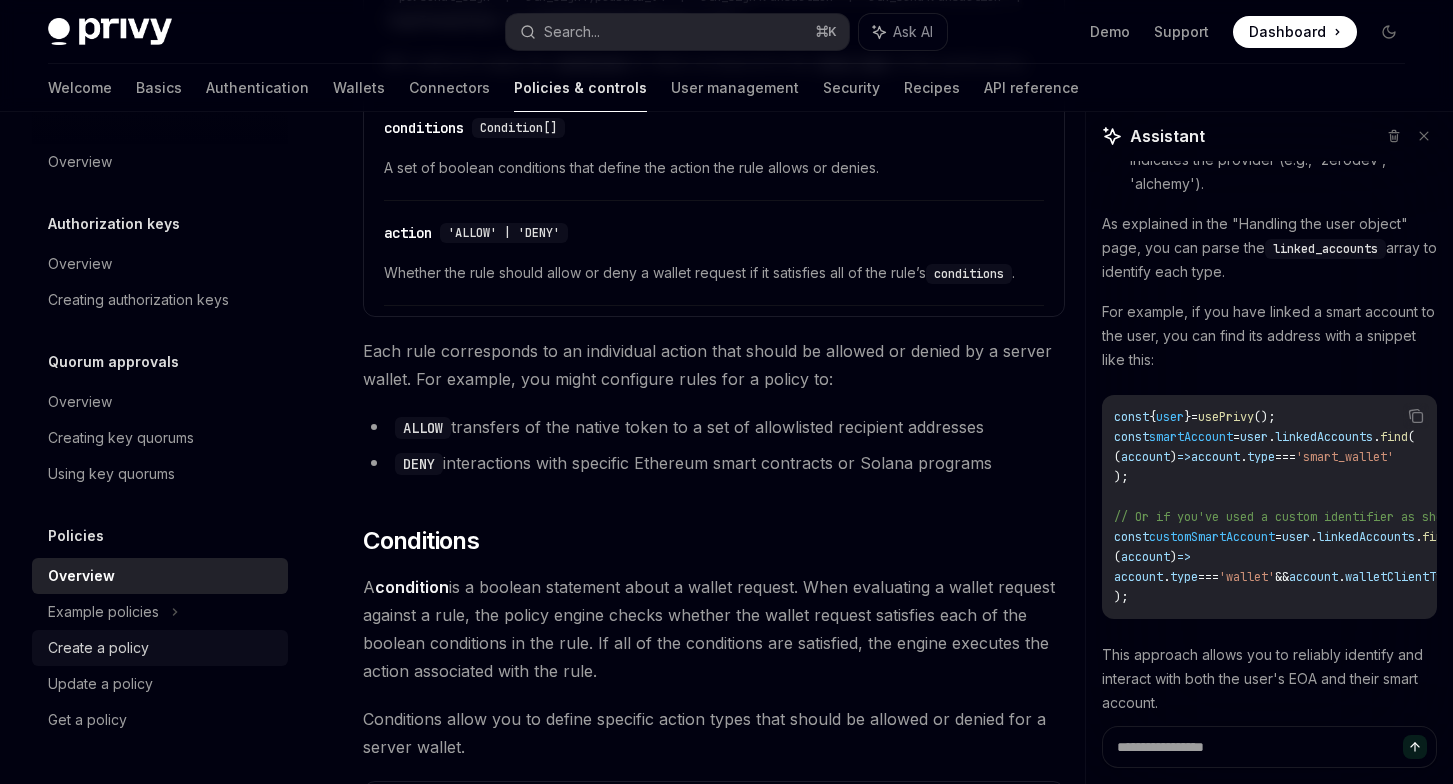 click on "Create a policy" at bounding box center (98, 648) 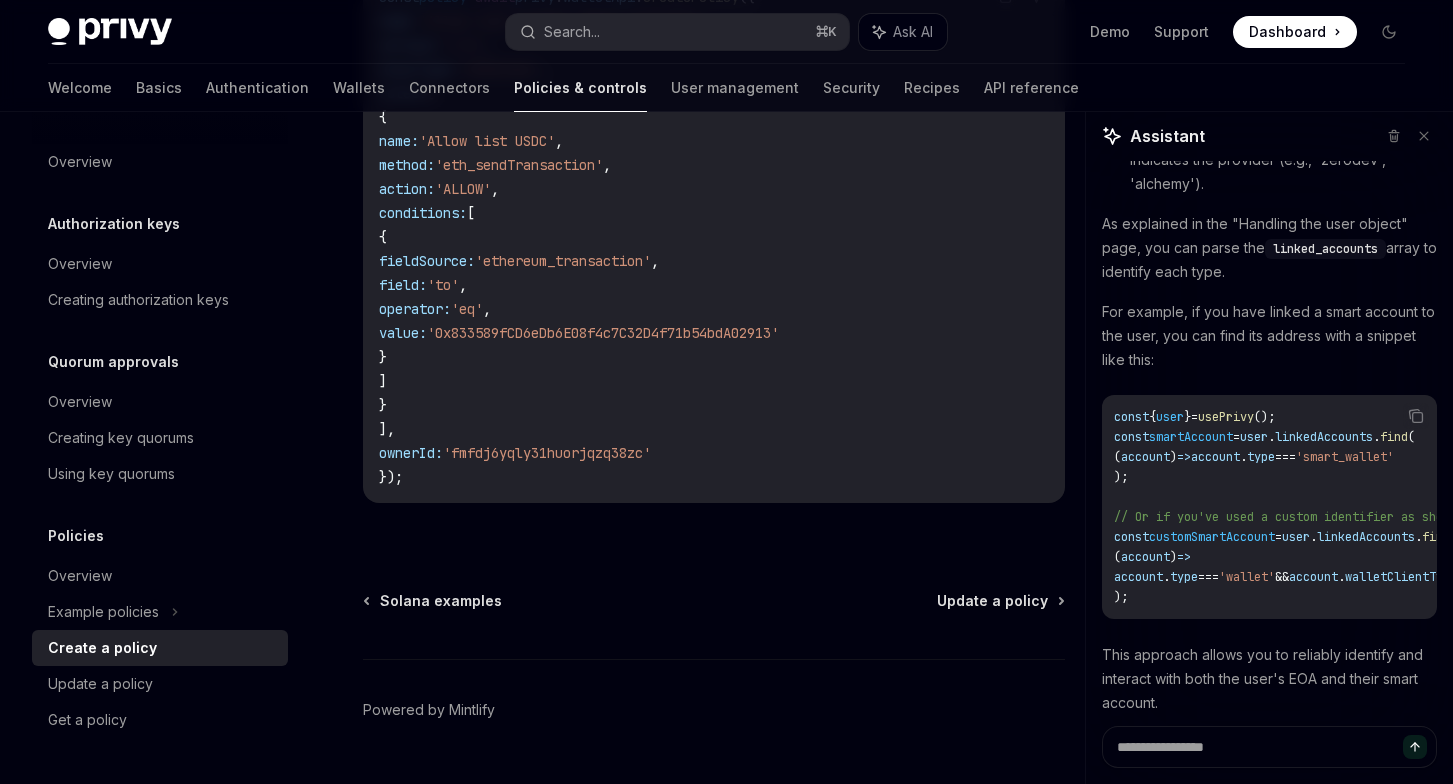 scroll, scrollTop: 594, scrollLeft: 0, axis: vertical 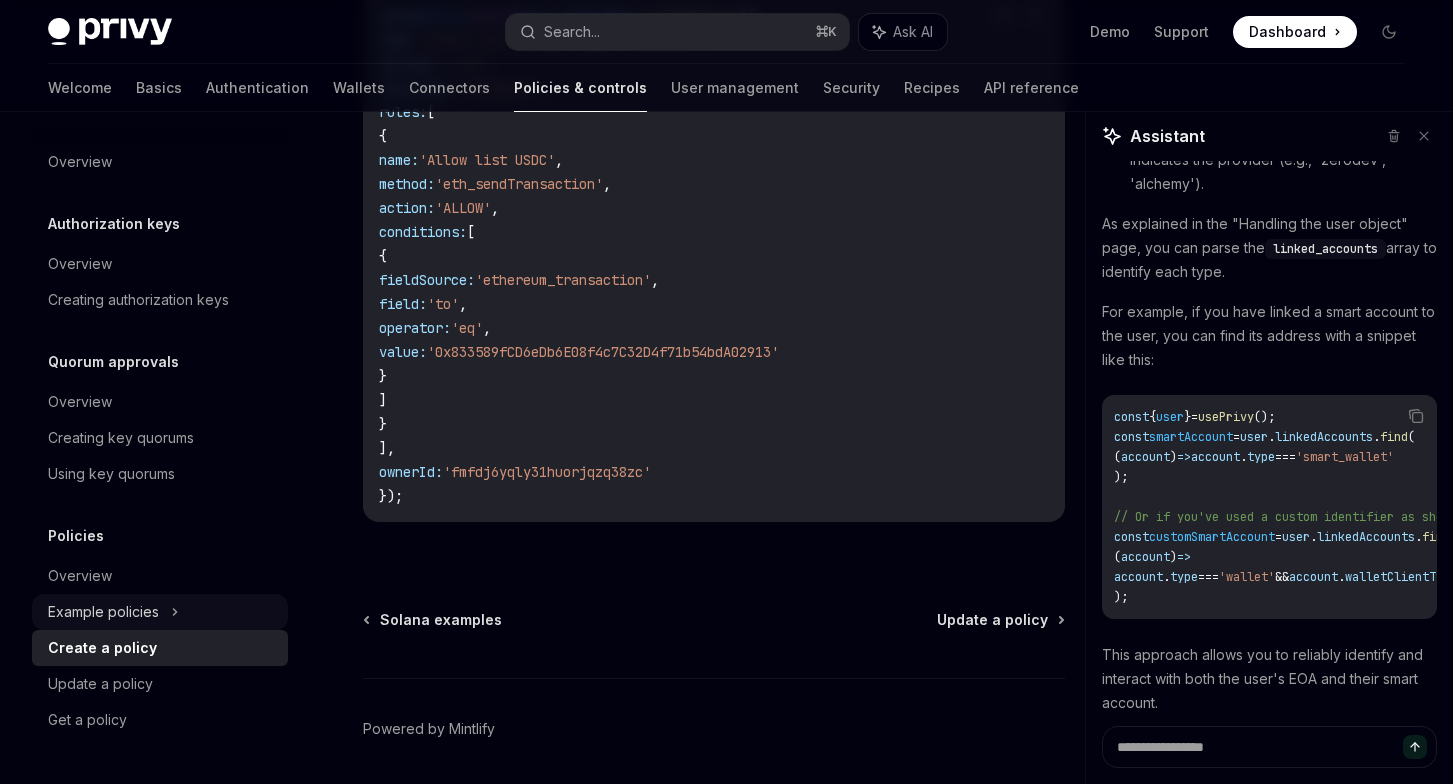 click on "Example policies" at bounding box center [160, 612] 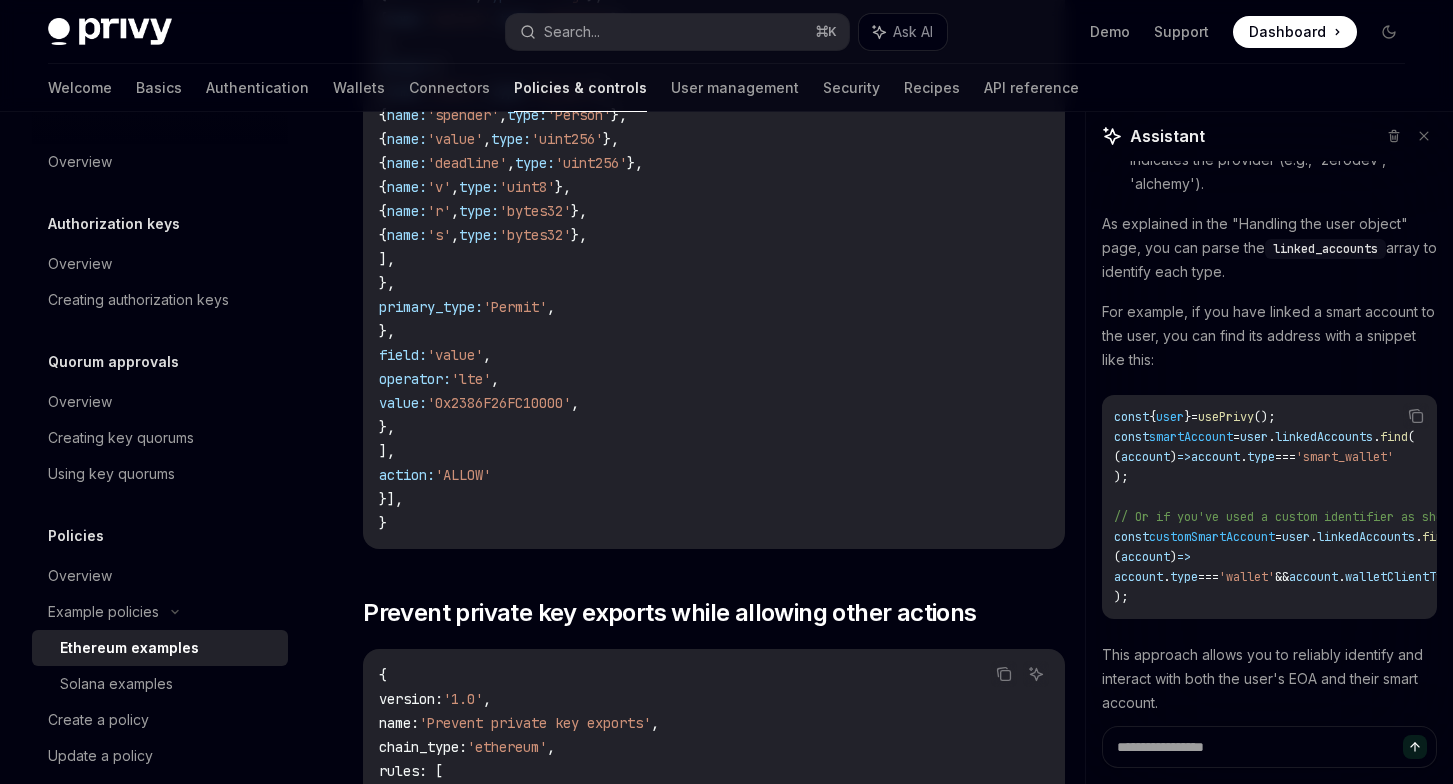 scroll, scrollTop: 6943, scrollLeft: 0, axis: vertical 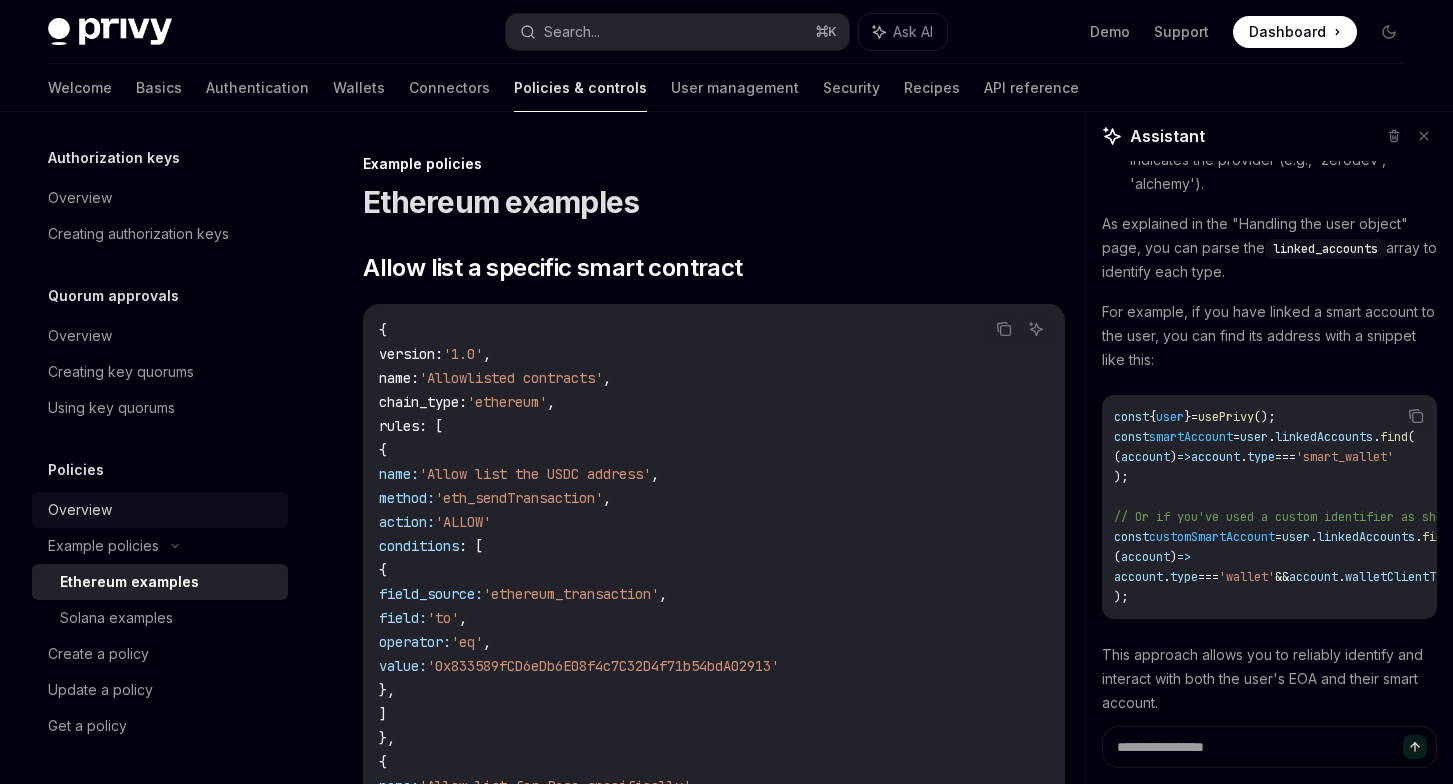 click on "Overview" at bounding box center (162, 510) 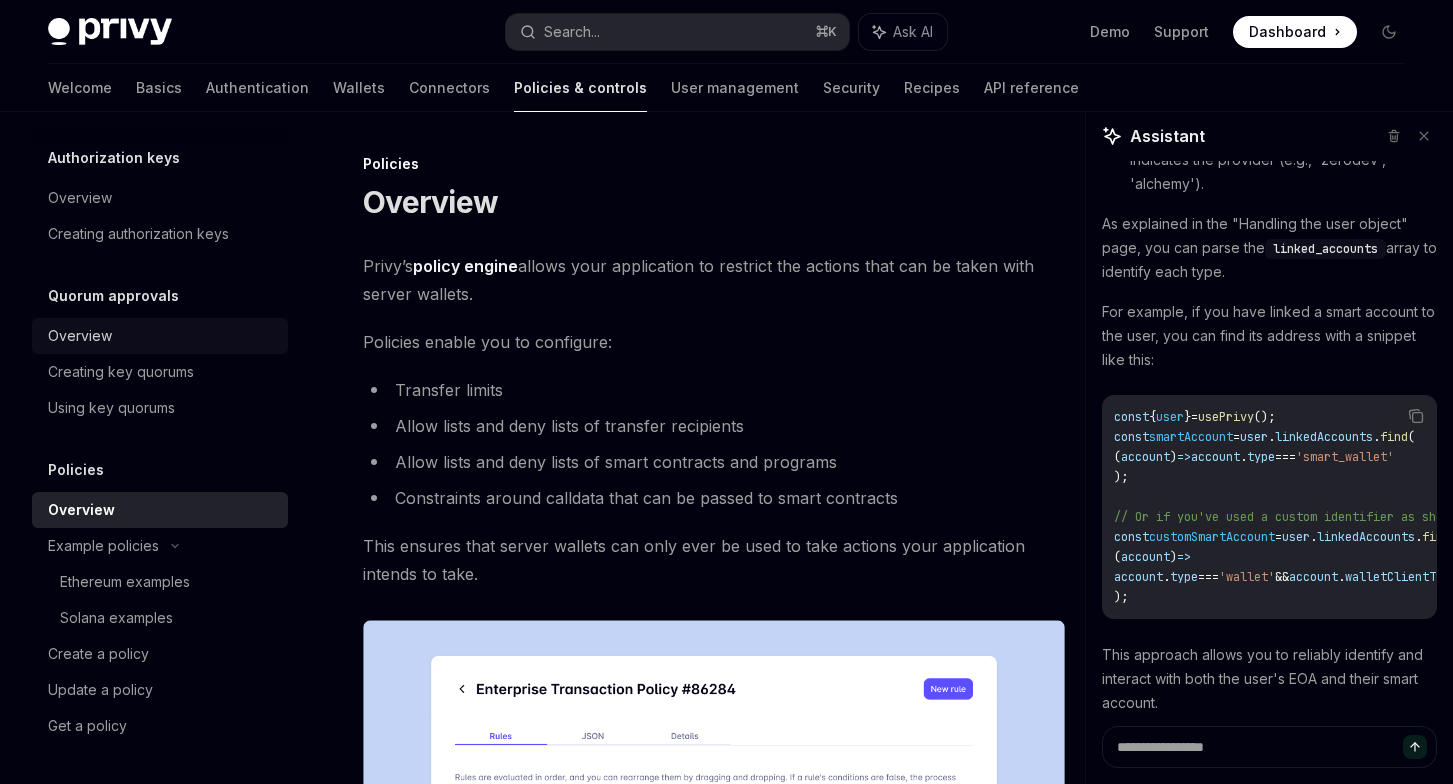 click on "Overview" at bounding box center [80, 336] 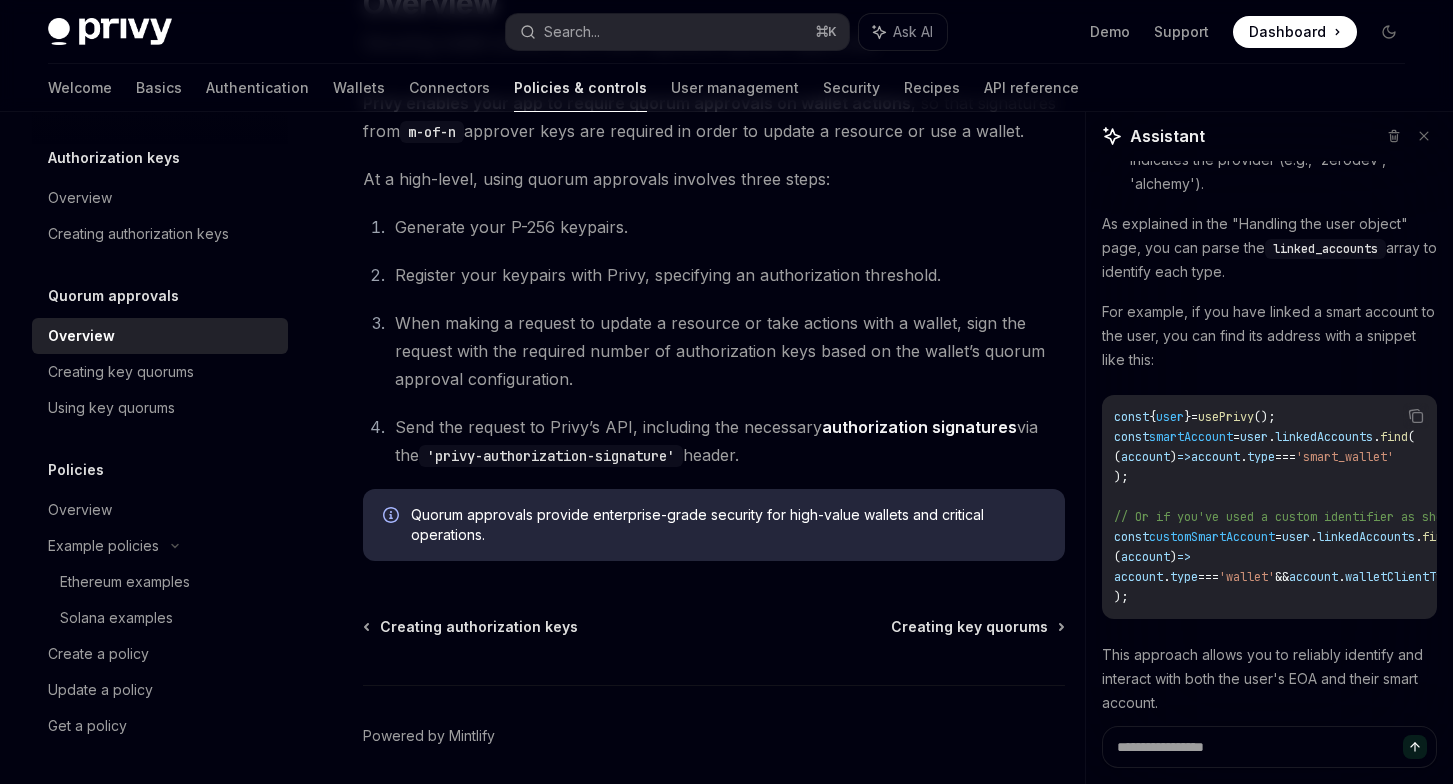 scroll, scrollTop: 273, scrollLeft: 0, axis: vertical 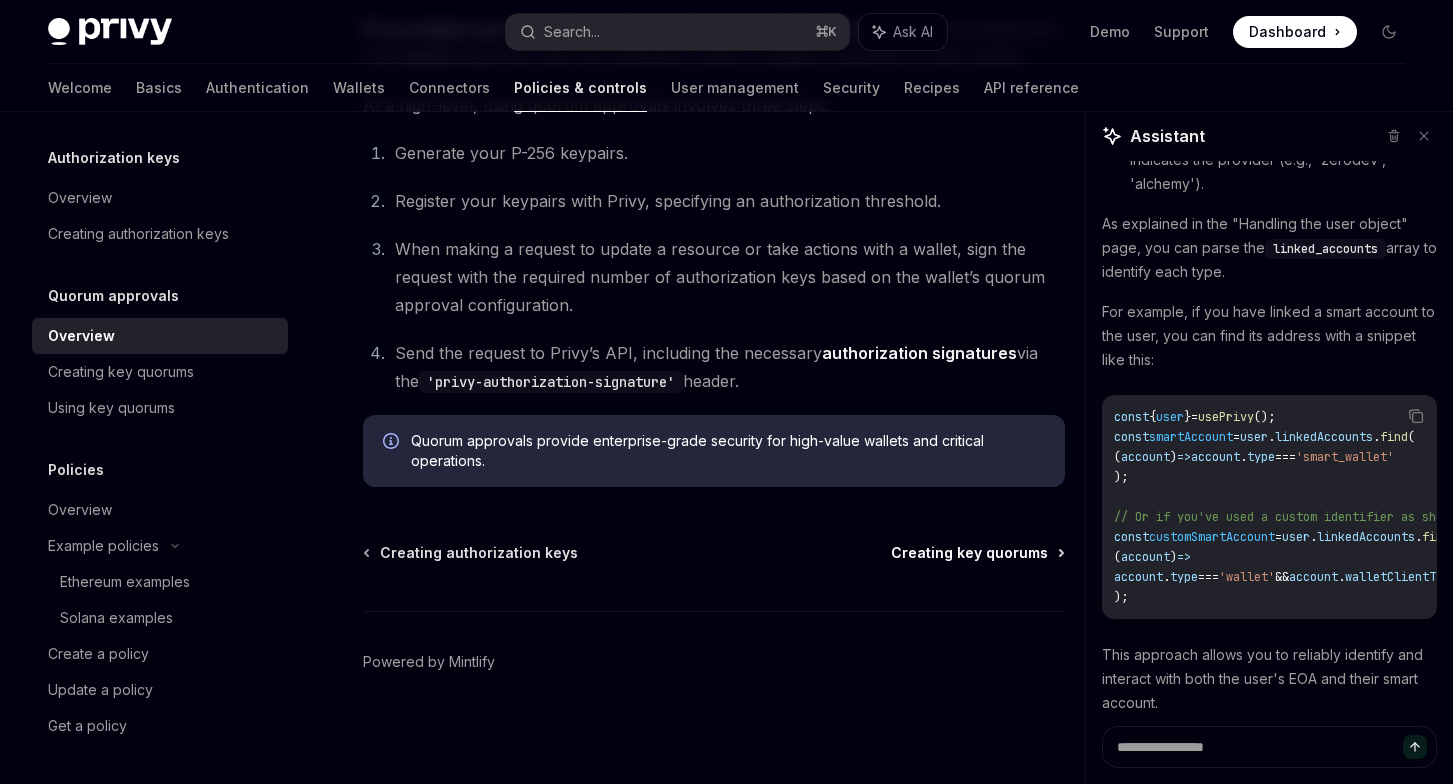 click on "Creating key quorums" at bounding box center (969, 553) 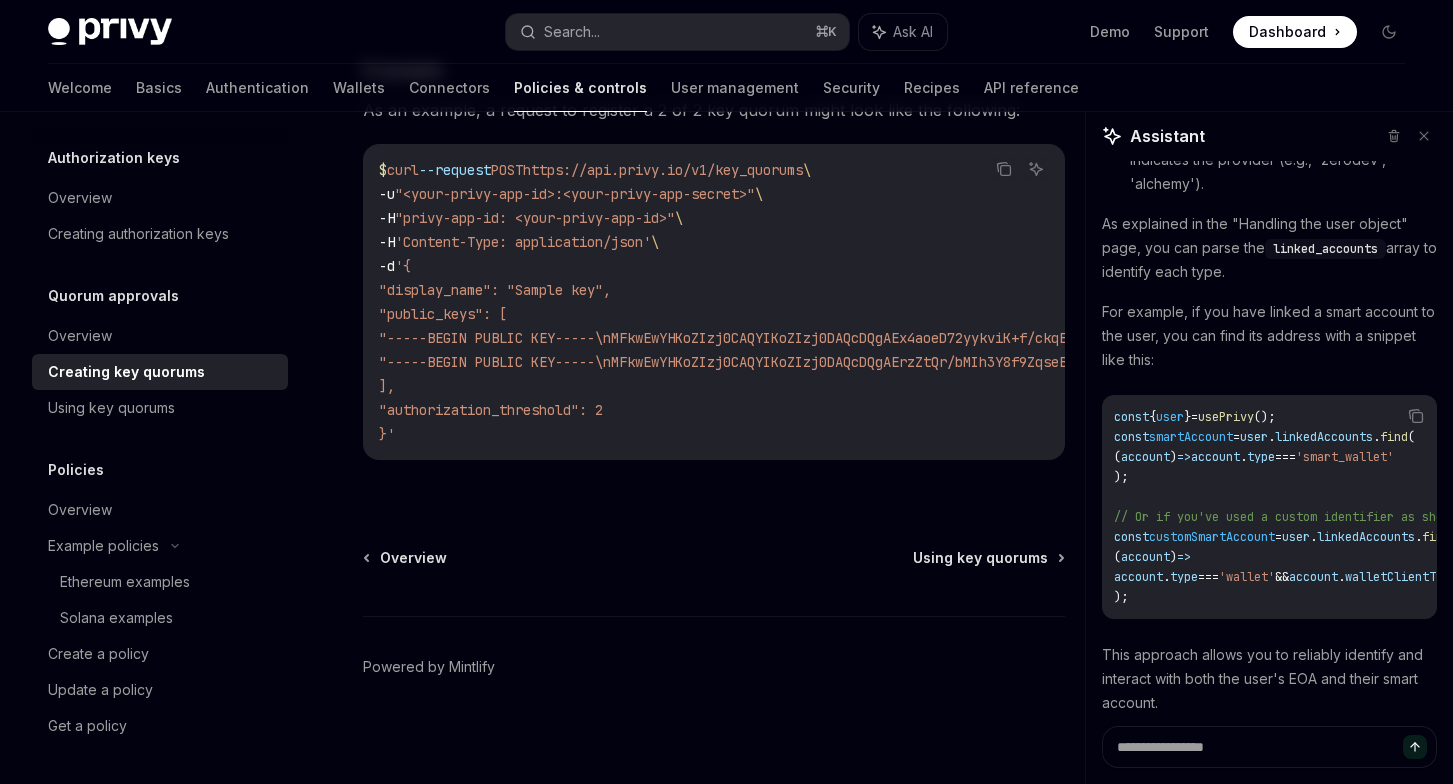 scroll, scrollTop: 1840, scrollLeft: 0, axis: vertical 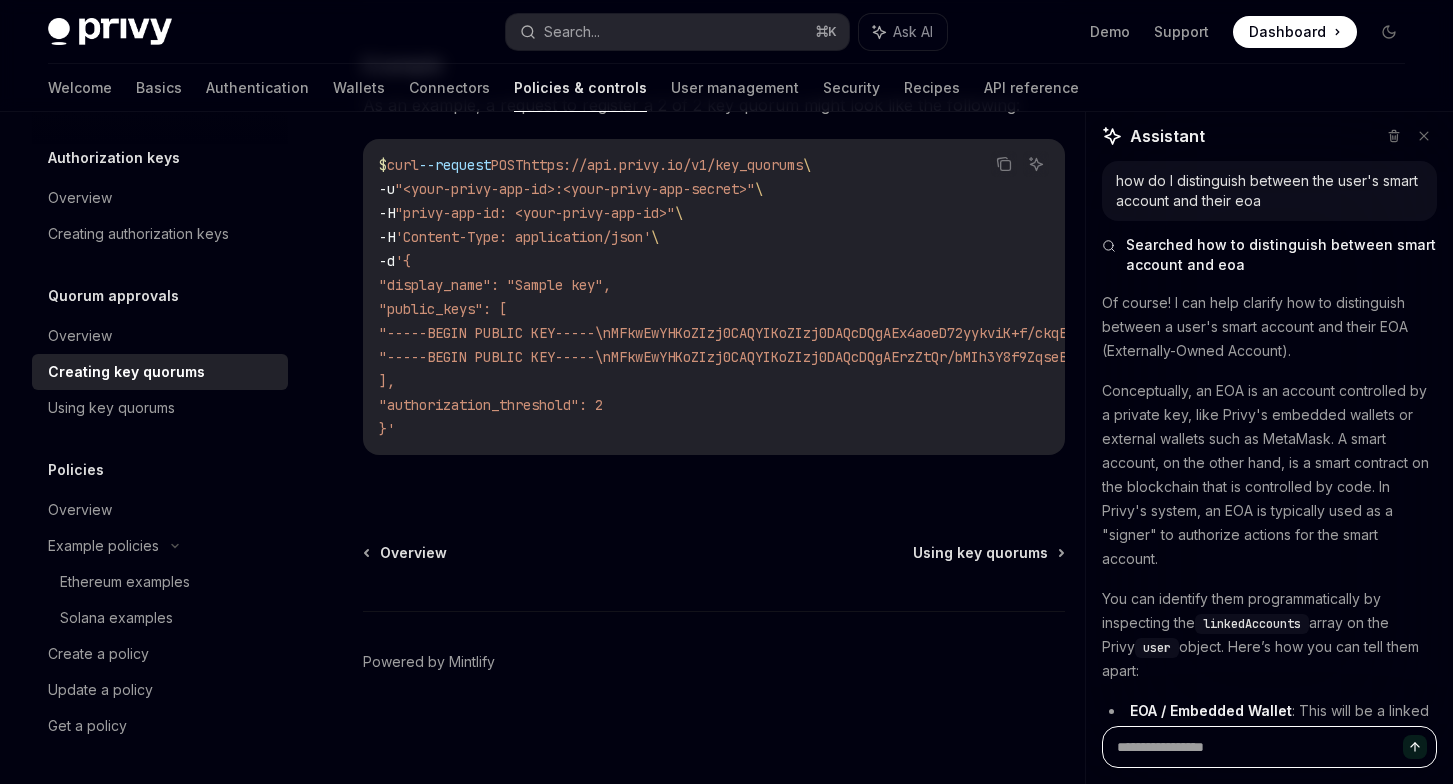 click at bounding box center [1269, 747] 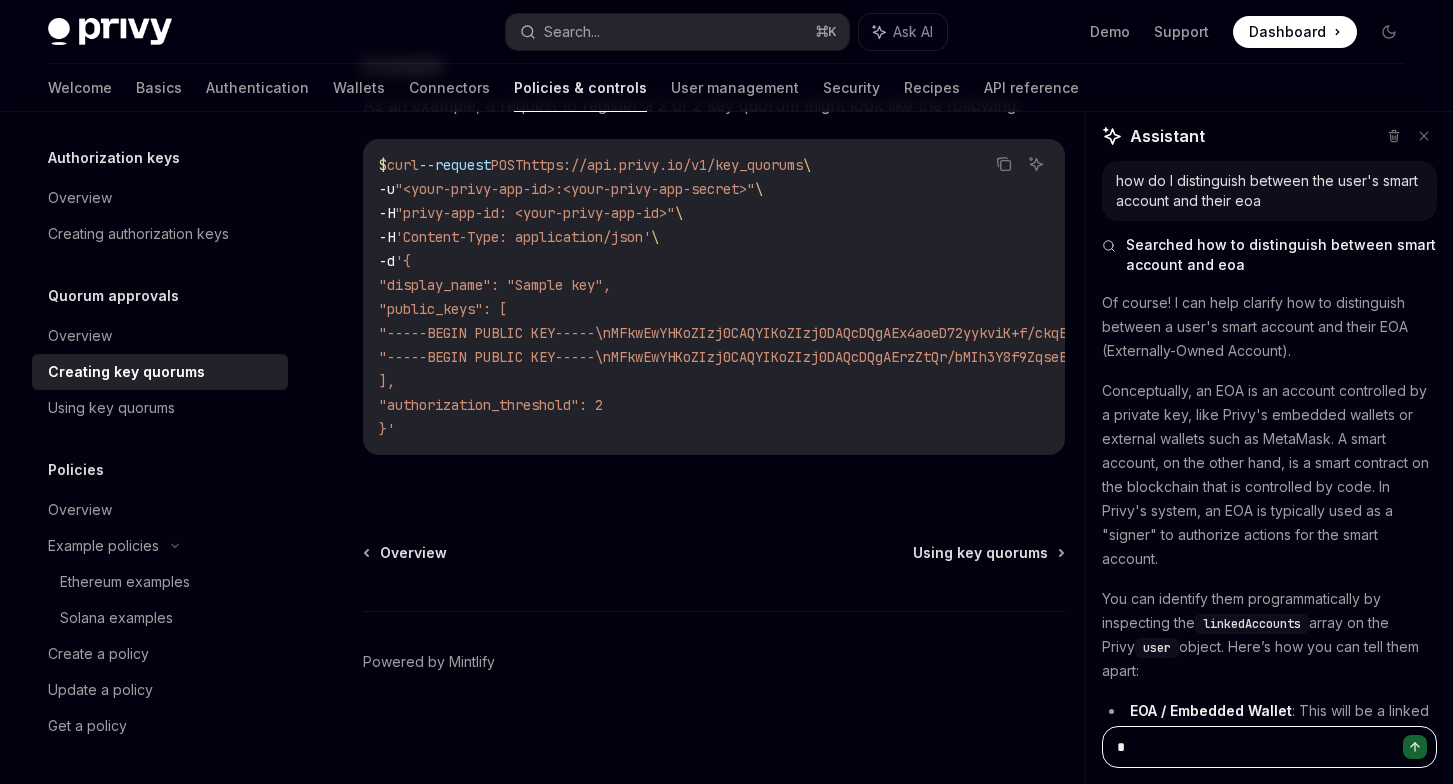 type on "**" 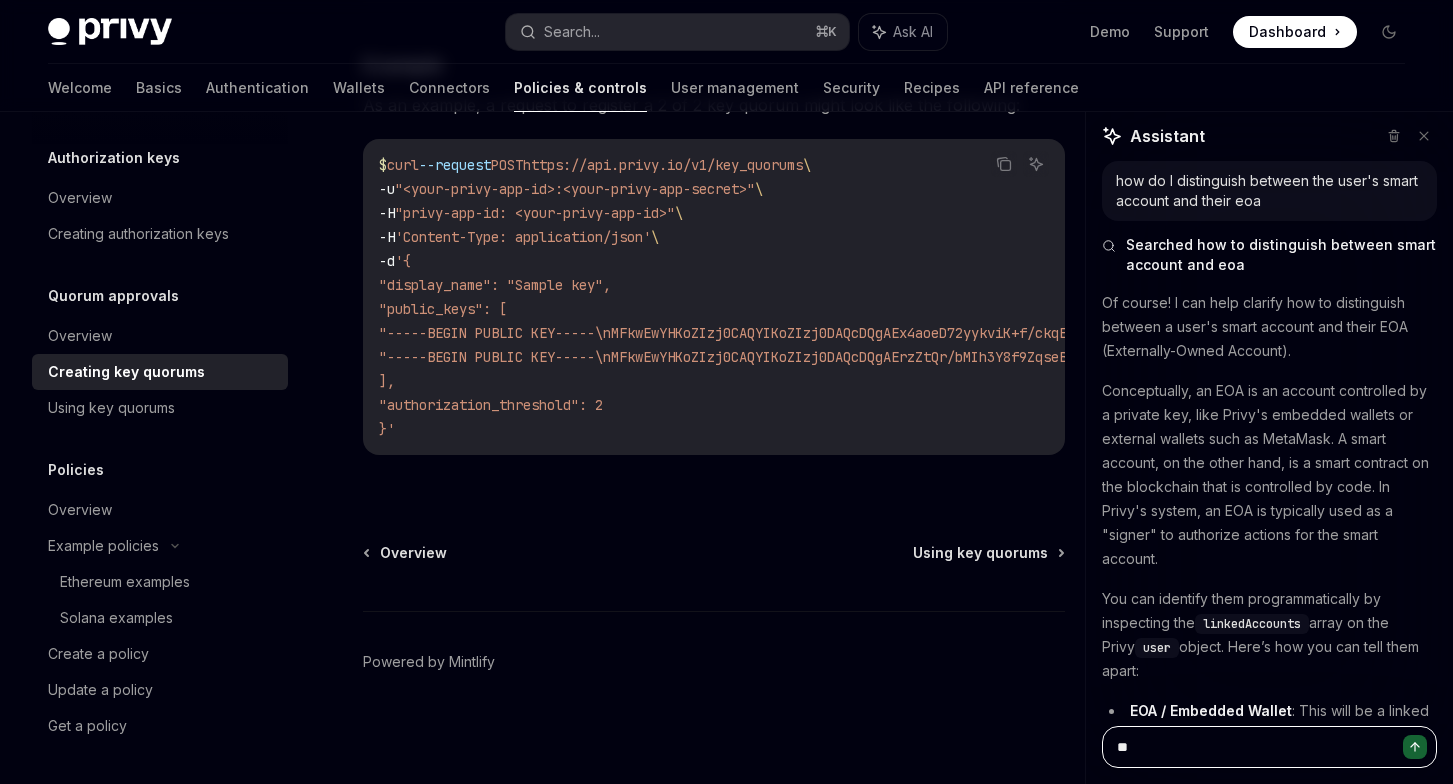 type on "***" 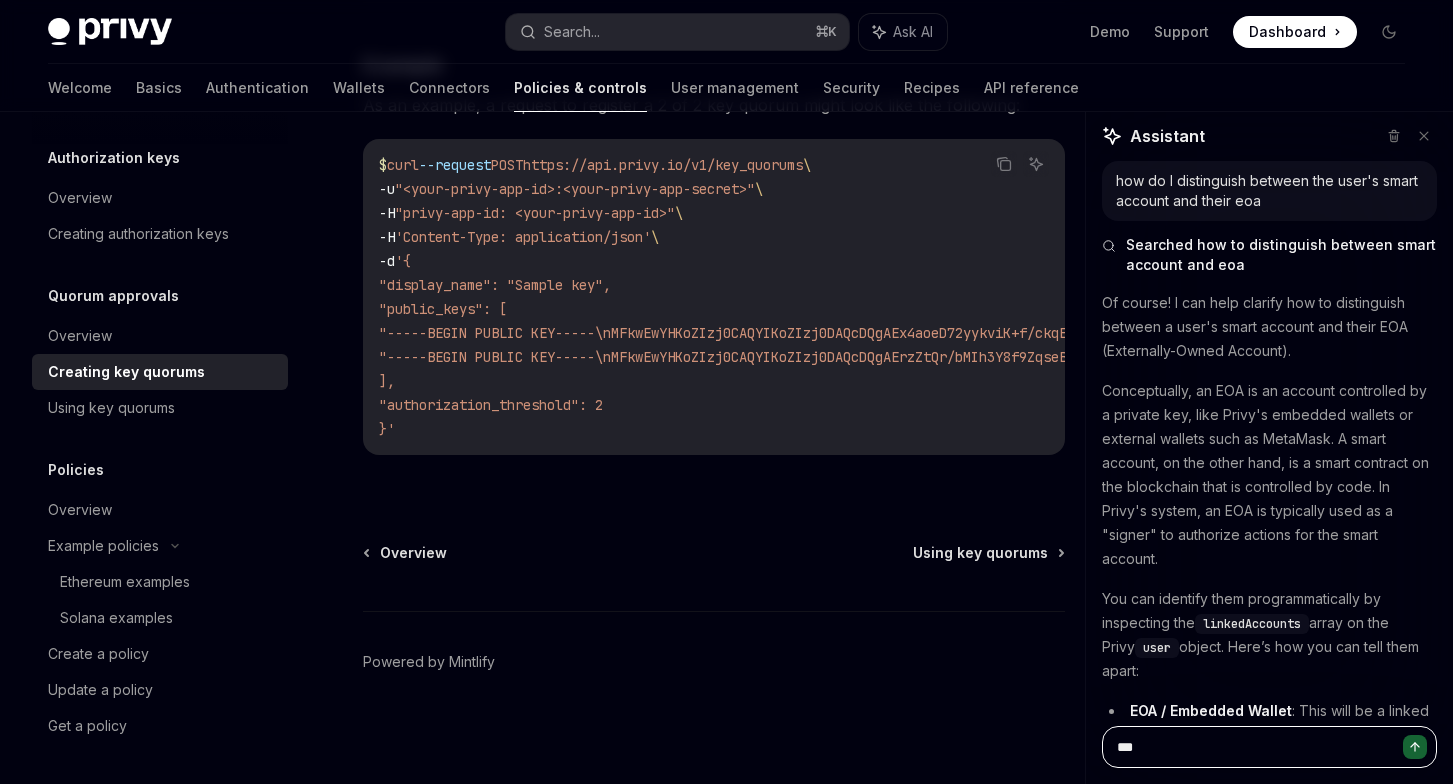 type on "***" 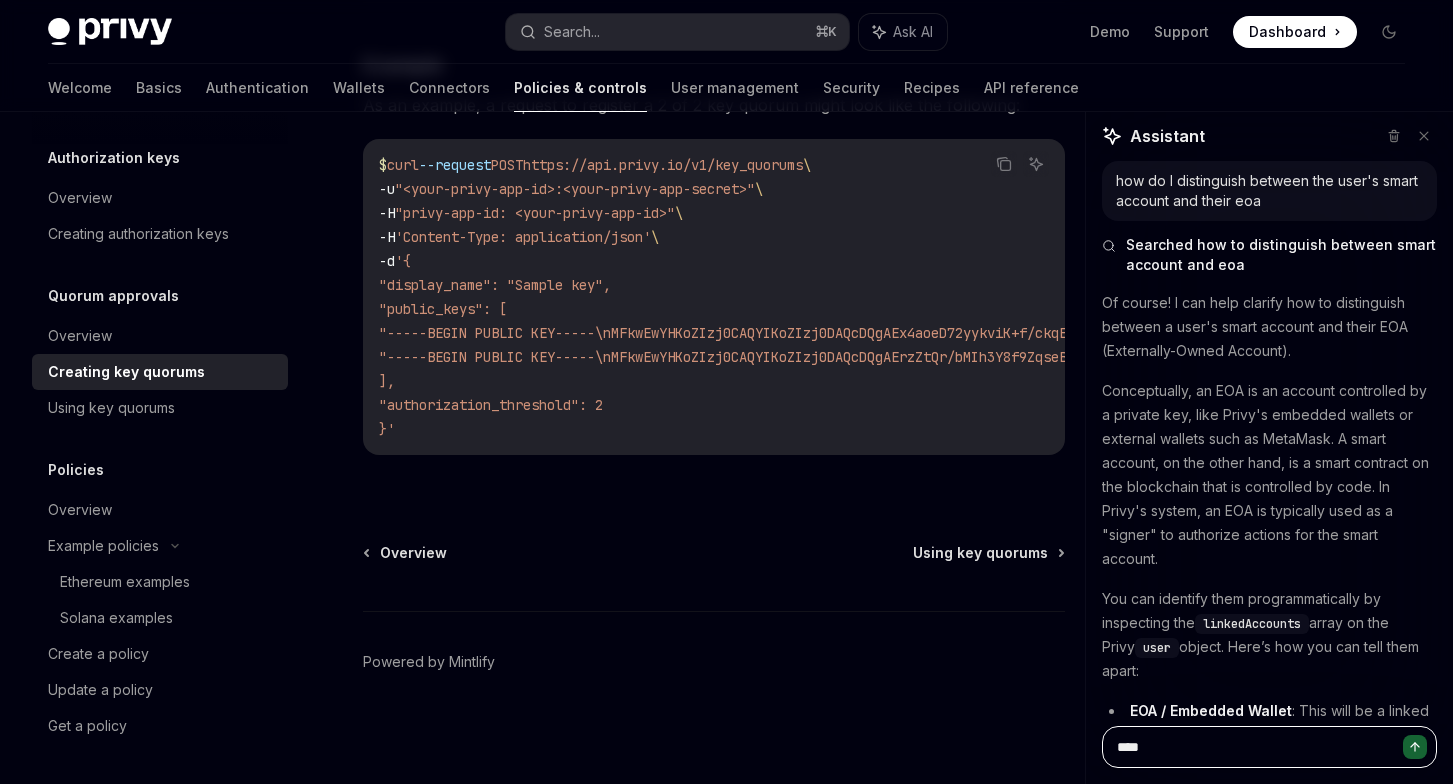 type on "*****" 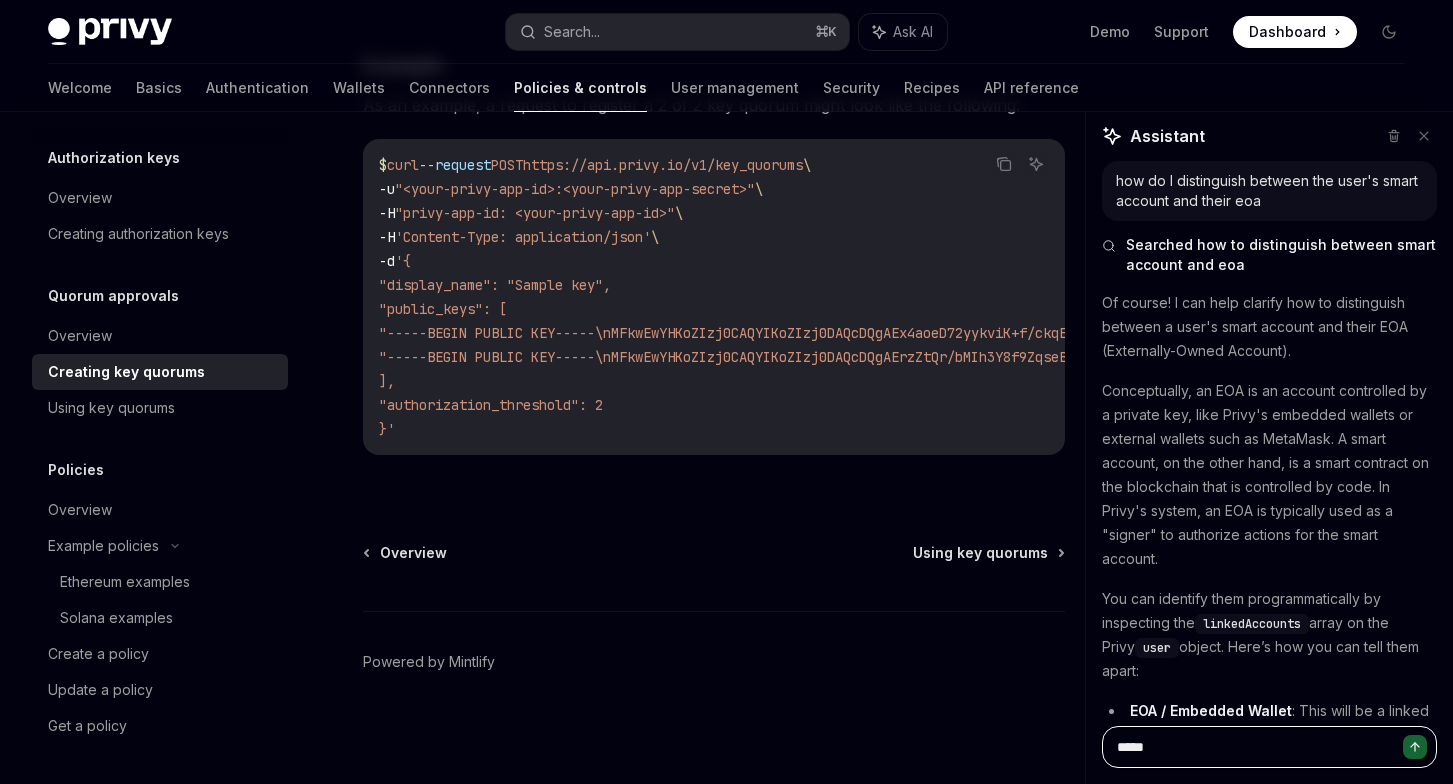 type on "******" 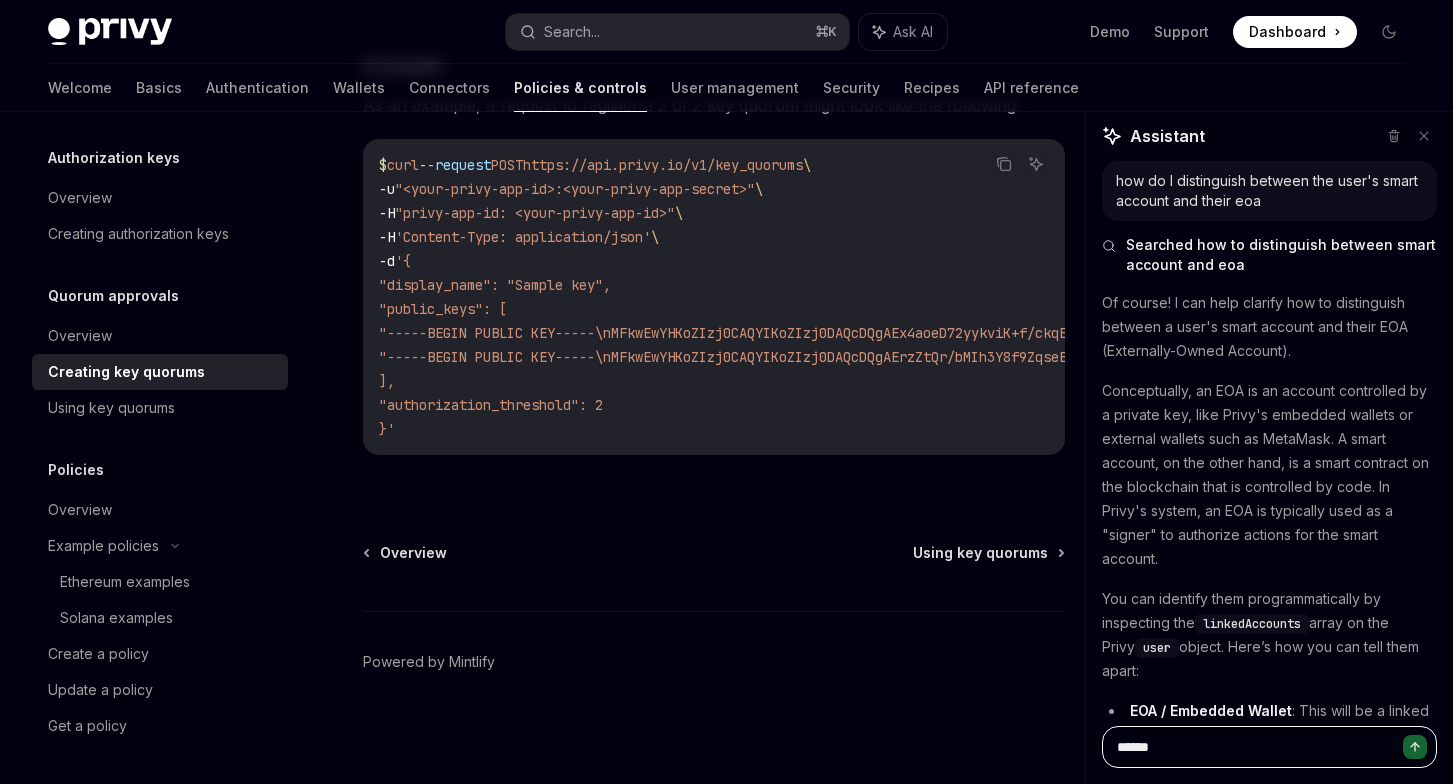 type on "*******" 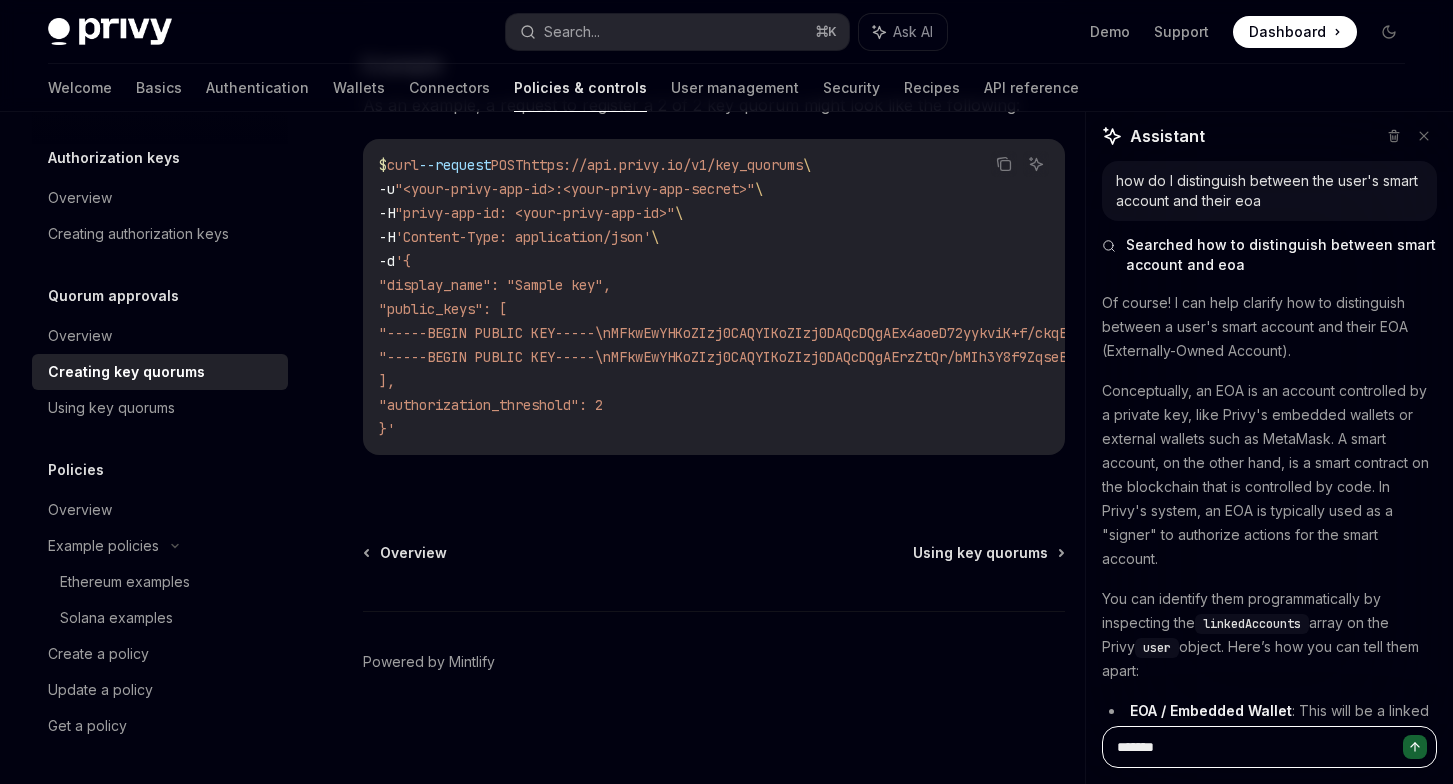 type on "*******" 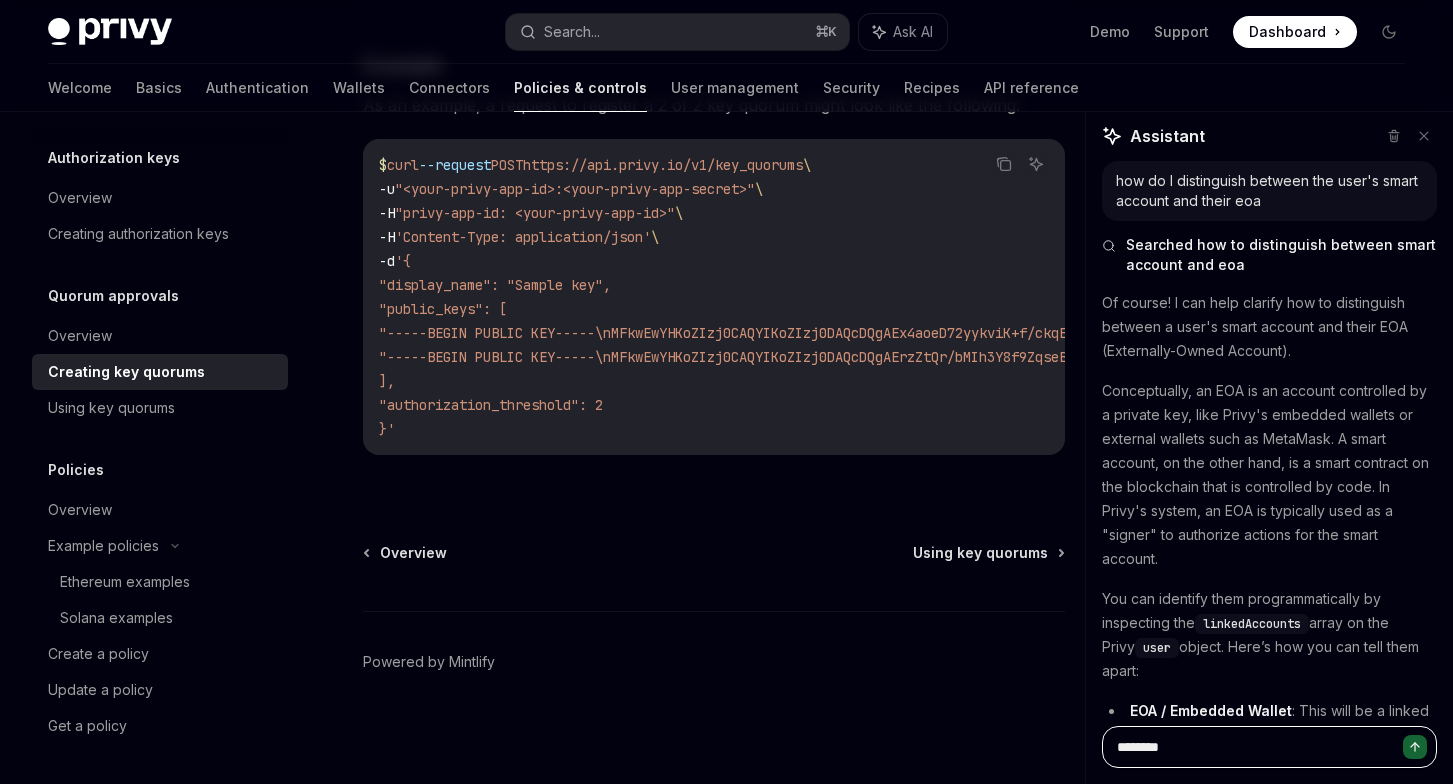 type on "*********" 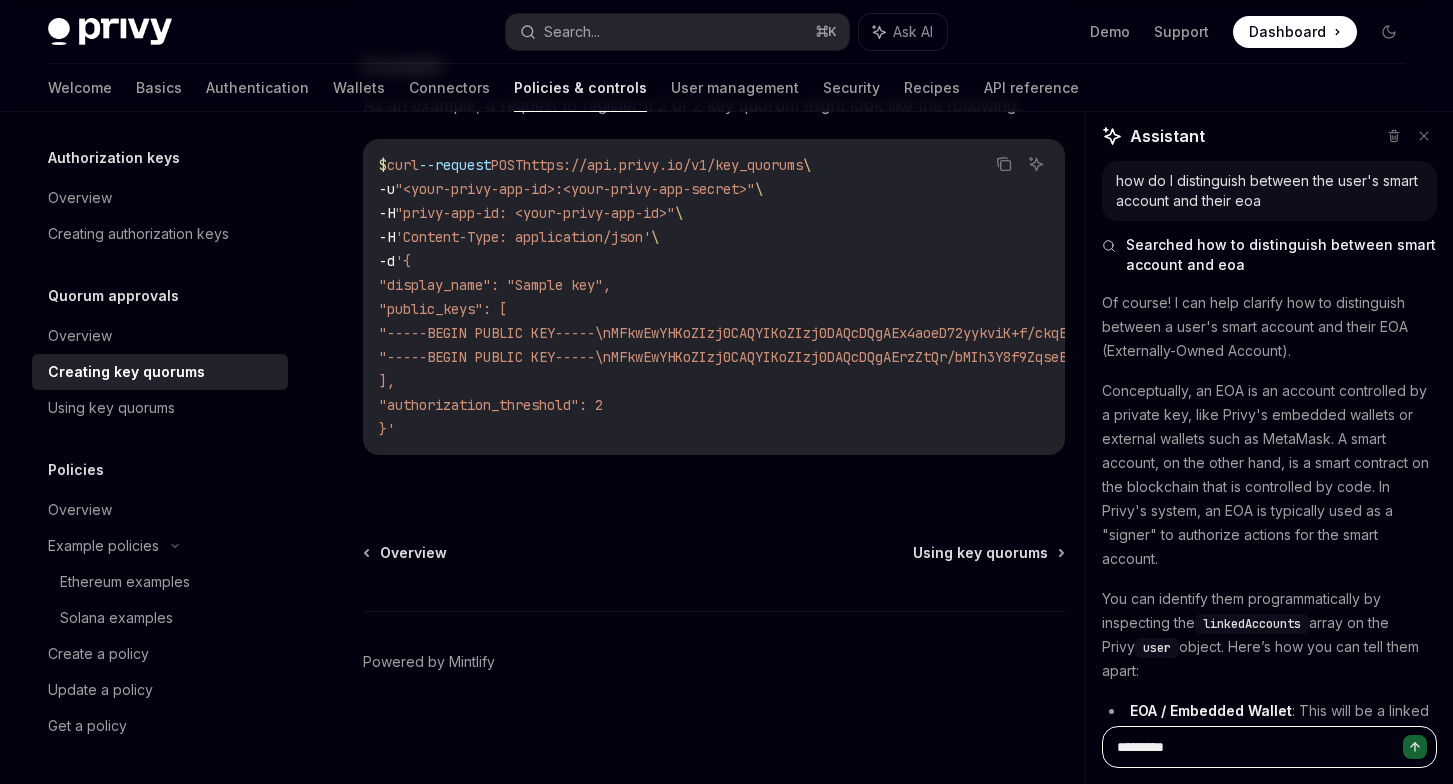 type on "*********" 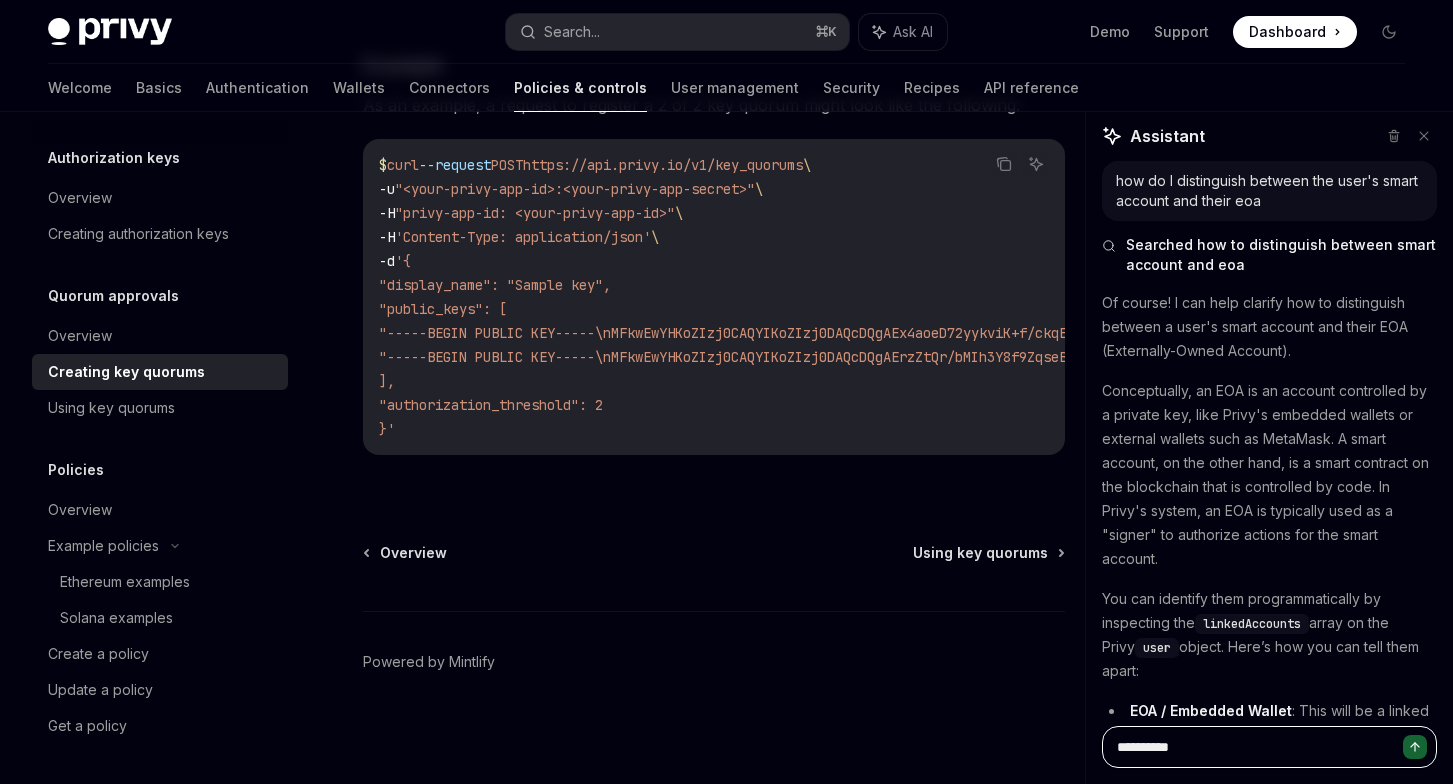 type on "**********" 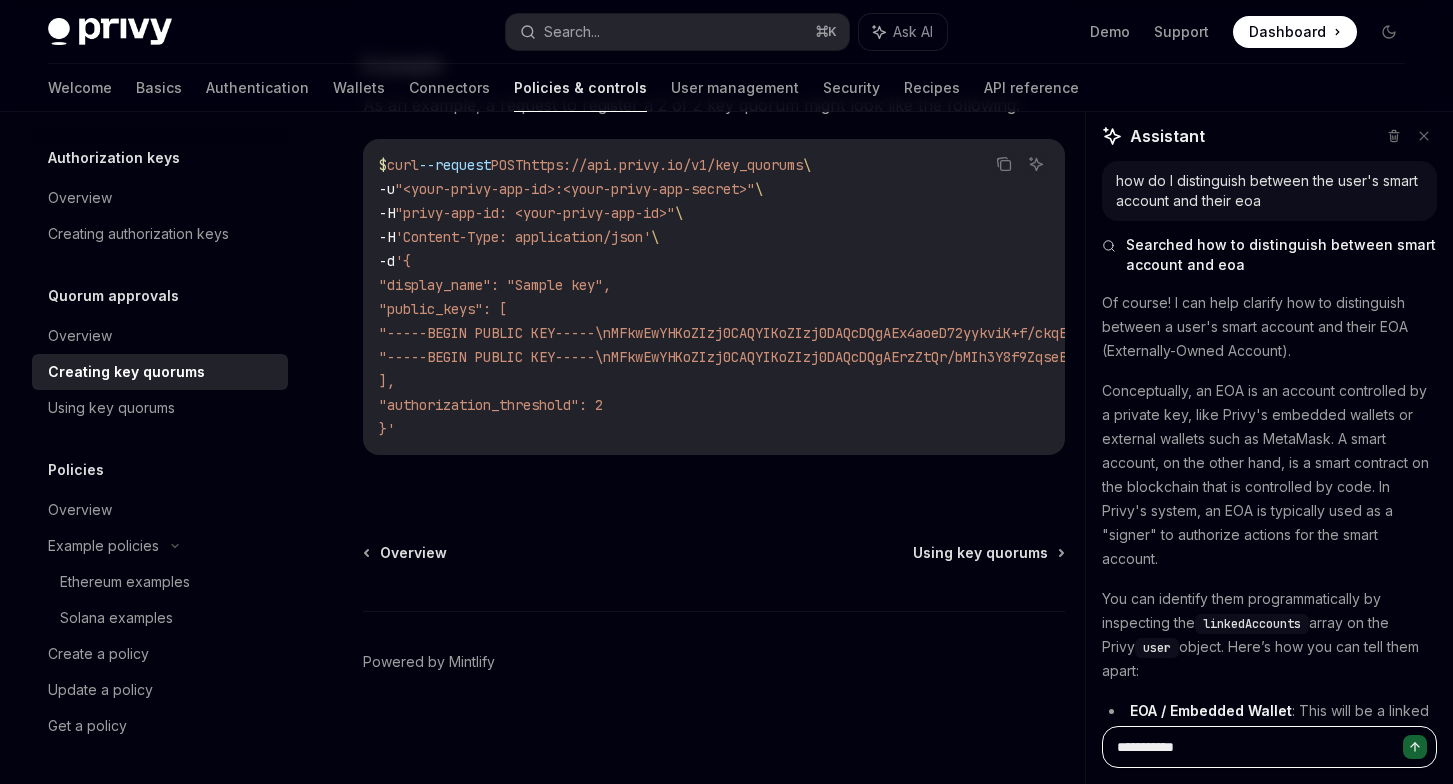 type on "**********" 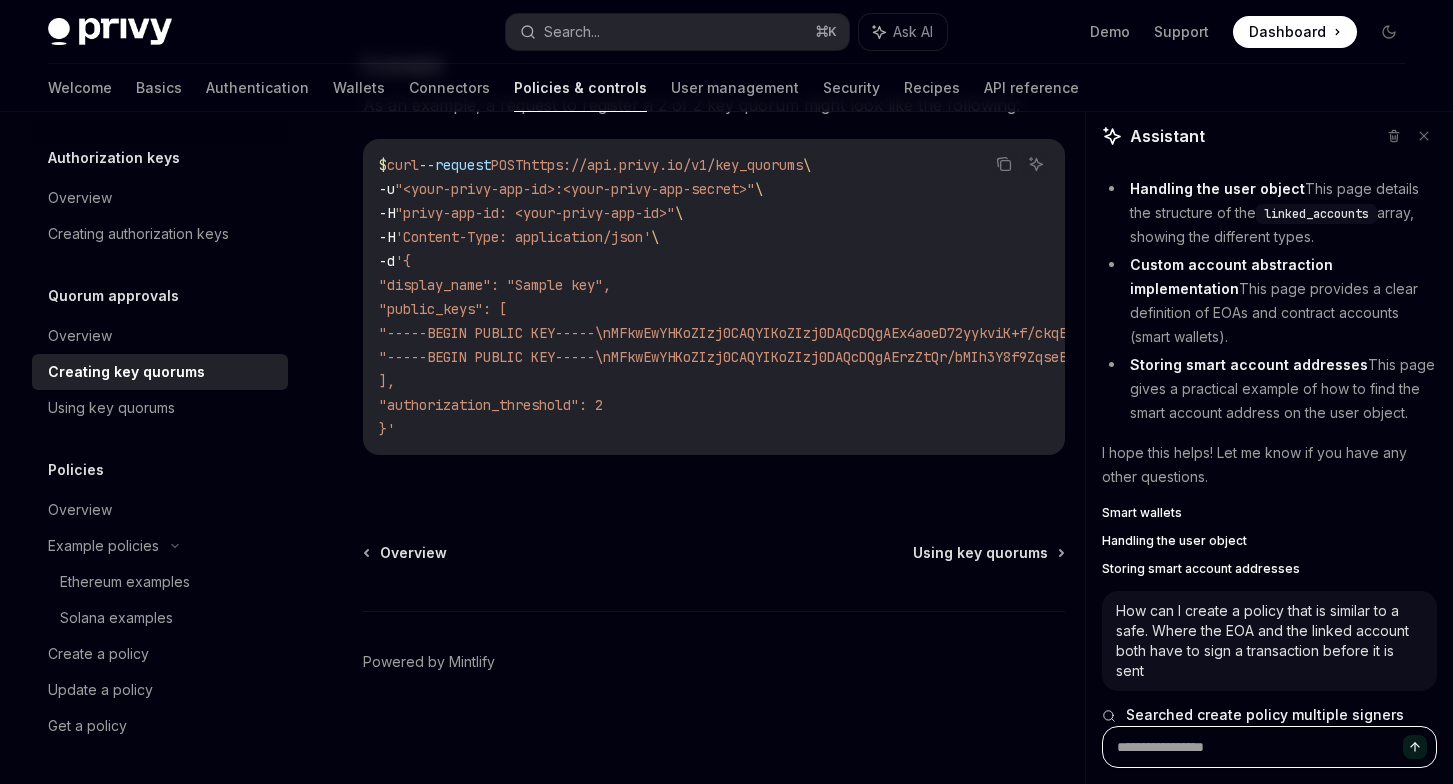 scroll, scrollTop: 1333, scrollLeft: 0, axis: vertical 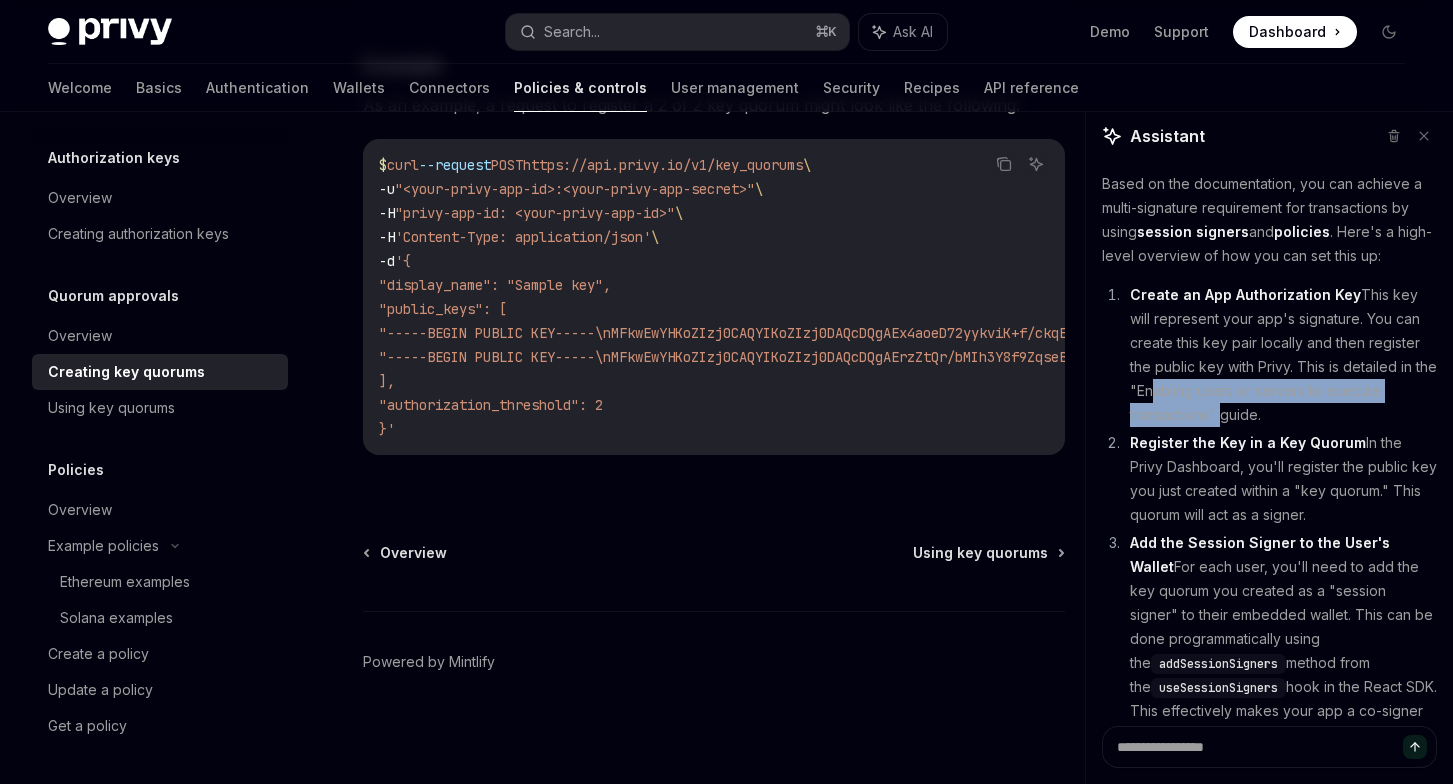 drag, startPoint x: 1163, startPoint y: 370, endPoint x: 1201, endPoint y: 383, distance: 40.16217 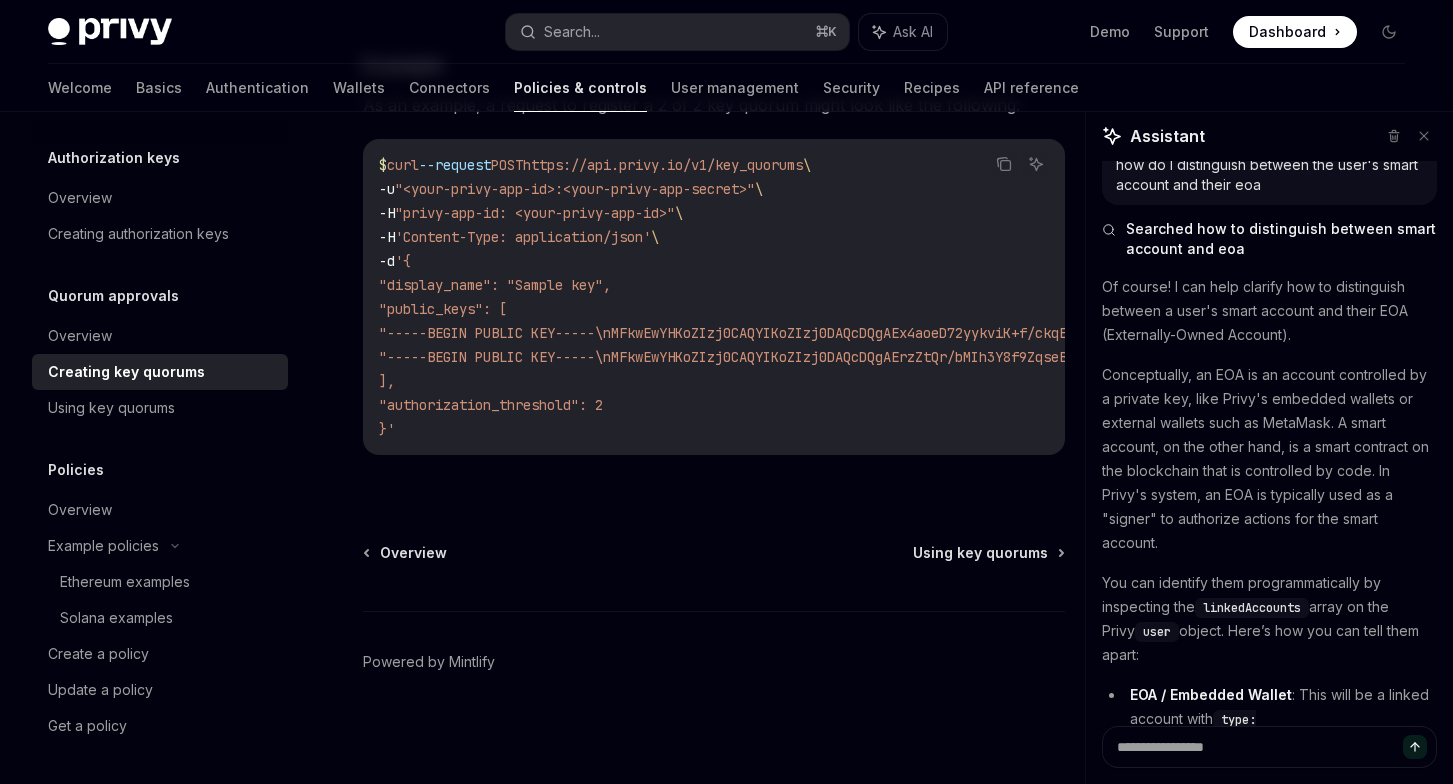 scroll, scrollTop: 0, scrollLeft: 0, axis: both 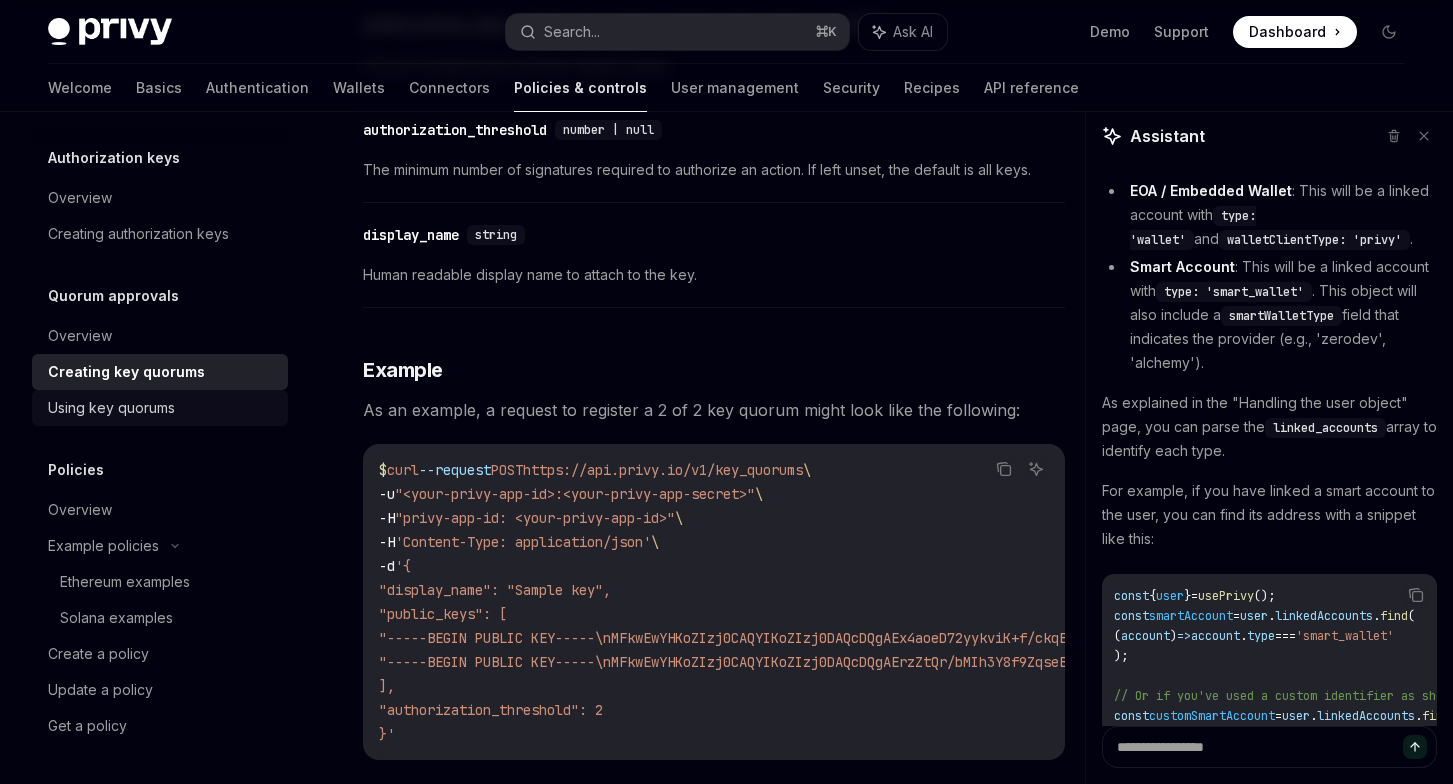 click on "Using key quorums" at bounding box center (111, 408) 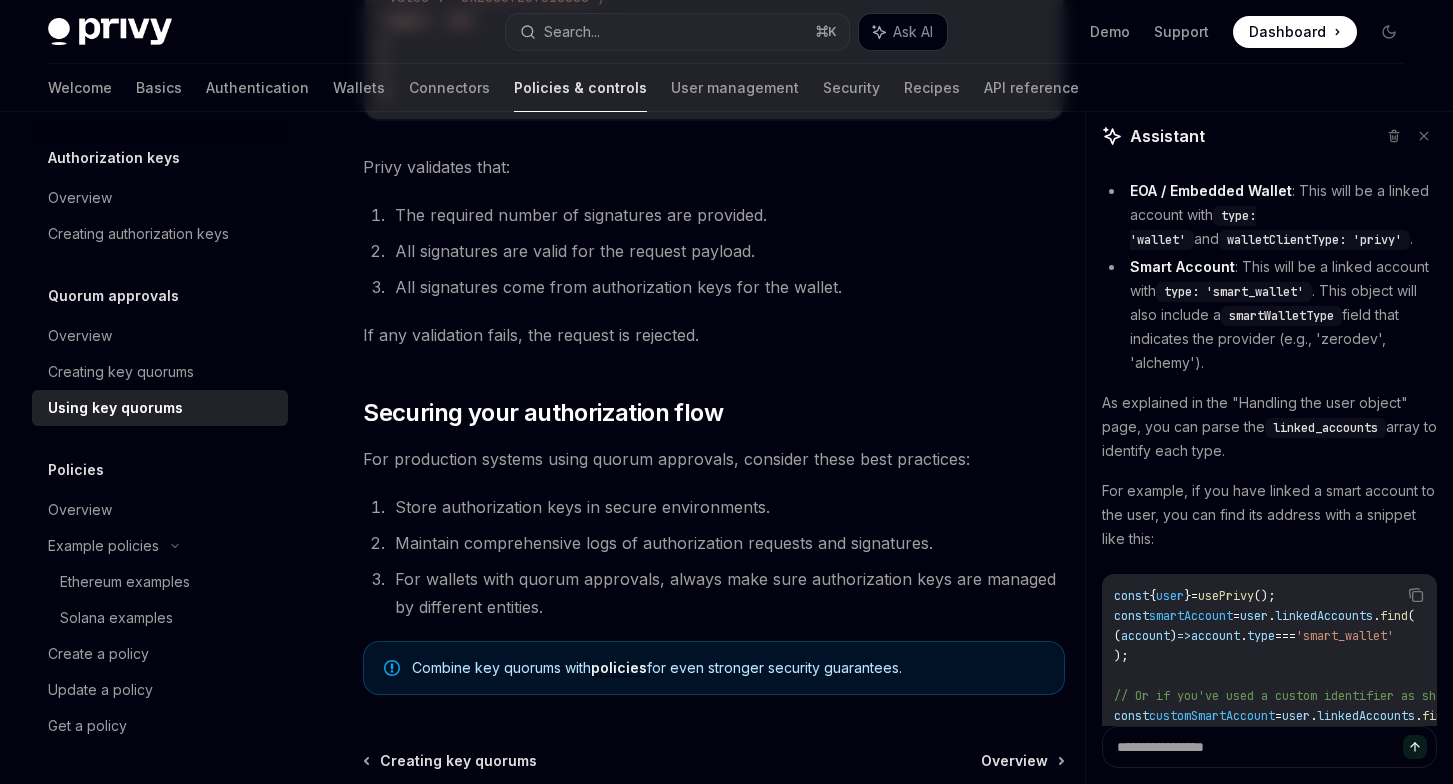 scroll, scrollTop: 0, scrollLeft: 0, axis: both 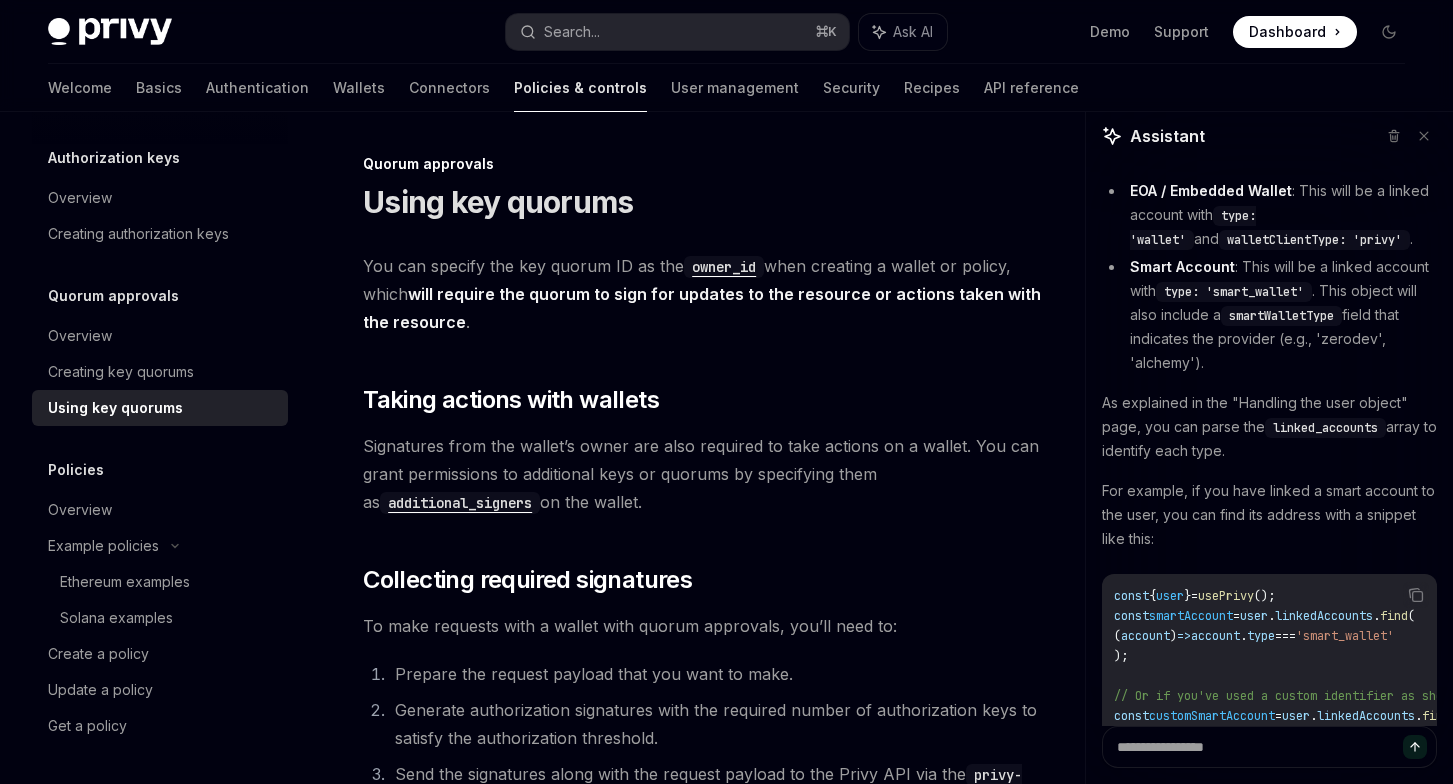 click on "additional_signers" at bounding box center (460, 503) 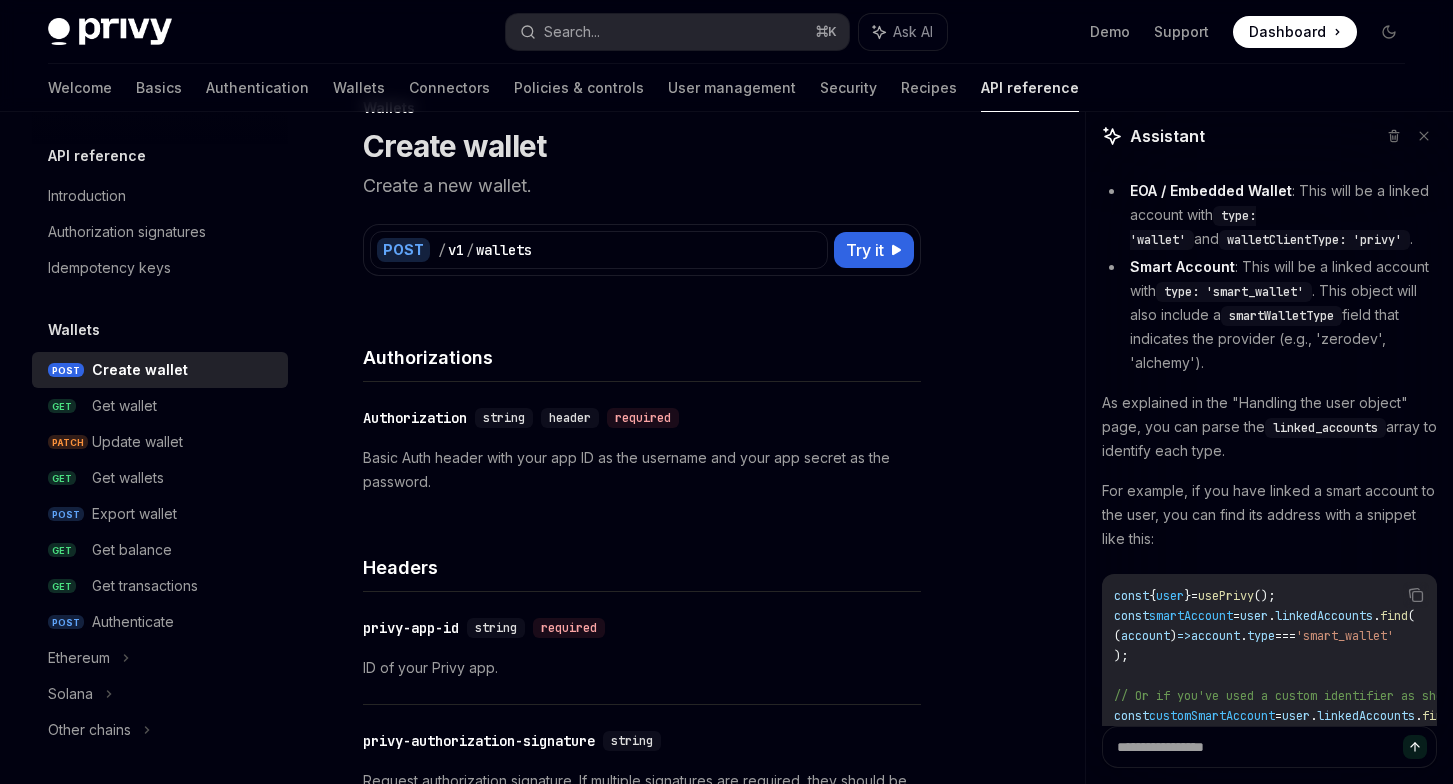 scroll, scrollTop: 0, scrollLeft: 0, axis: both 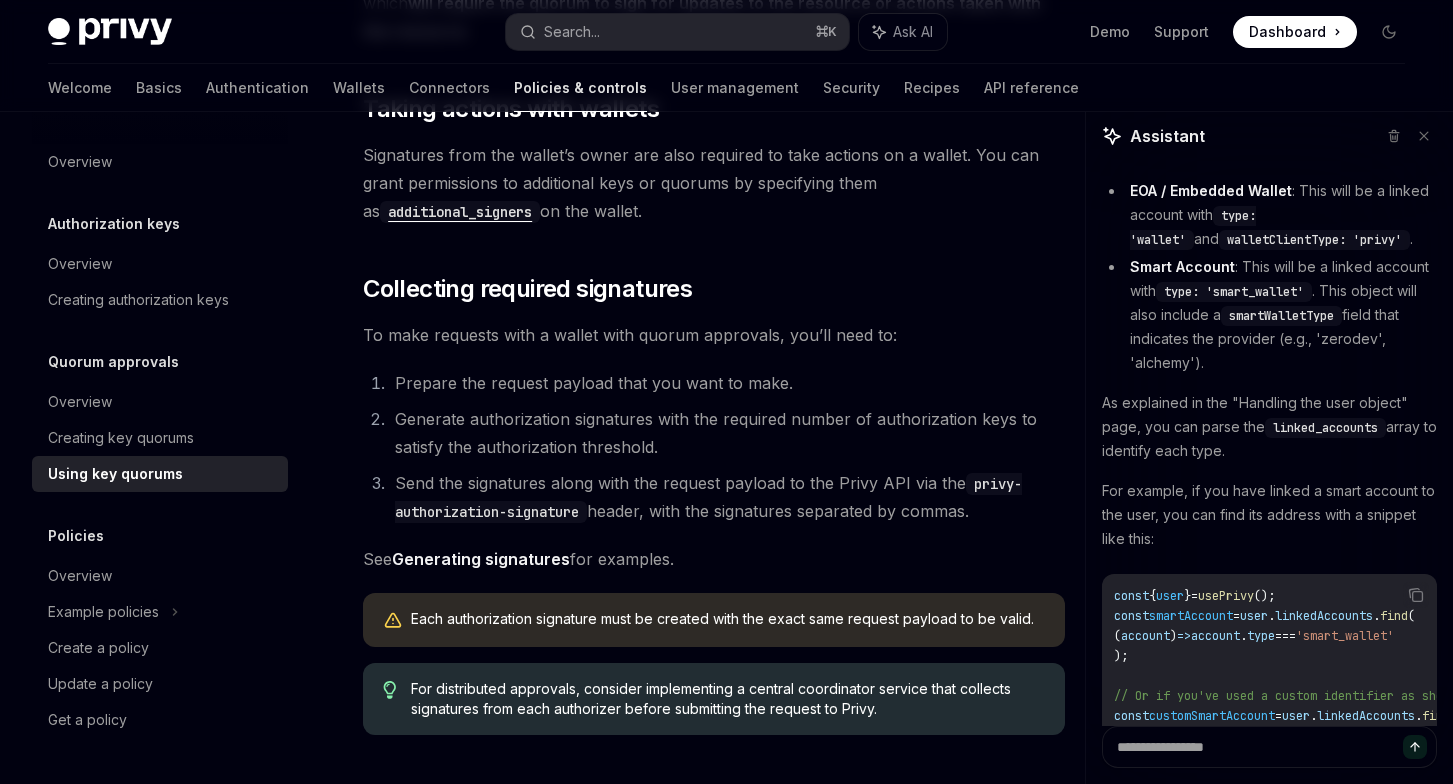 drag, startPoint x: 549, startPoint y: 575, endPoint x: 522, endPoint y: 566, distance: 28.460499 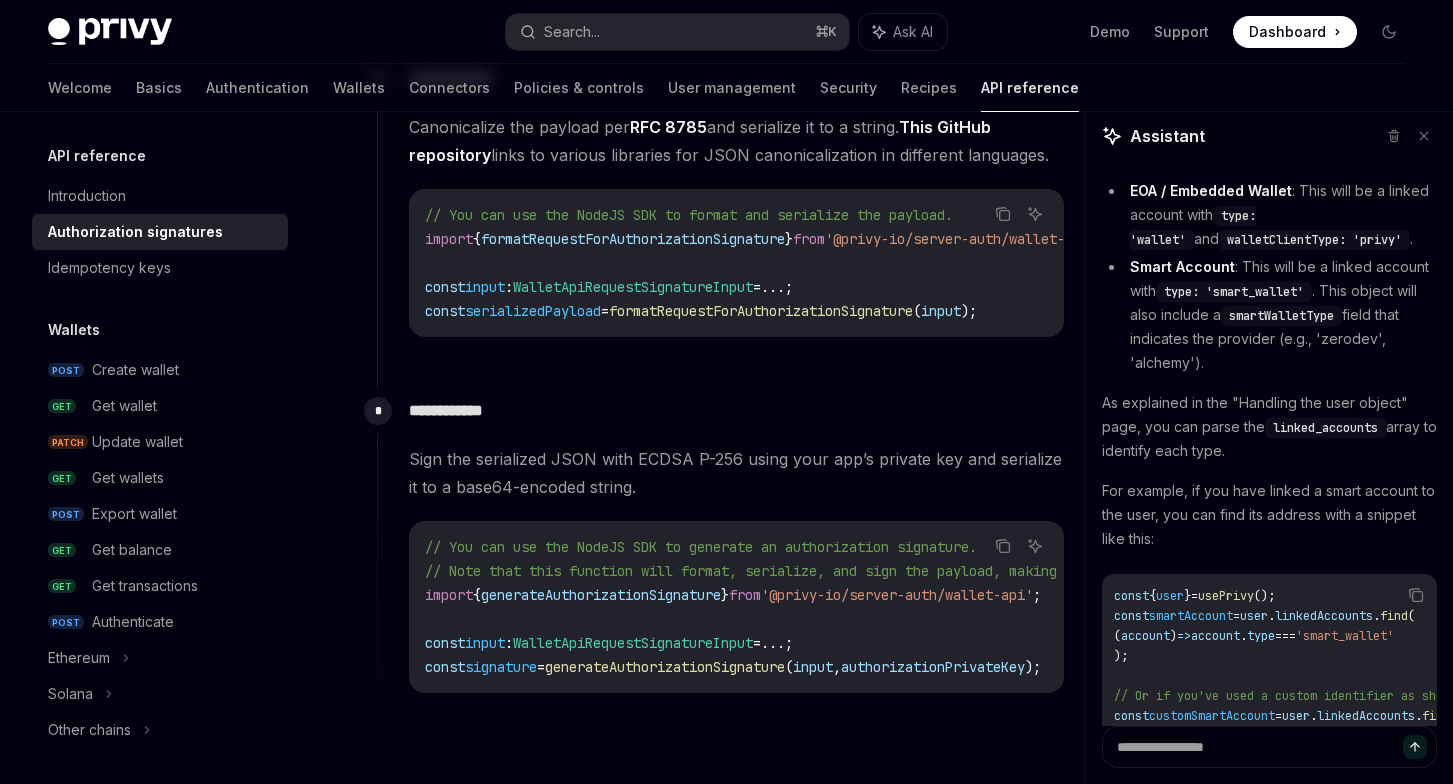 scroll, scrollTop: 4089, scrollLeft: 0, axis: vertical 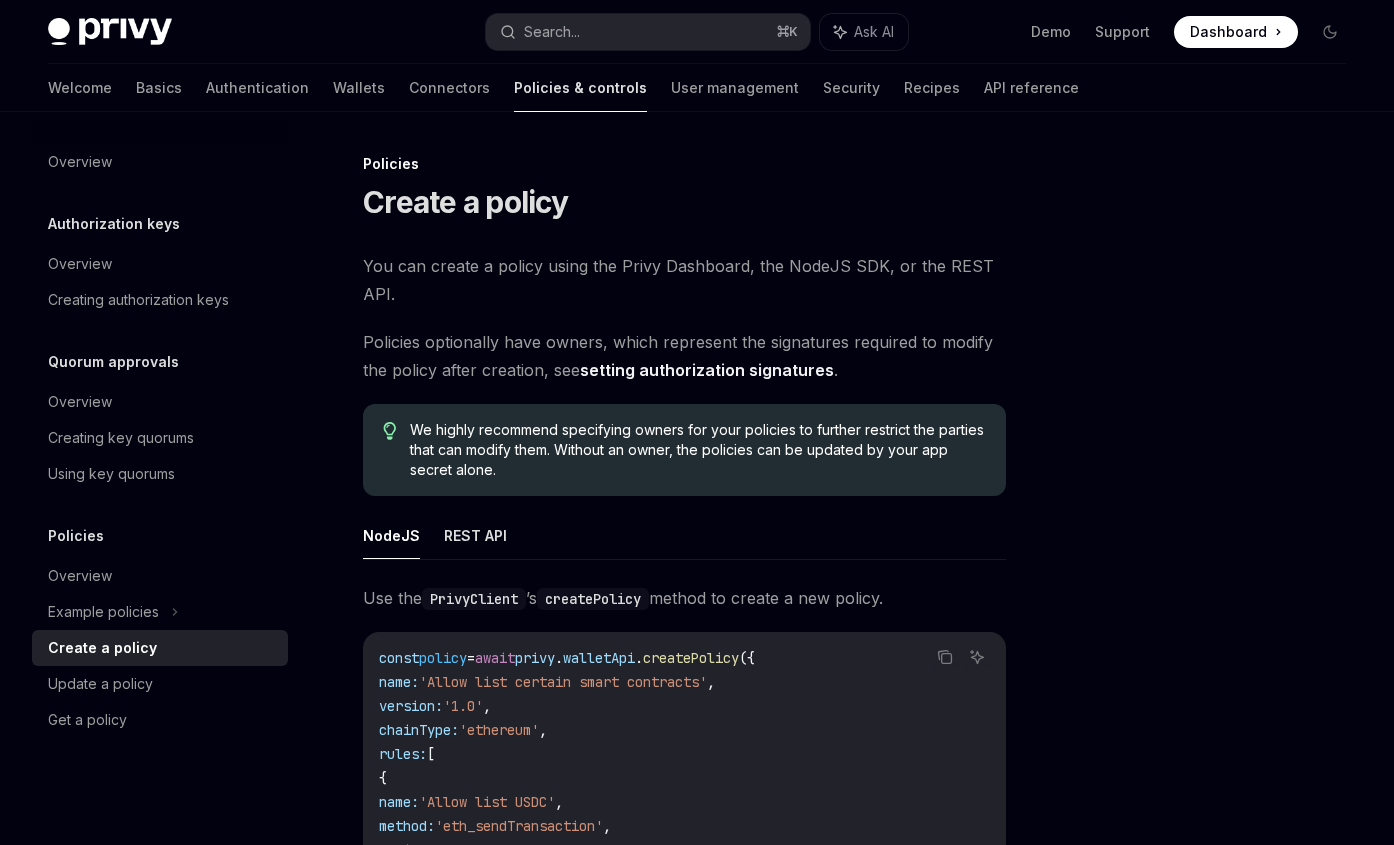 click at bounding box center (1210, 498) 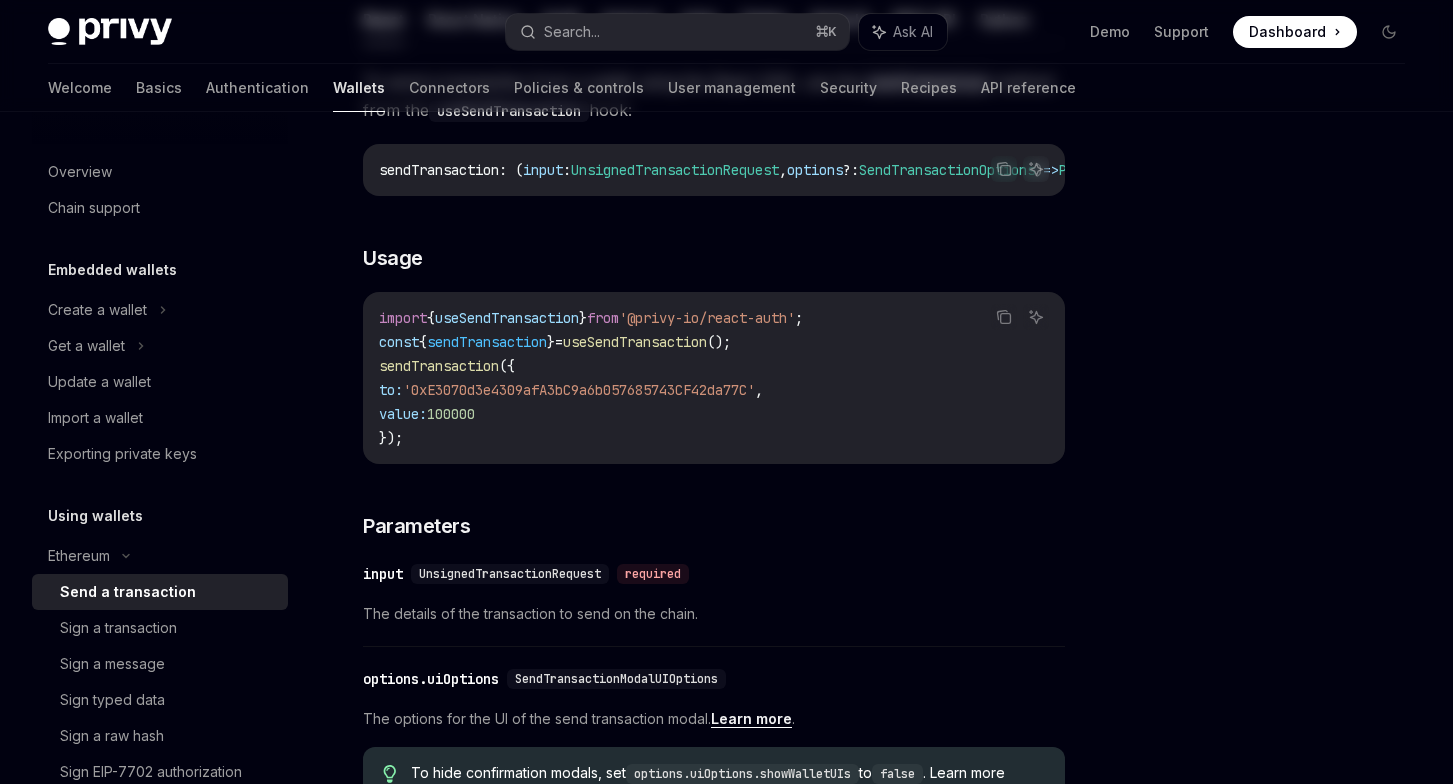 scroll, scrollTop: 0, scrollLeft: 0, axis: both 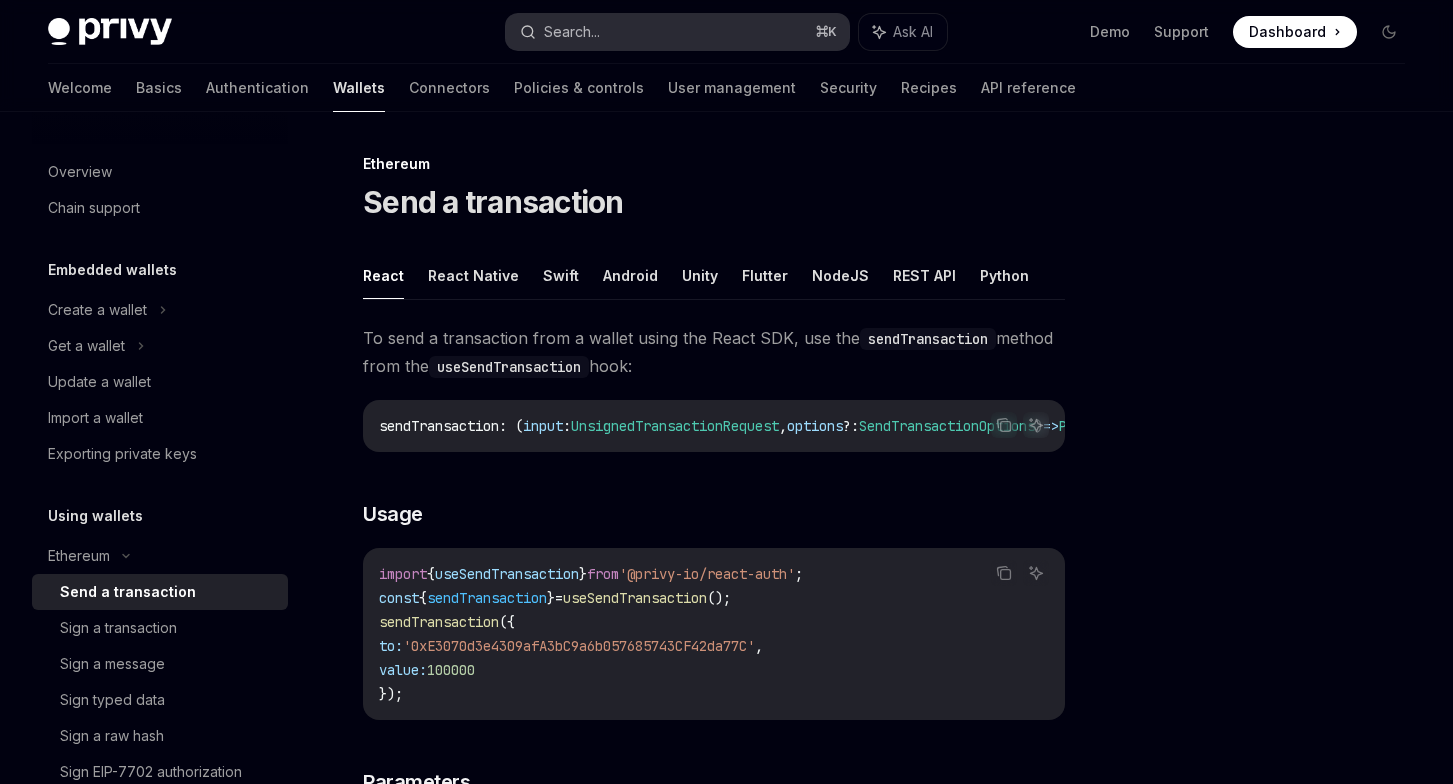 click on "Search... ⌘ K" at bounding box center (678, 32) 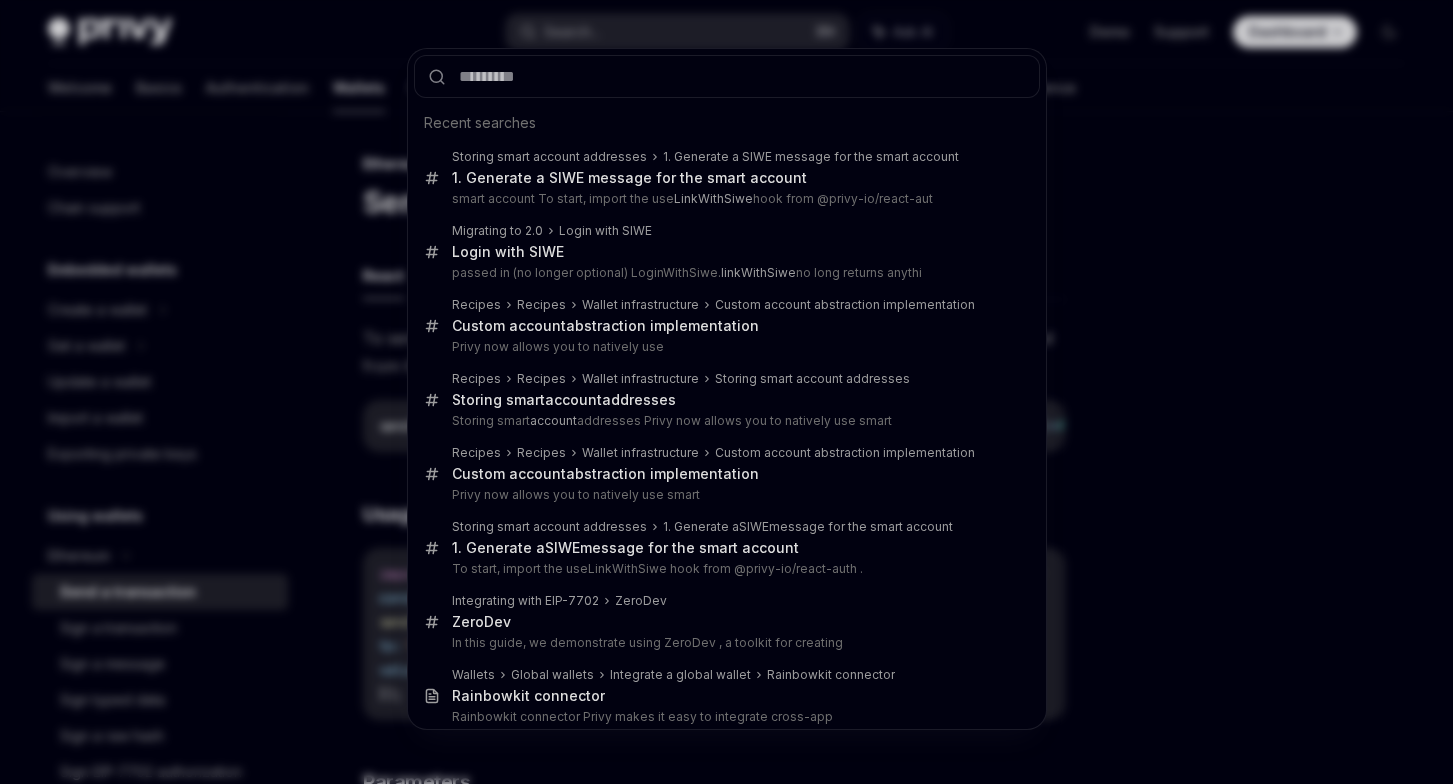 type on "**********" 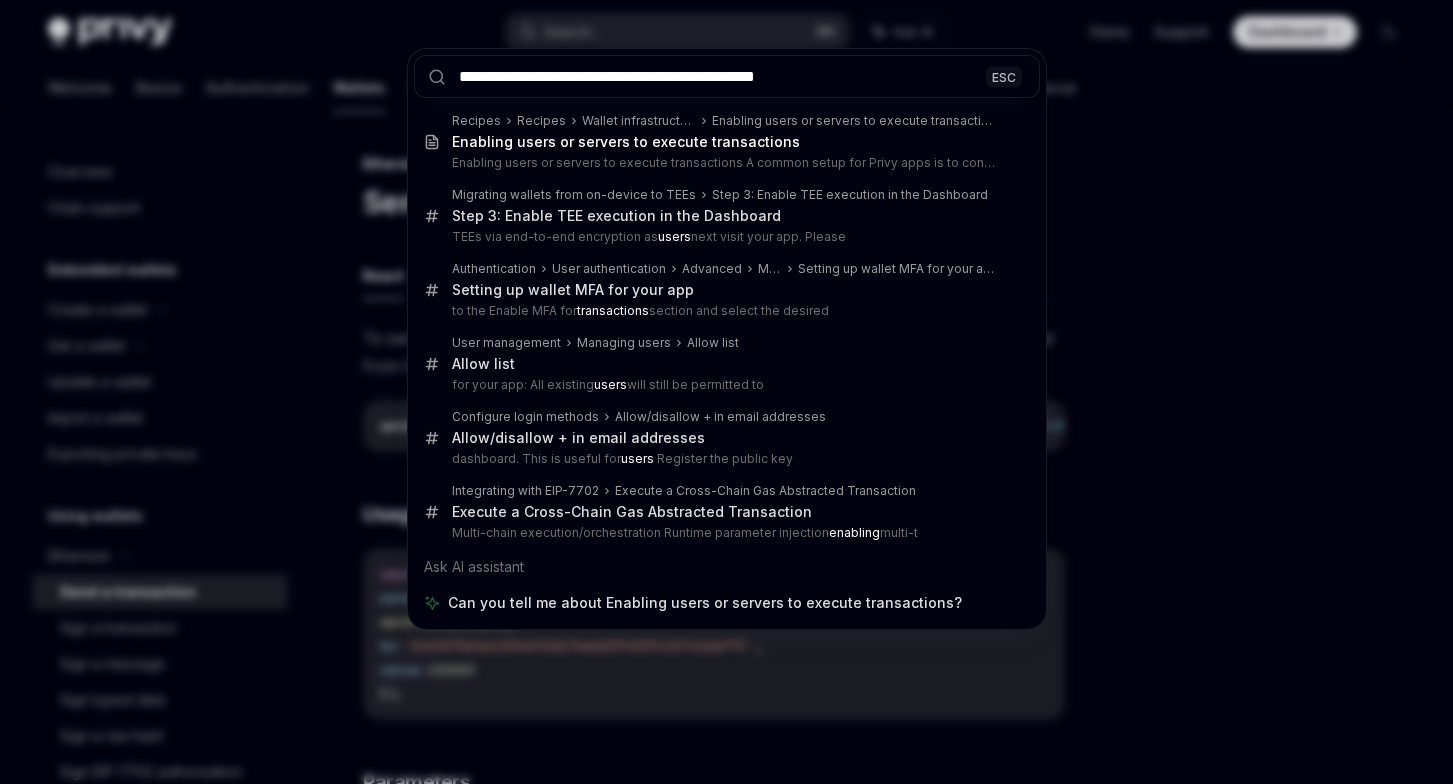 type on "*" 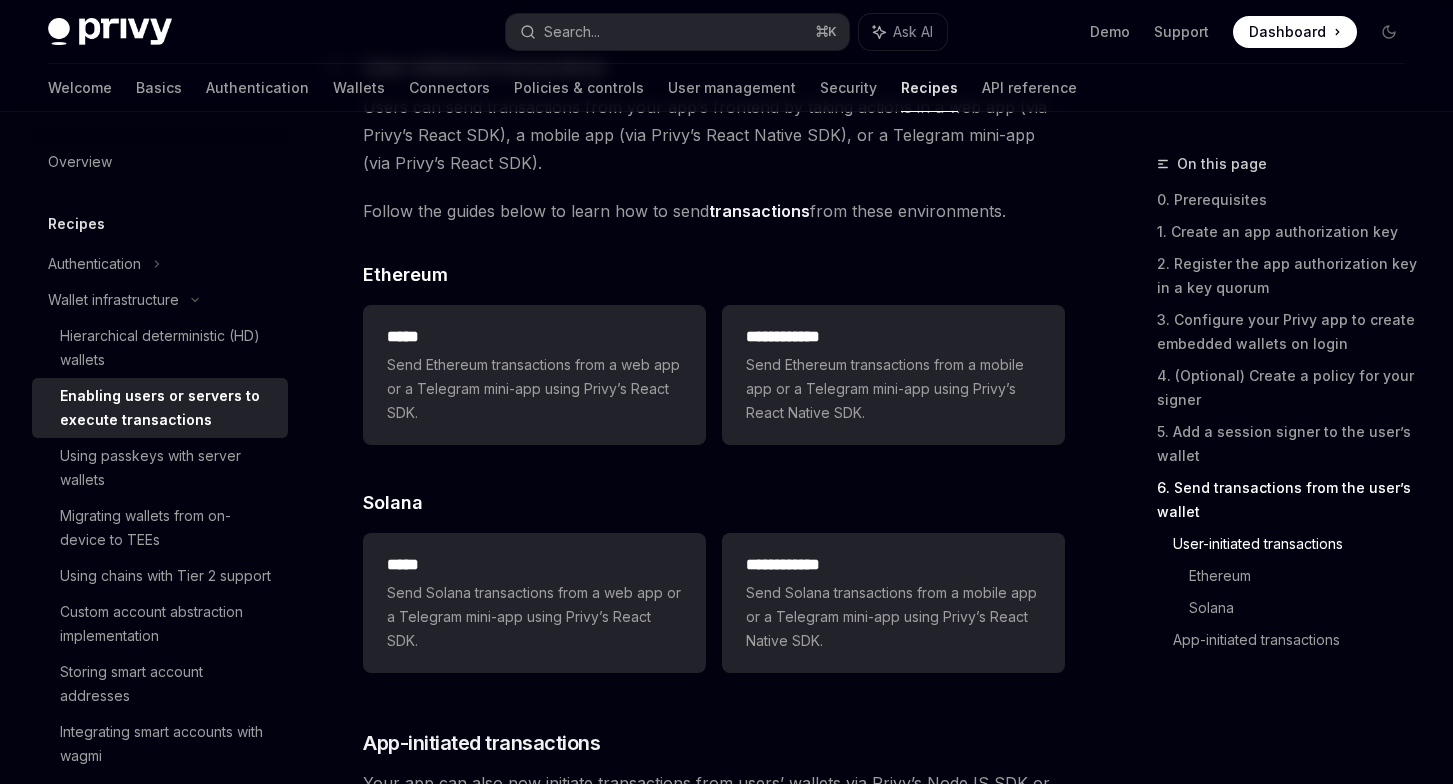 scroll, scrollTop: 4163, scrollLeft: 0, axis: vertical 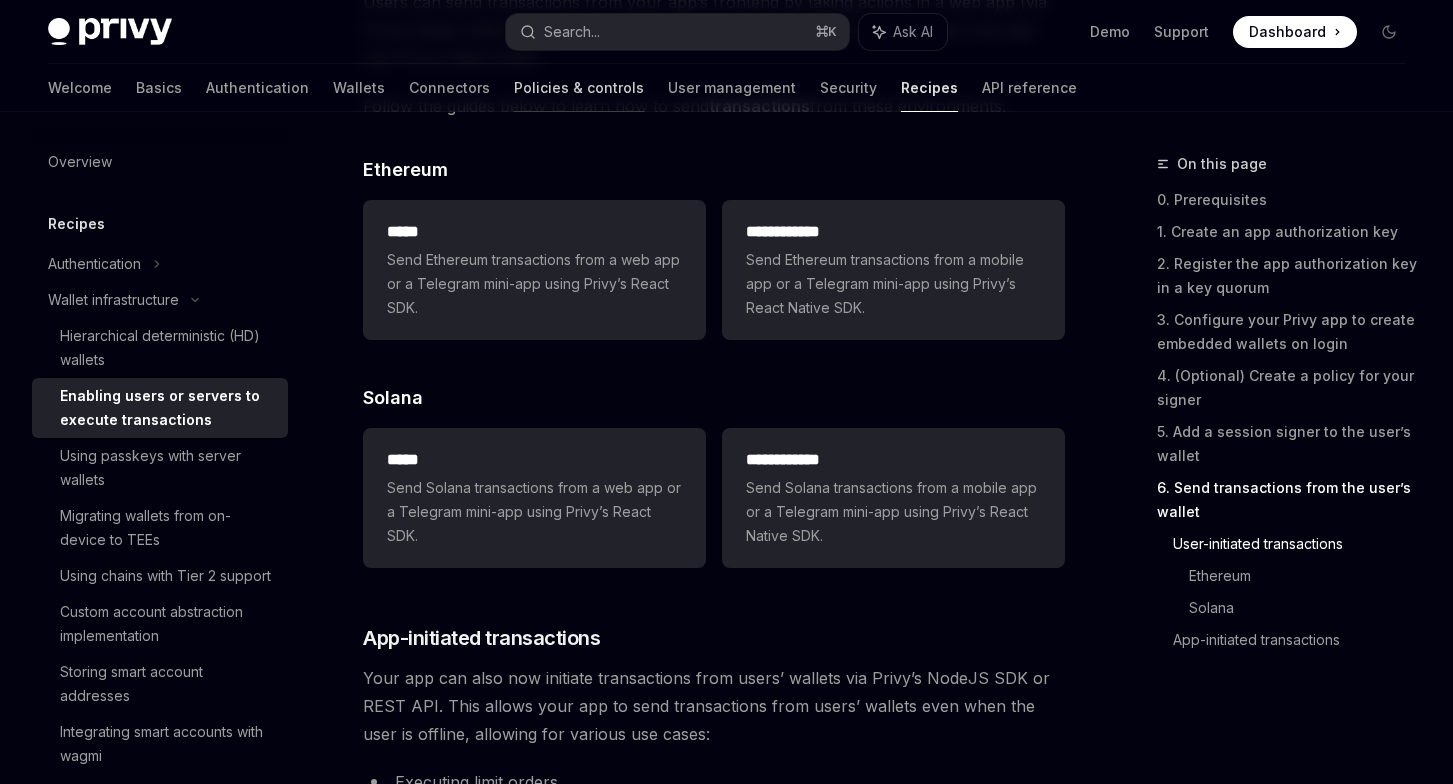 click on "Policies & controls" at bounding box center (579, 88) 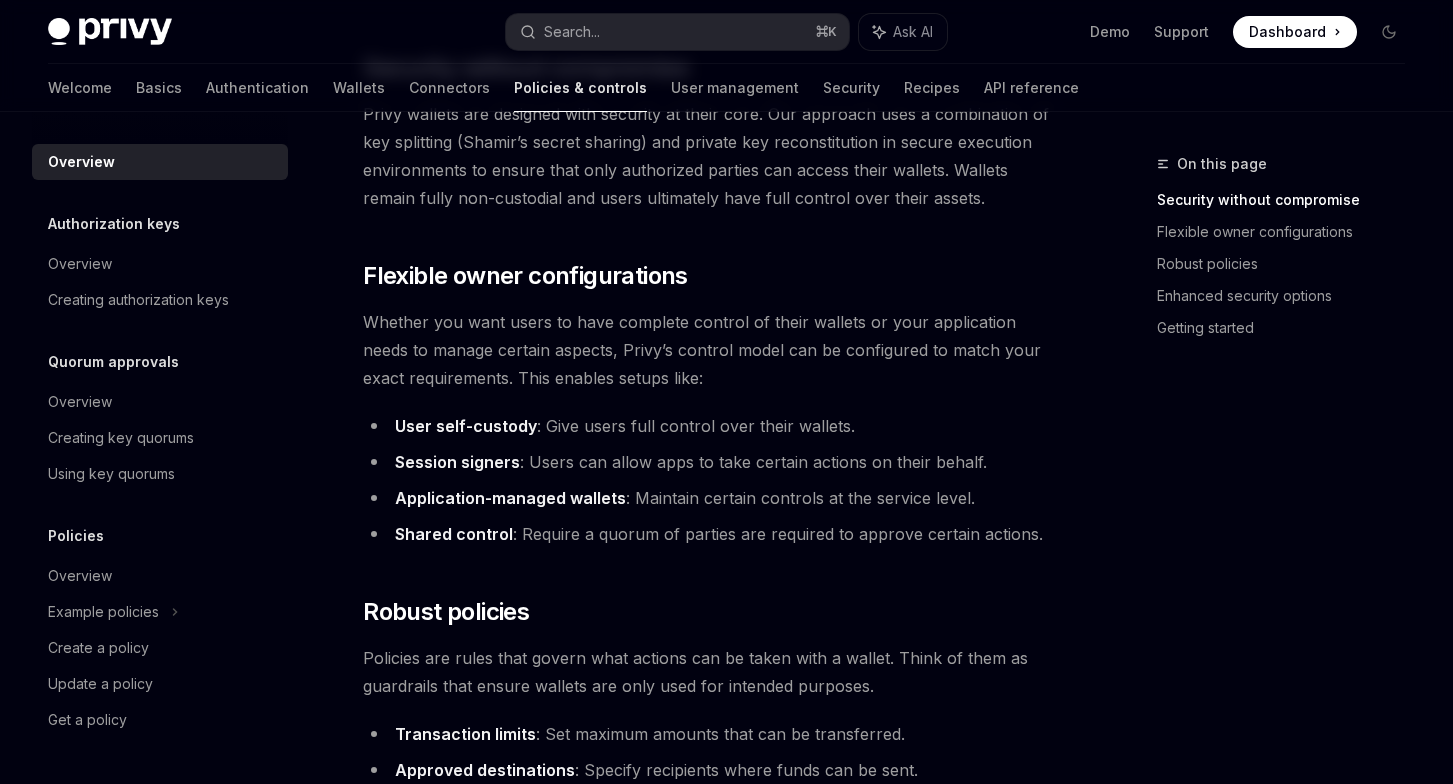 scroll, scrollTop: 304, scrollLeft: 0, axis: vertical 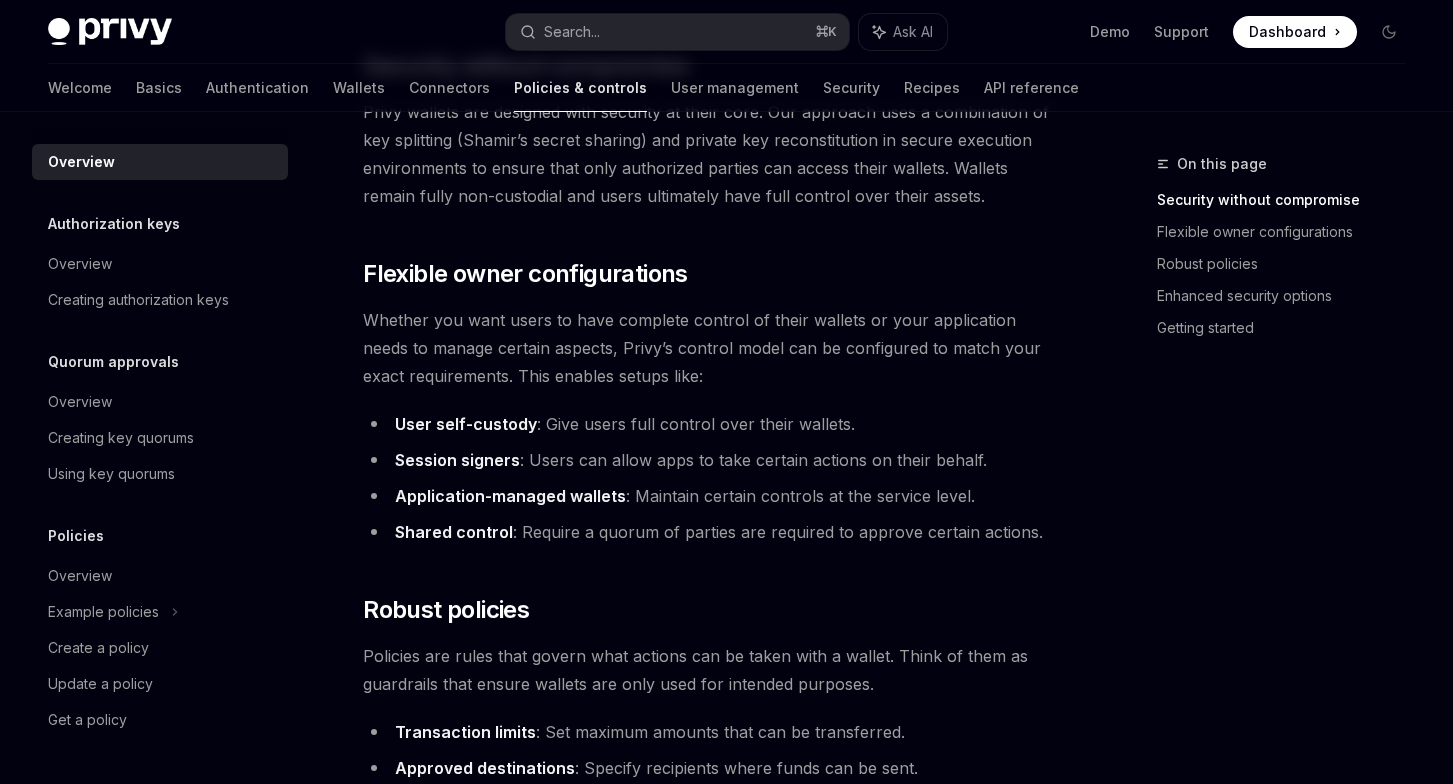 drag, startPoint x: 669, startPoint y: 539, endPoint x: 615, endPoint y: 540, distance: 54.00926 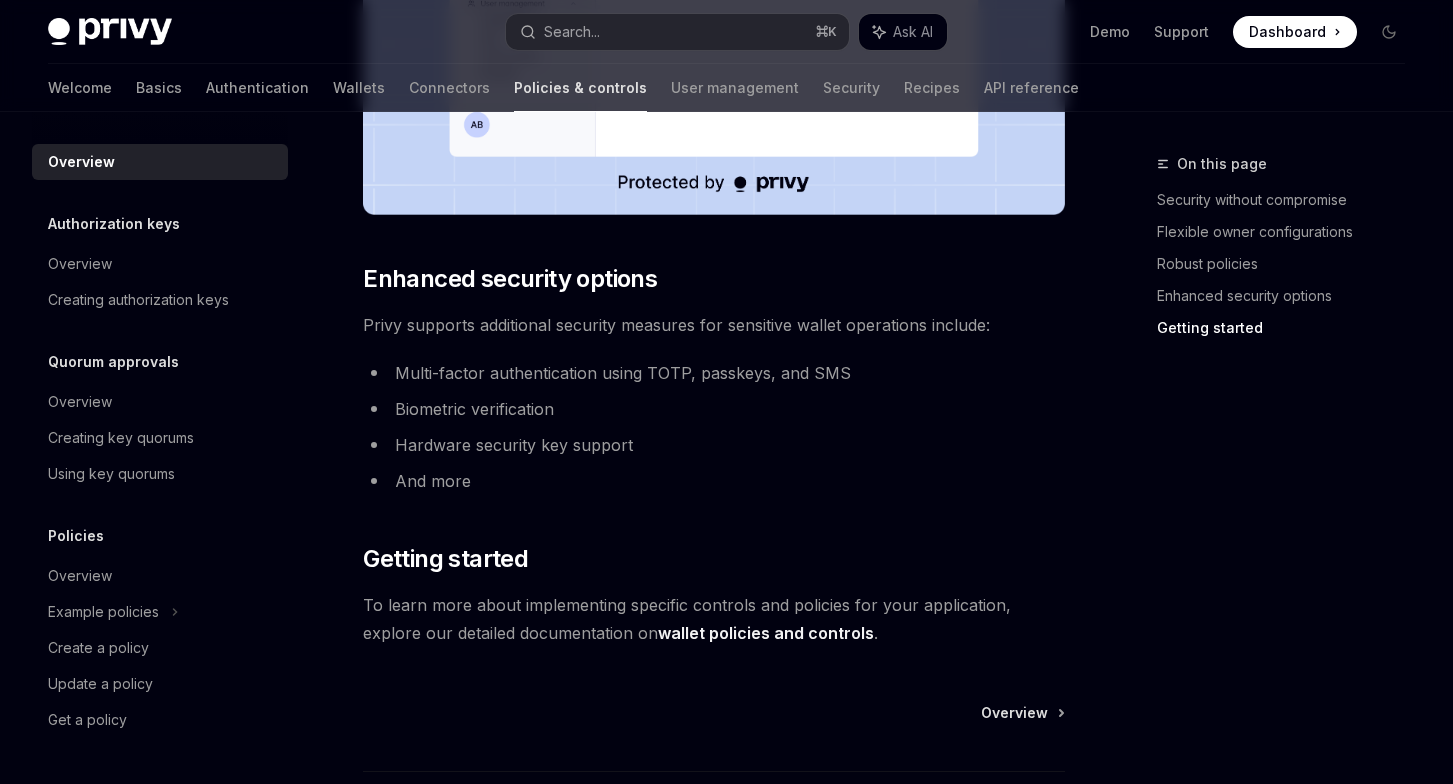 scroll, scrollTop: 1740, scrollLeft: 0, axis: vertical 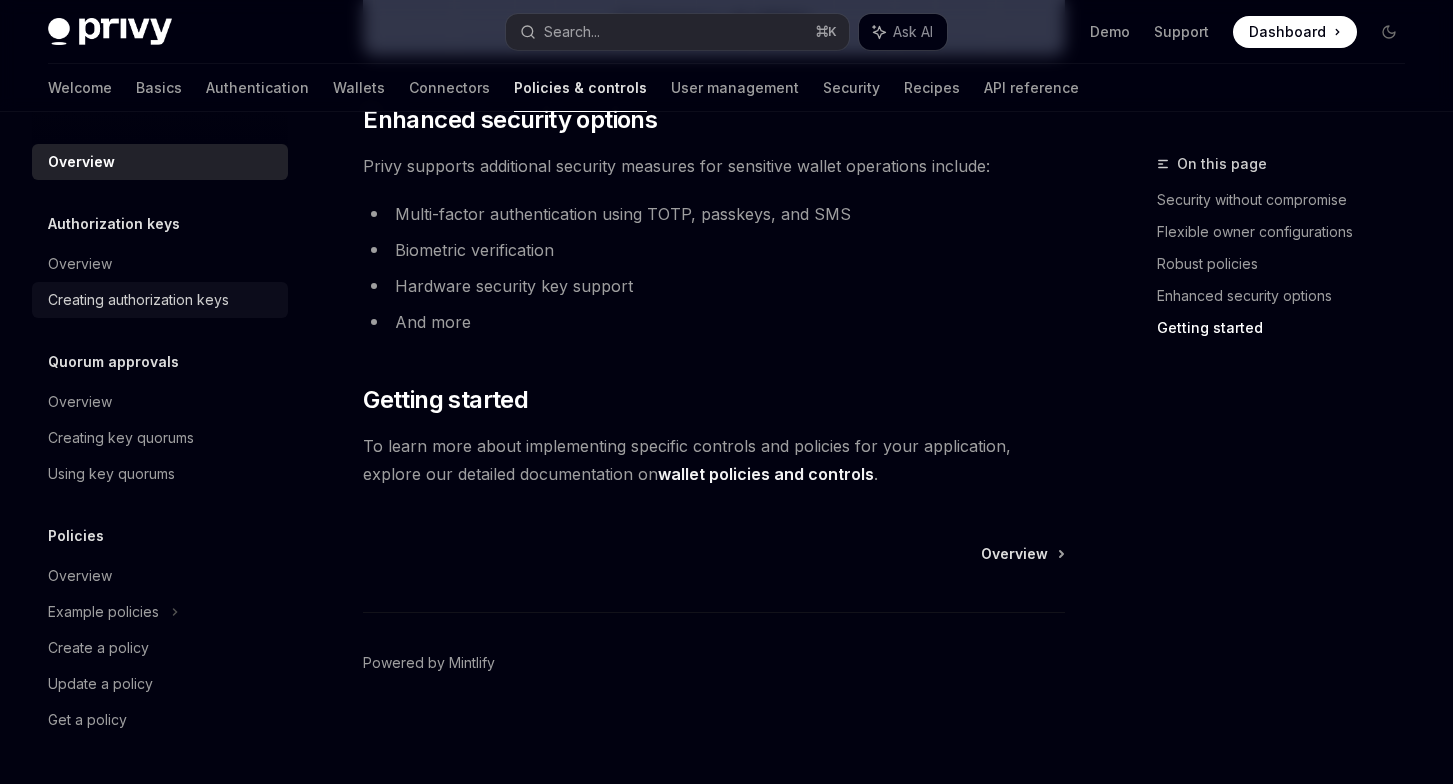 click on "Creating authorization keys" at bounding box center (138, 300) 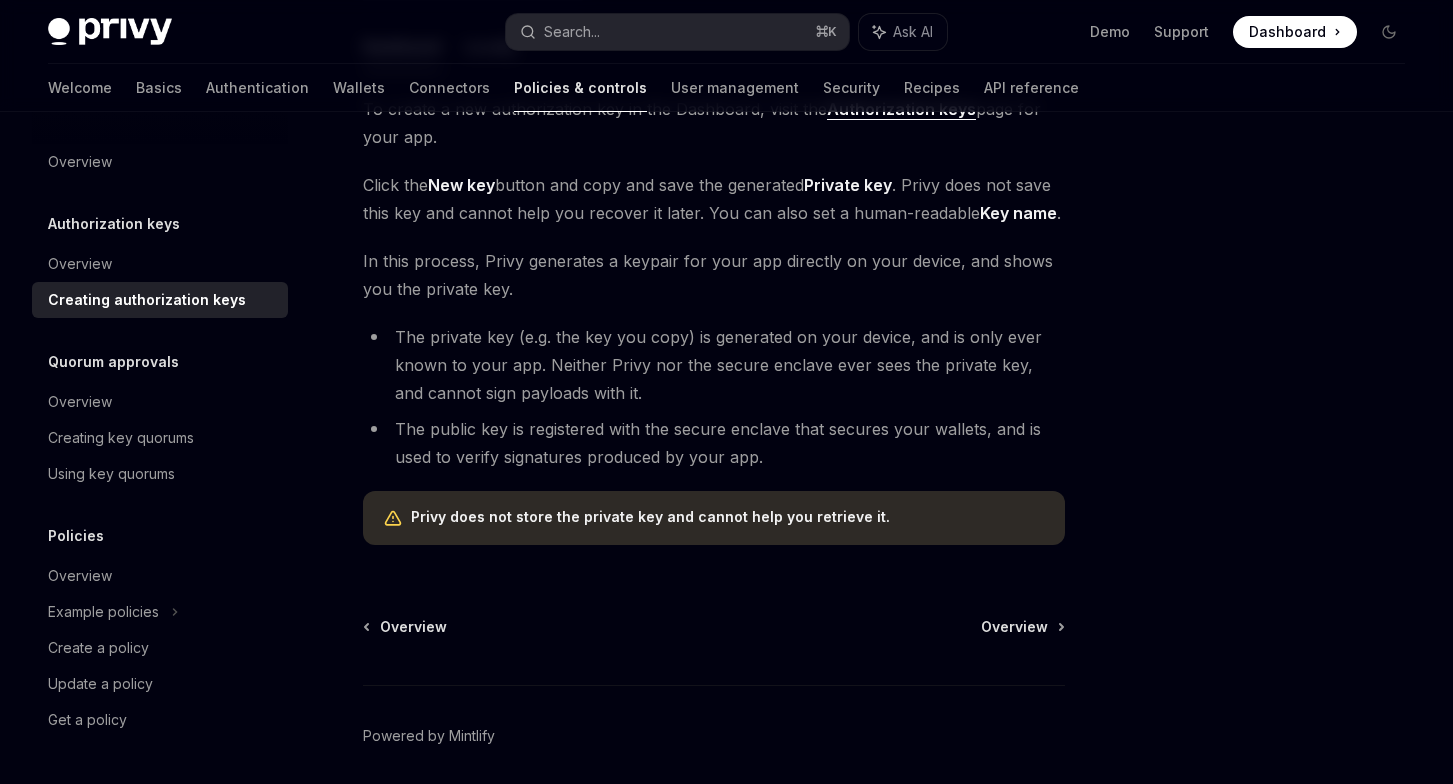 scroll, scrollTop: 511, scrollLeft: 0, axis: vertical 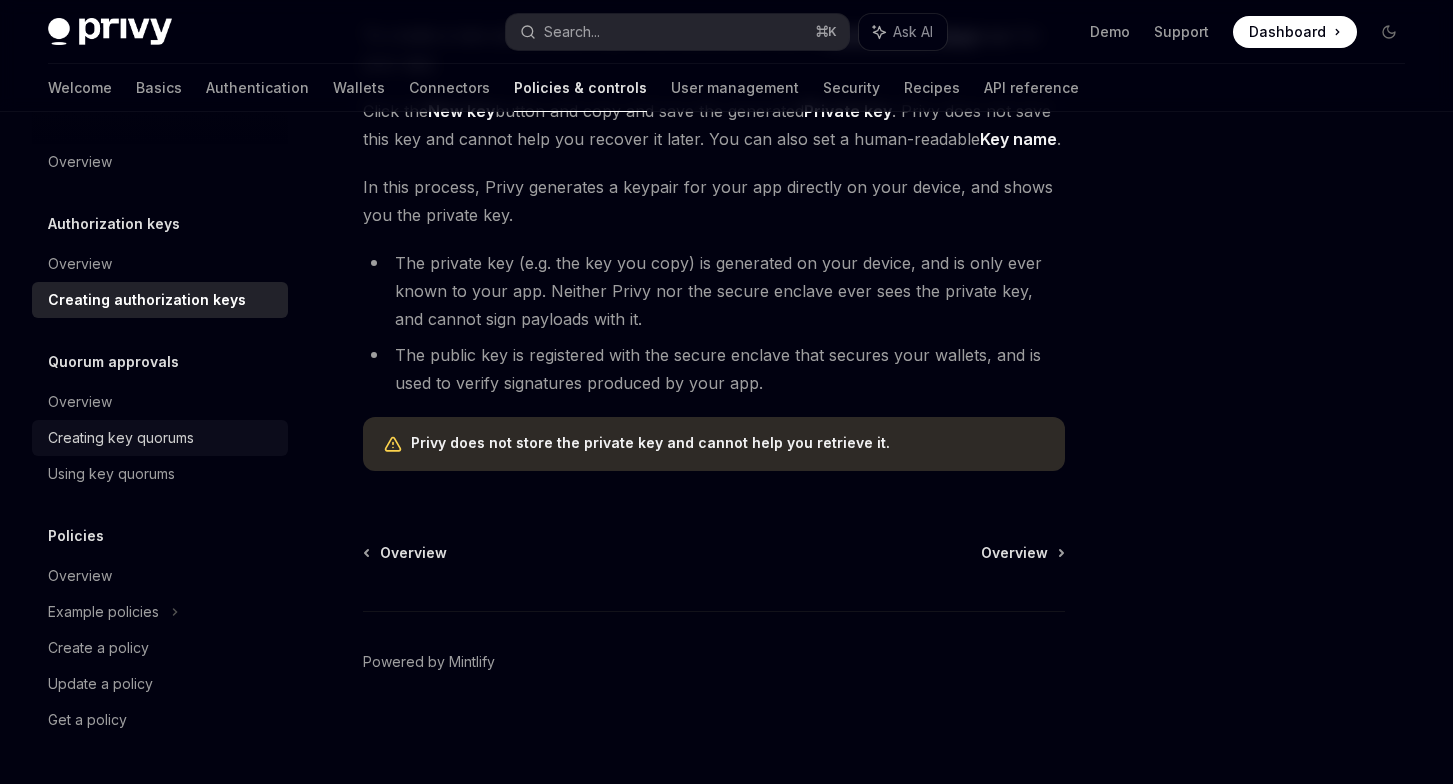 click on "Creating key quorums" at bounding box center (121, 438) 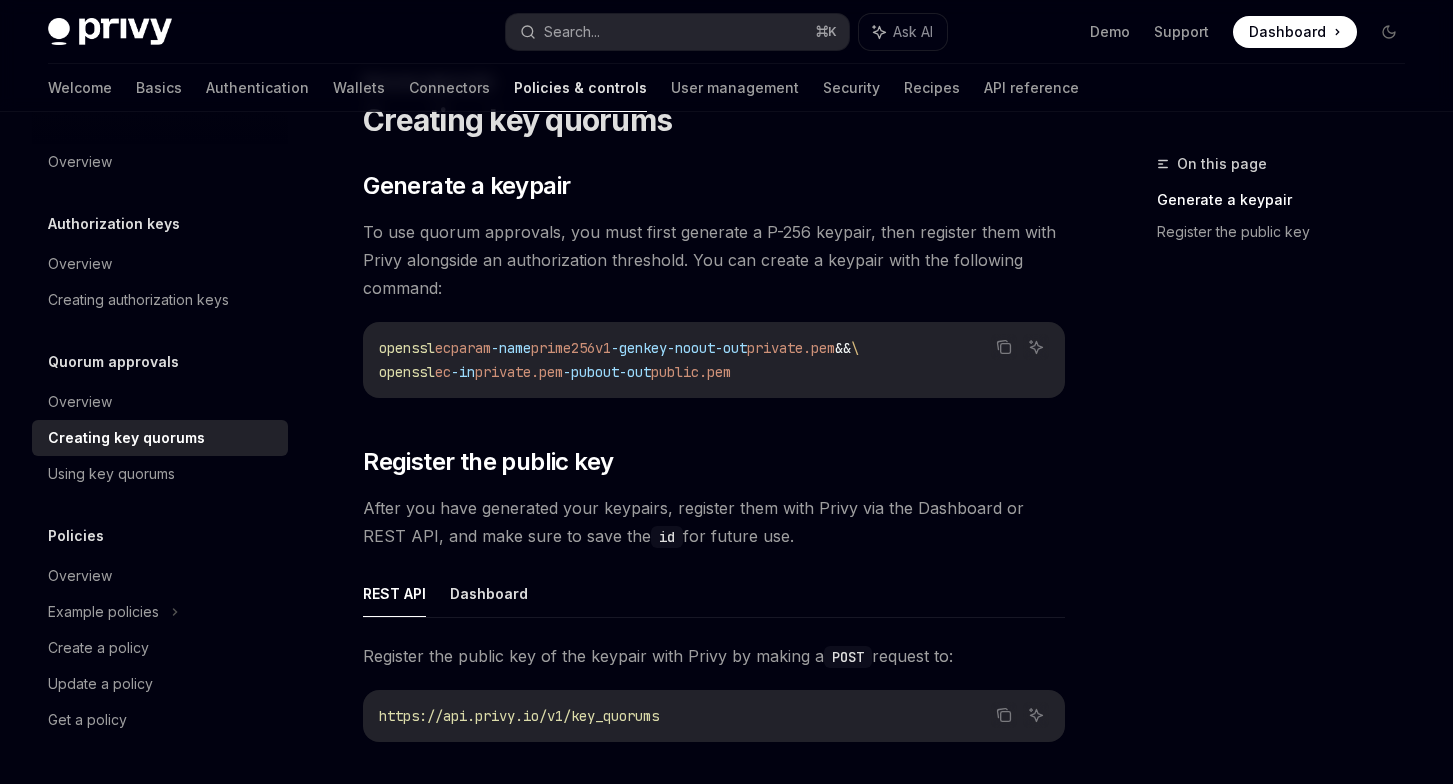 scroll, scrollTop: 0, scrollLeft: 0, axis: both 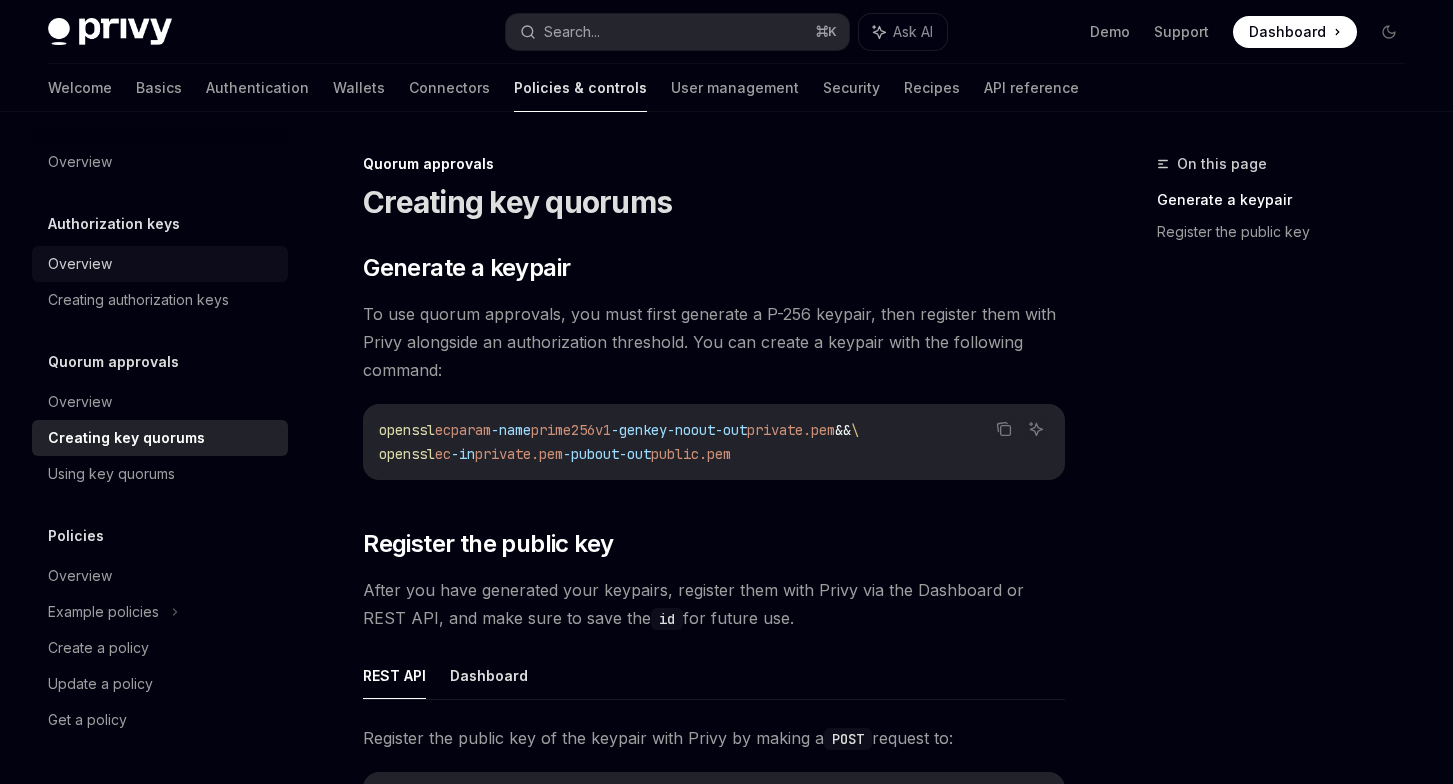 click on "Overview" at bounding box center [80, 264] 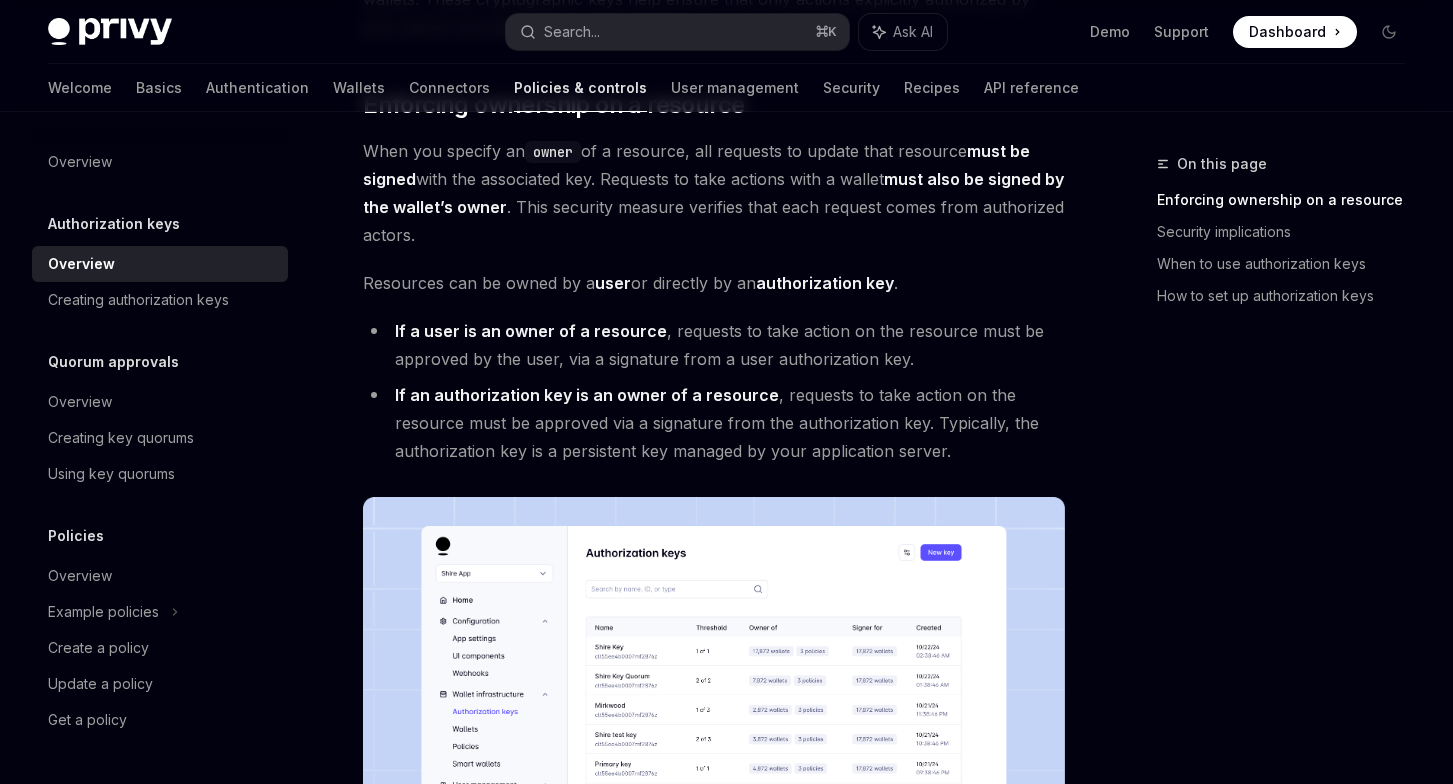 scroll, scrollTop: 354, scrollLeft: 0, axis: vertical 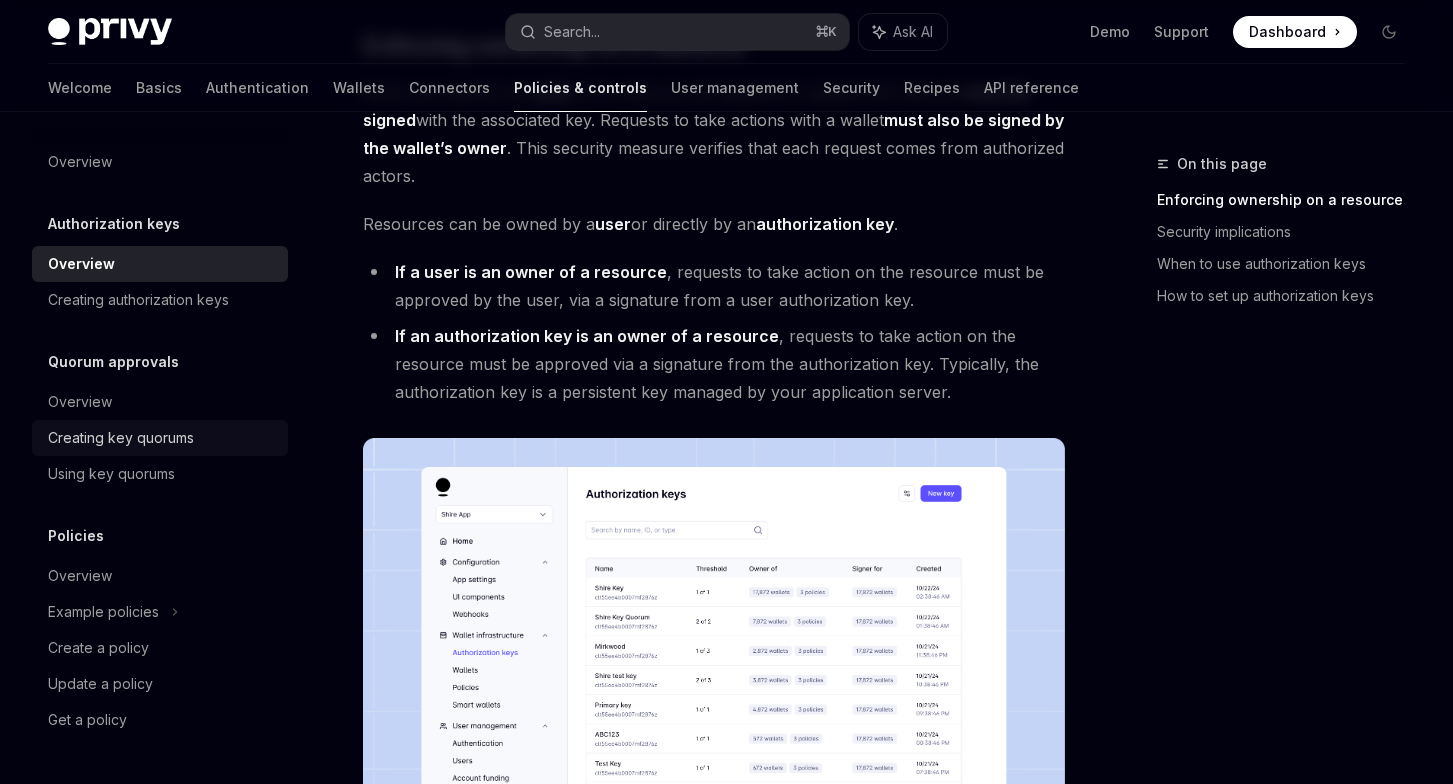 click on "Creating key quorums" at bounding box center [121, 438] 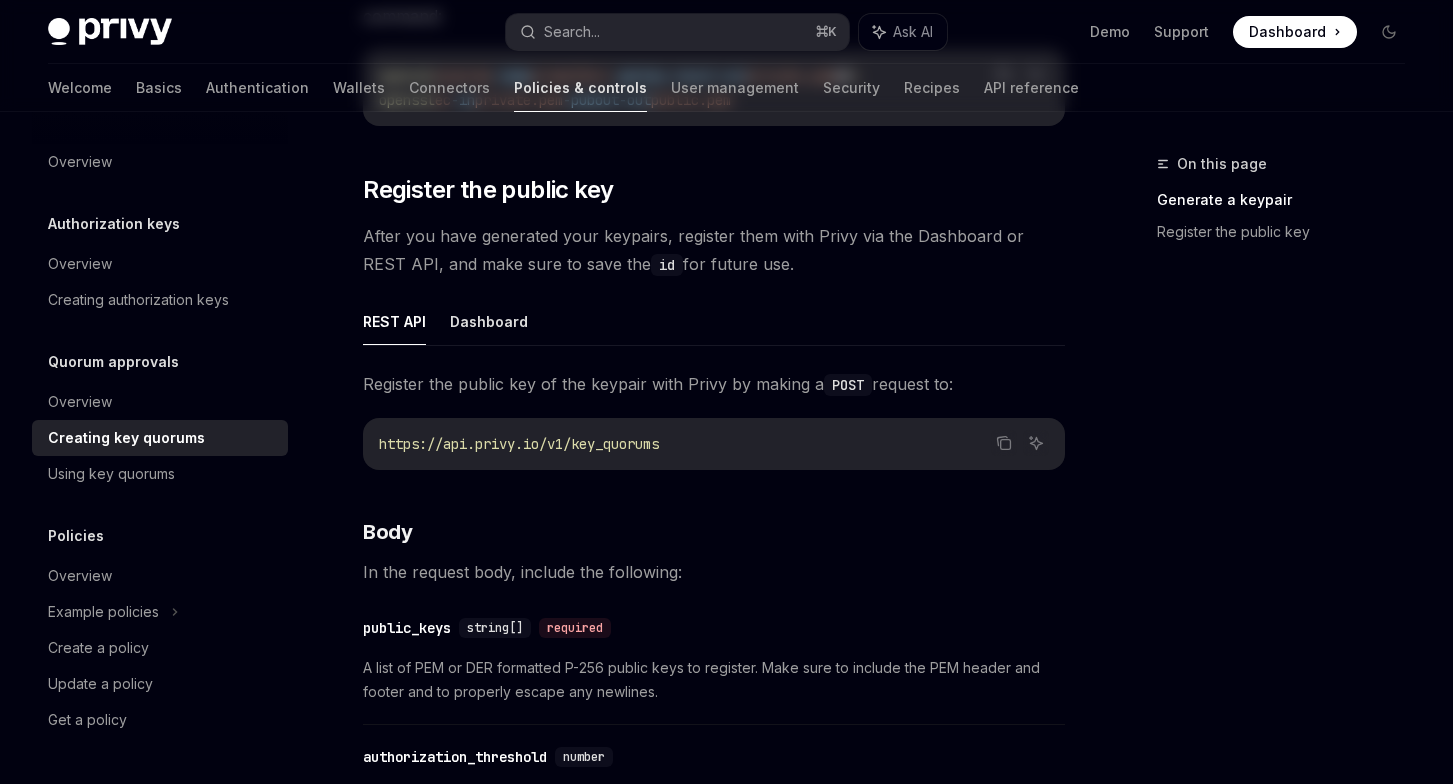 scroll, scrollTop: 0, scrollLeft: 0, axis: both 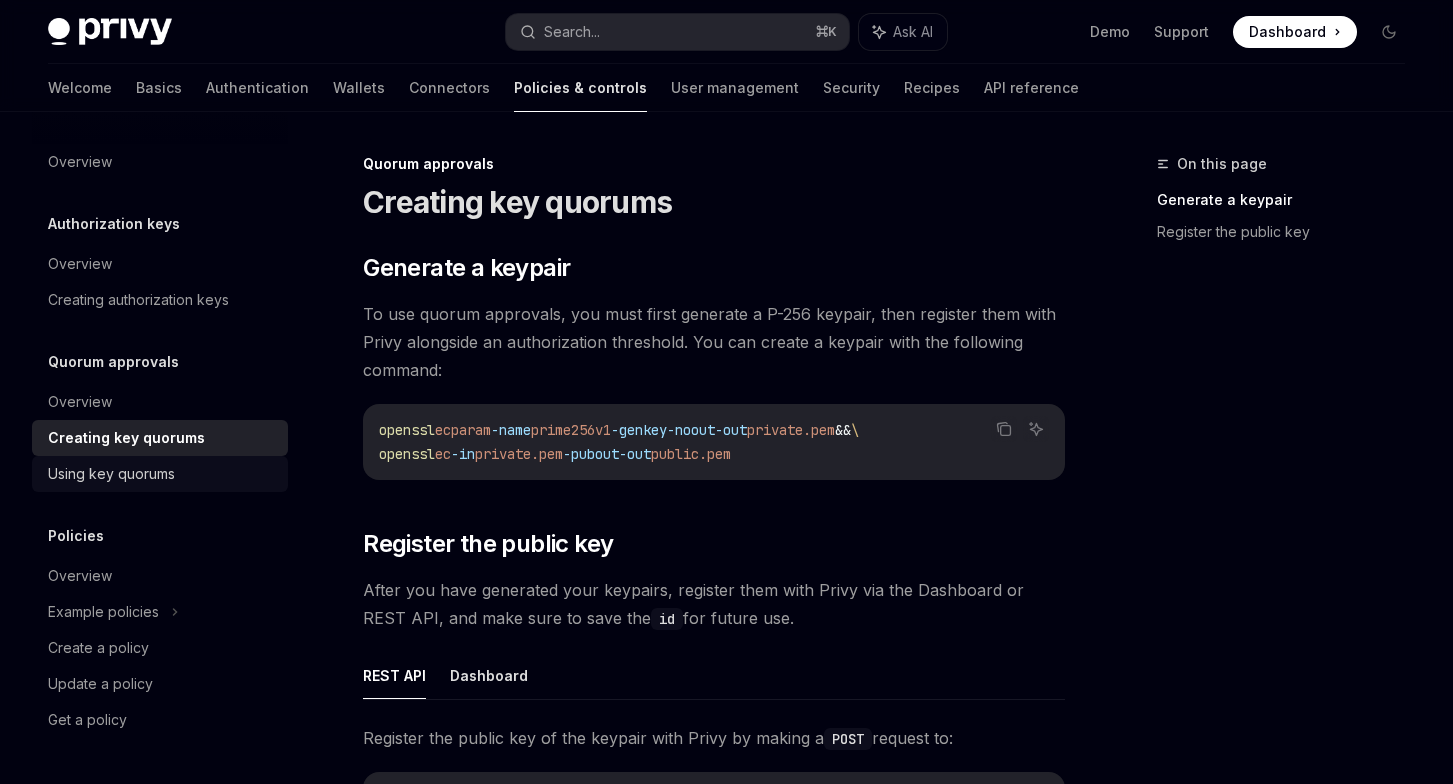drag, startPoint x: 136, startPoint y: 465, endPoint x: 160, endPoint y: 461, distance: 24.33105 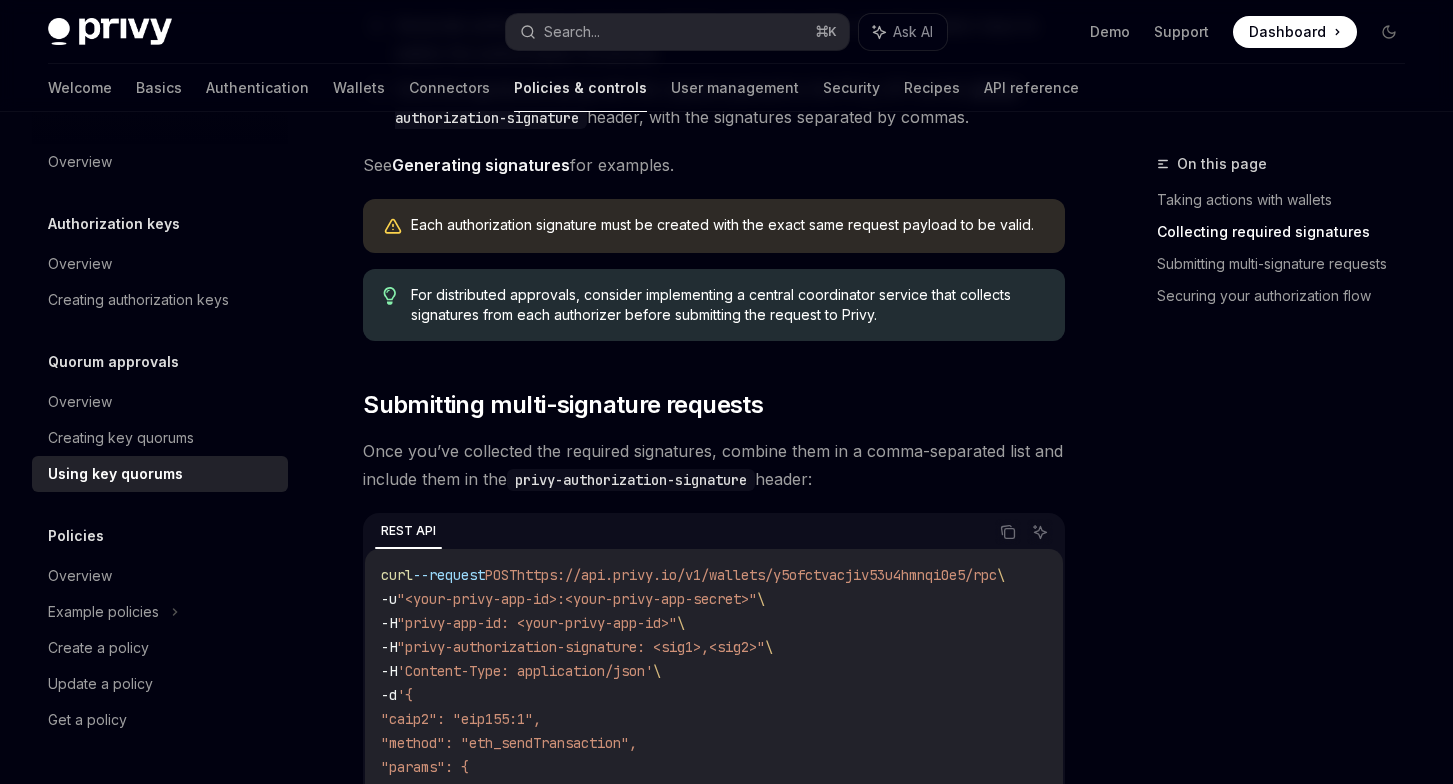 scroll, scrollTop: 664, scrollLeft: 0, axis: vertical 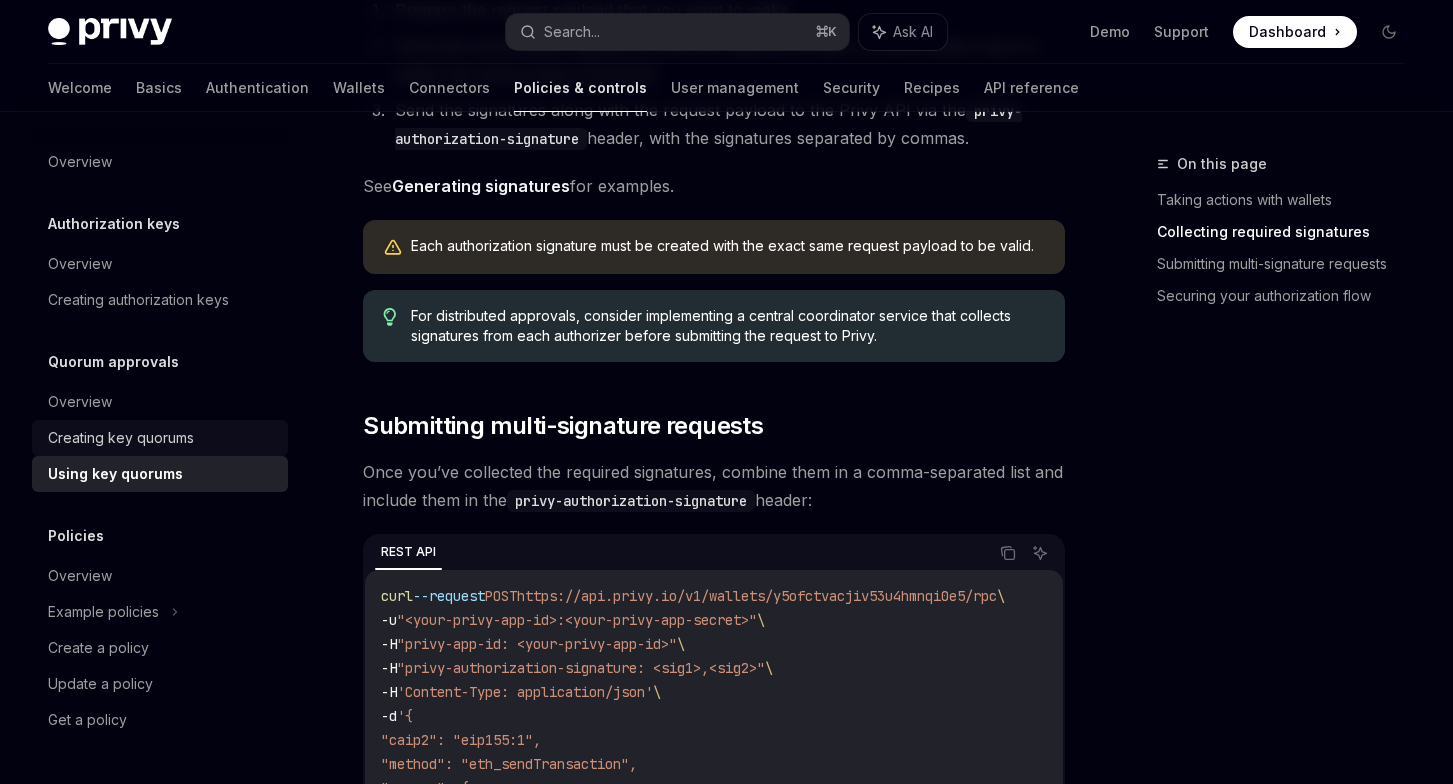 click on "Creating key quorums" at bounding box center [121, 438] 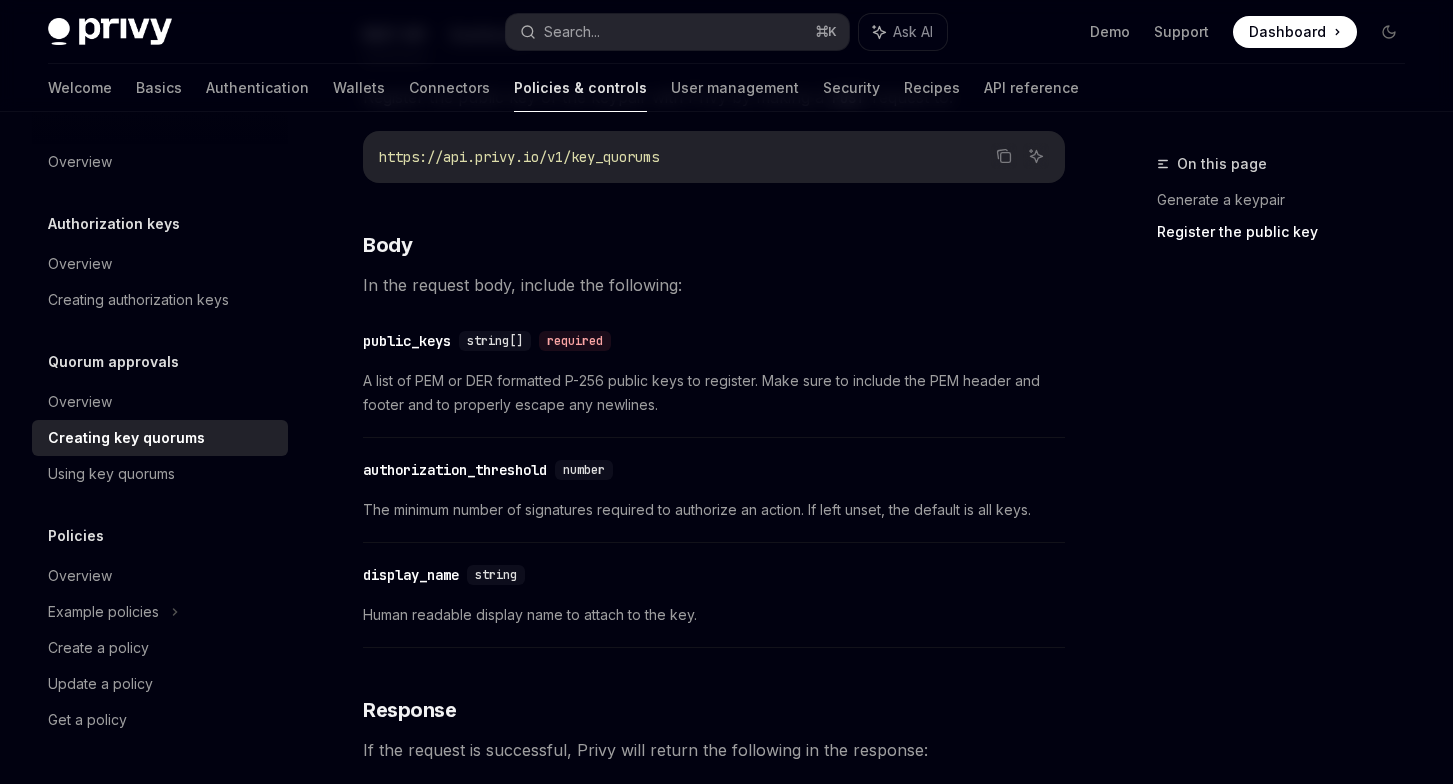 scroll, scrollTop: 685, scrollLeft: 0, axis: vertical 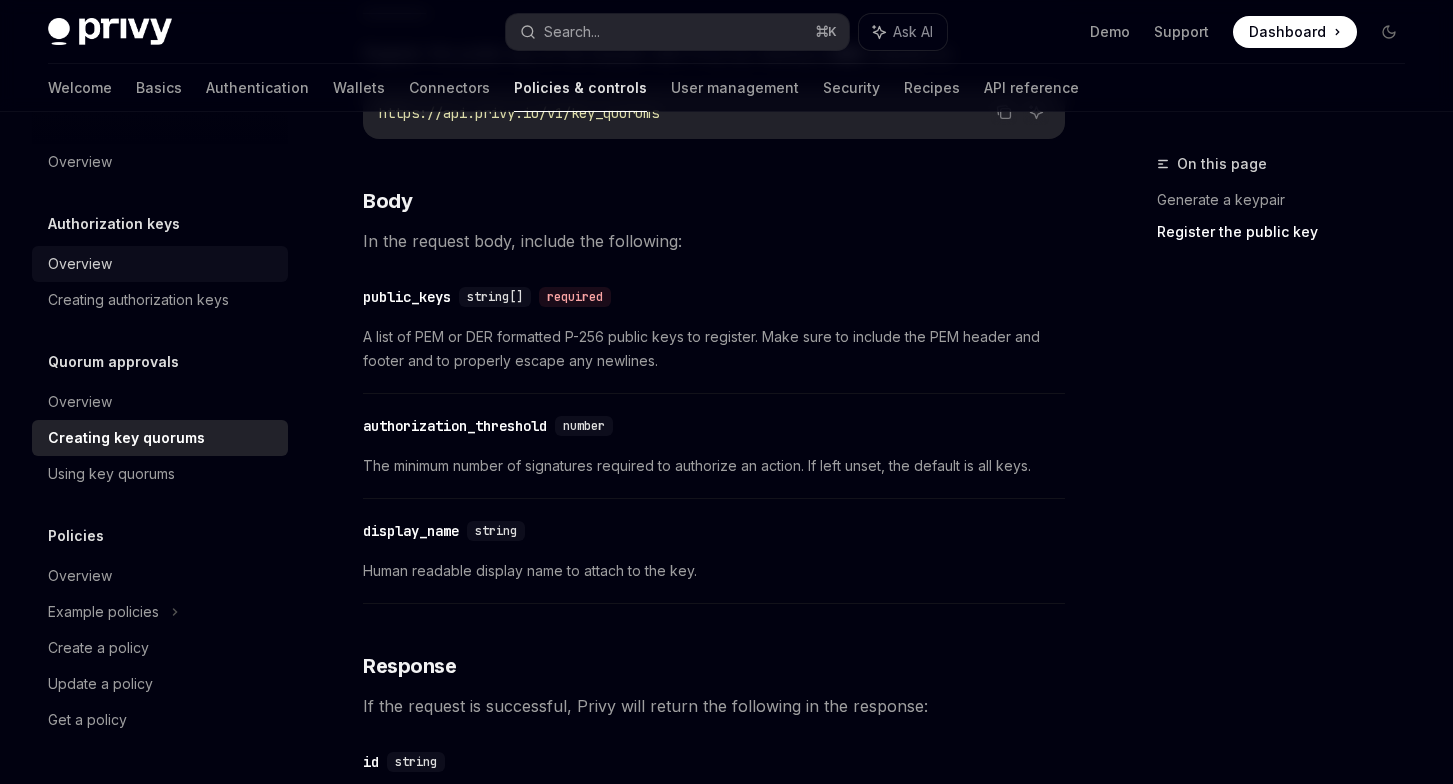 click on "Overview" at bounding box center [80, 264] 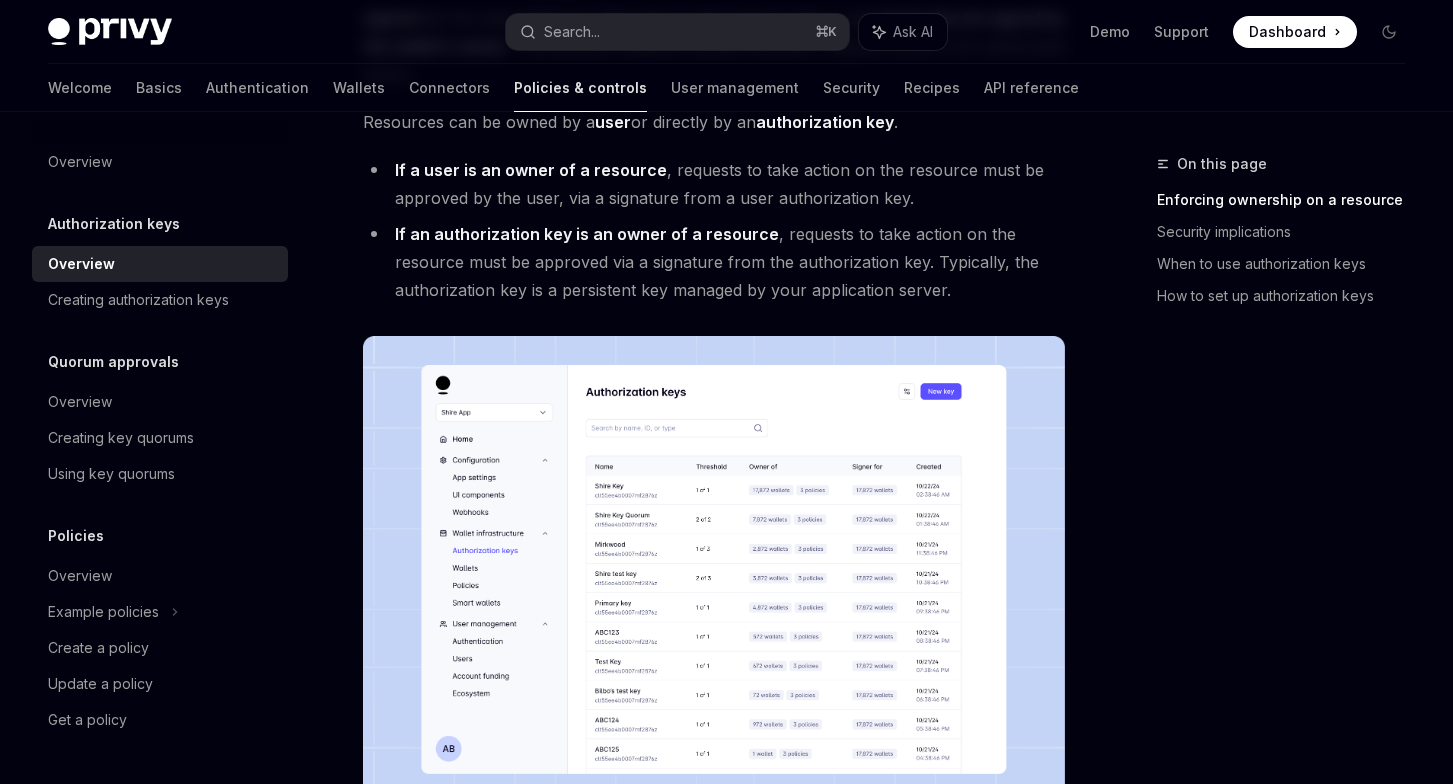 scroll, scrollTop: 493, scrollLeft: 0, axis: vertical 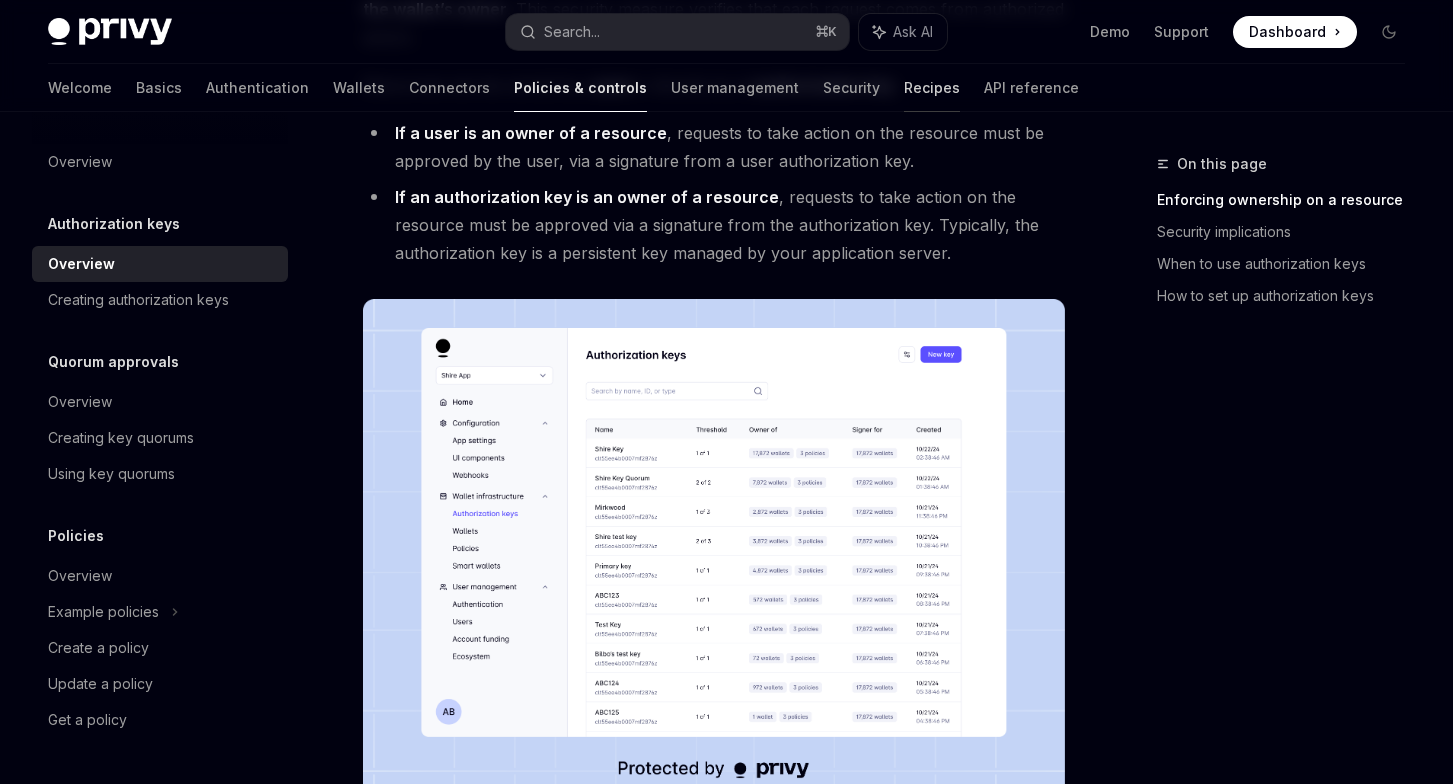 click on "Recipes" at bounding box center [932, 88] 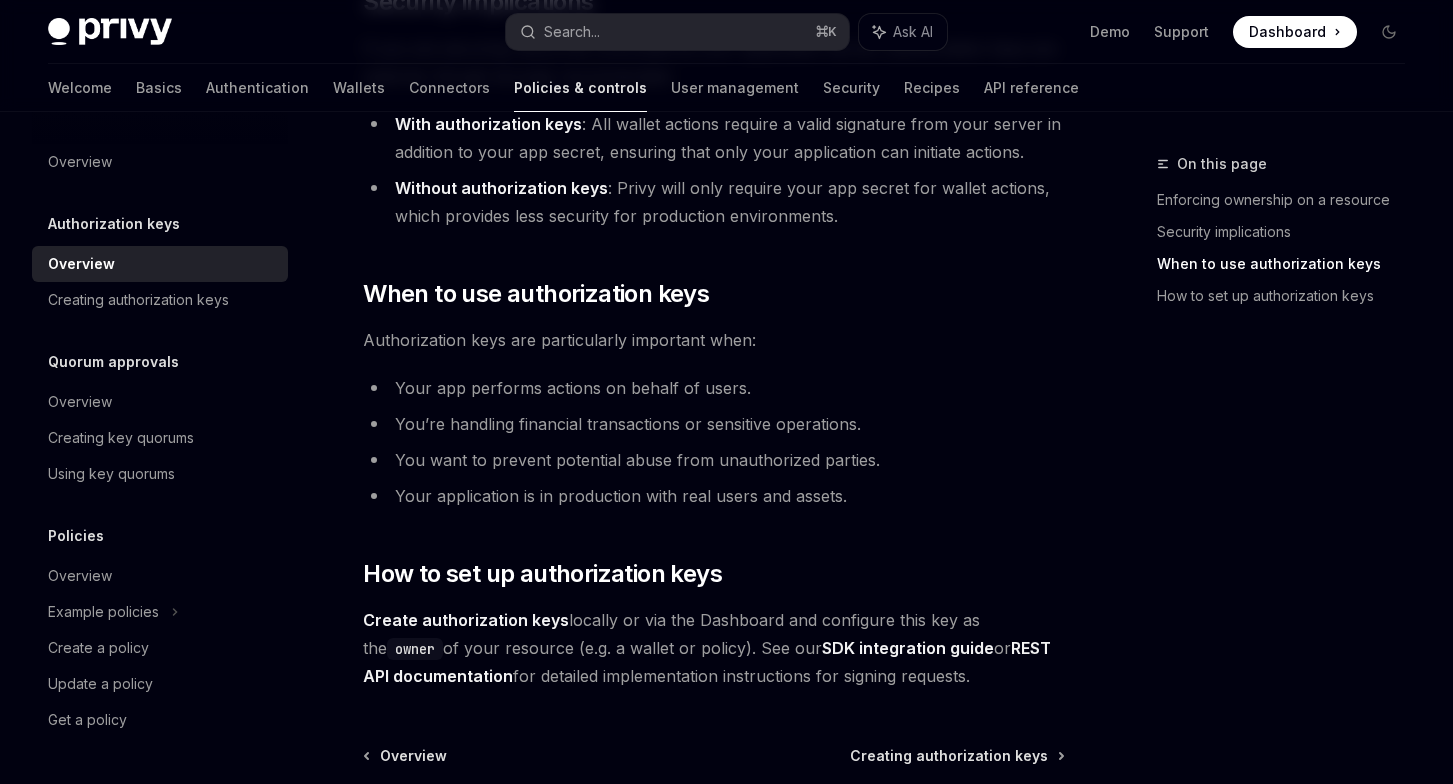 scroll, scrollTop: 1405, scrollLeft: 0, axis: vertical 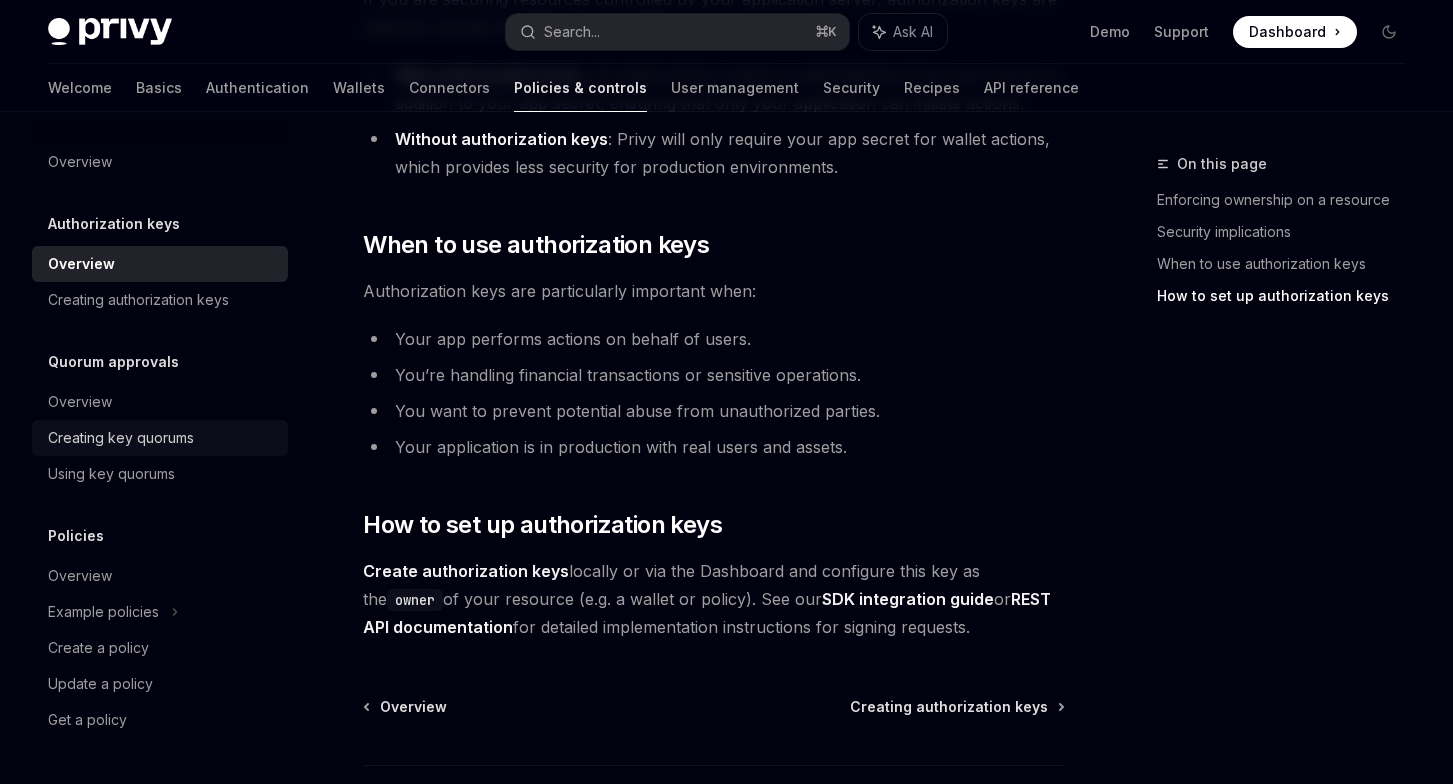 click on "Creating key quorums" at bounding box center (121, 438) 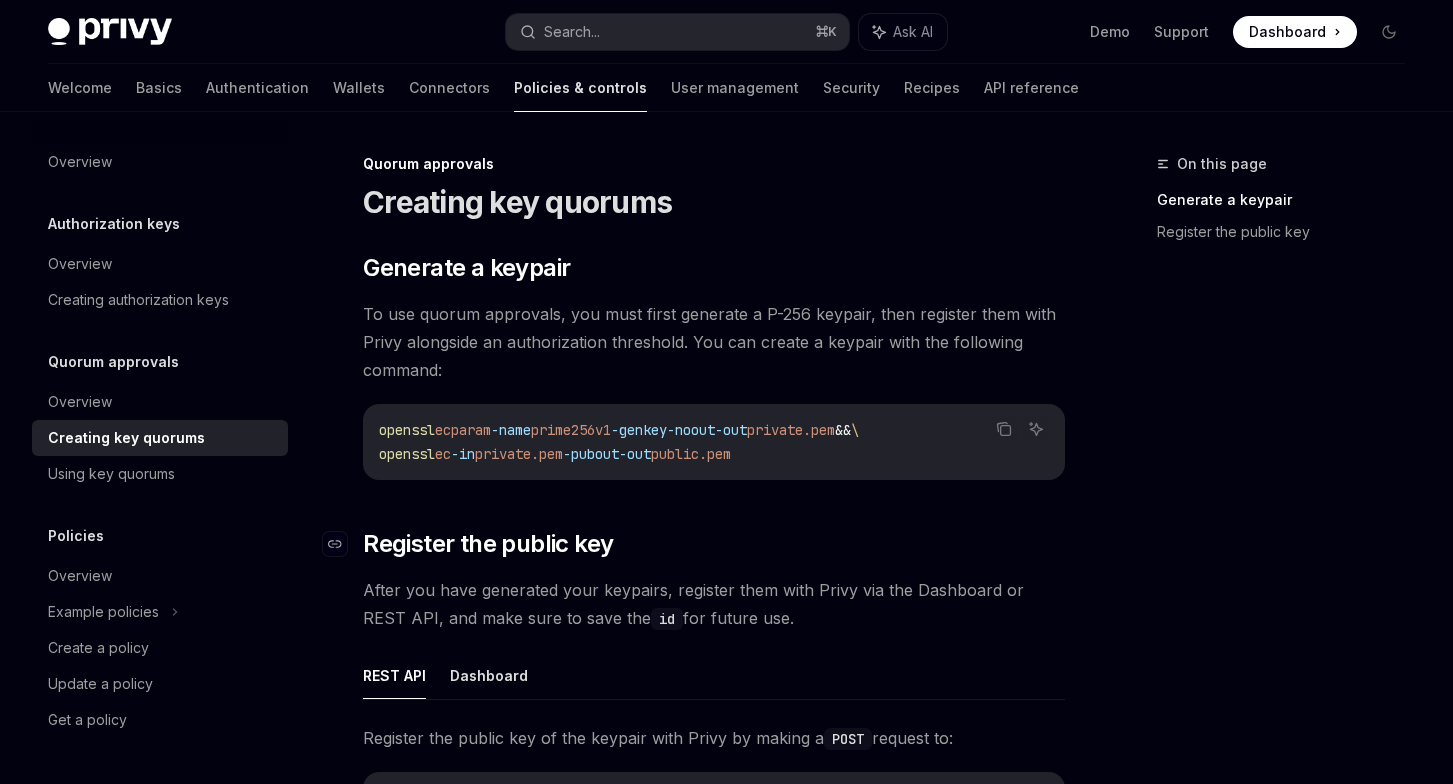 click on "​ Register the public key" at bounding box center (714, 544) 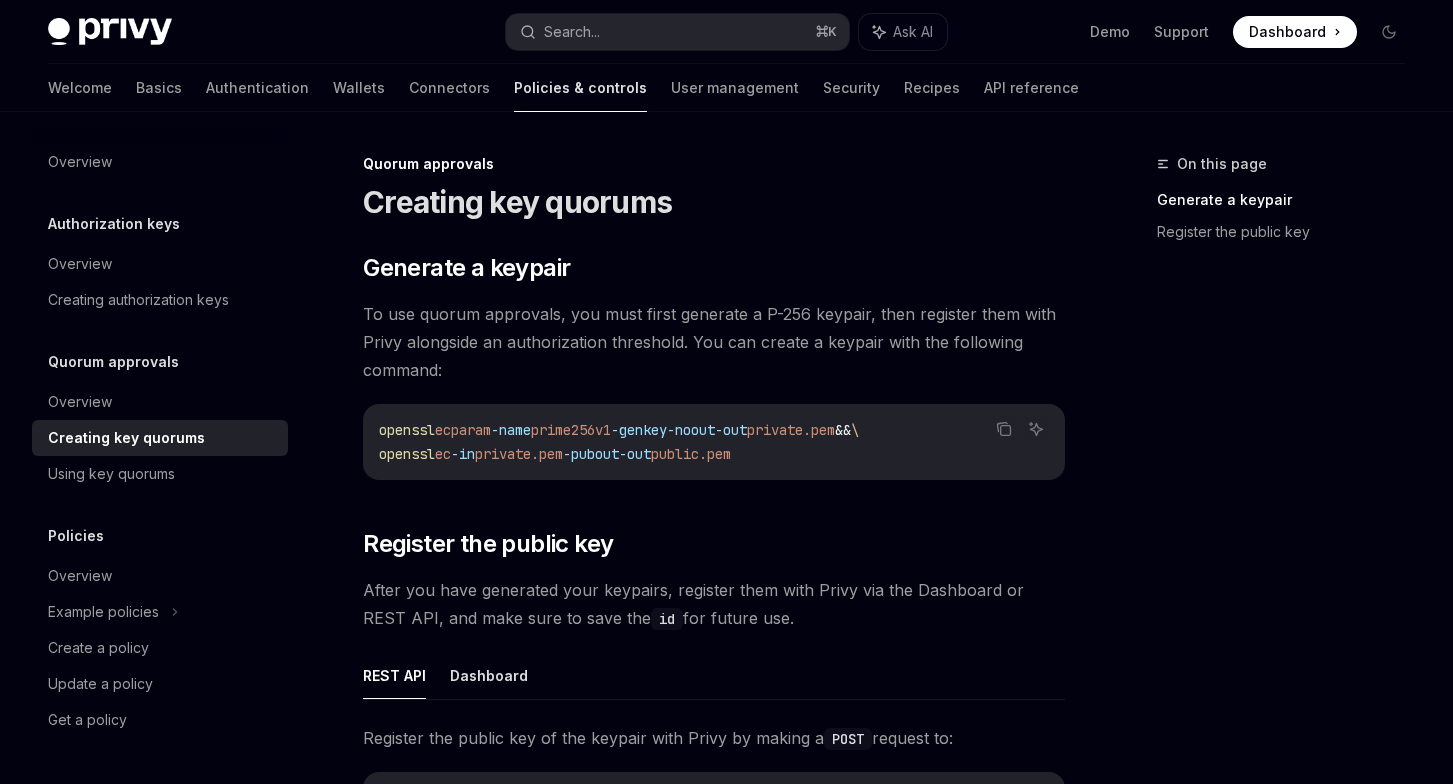 click on "openssl  ecparam  -name  prime256v1  -genkey  -noout  -out  private.pem  &&  \
openssl  ec  -in  private.pem  -pubout  -out  public.pem" at bounding box center (714, 442) 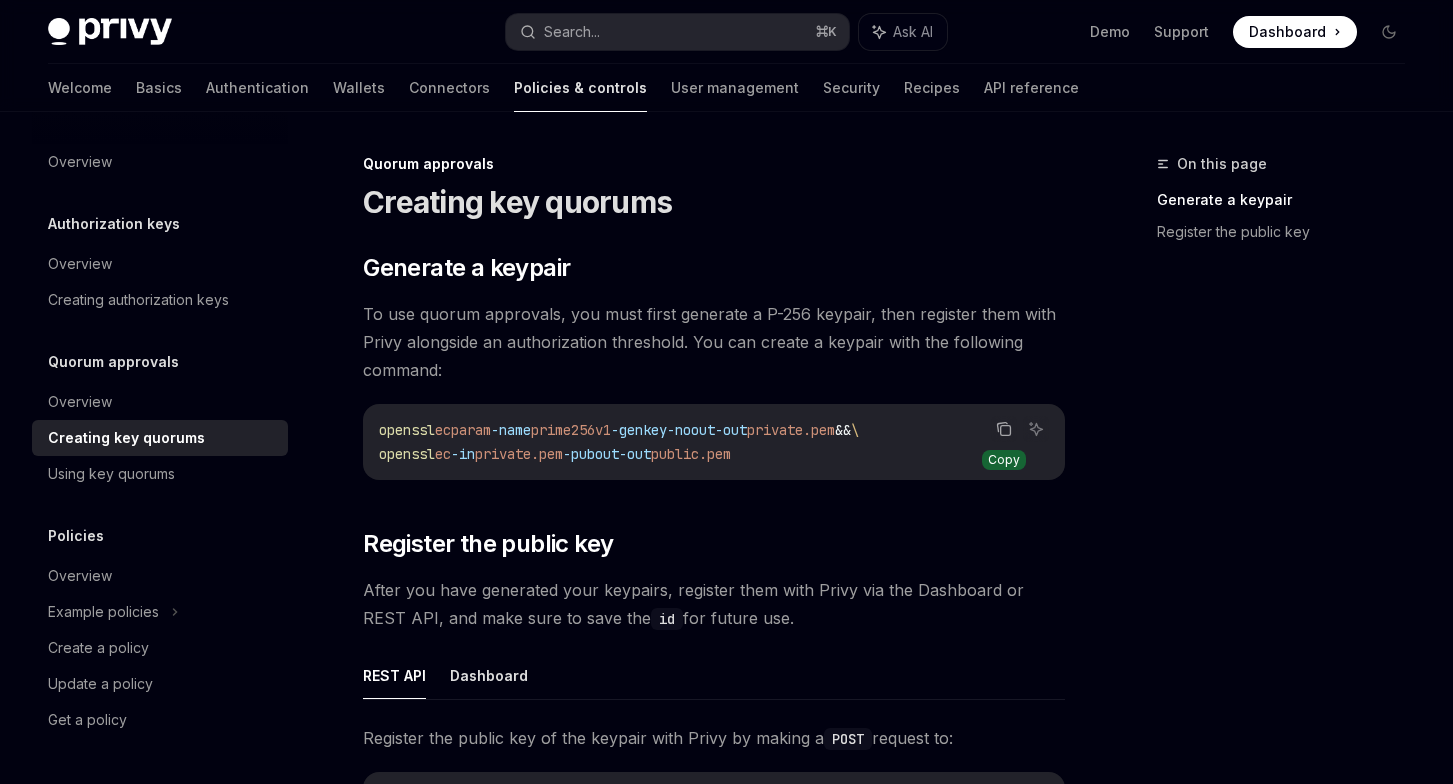 click 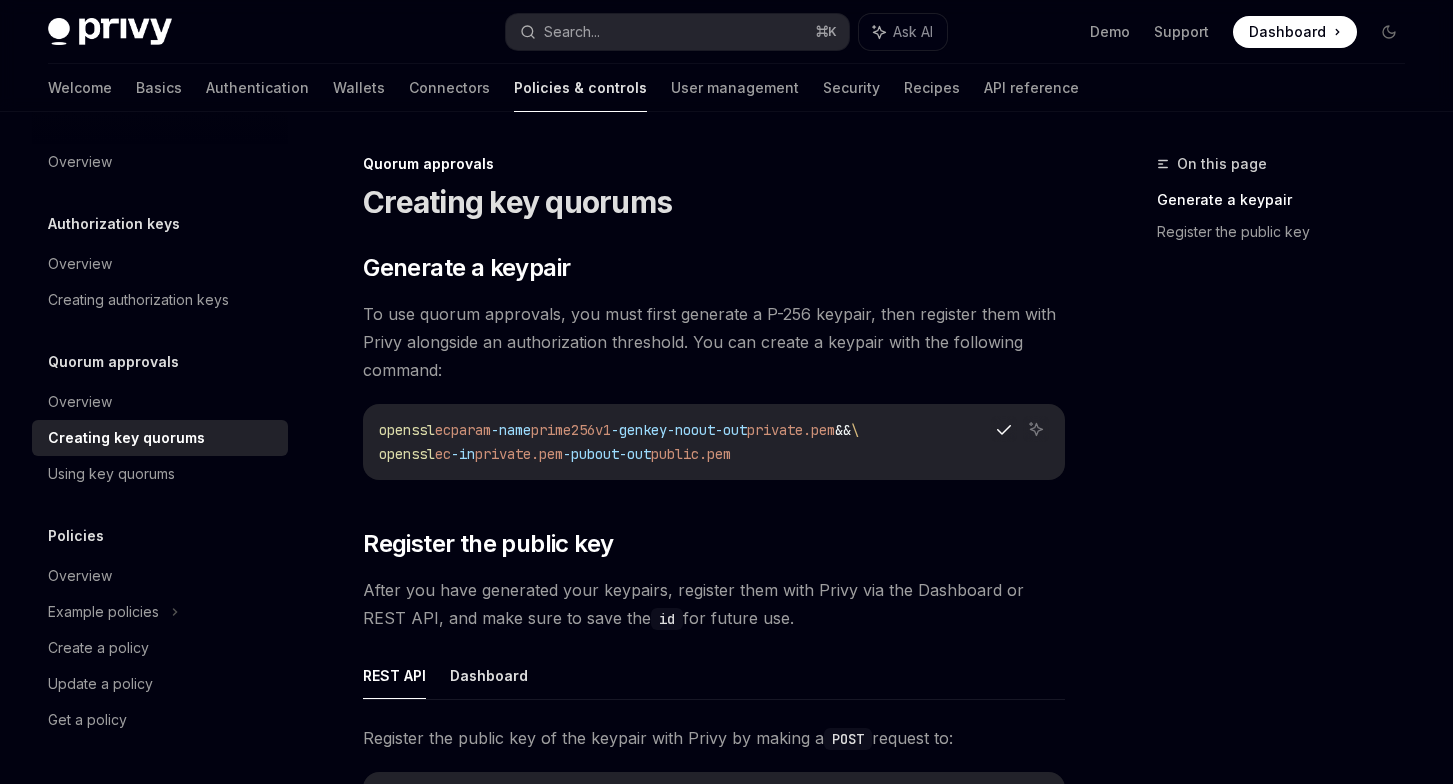 type 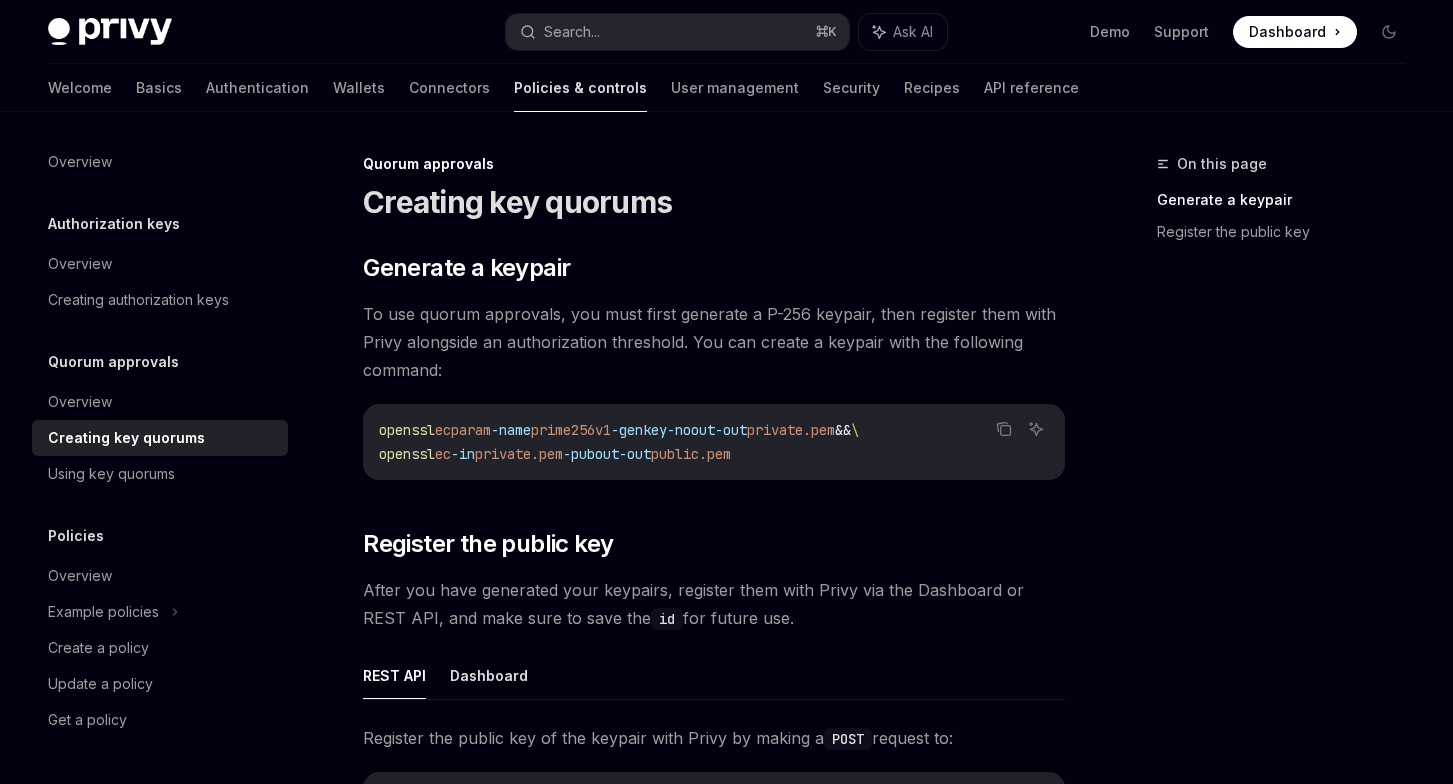 drag, startPoint x: 1036, startPoint y: 201, endPoint x: 1016, endPoint y: 195, distance: 20.880613 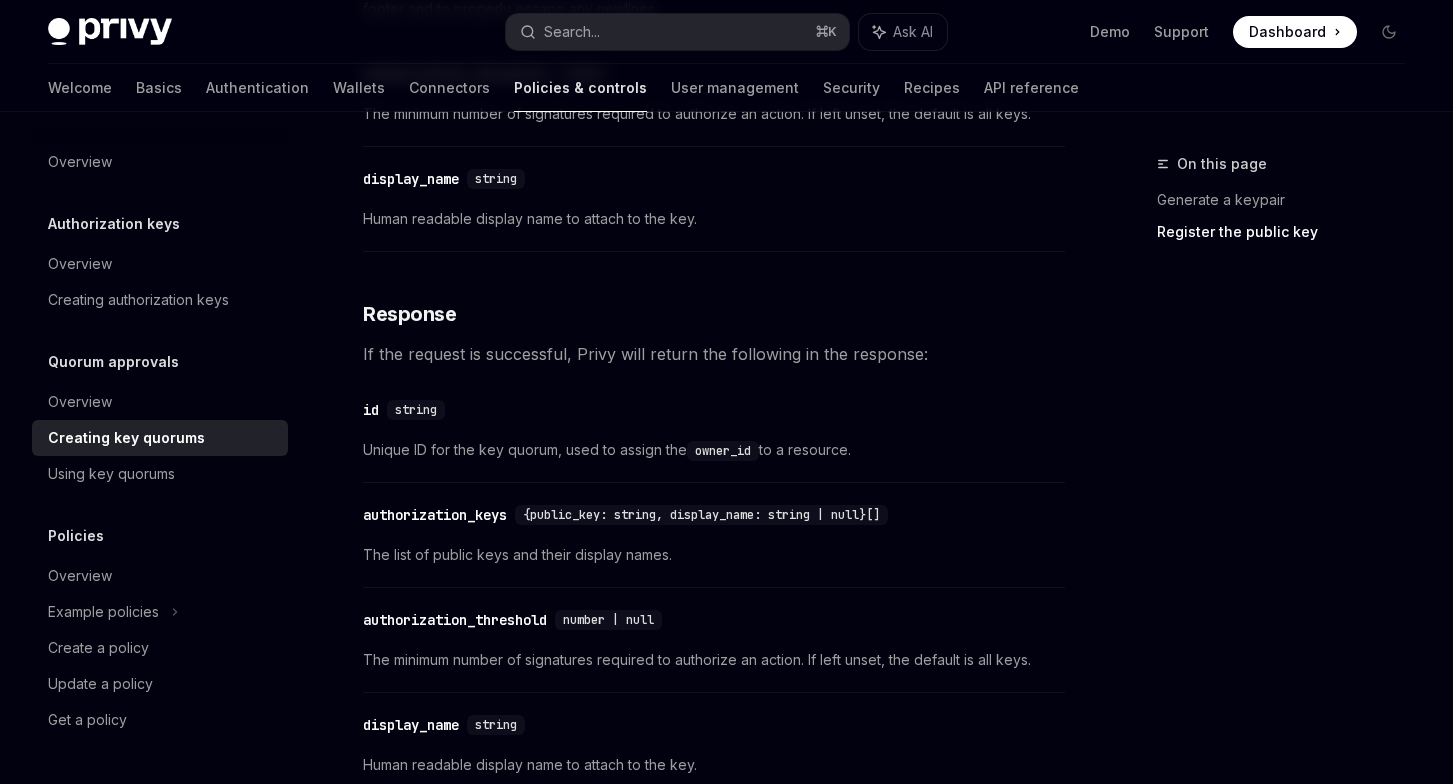 scroll, scrollTop: 1044, scrollLeft: 0, axis: vertical 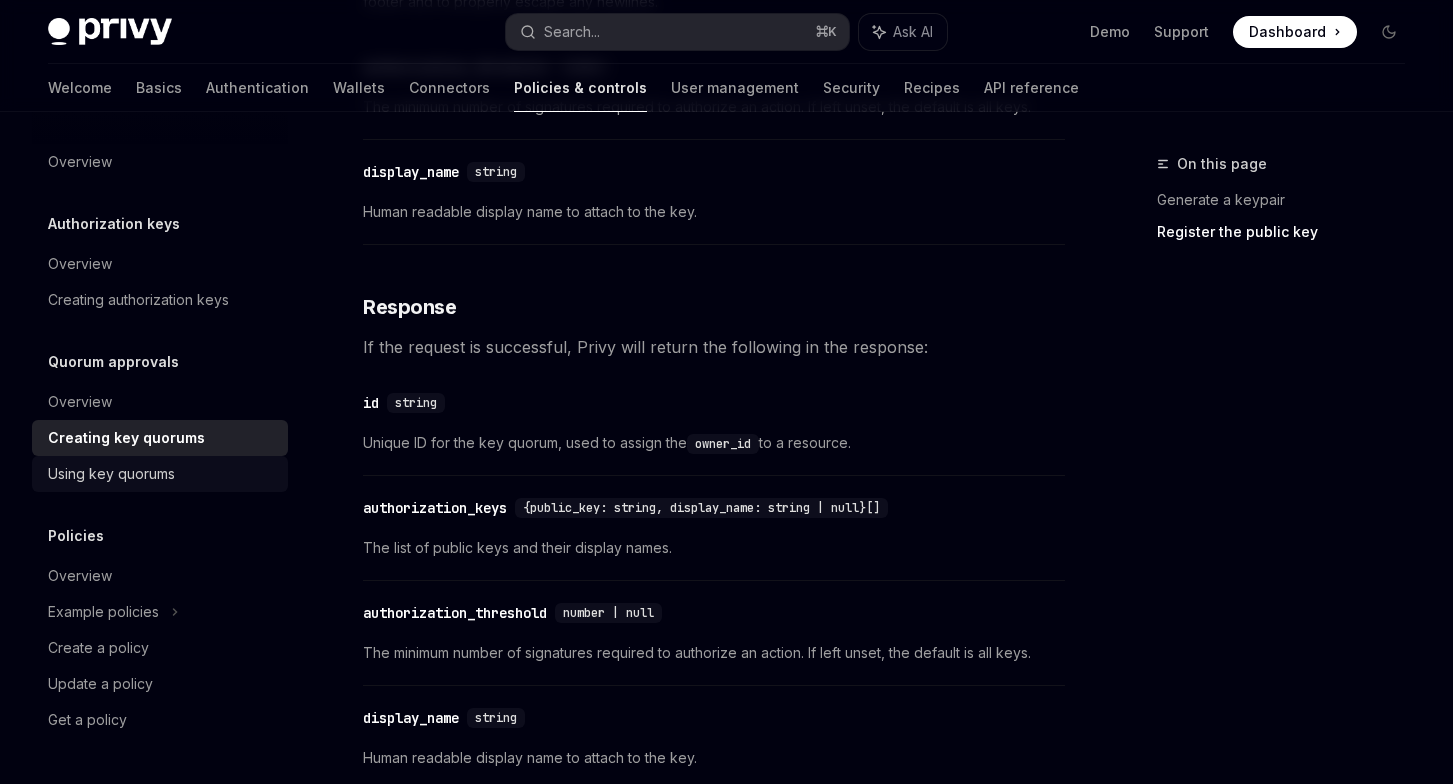 click on "Using key quorums" at bounding box center [160, 474] 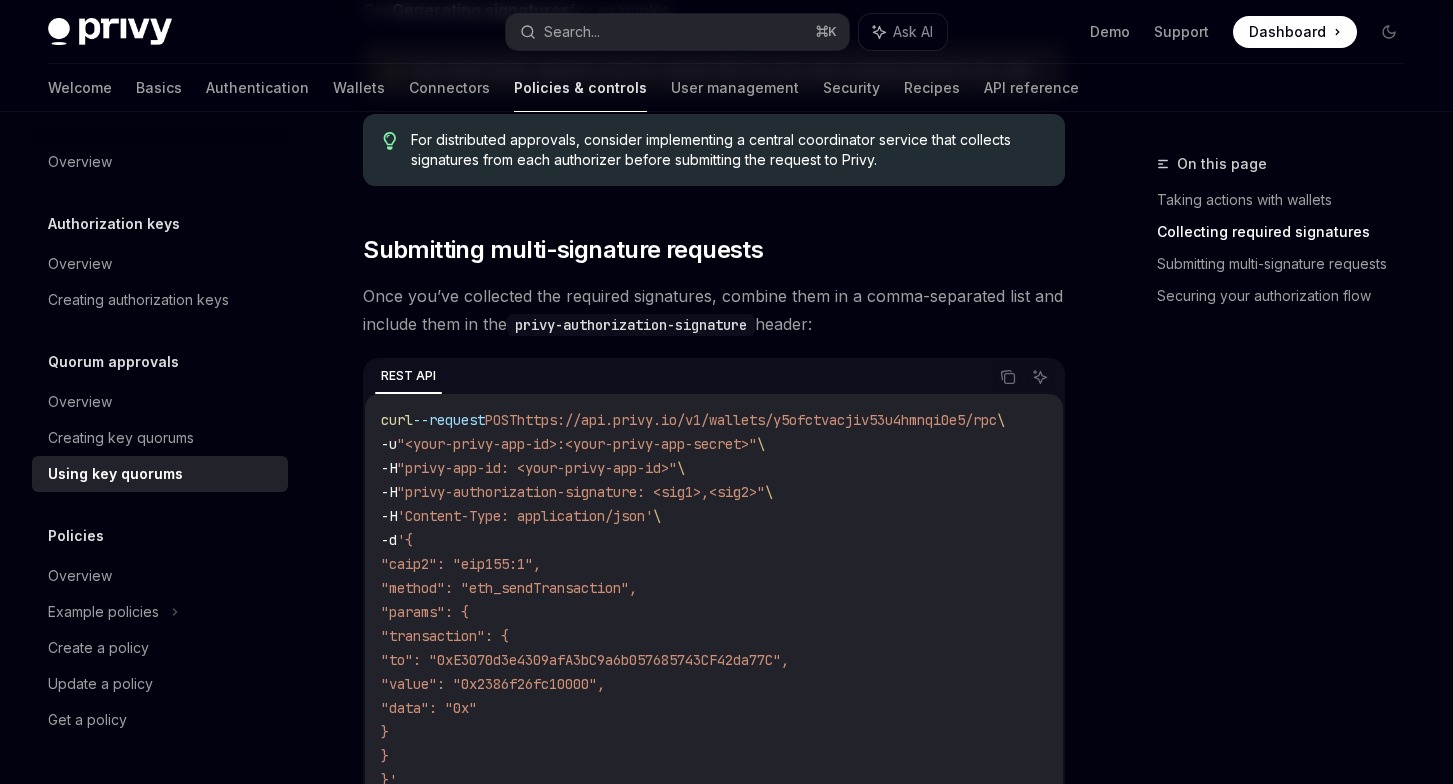scroll, scrollTop: 843, scrollLeft: 0, axis: vertical 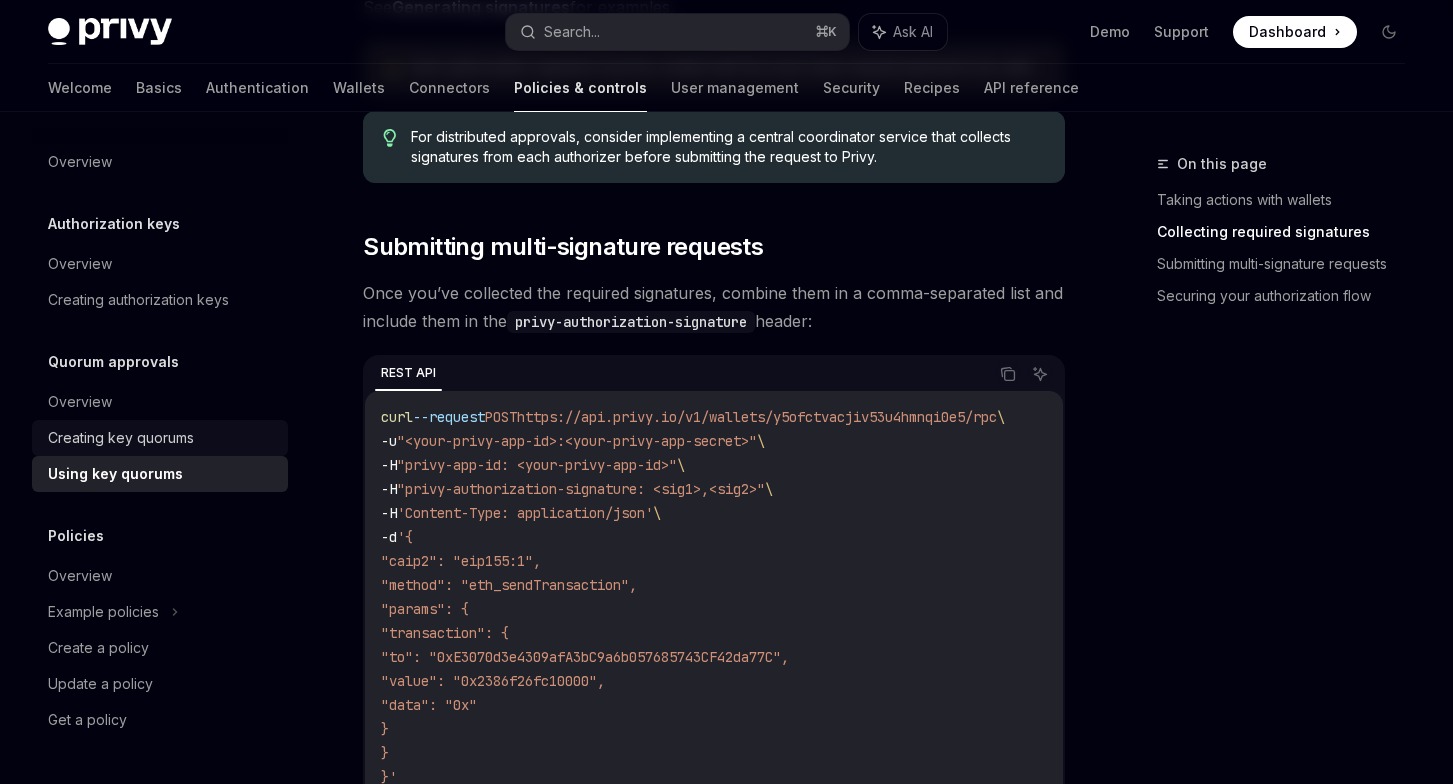 click on "Creating key quorums" at bounding box center [121, 438] 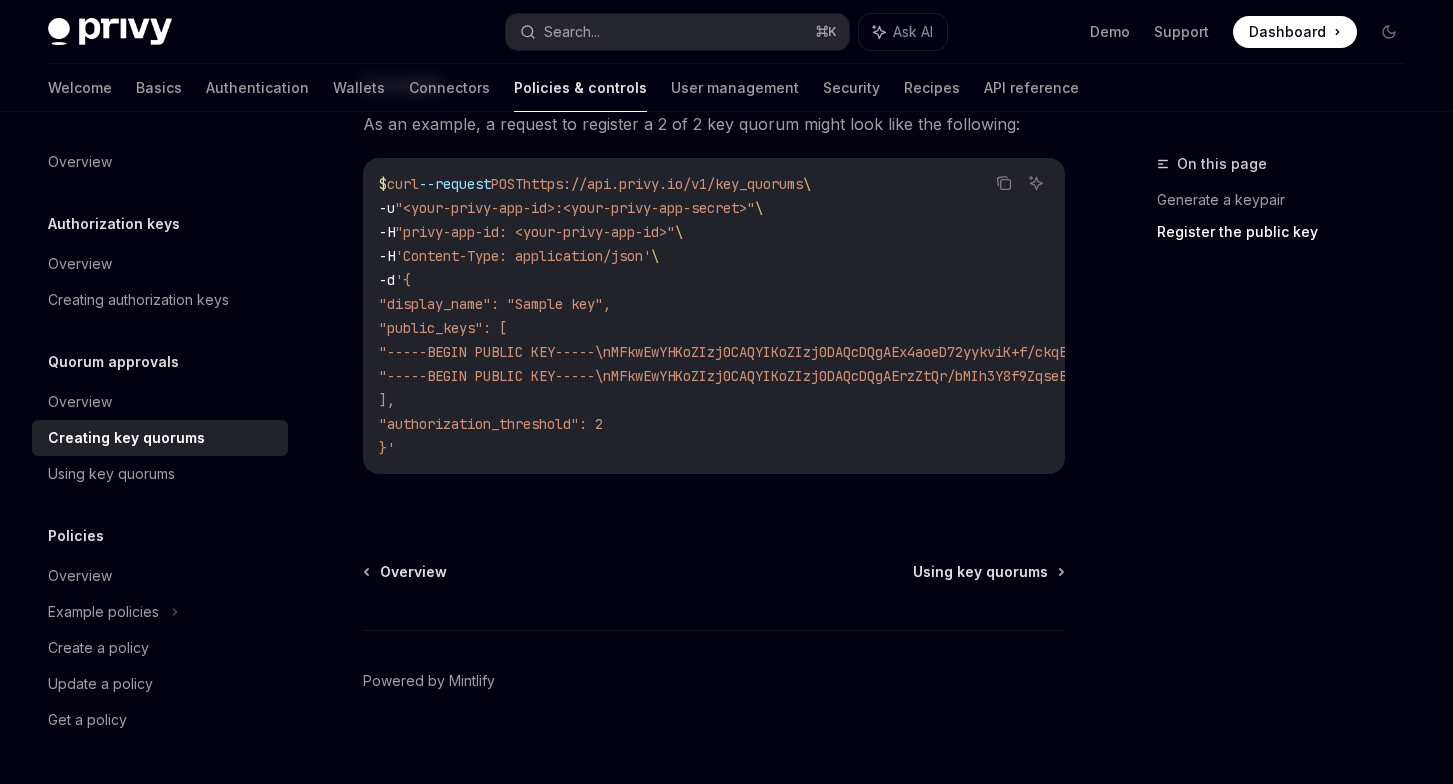 scroll, scrollTop: 1840, scrollLeft: 0, axis: vertical 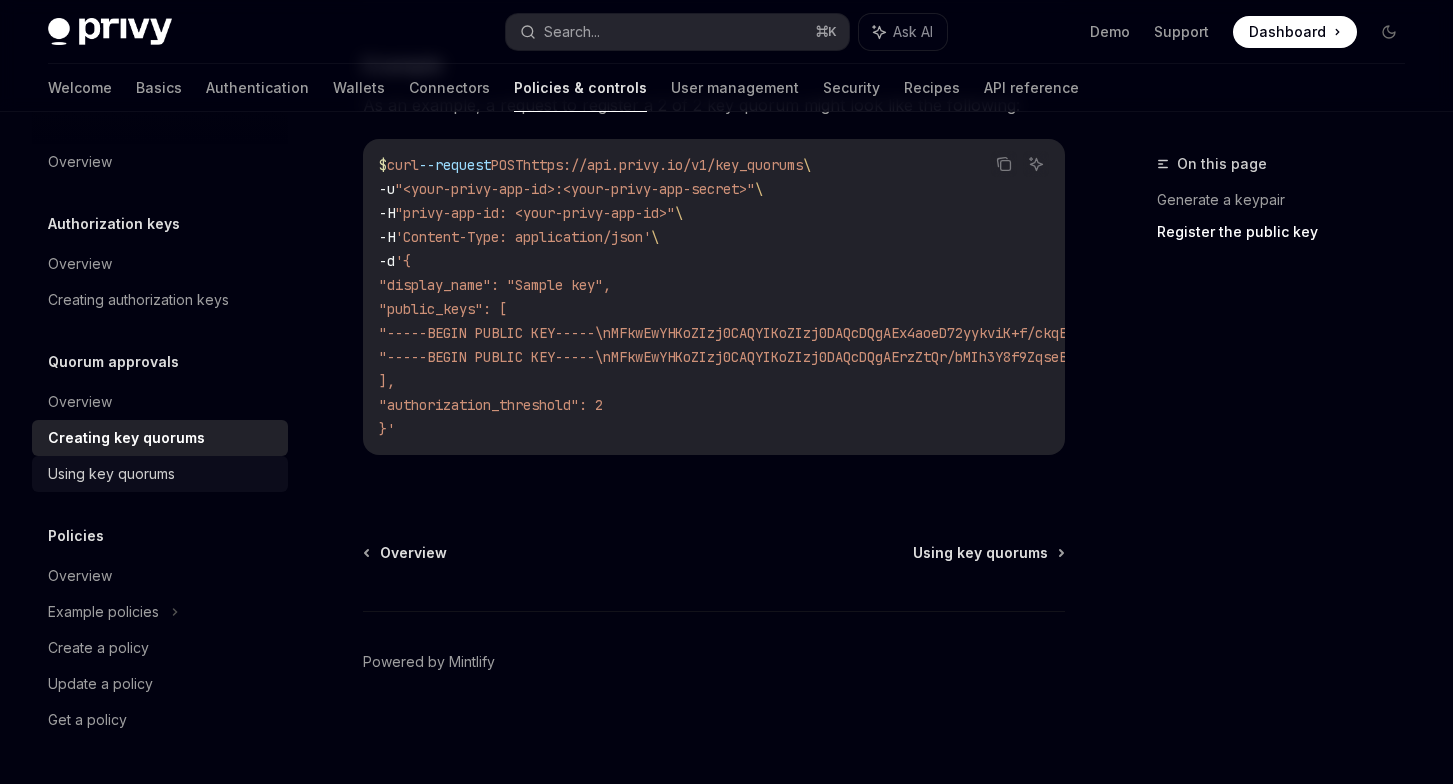 click on "Using key quorums" at bounding box center [111, 474] 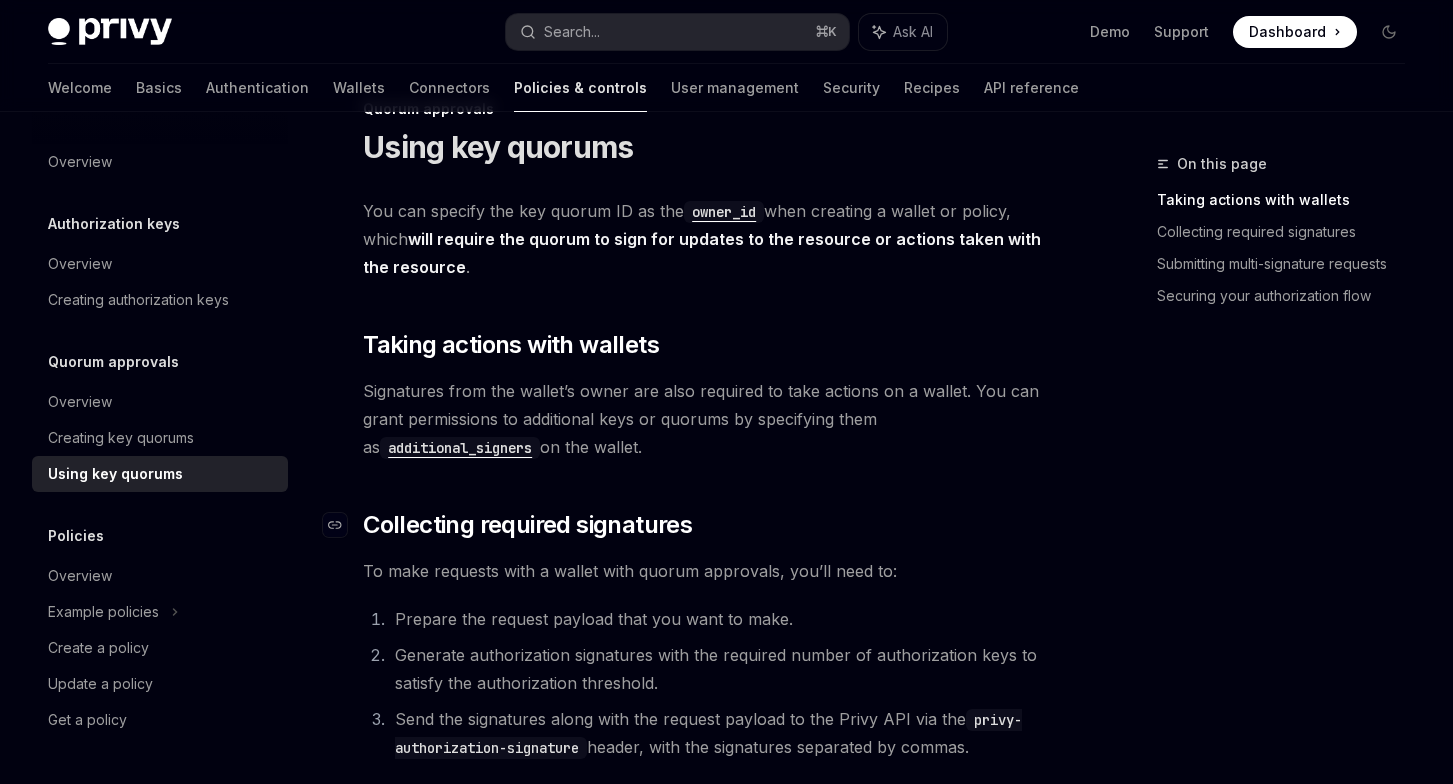 scroll, scrollTop: 58, scrollLeft: 0, axis: vertical 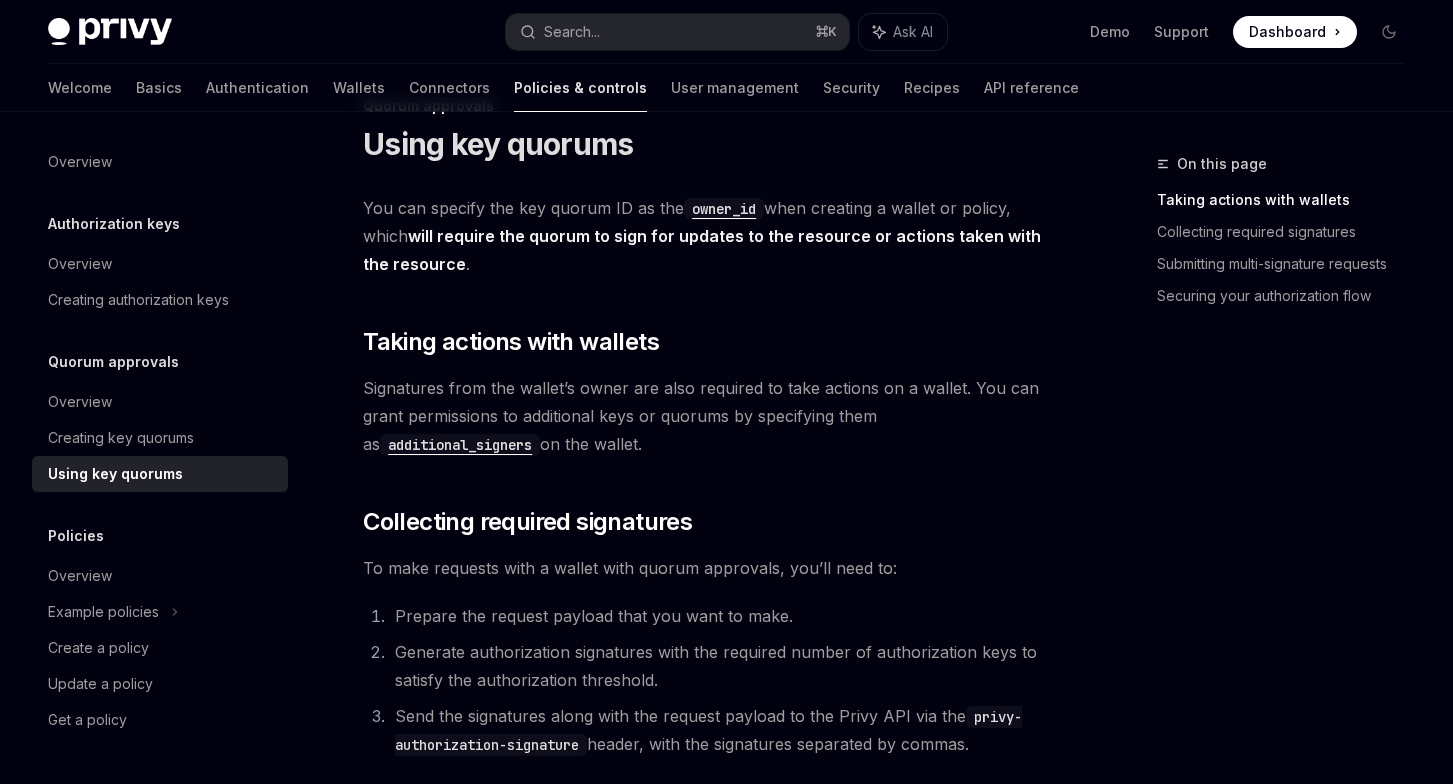 drag, startPoint x: 784, startPoint y: 281, endPoint x: 741, endPoint y: 268, distance: 44.922153 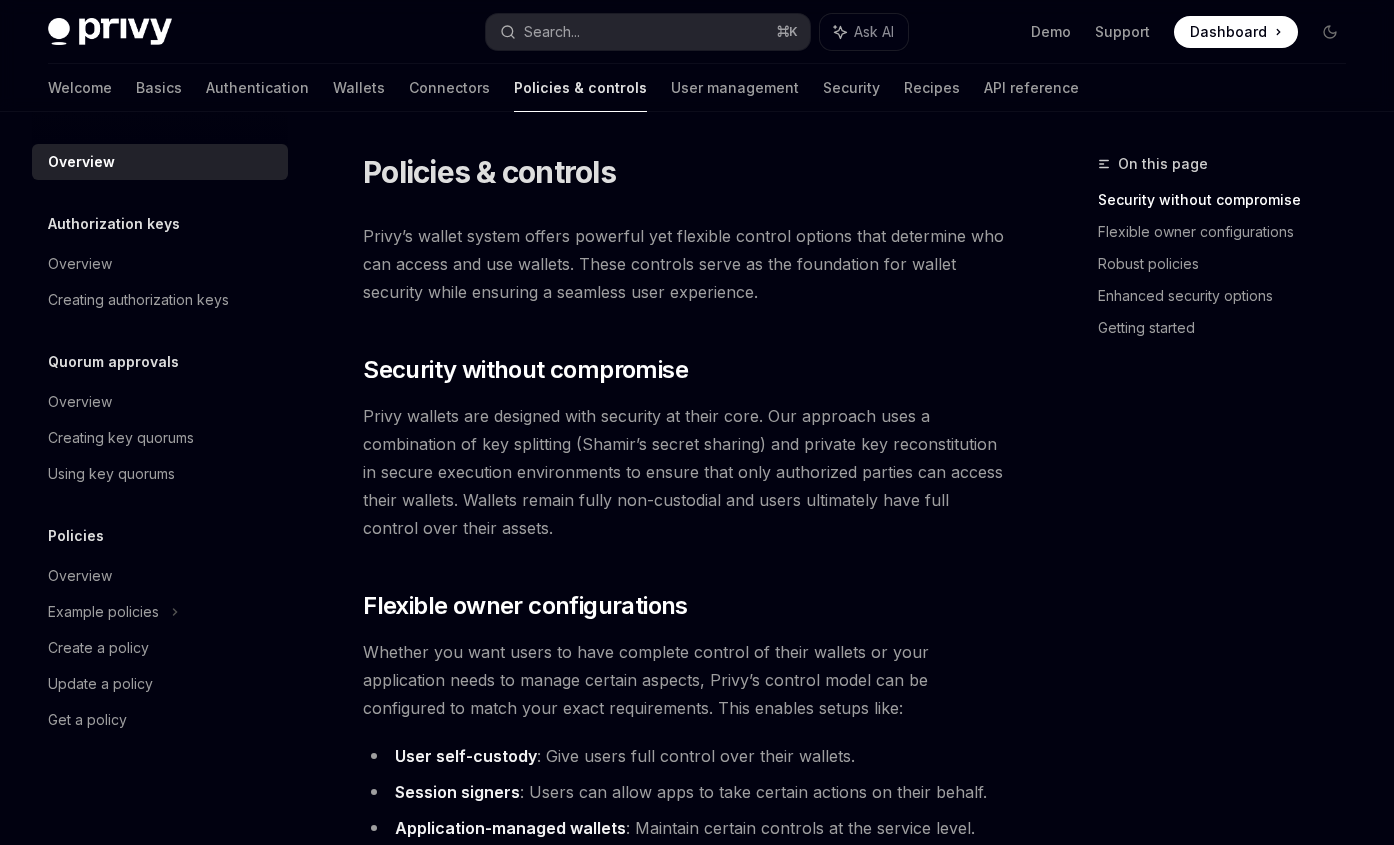 scroll, scrollTop: 0, scrollLeft: 0, axis: both 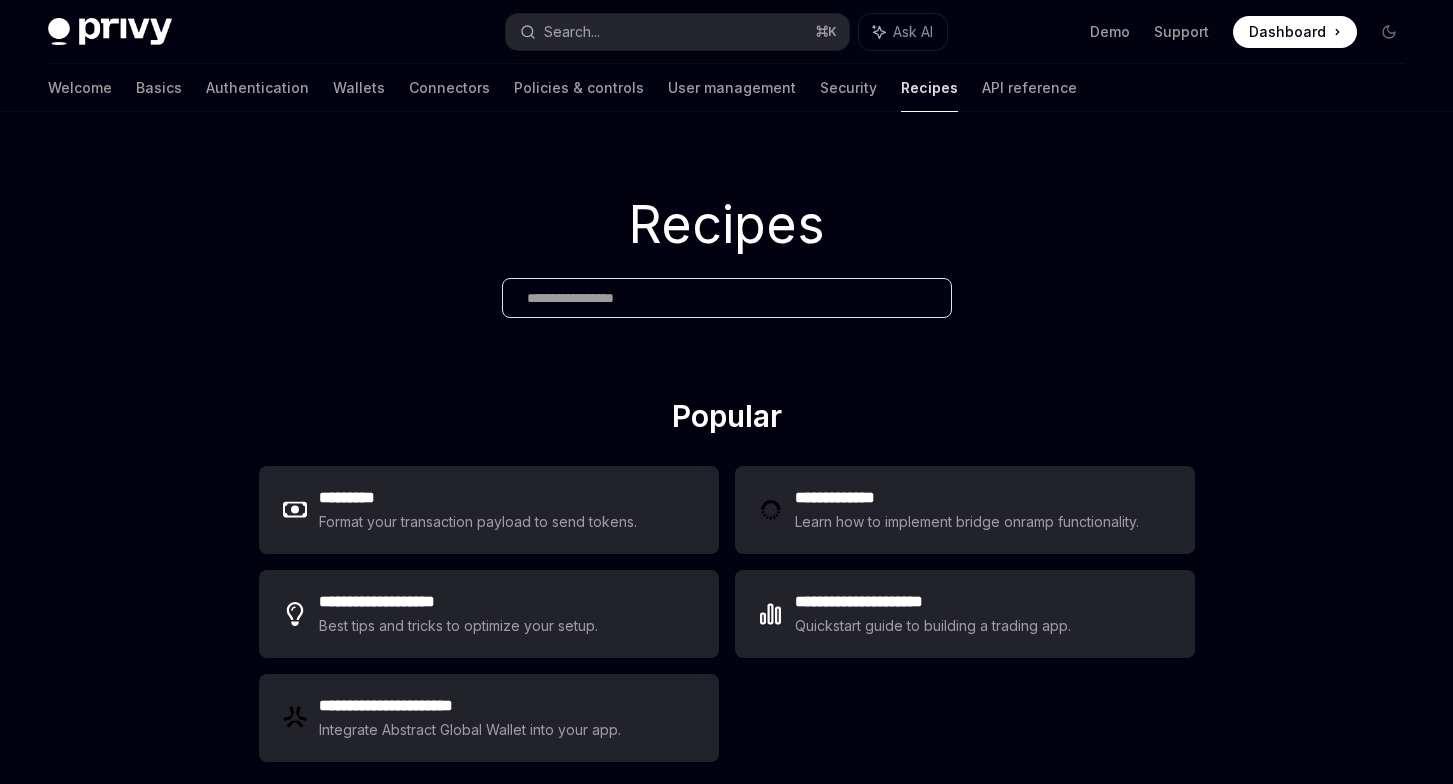 click at bounding box center [727, 298] 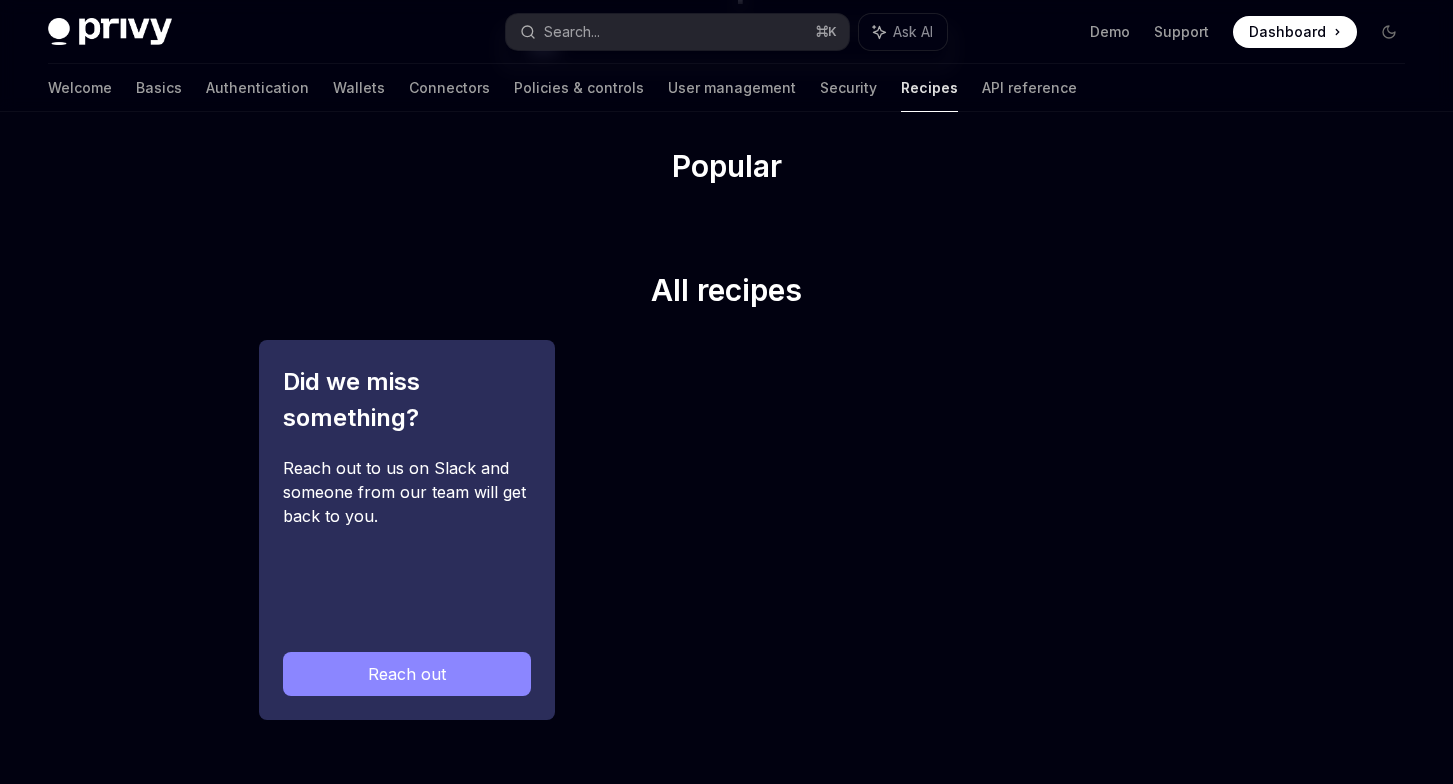 scroll, scrollTop: 0, scrollLeft: 0, axis: both 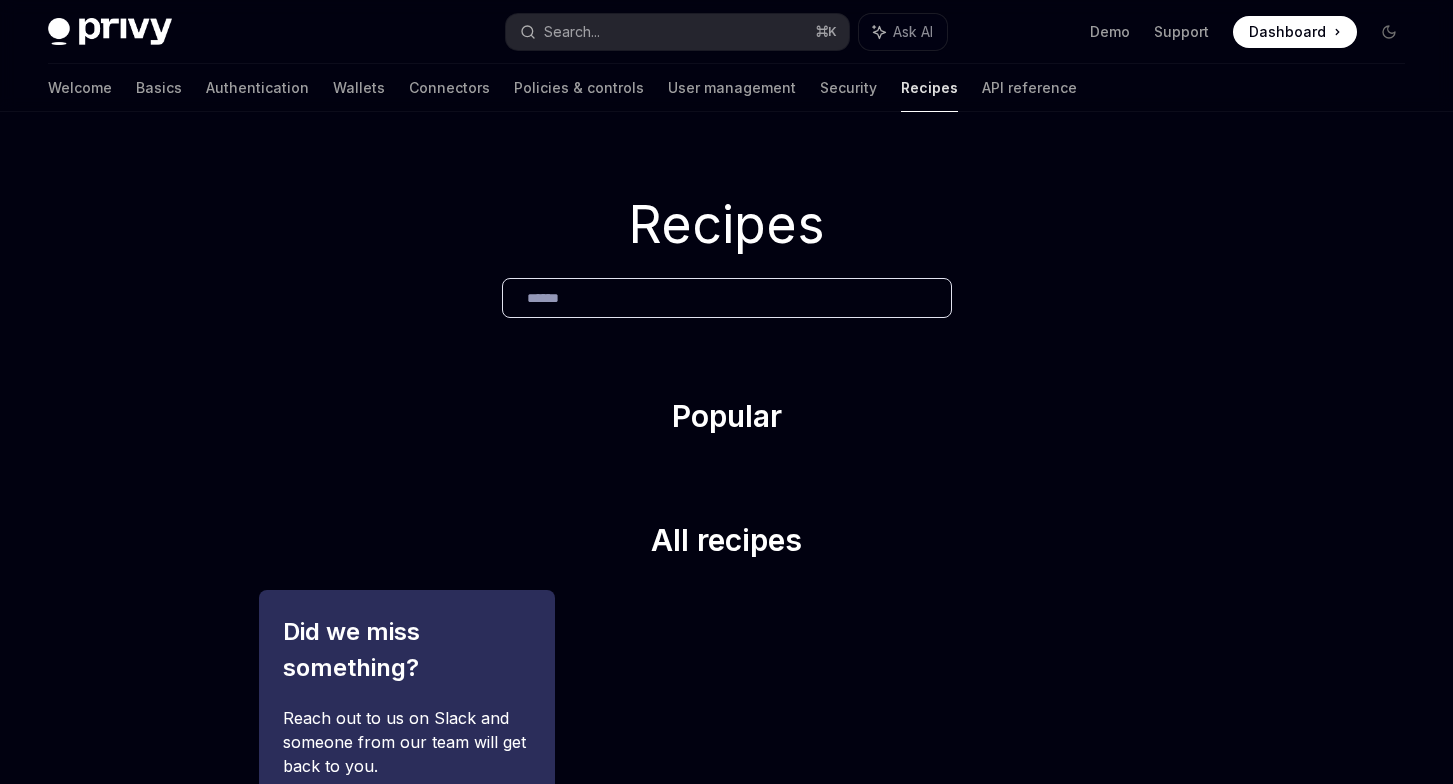 type on "******" 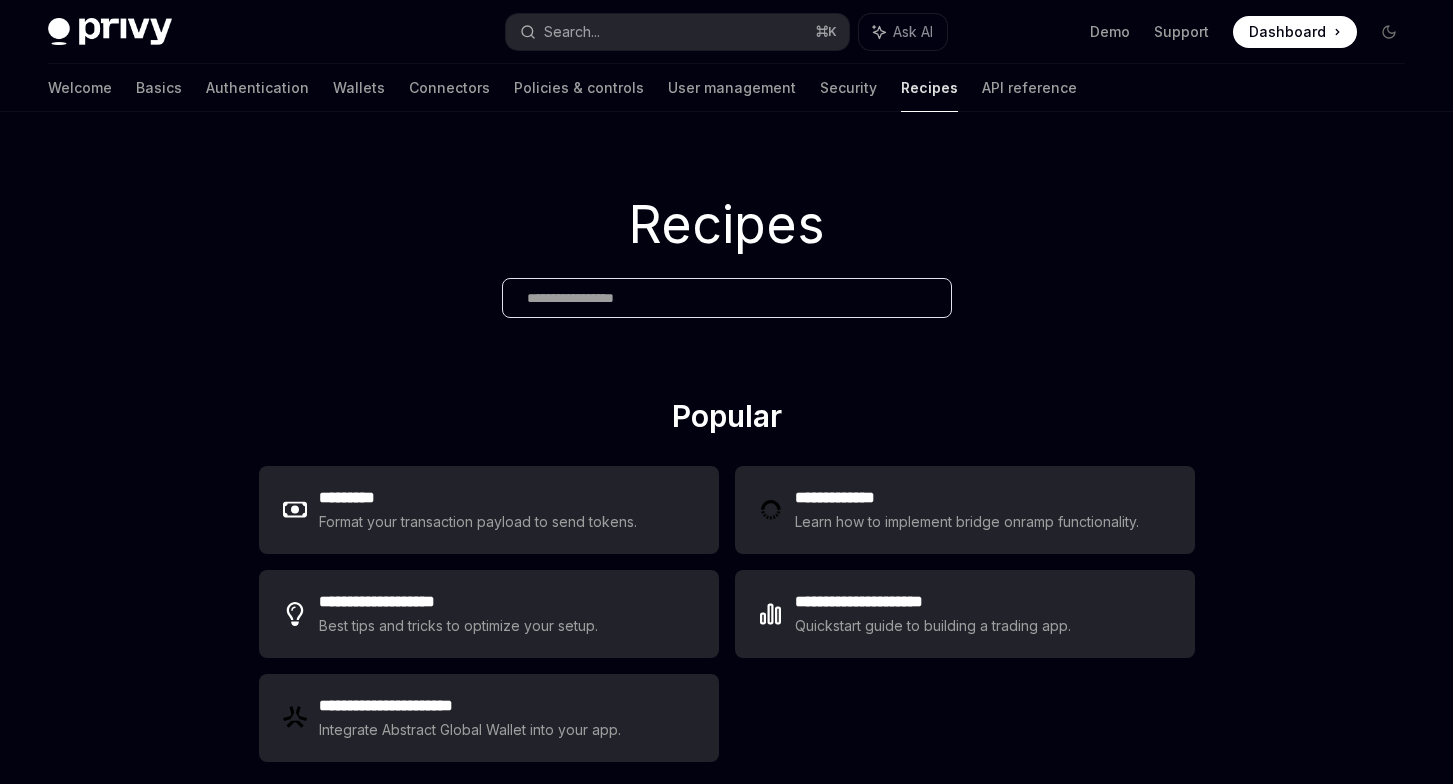 type 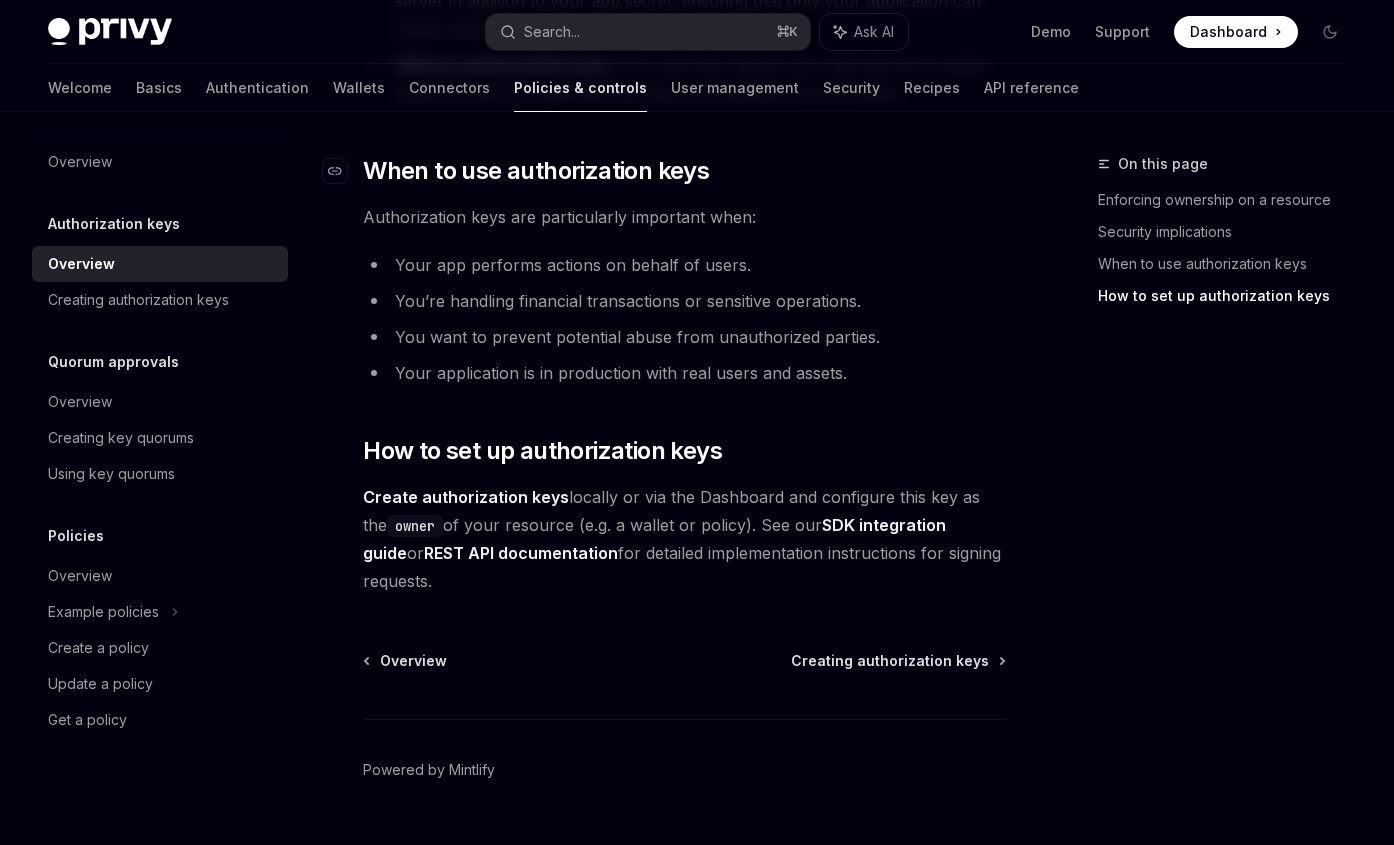scroll, scrollTop: 1511, scrollLeft: 0, axis: vertical 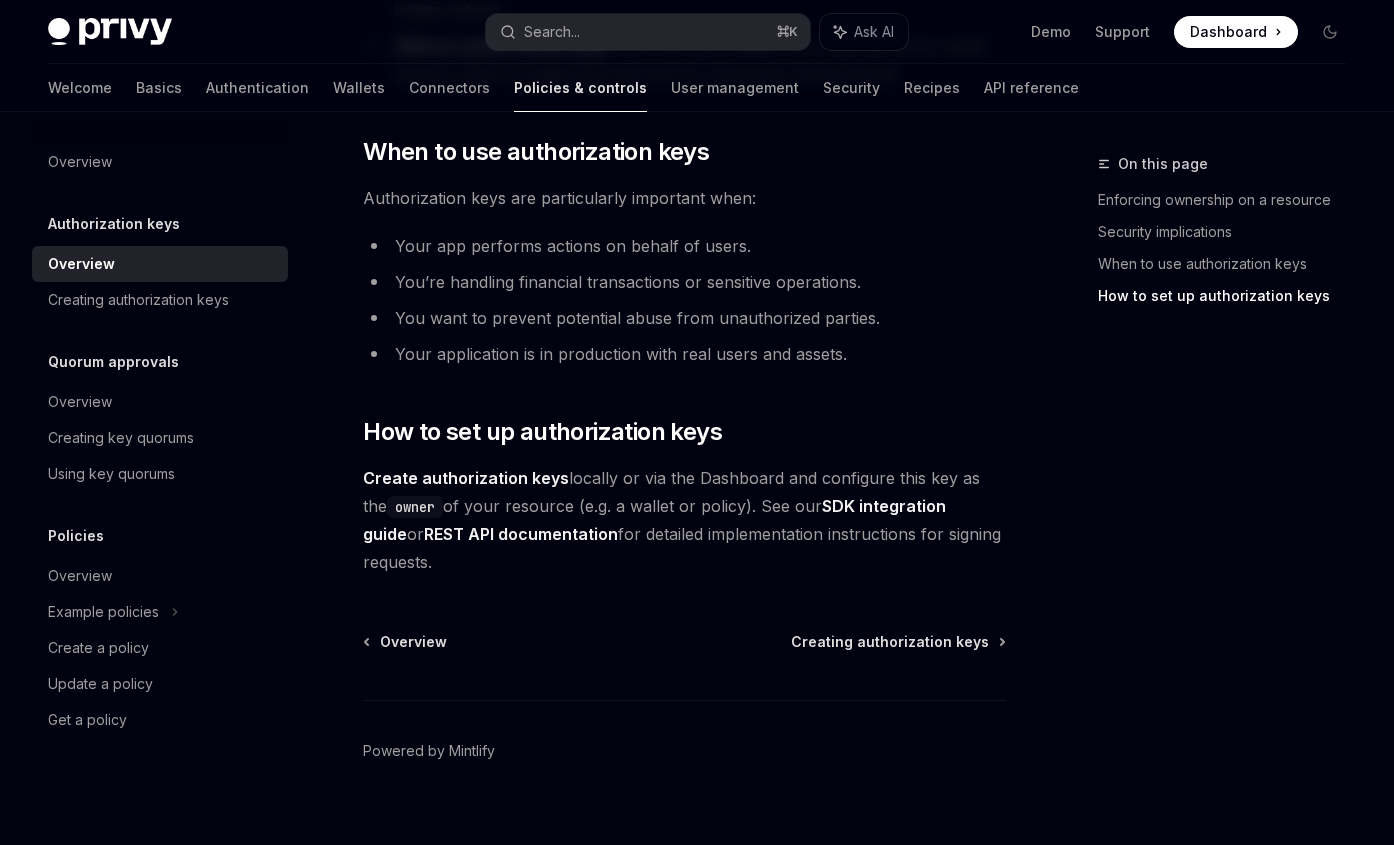 drag, startPoint x: 1071, startPoint y: 481, endPoint x: 1330, endPoint y: 567, distance: 272.90475 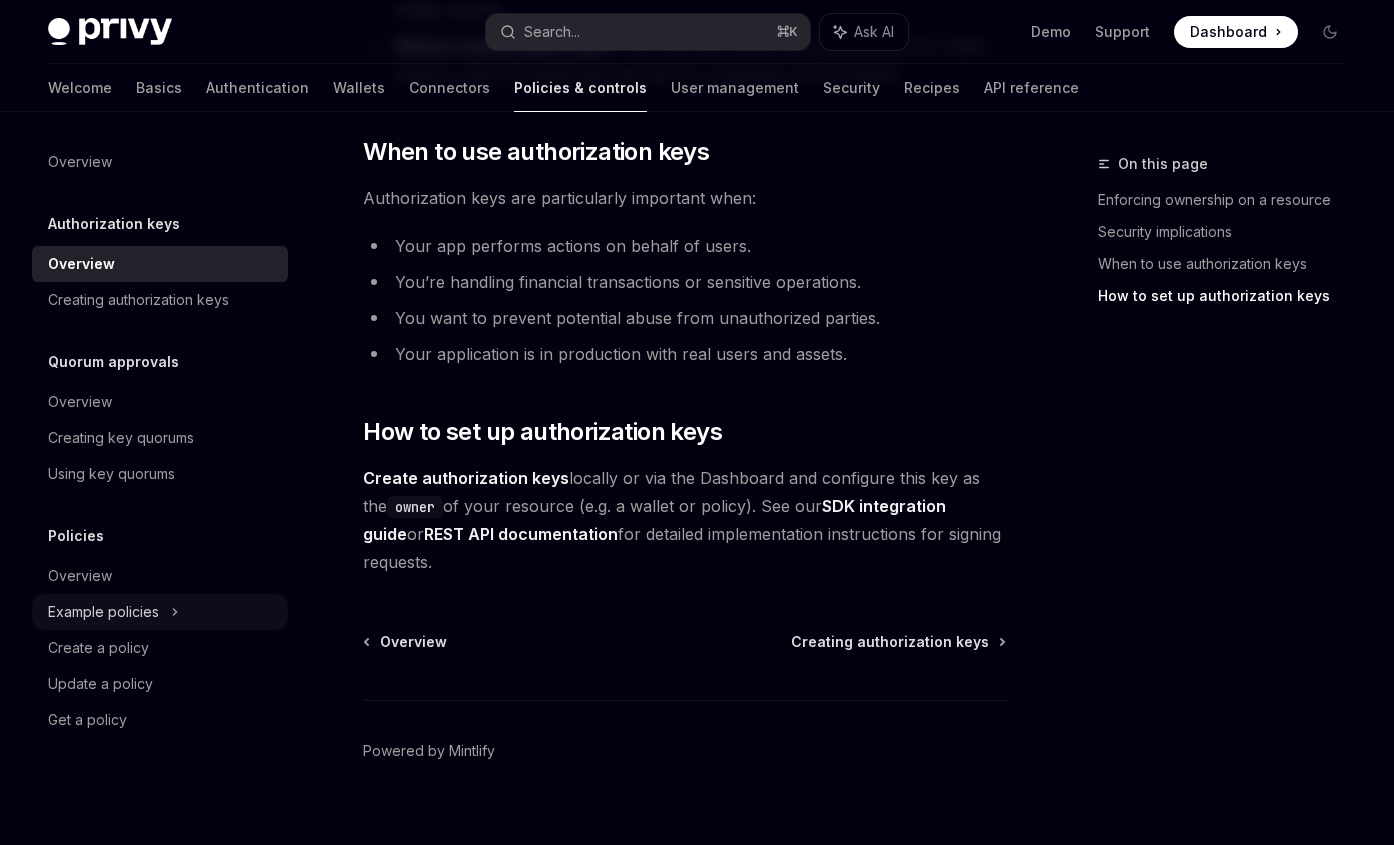 click on "Example policies" at bounding box center [103, 612] 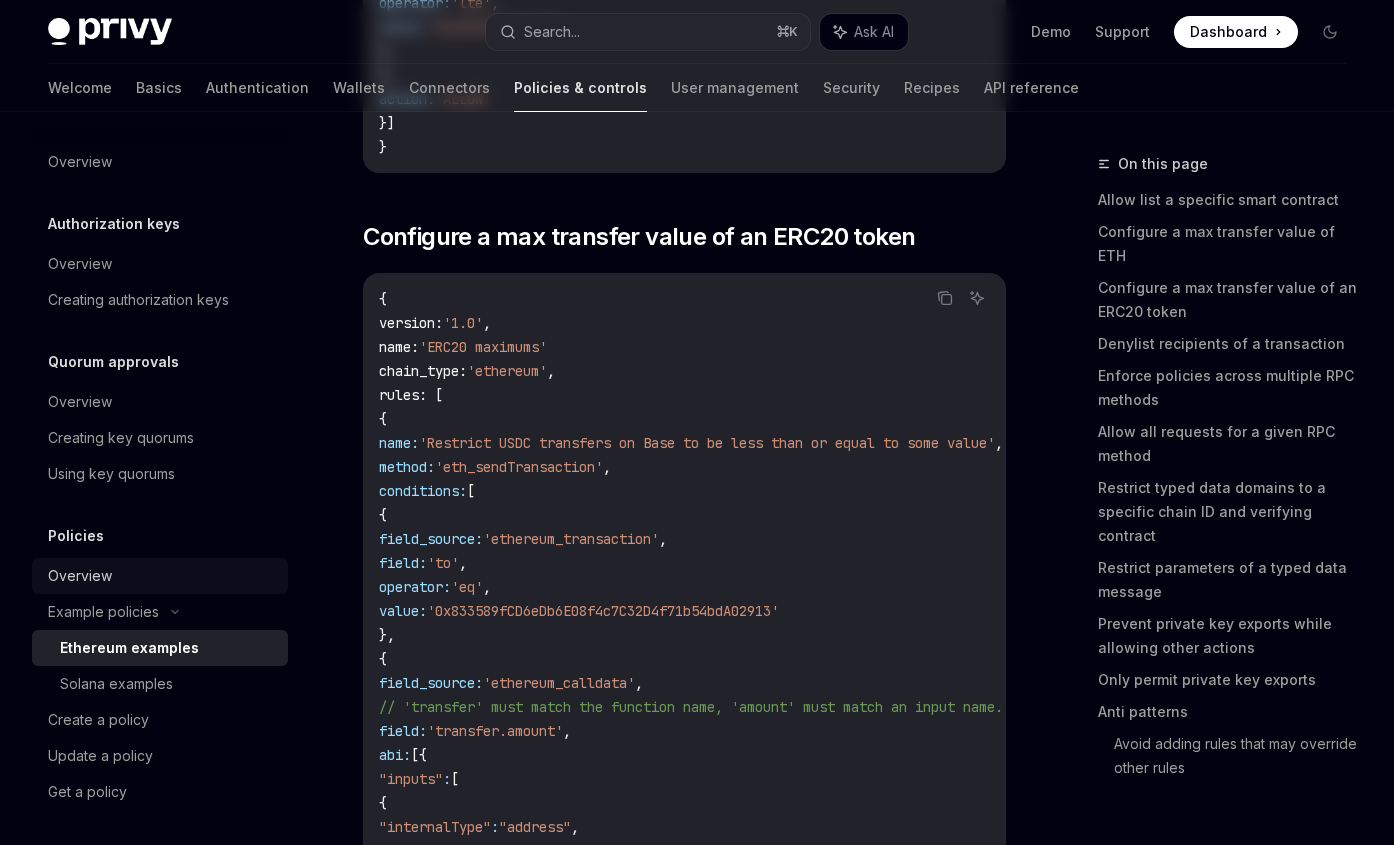 scroll, scrollTop: 0, scrollLeft: 0, axis: both 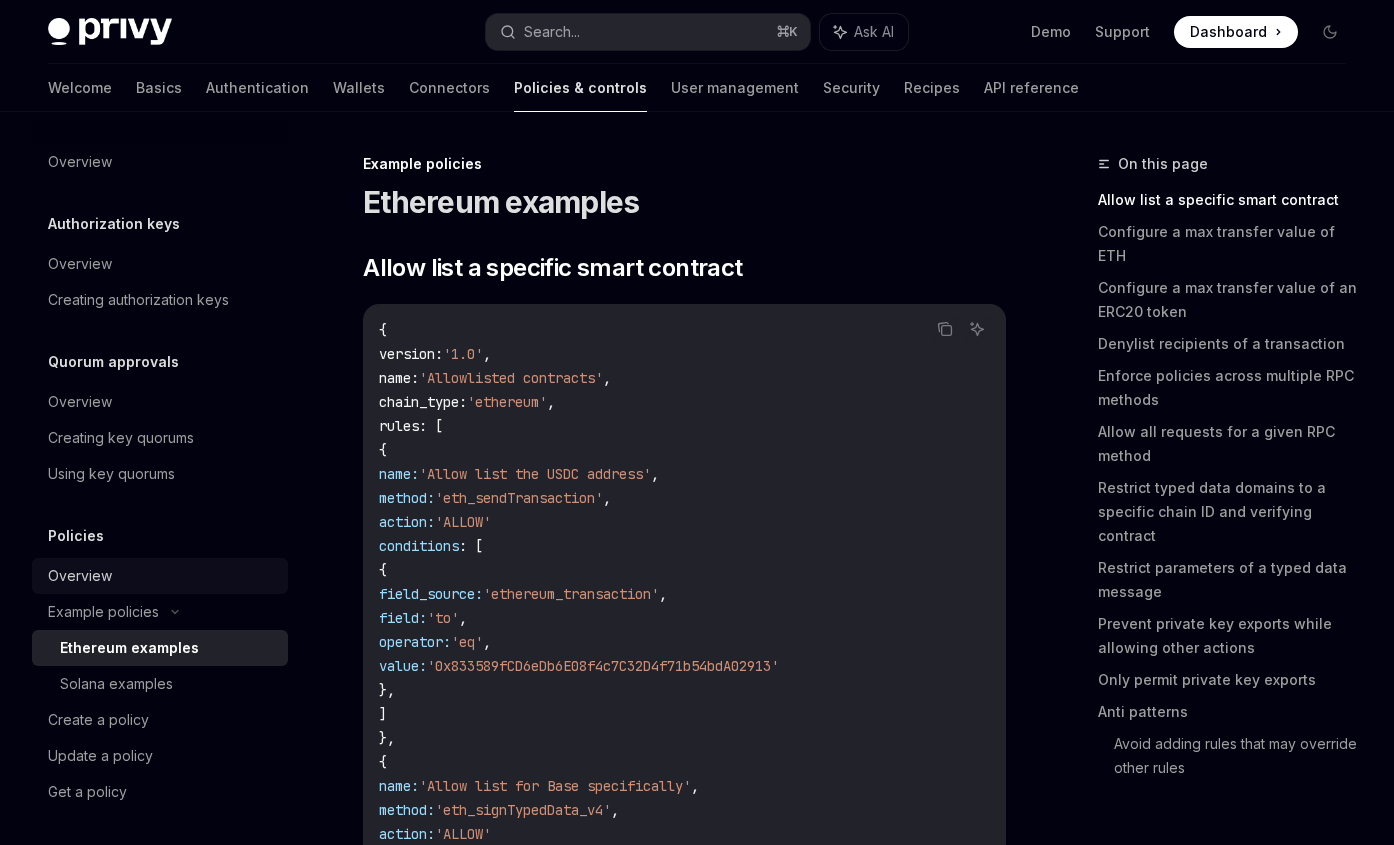 click on "Overview" at bounding box center [80, 576] 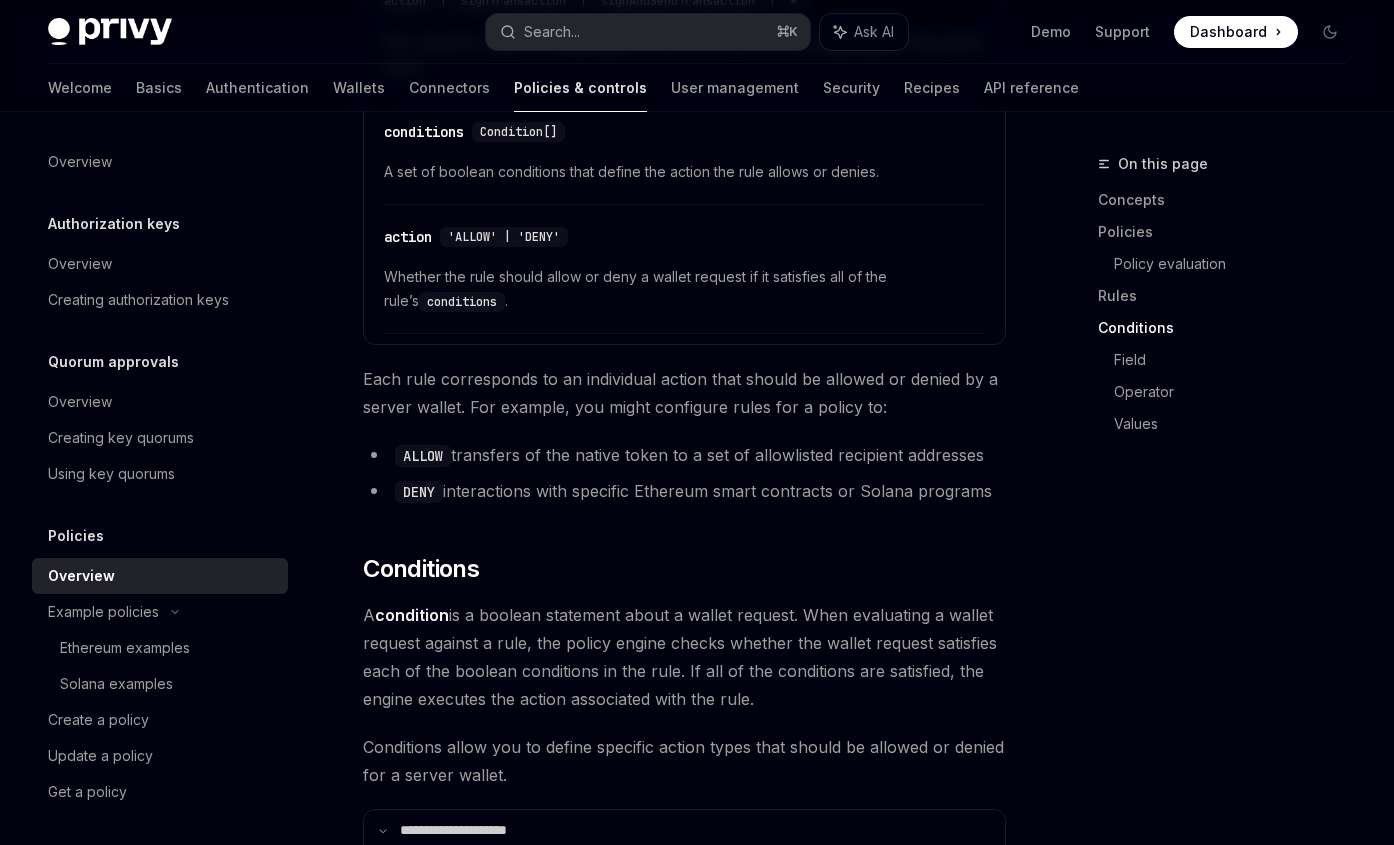 scroll, scrollTop: 3638, scrollLeft: 0, axis: vertical 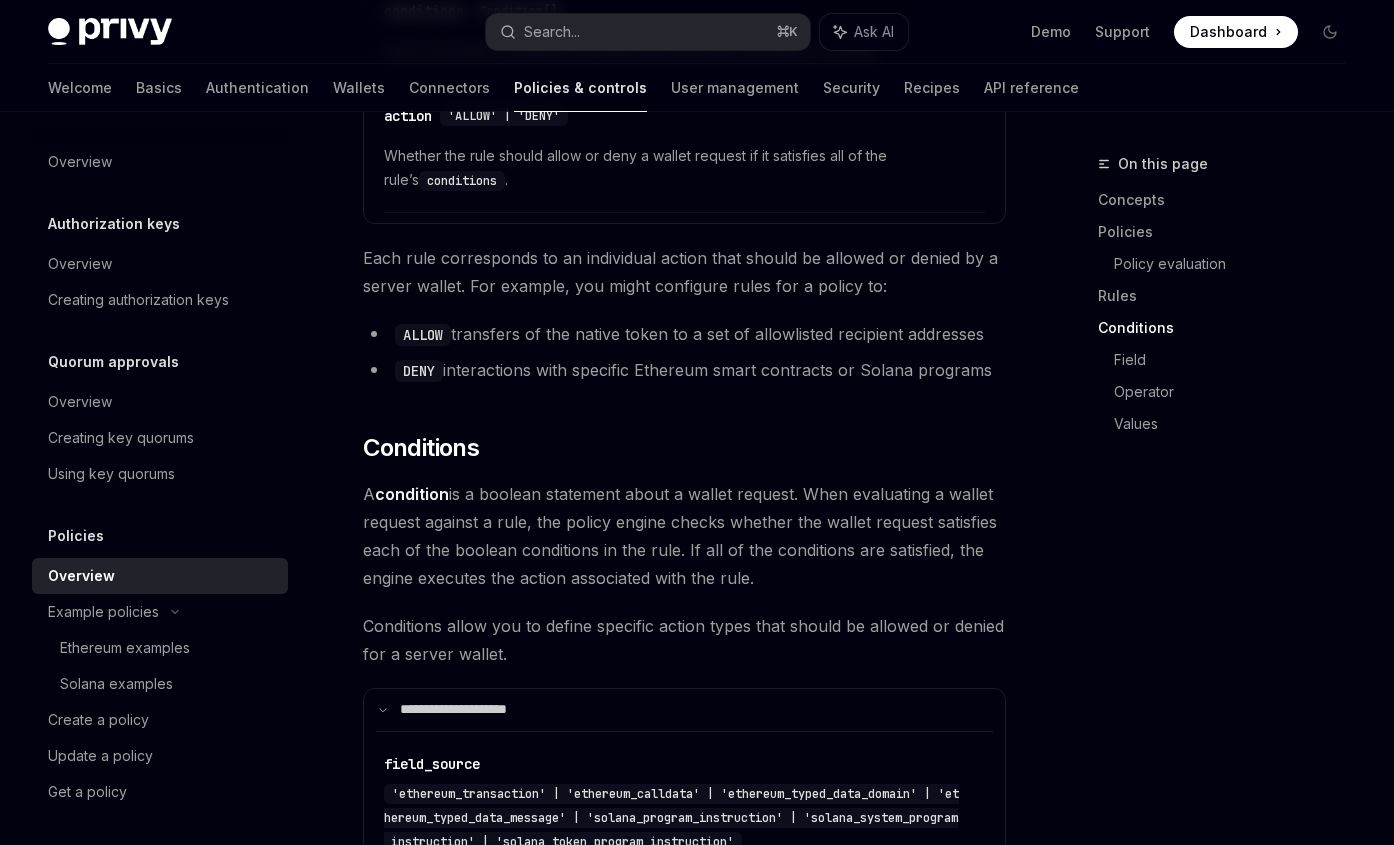 click on "On this page Concepts Policies Policy evaluation Rules Conditions Field Operator Values" at bounding box center (1210, 498) 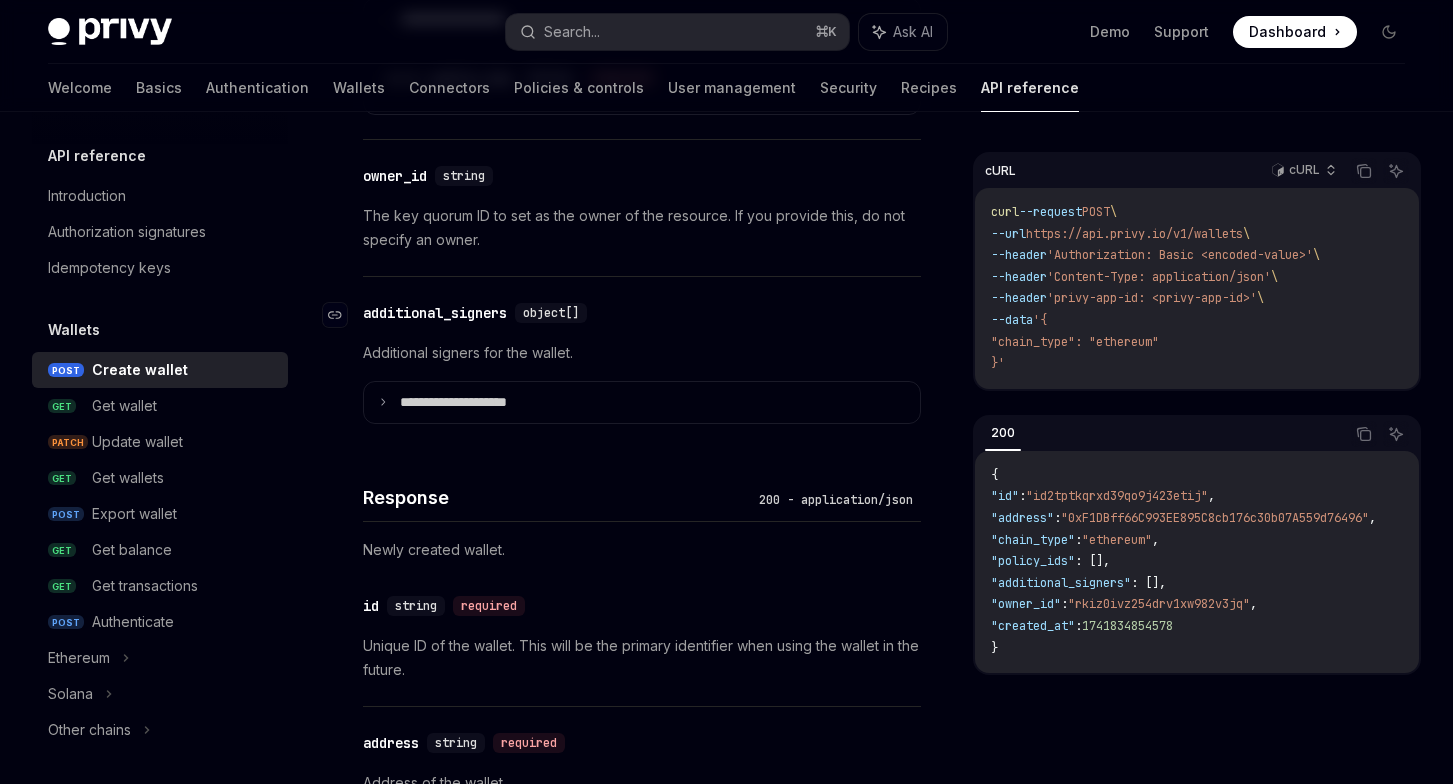 scroll, scrollTop: 1687, scrollLeft: 0, axis: vertical 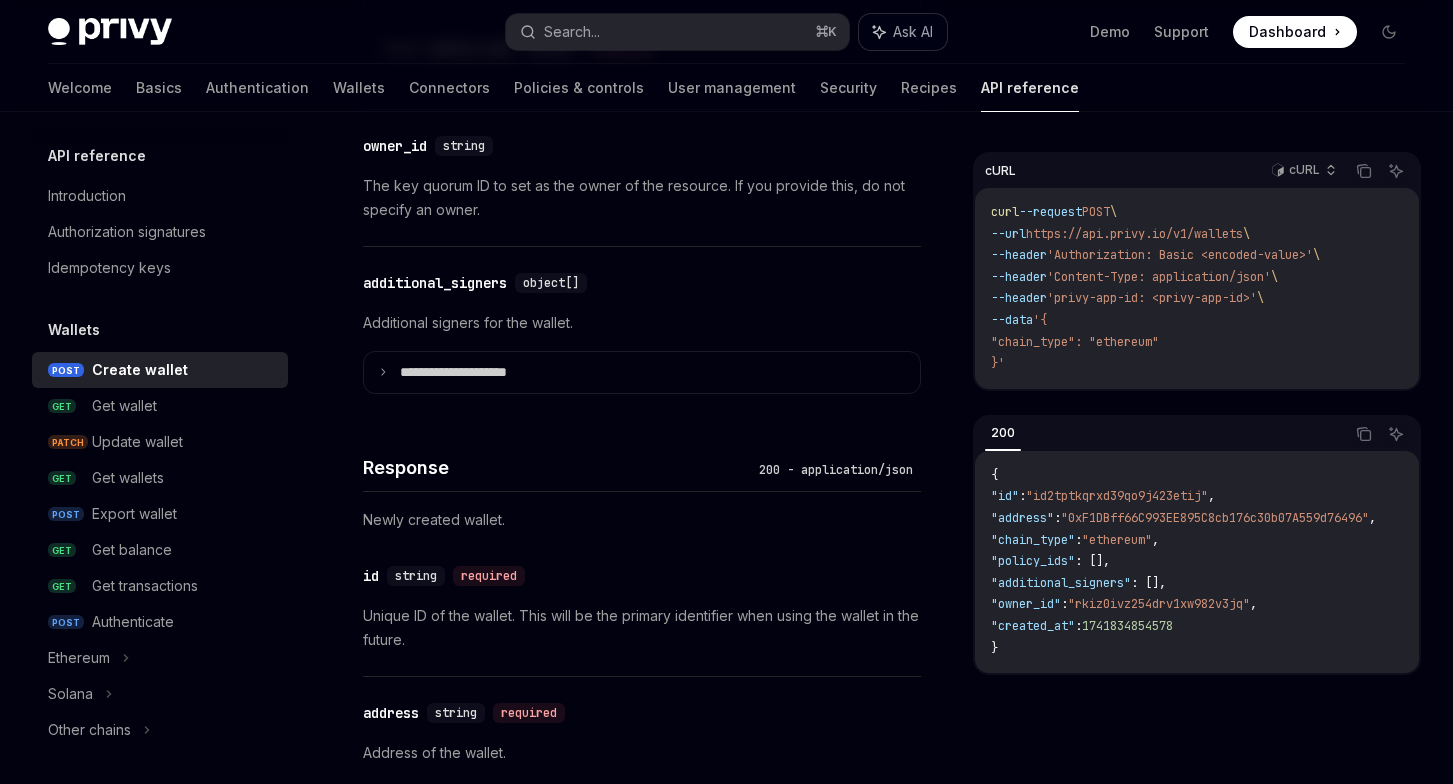click on "Ask AI" at bounding box center (903, 32) 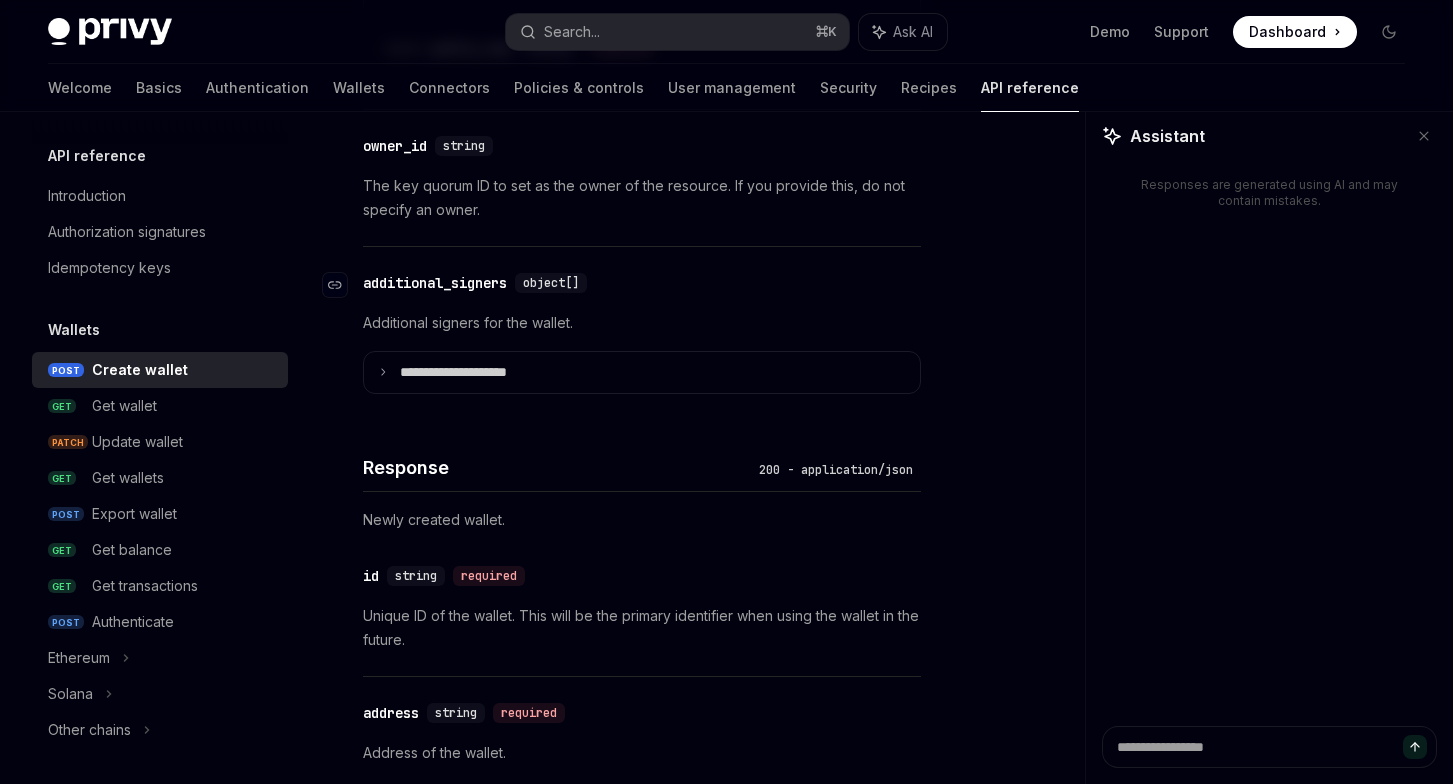 drag, startPoint x: 604, startPoint y: 271, endPoint x: 421, endPoint y: 175, distance: 206.65189 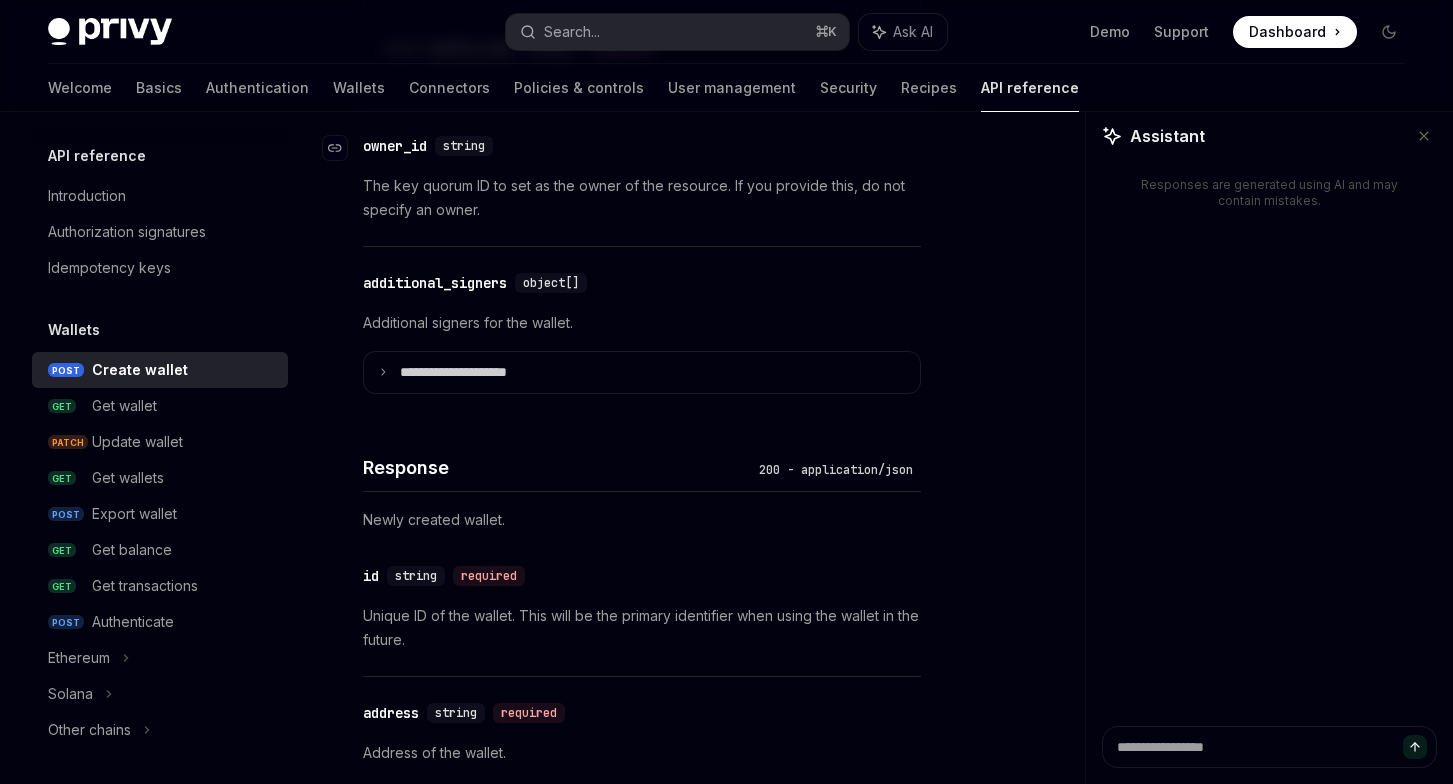 click on "owner_id" at bounding box center [395, 146] 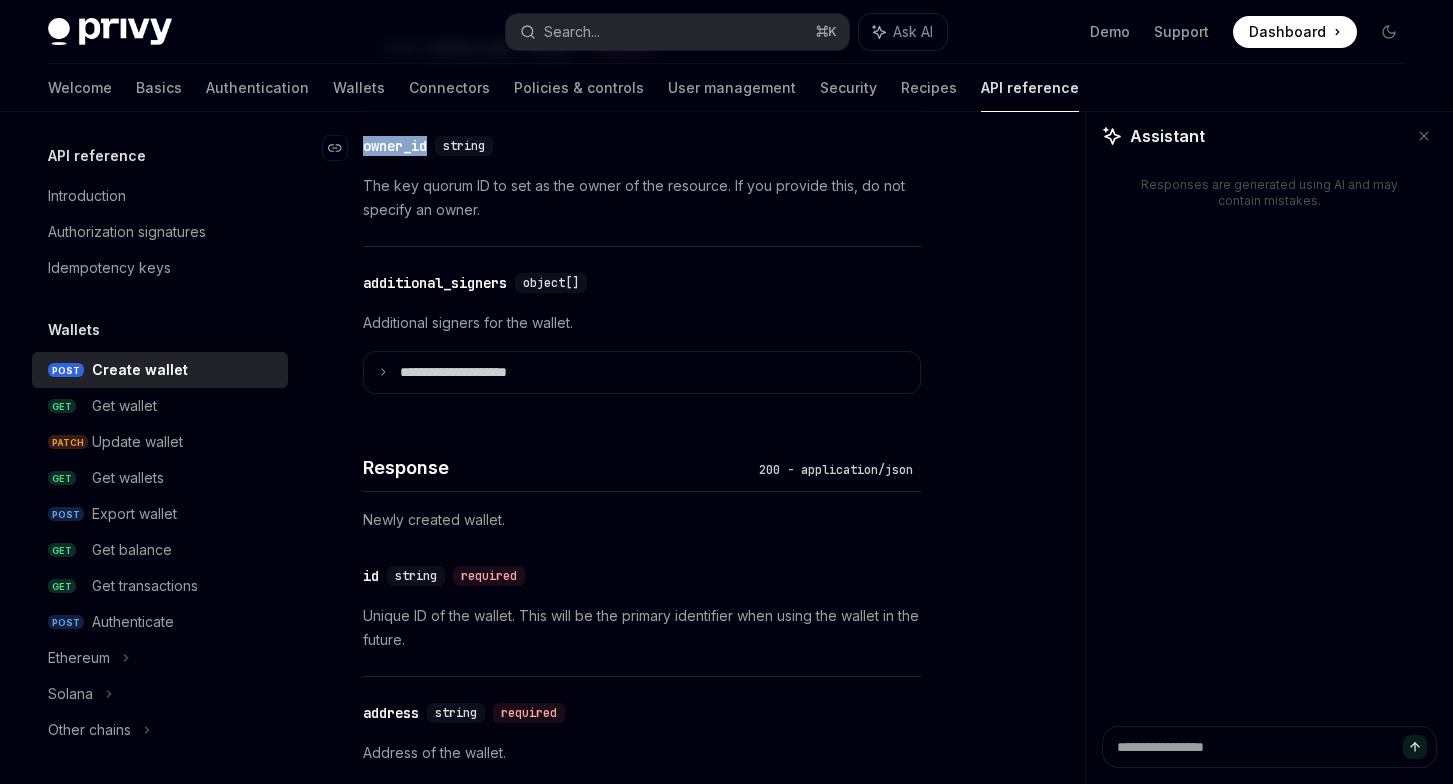 click on "owner_id" at bounding box center (395, 146) 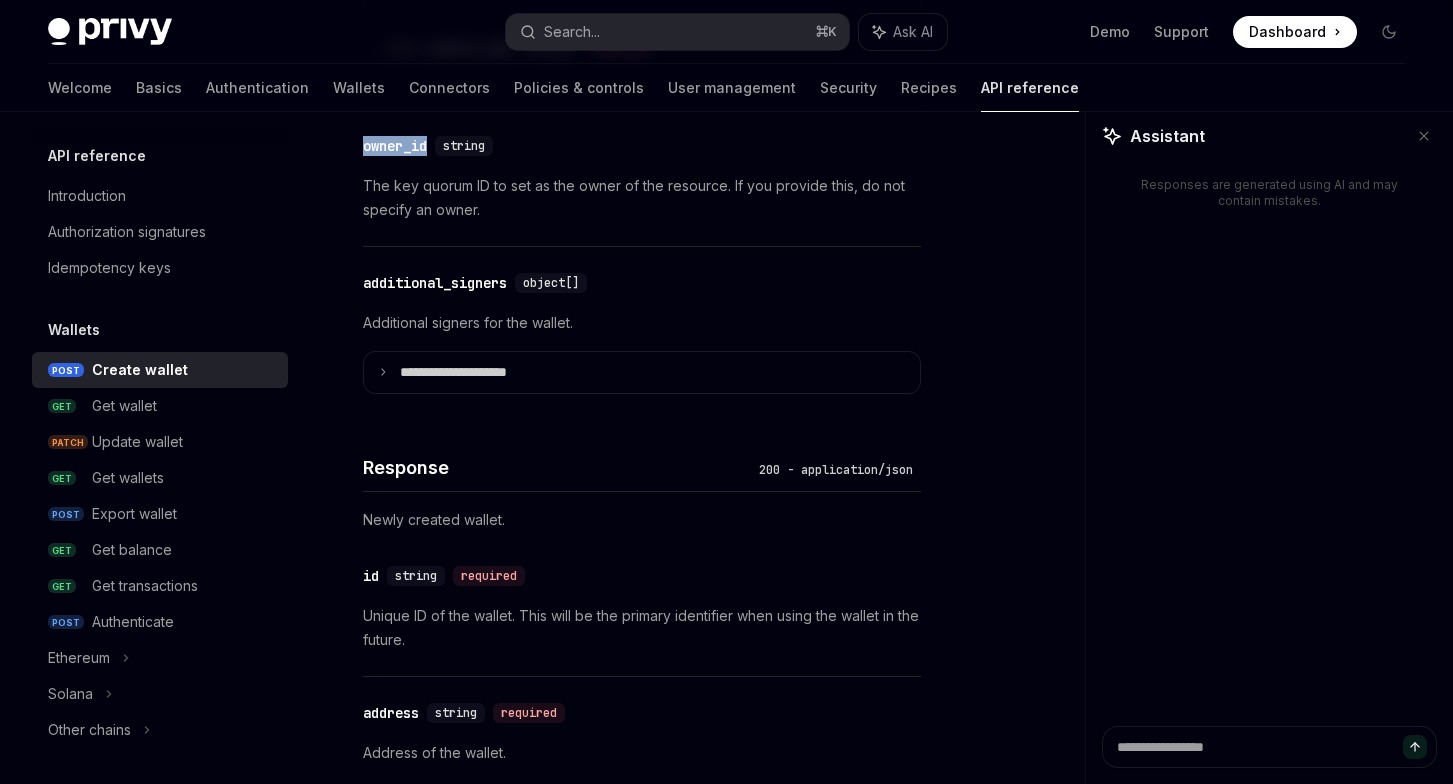 copy on "owner_id" 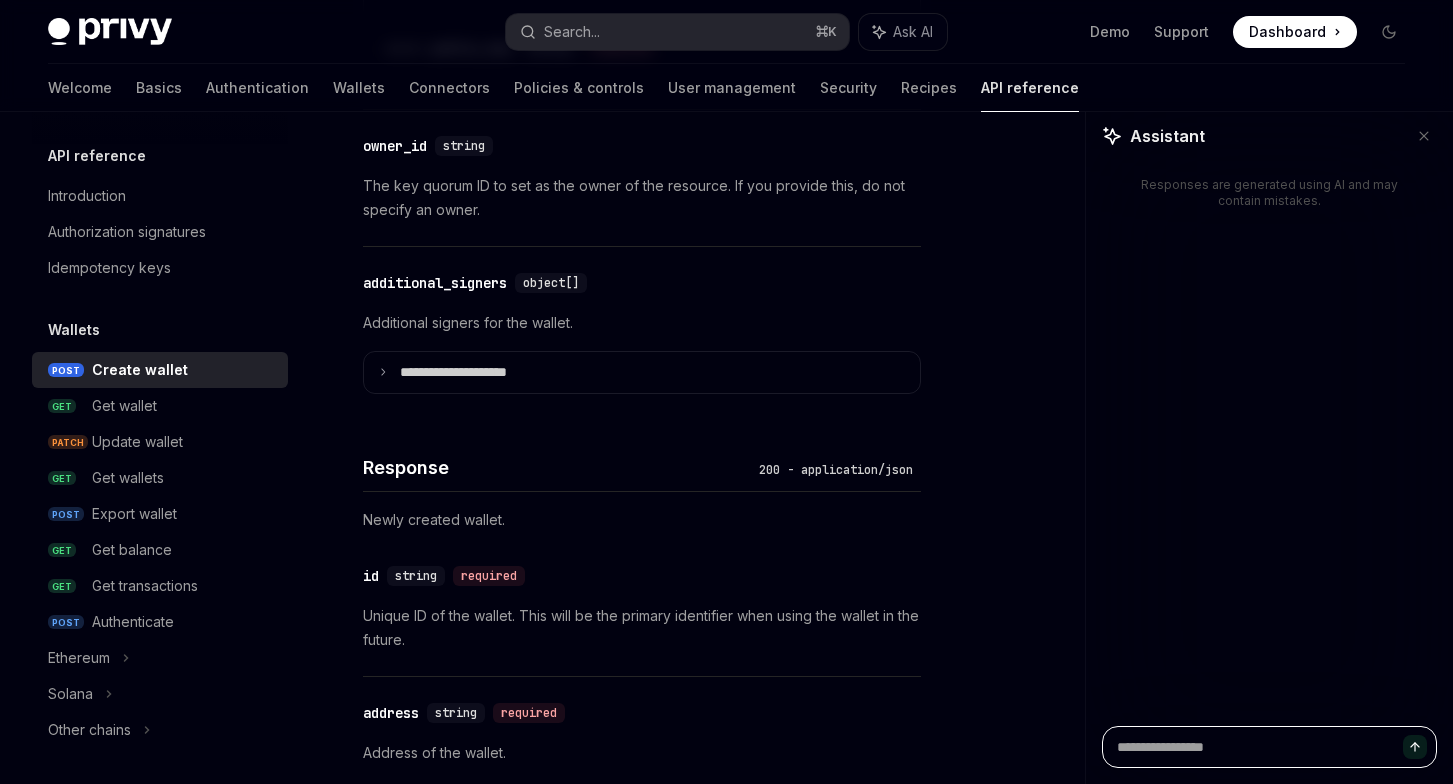 click at bounding box center [1269, 747] 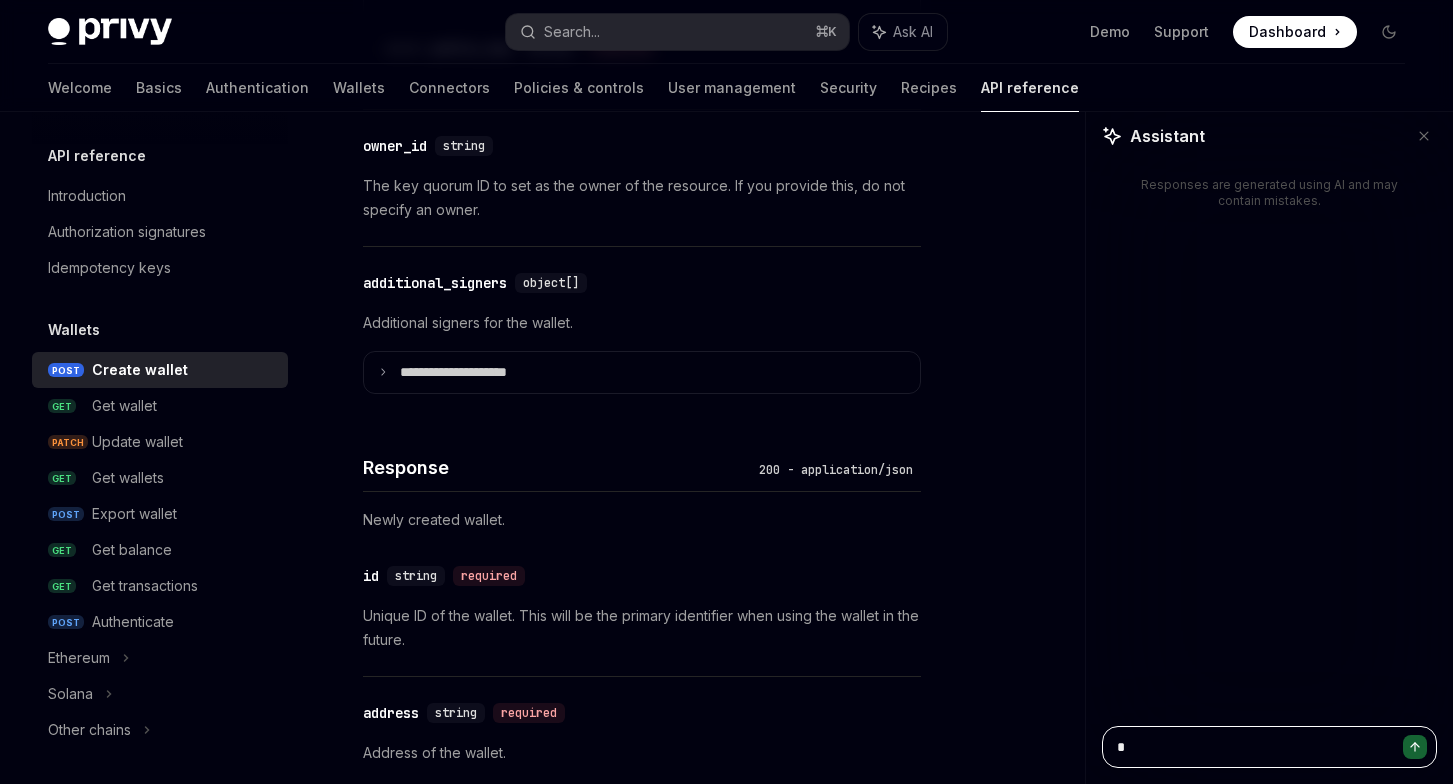type on "**" 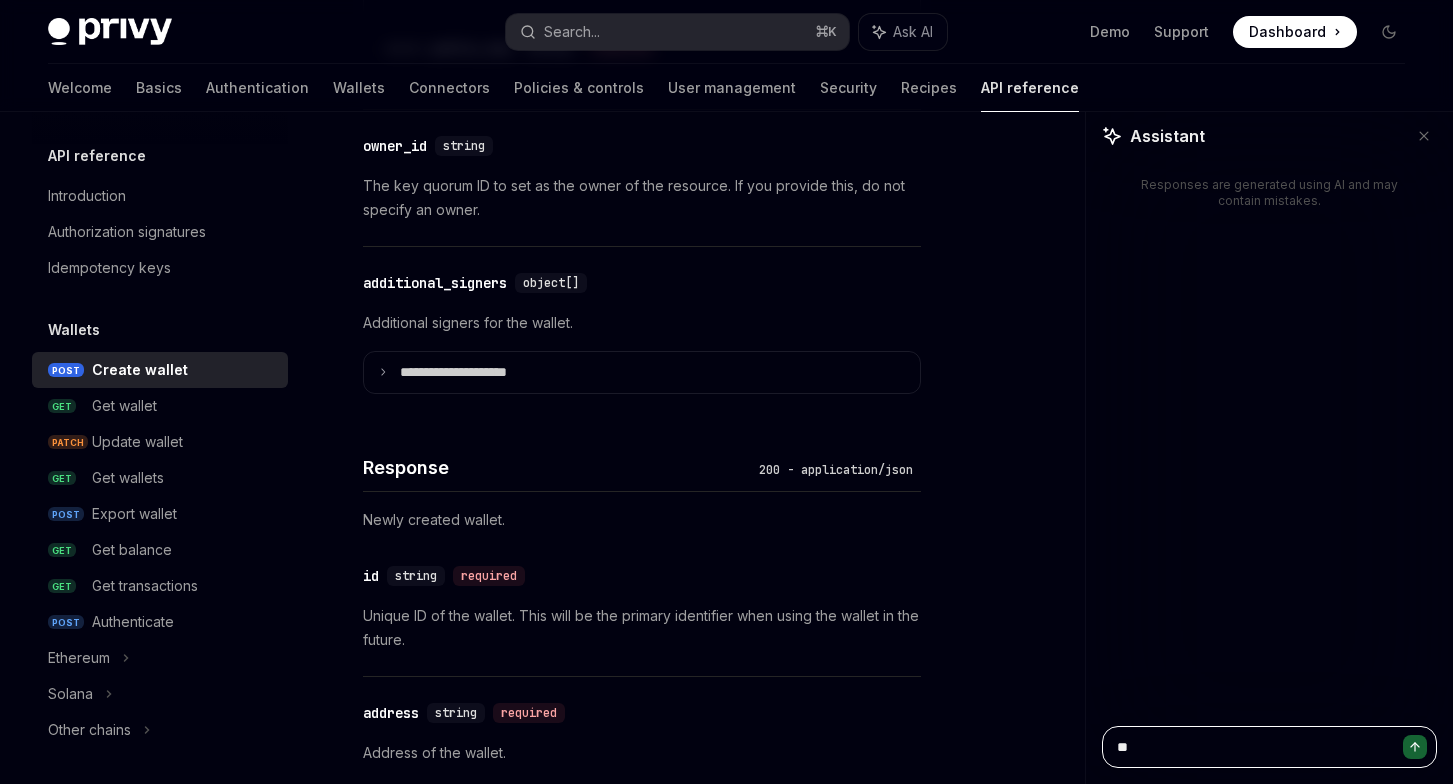 type on "***" 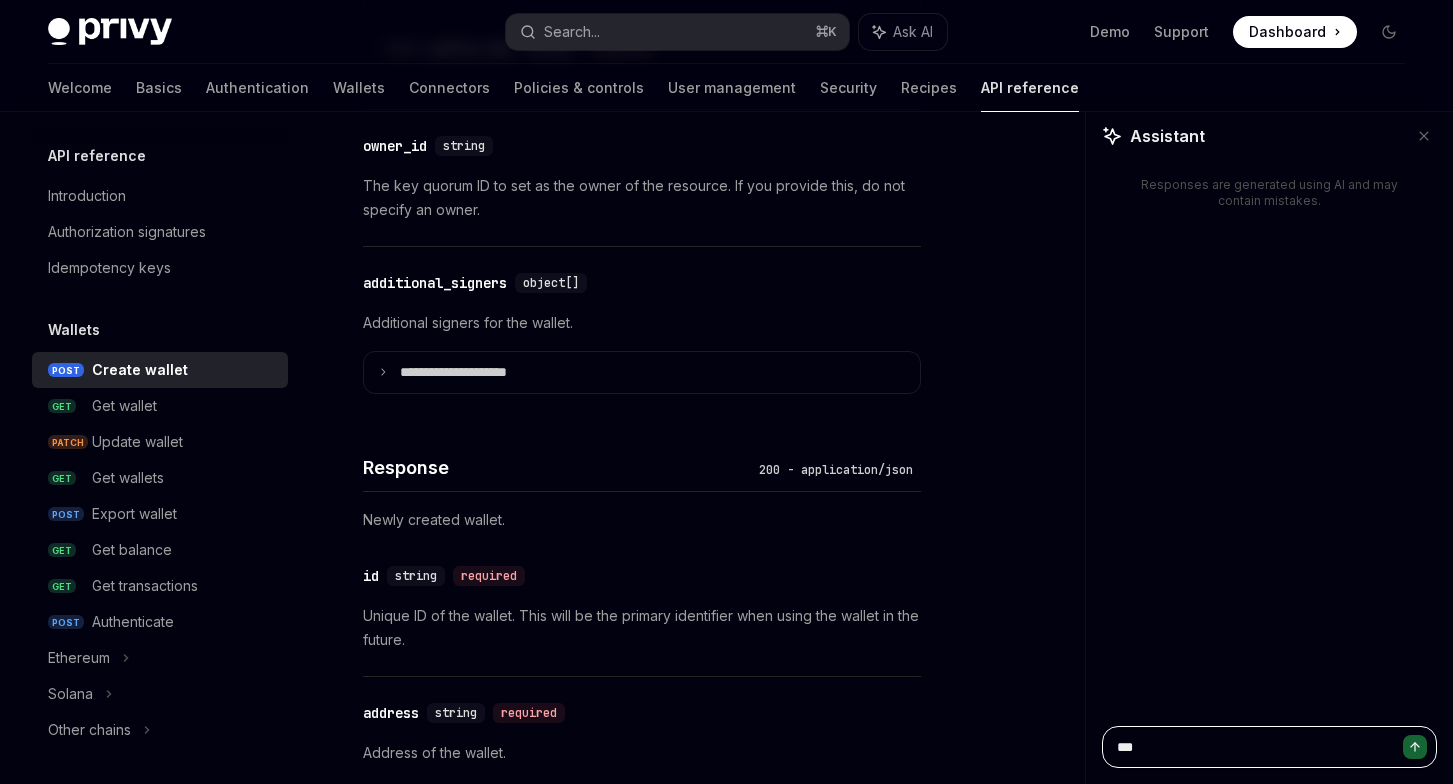 type on "*" 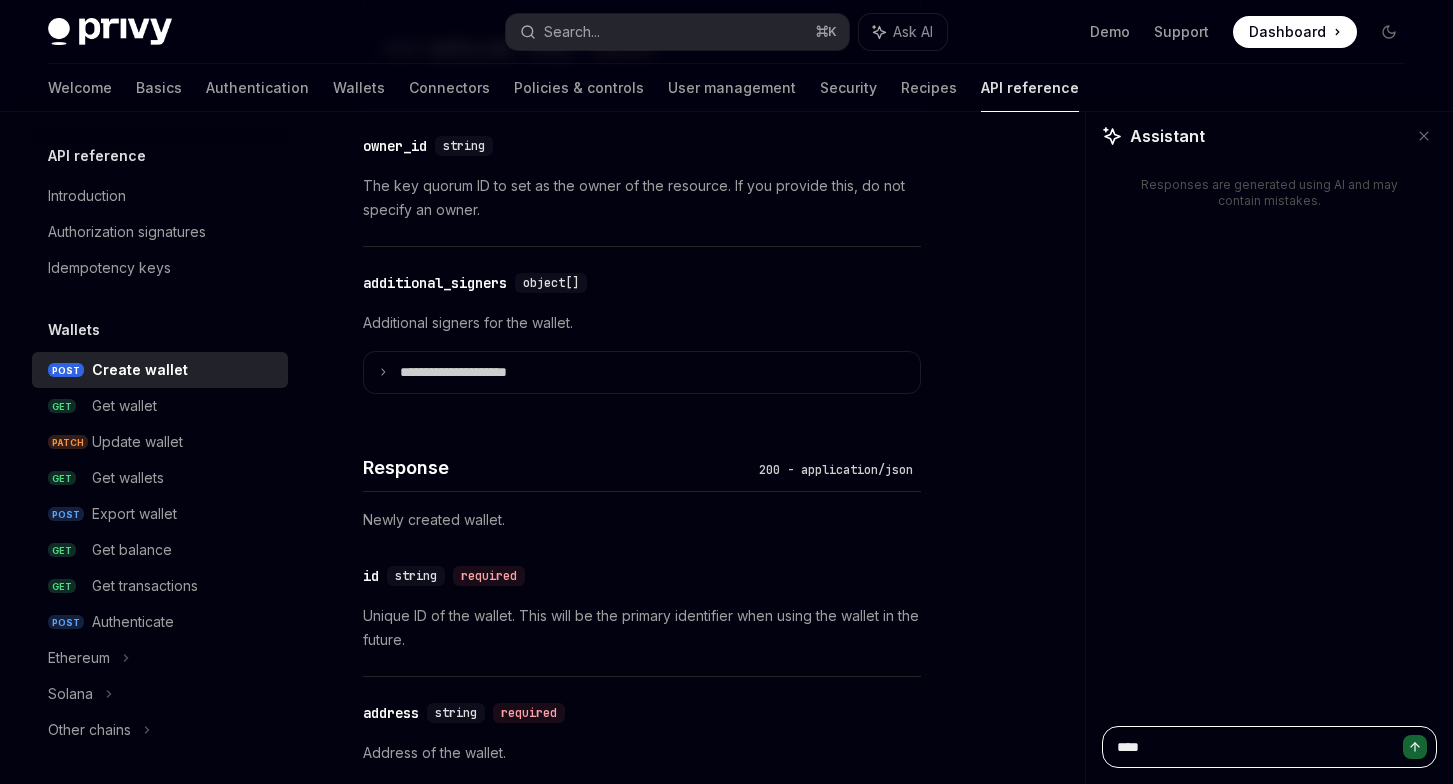 type on "*****" 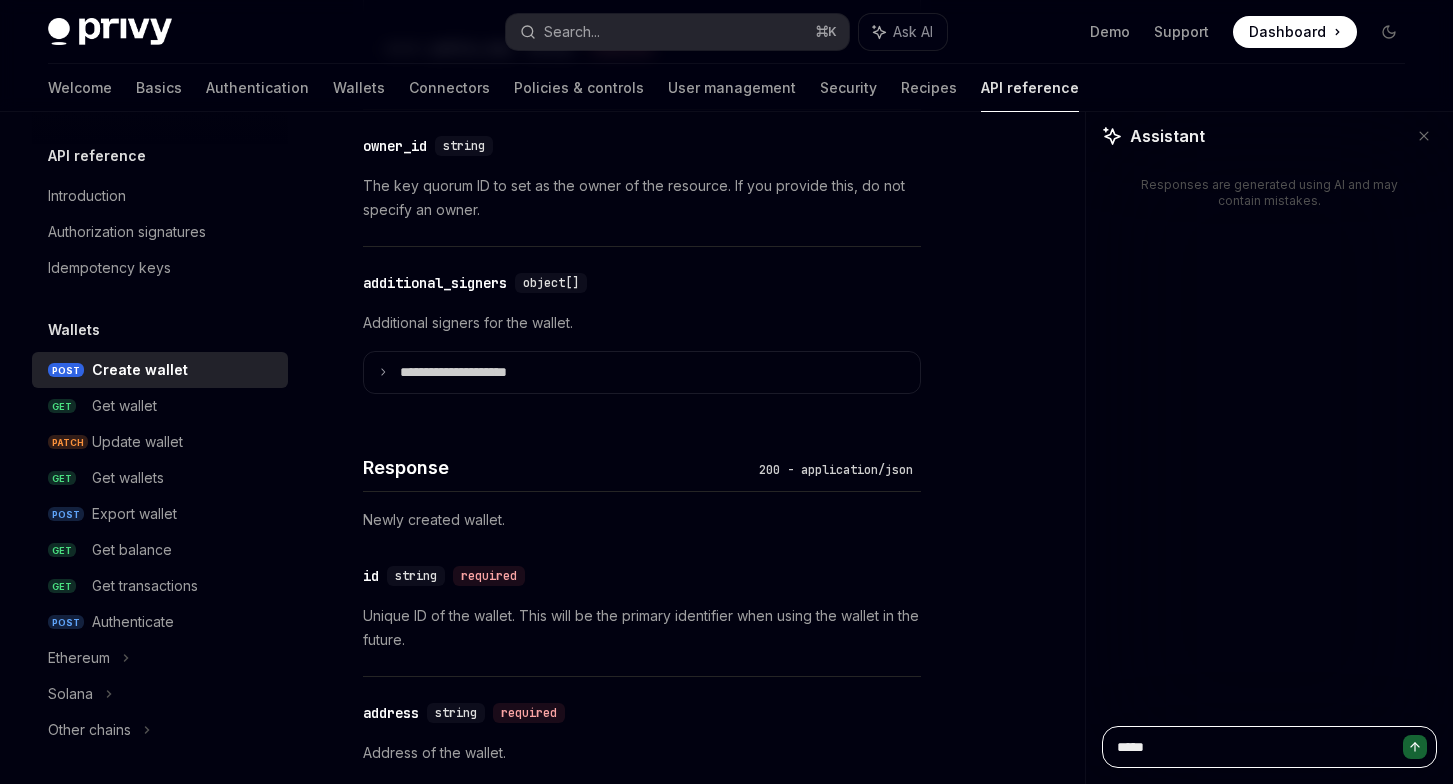 type on "******" 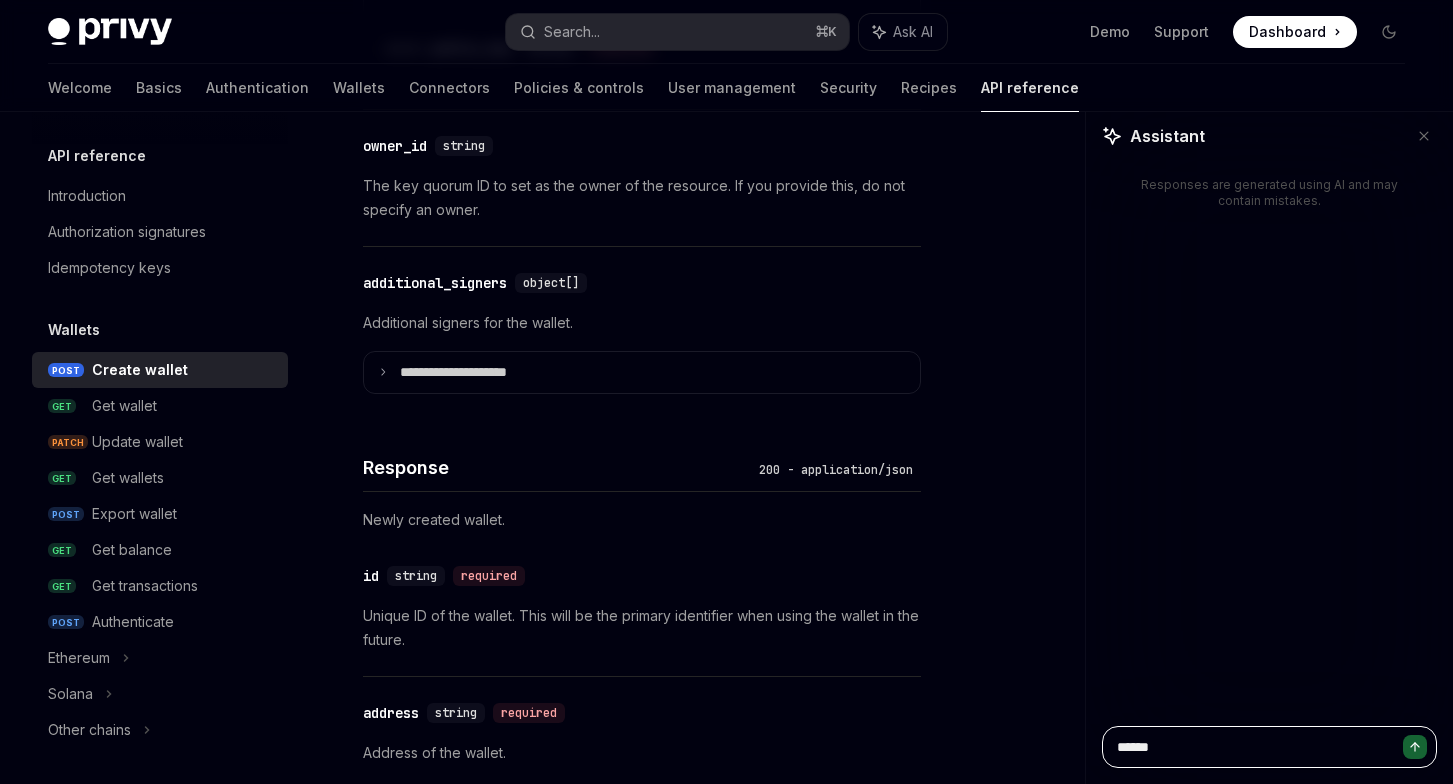 type on "******" 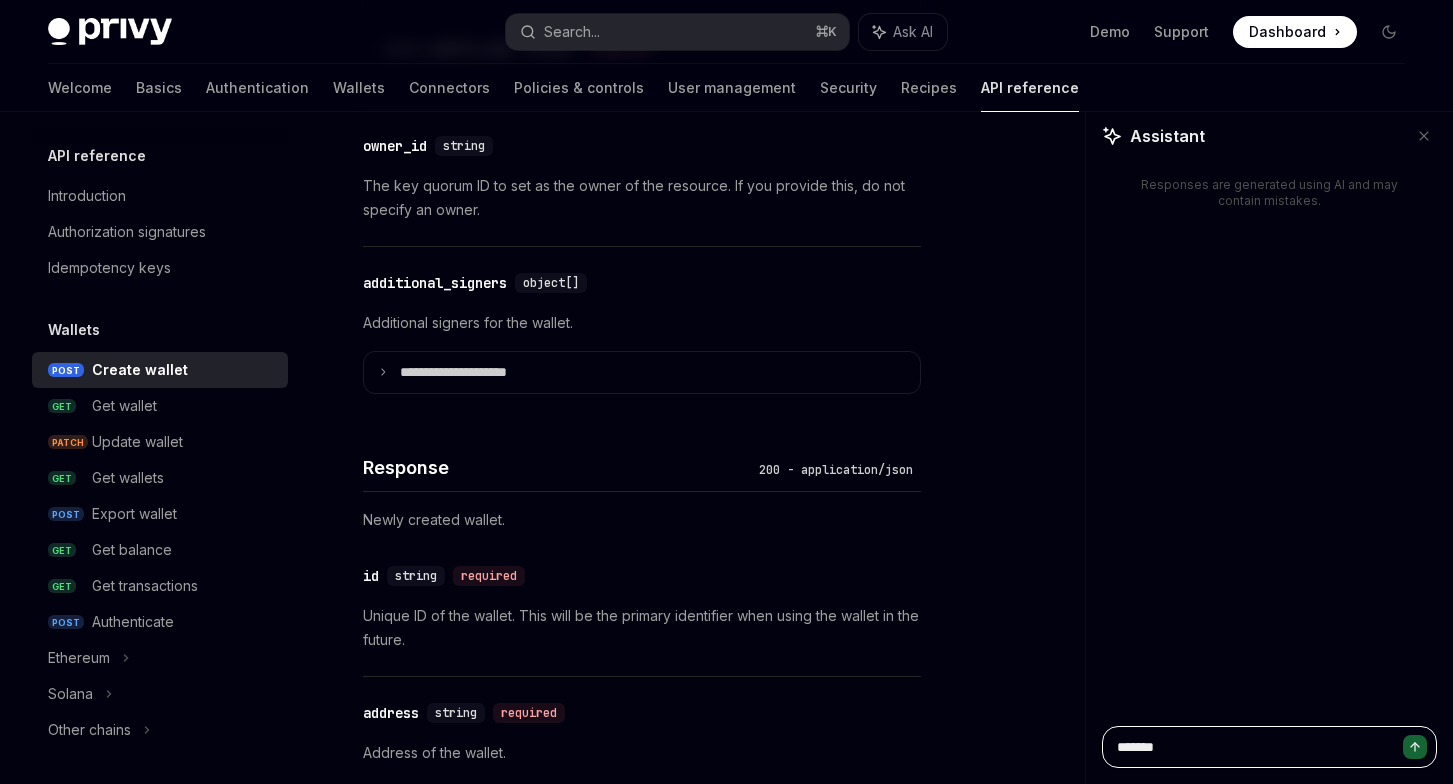 type on "********" 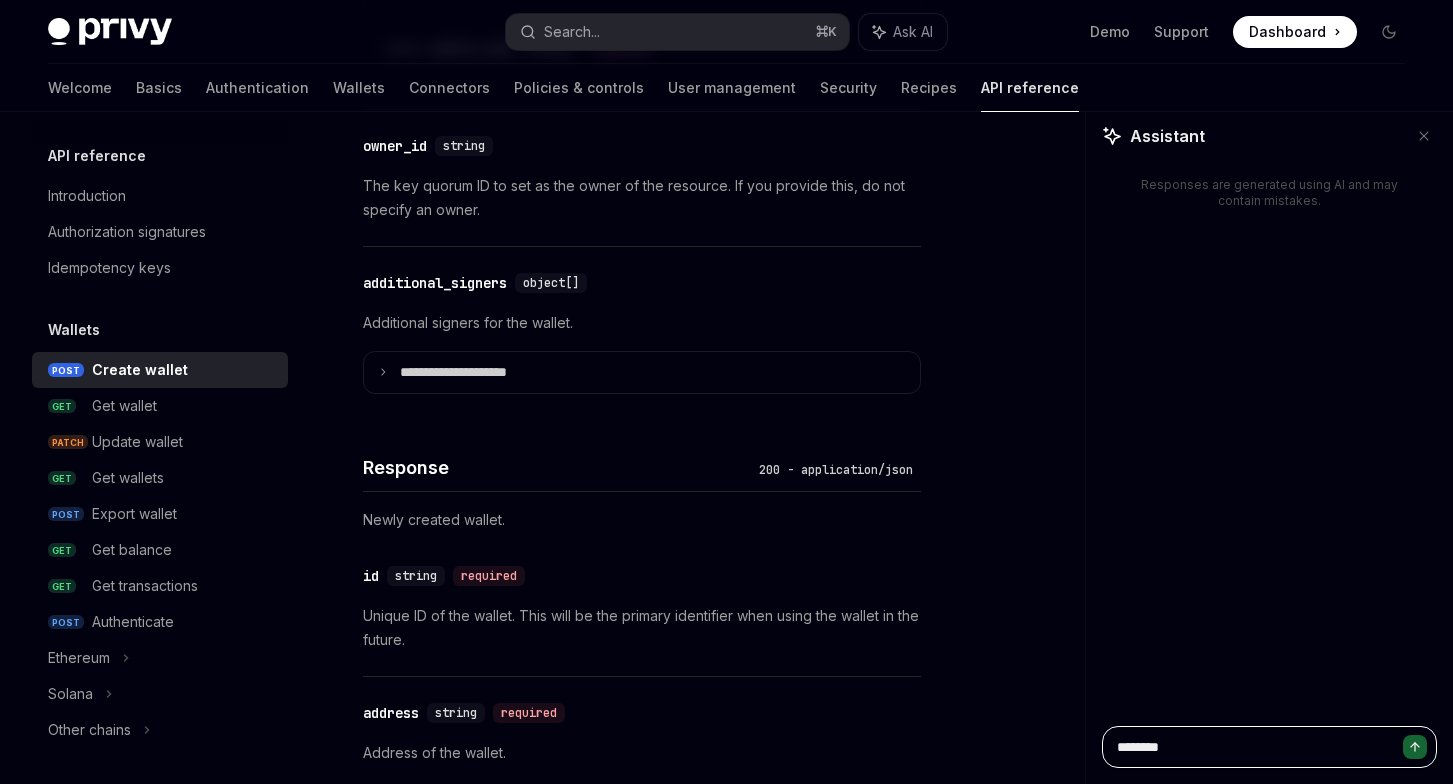type on "********" 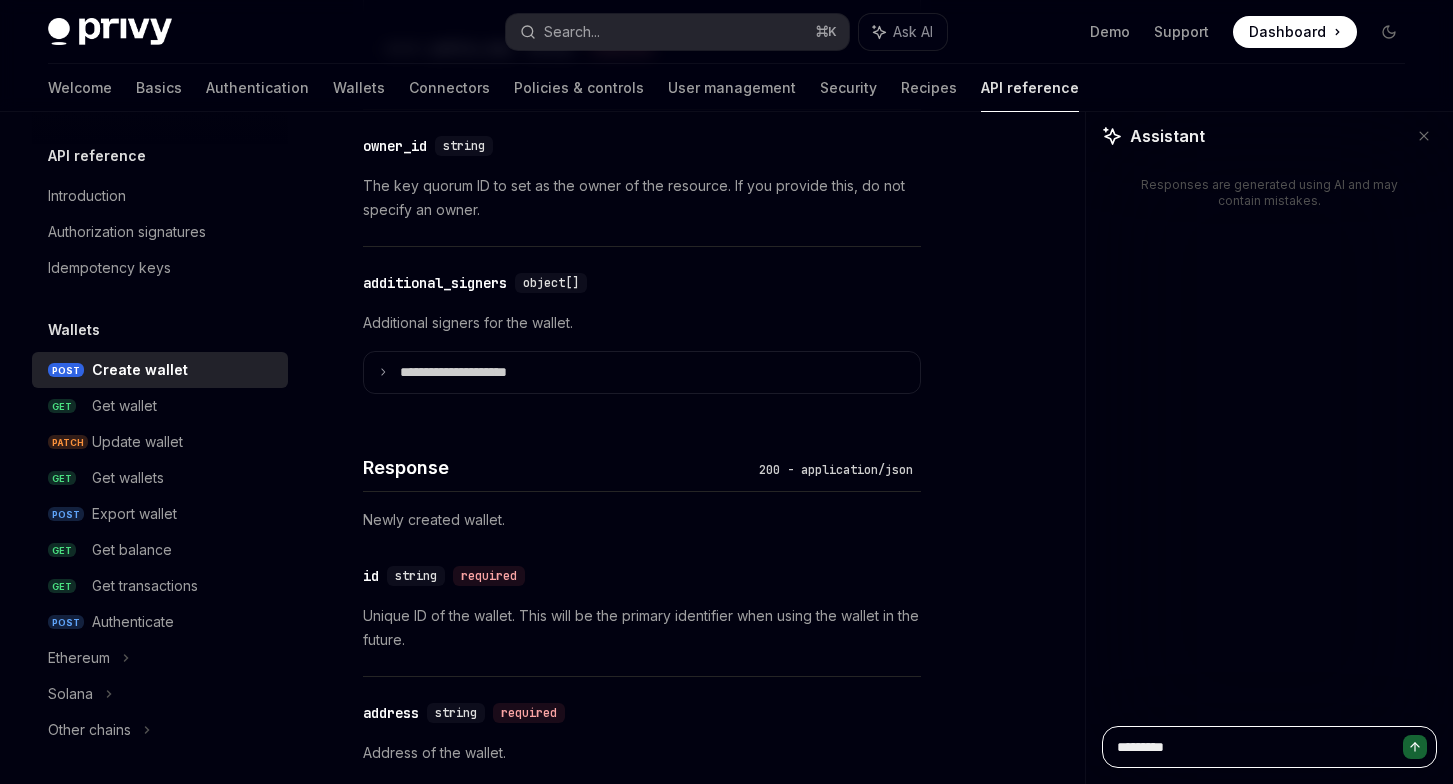type on "**********" 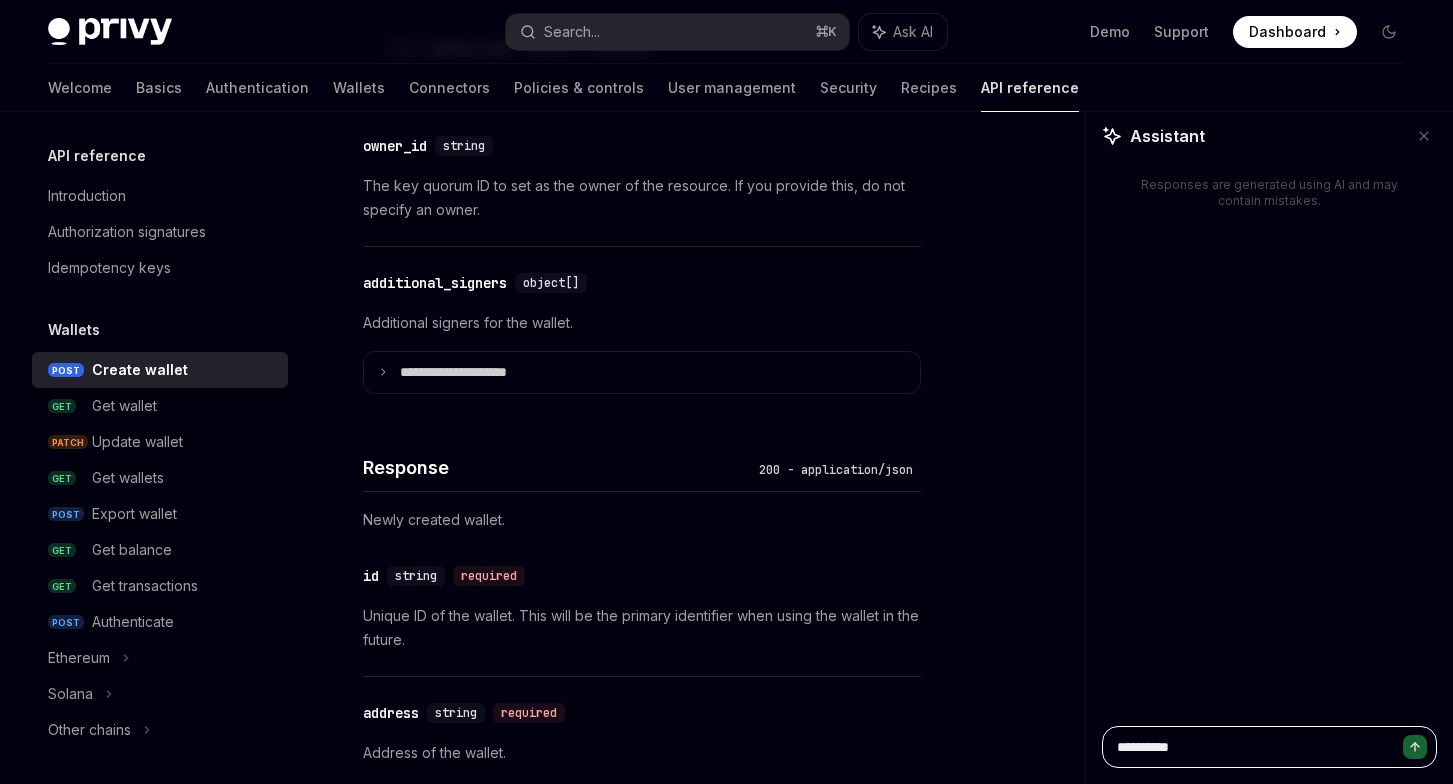 type on "**********" 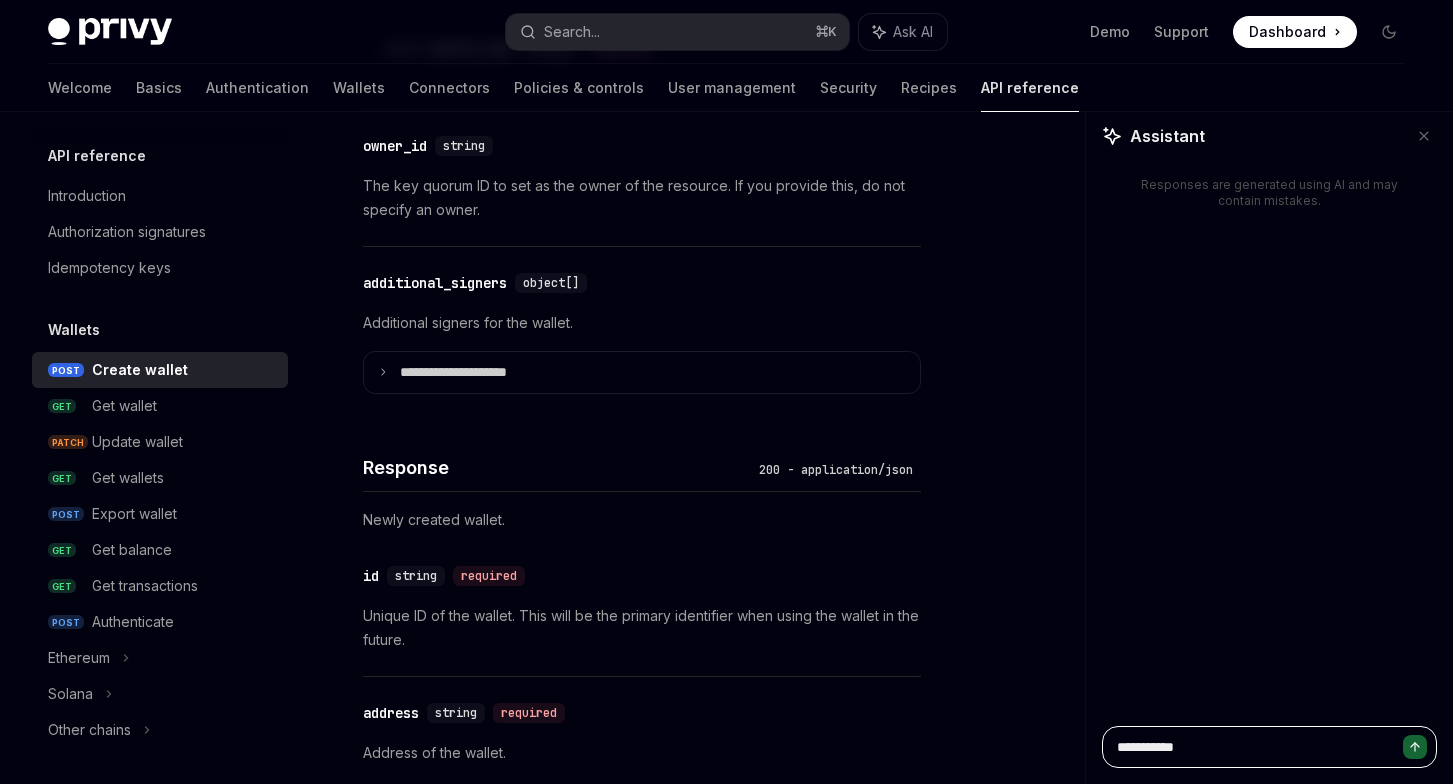type on "**********" 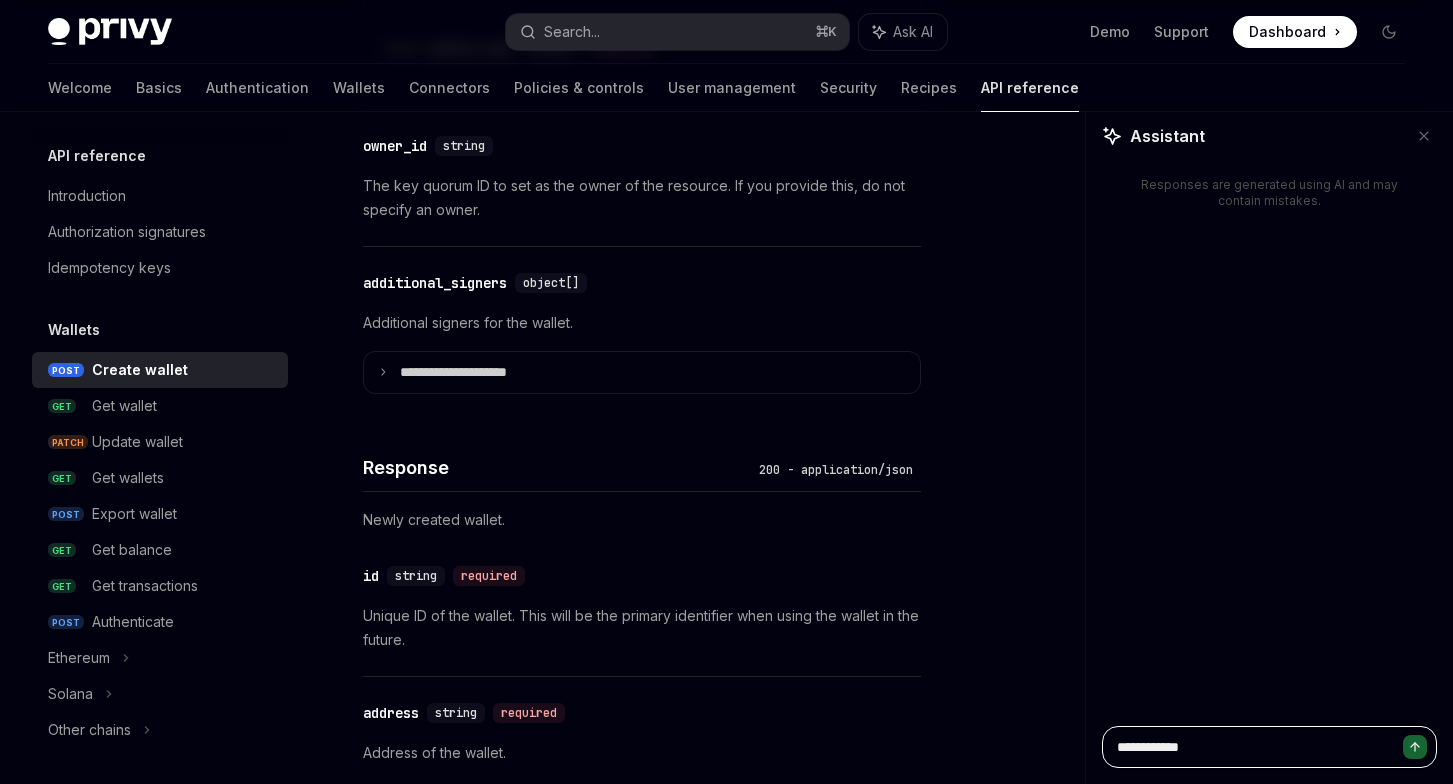 type on "**********" 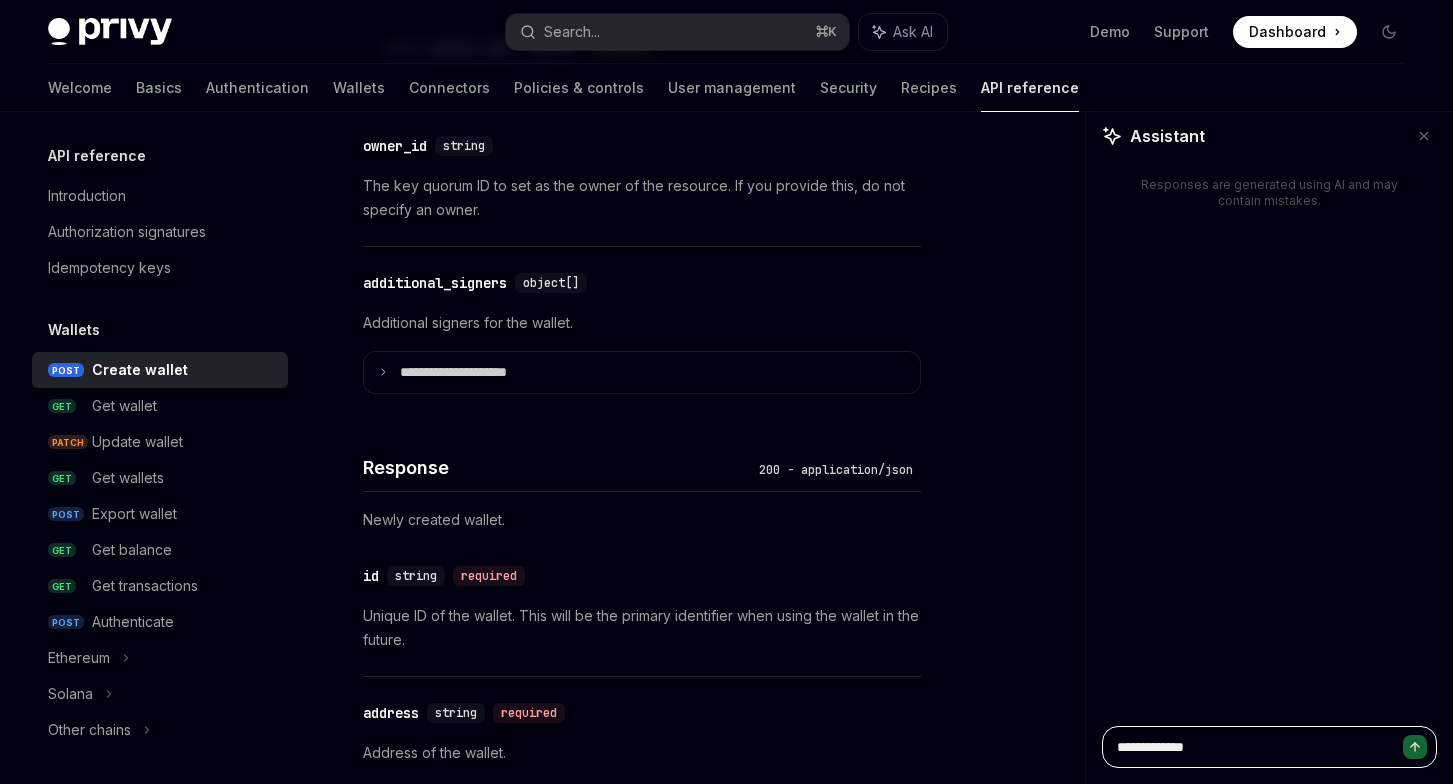 type on "**********" 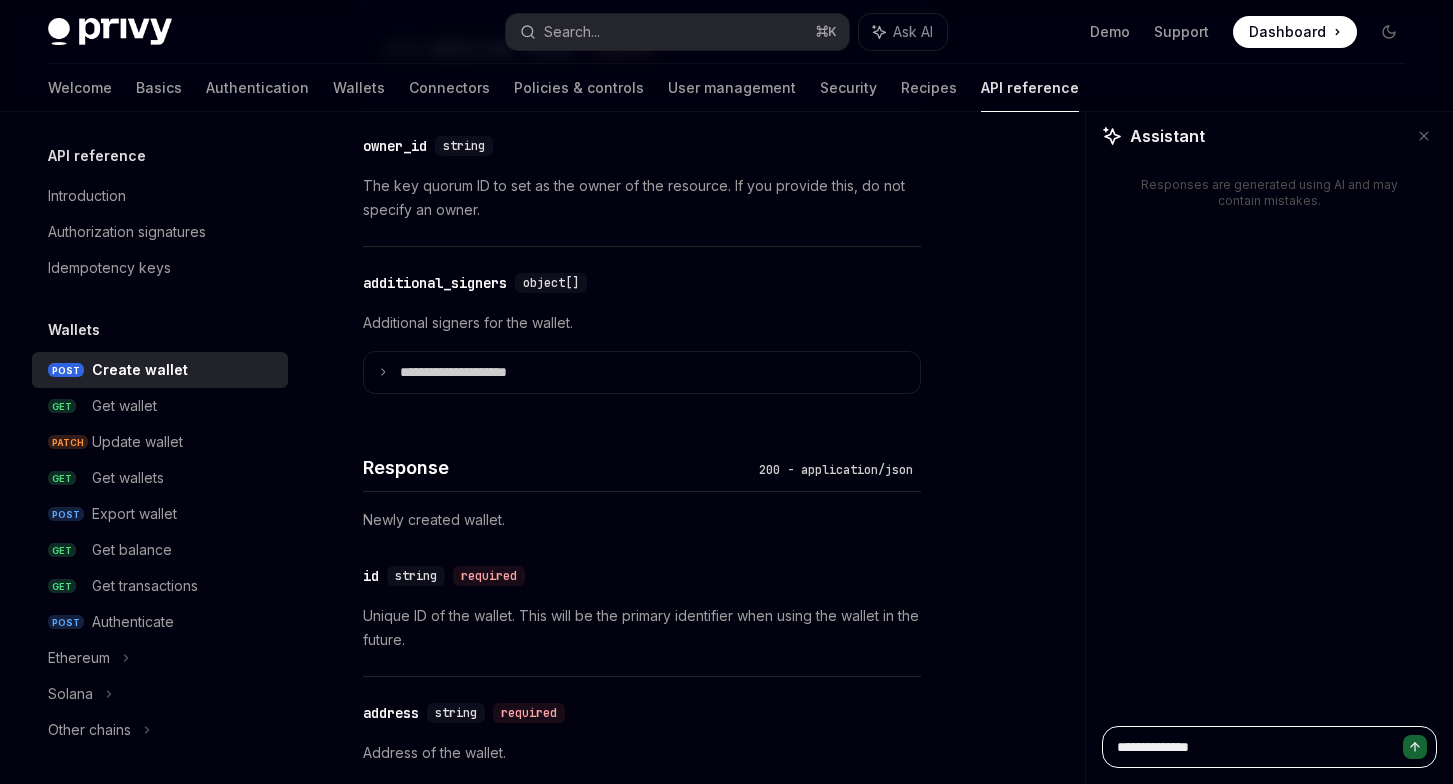 type on "**********" 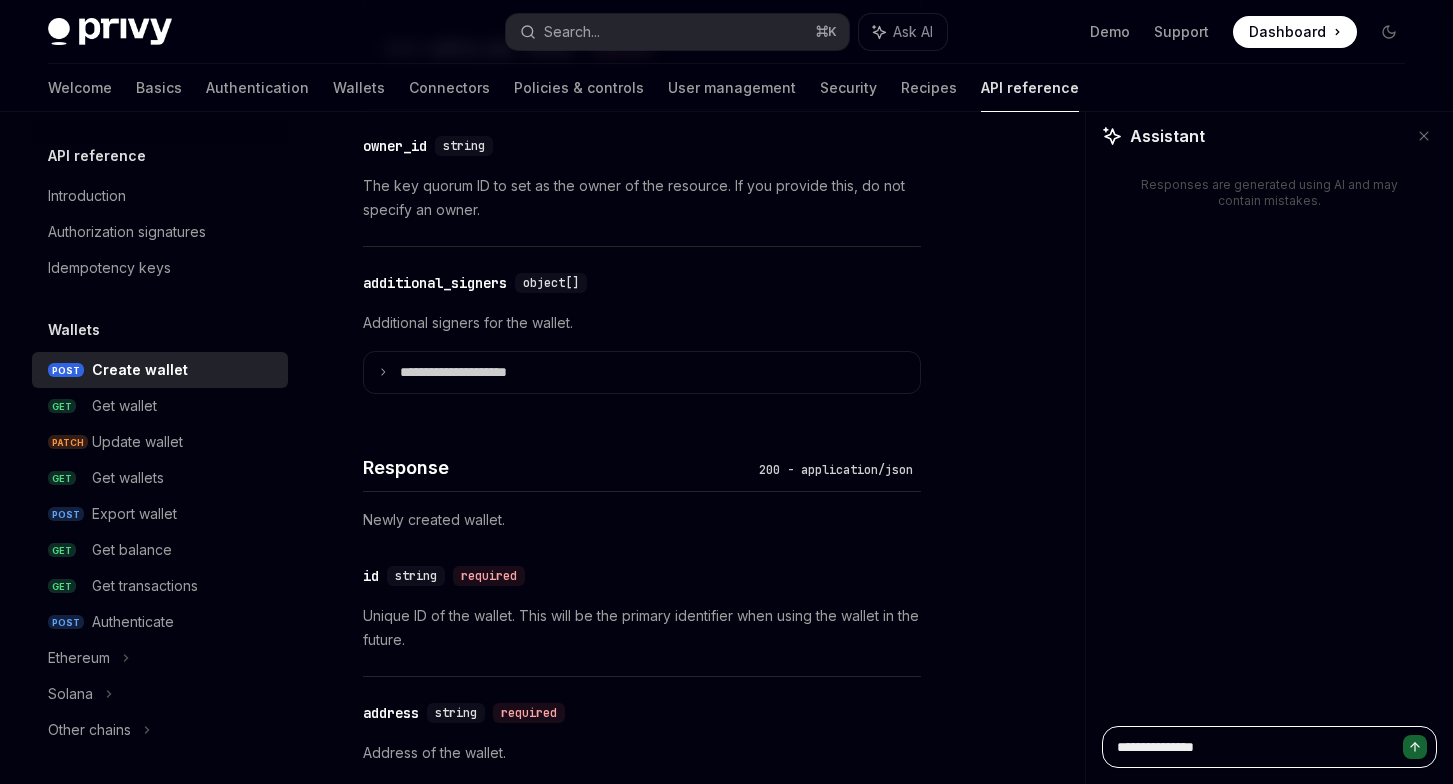 paste on "*********" 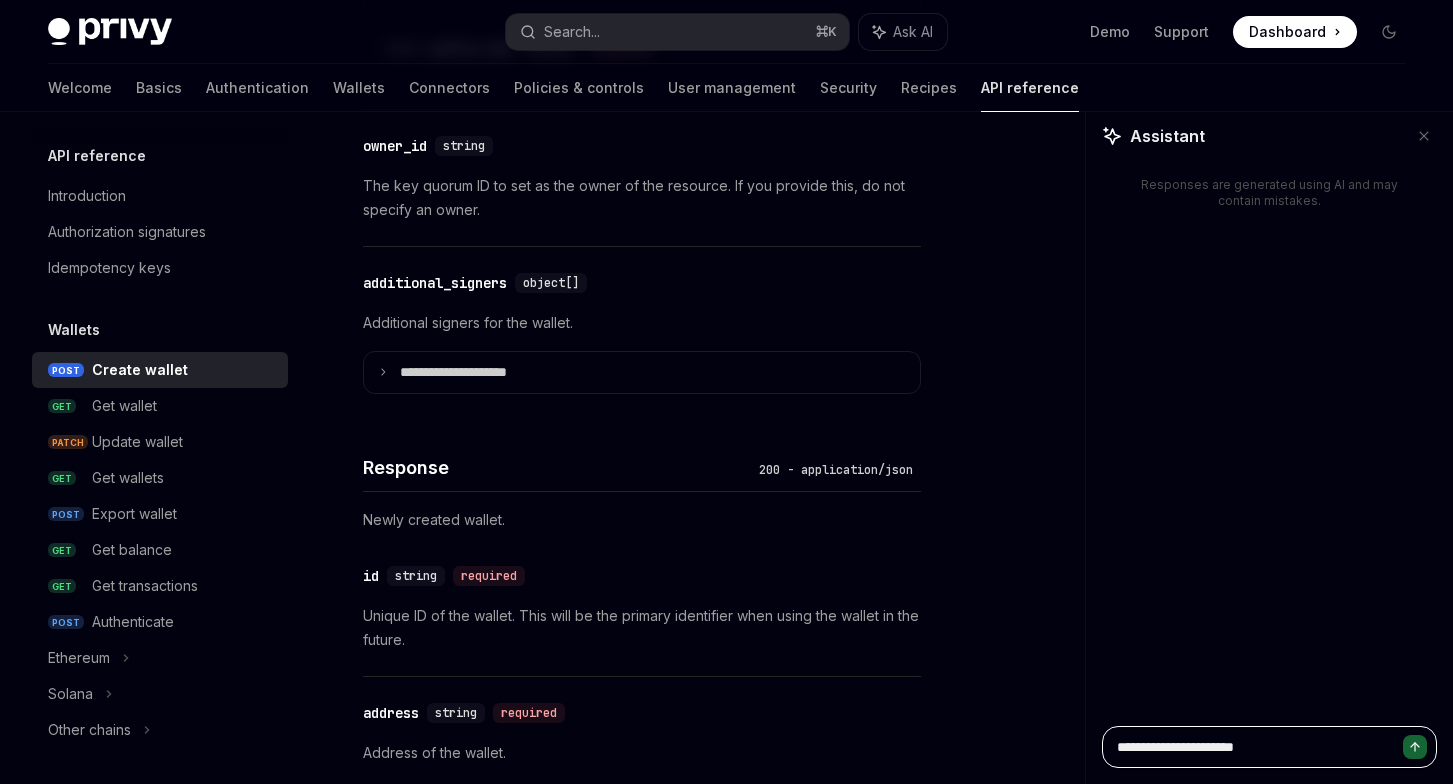 type on "**********" 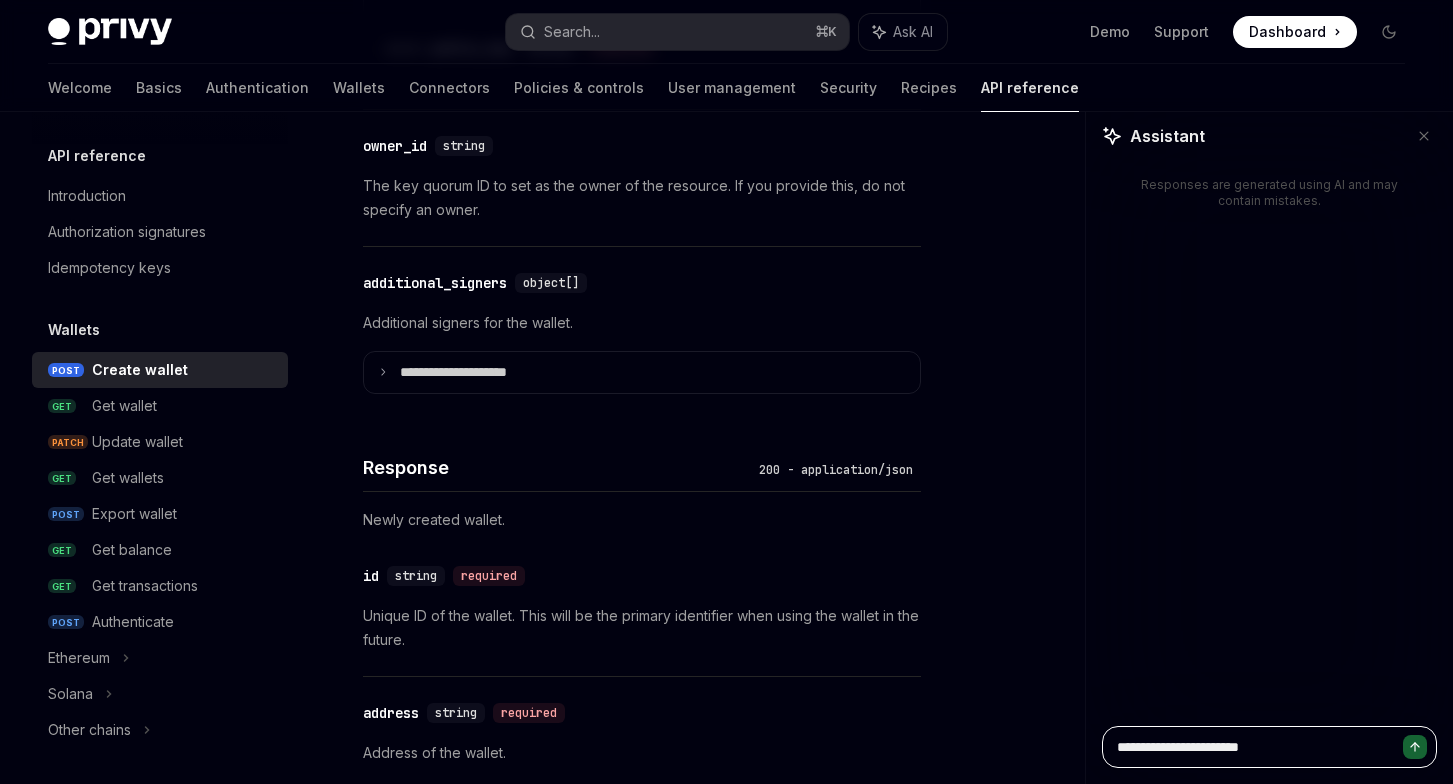 type on "**********" 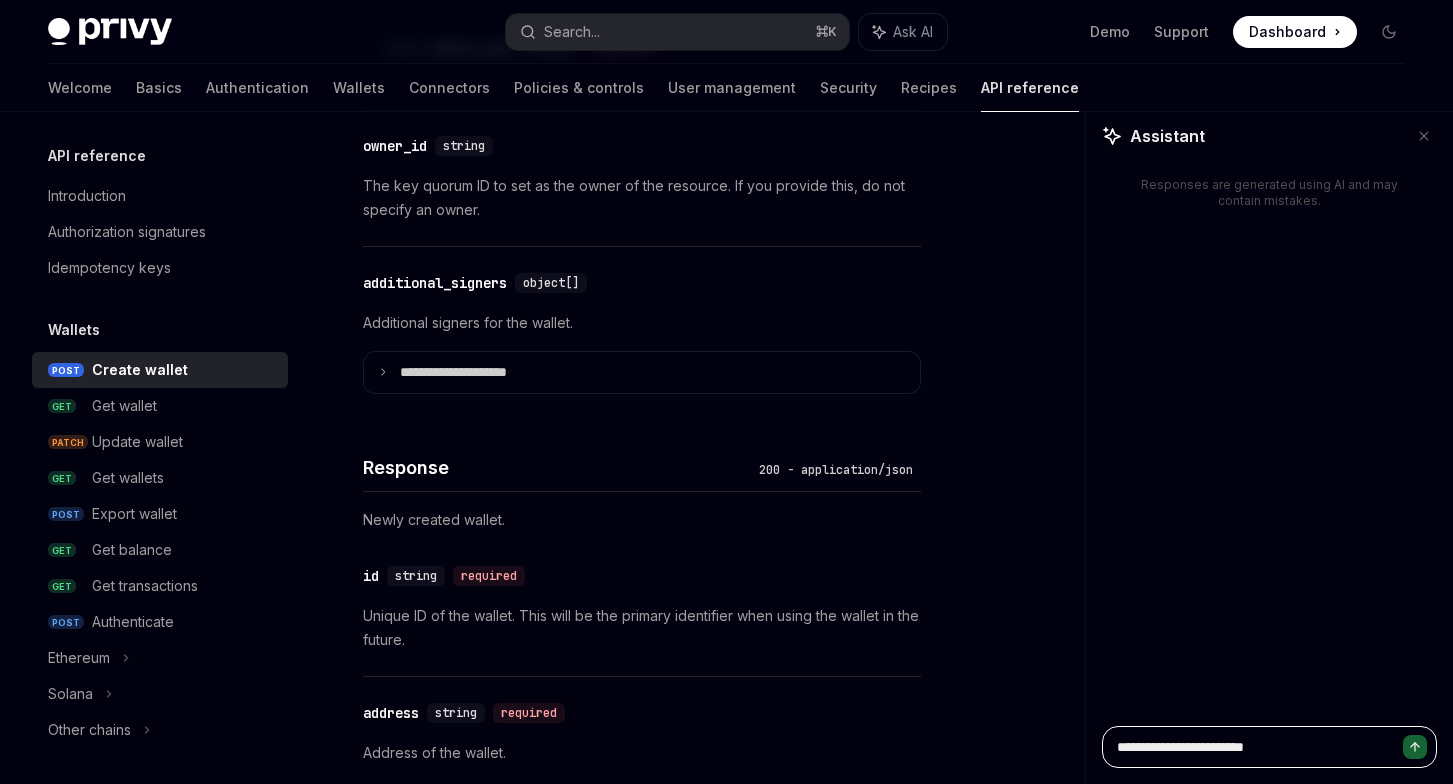 type on "**********" 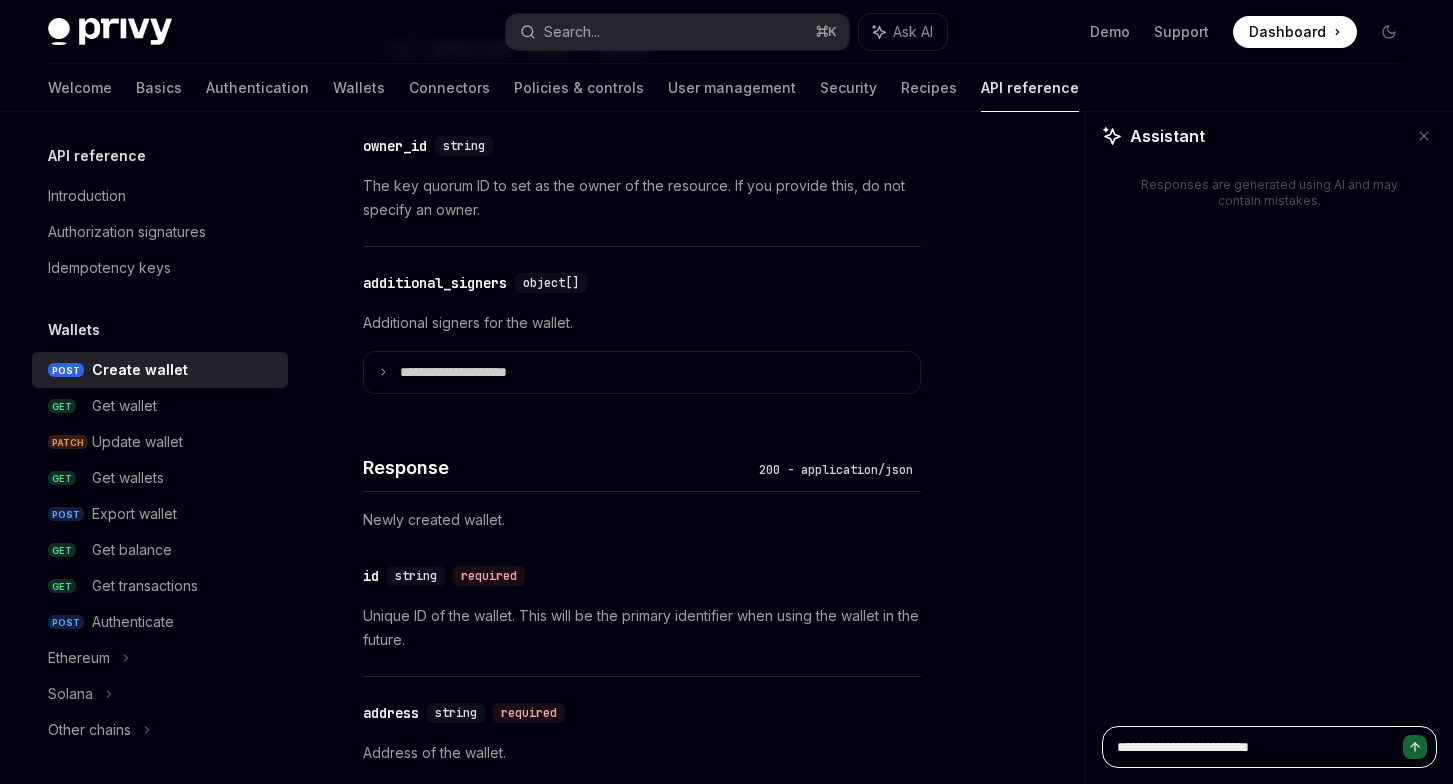 type on "*" 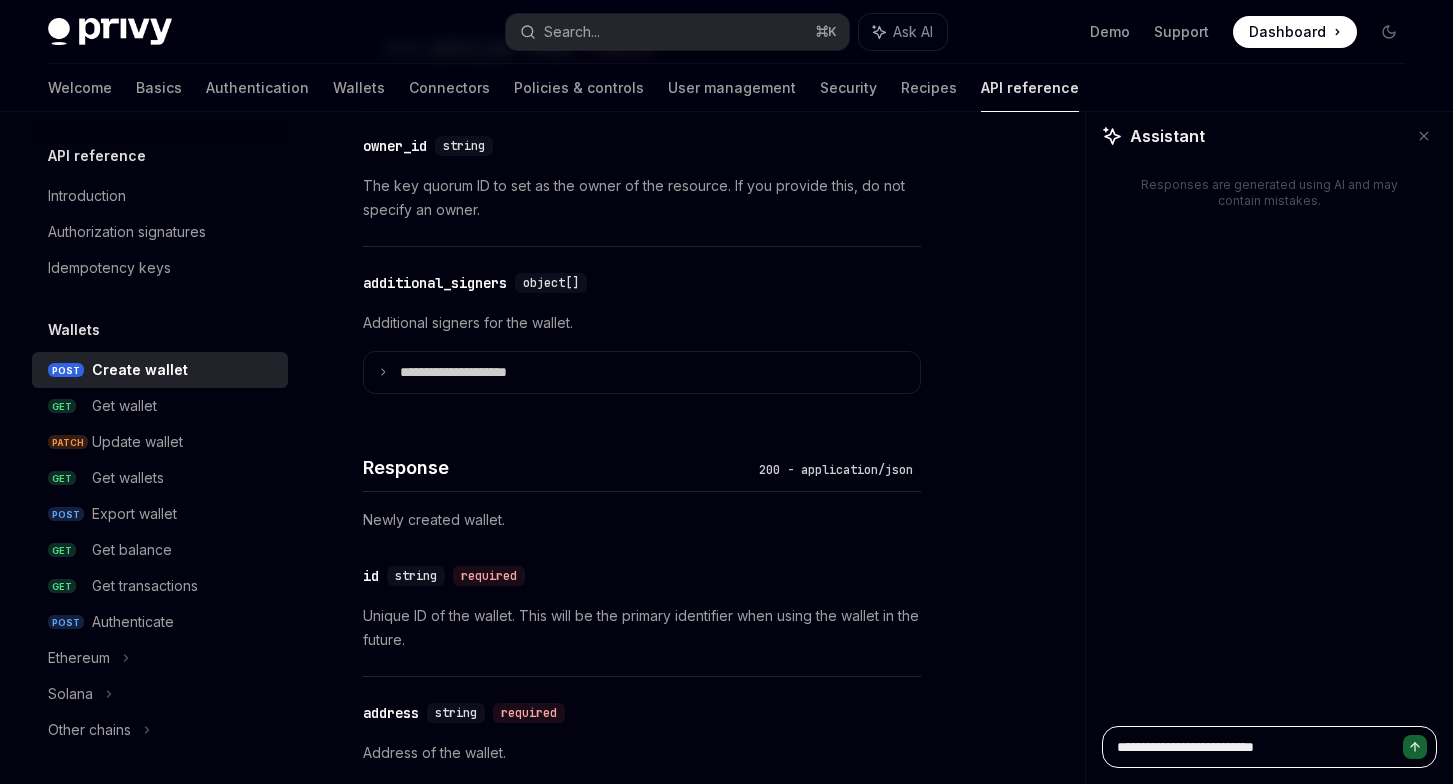 type on "**********" 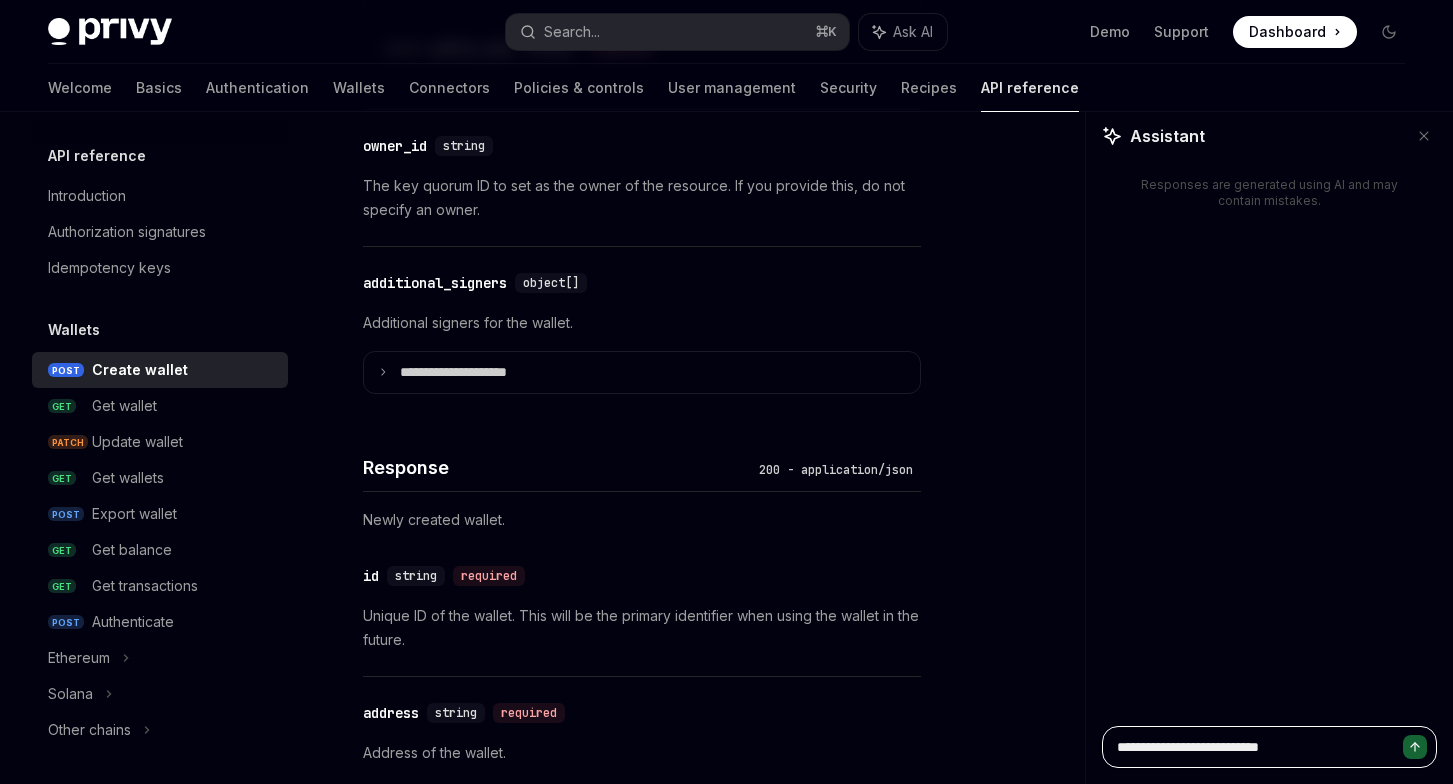 type on "**********" 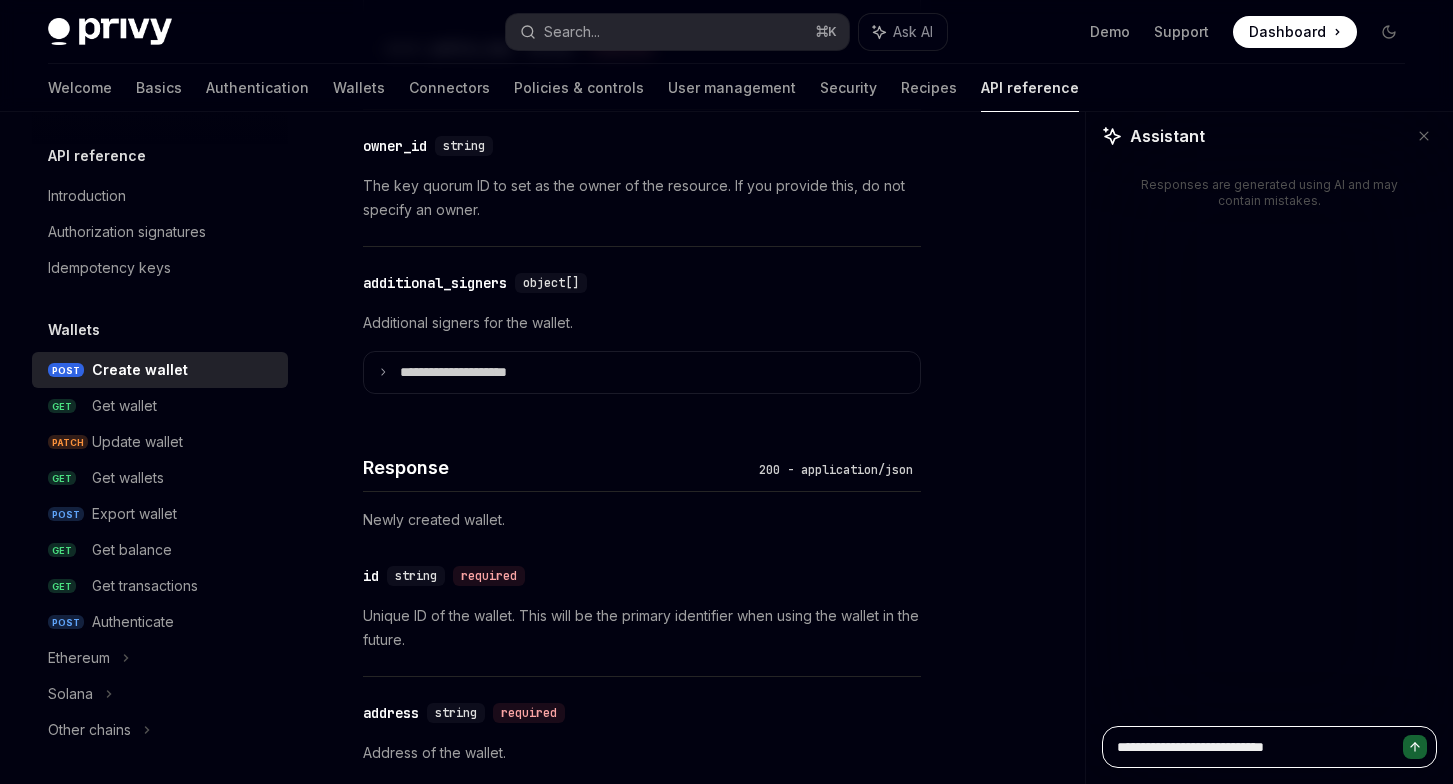 type on "**********" 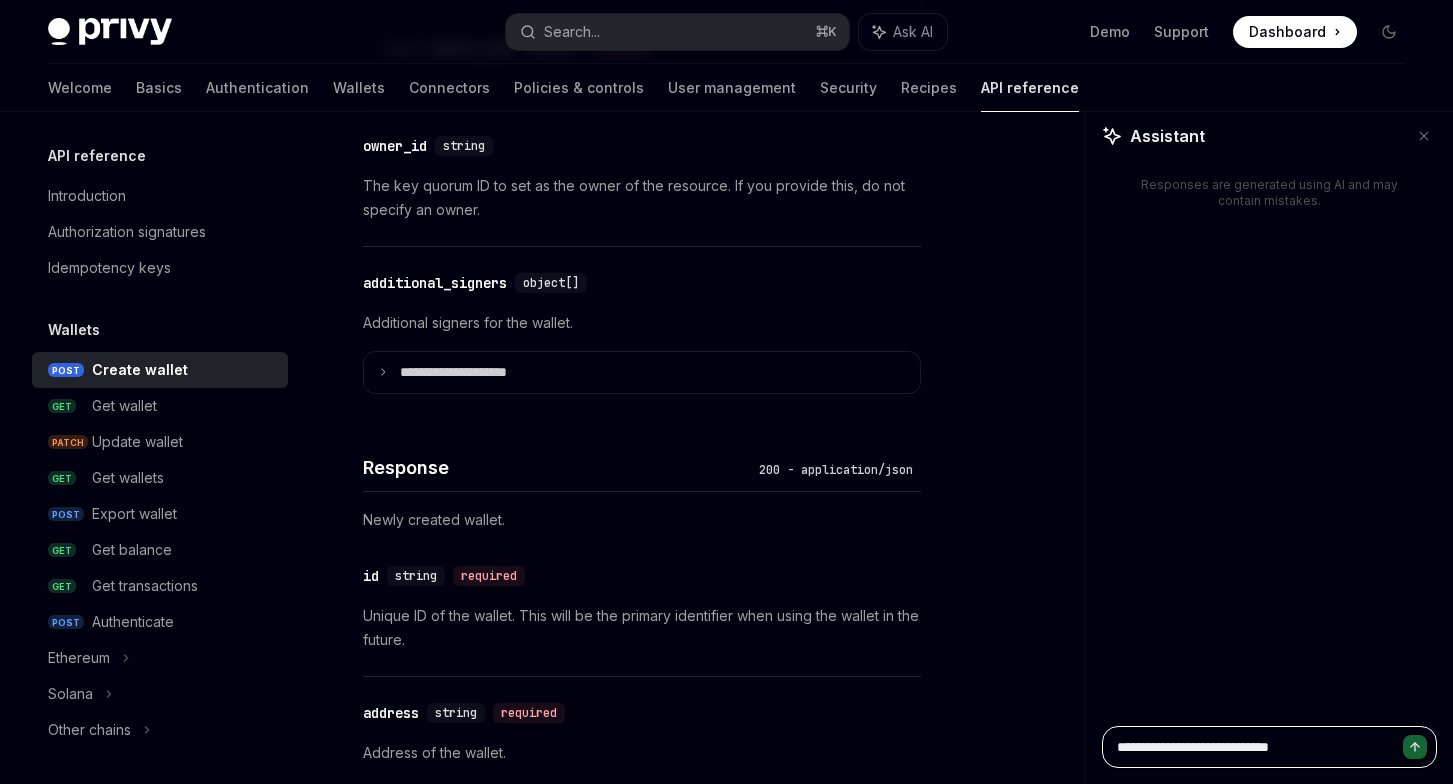 type on "**********" 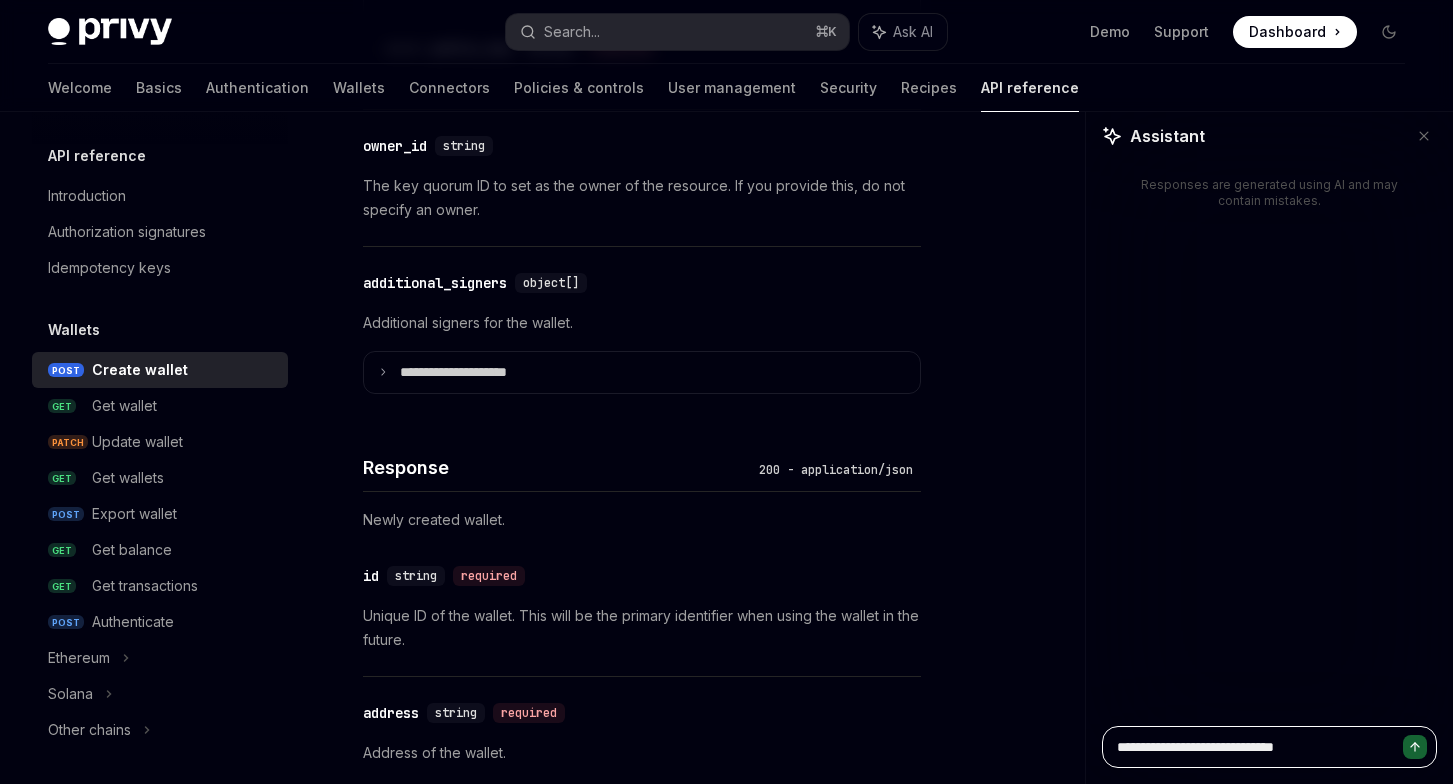 type on "**********" 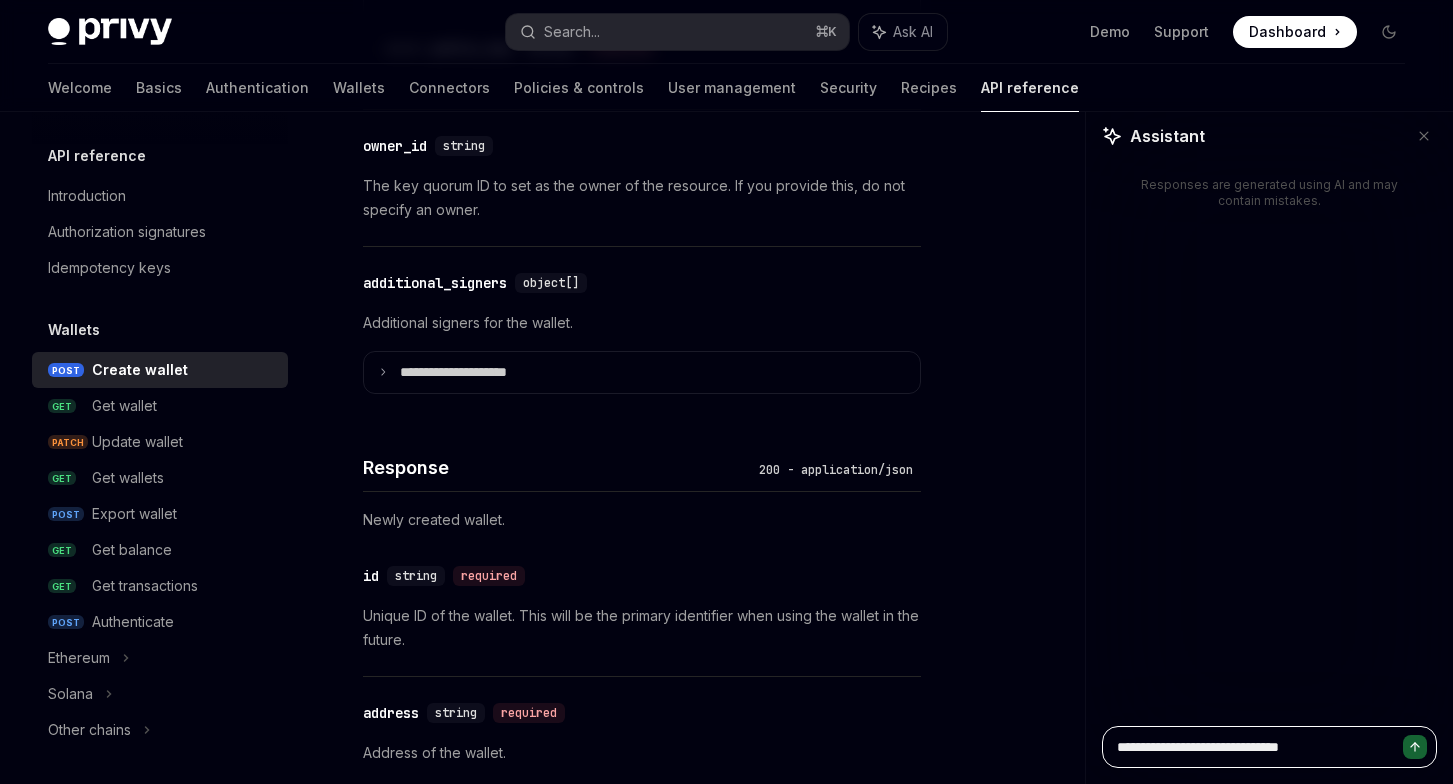 type on "**********" 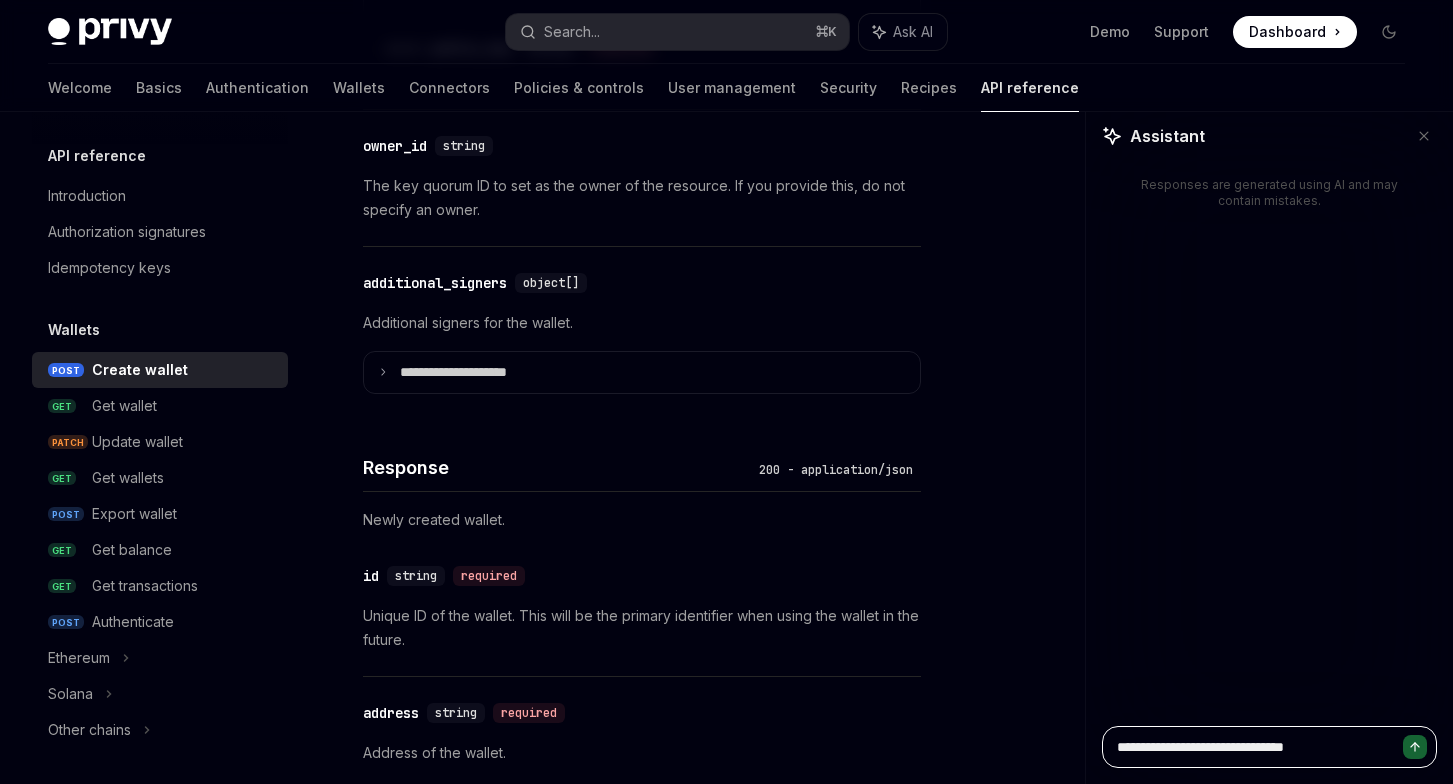type on "**********" 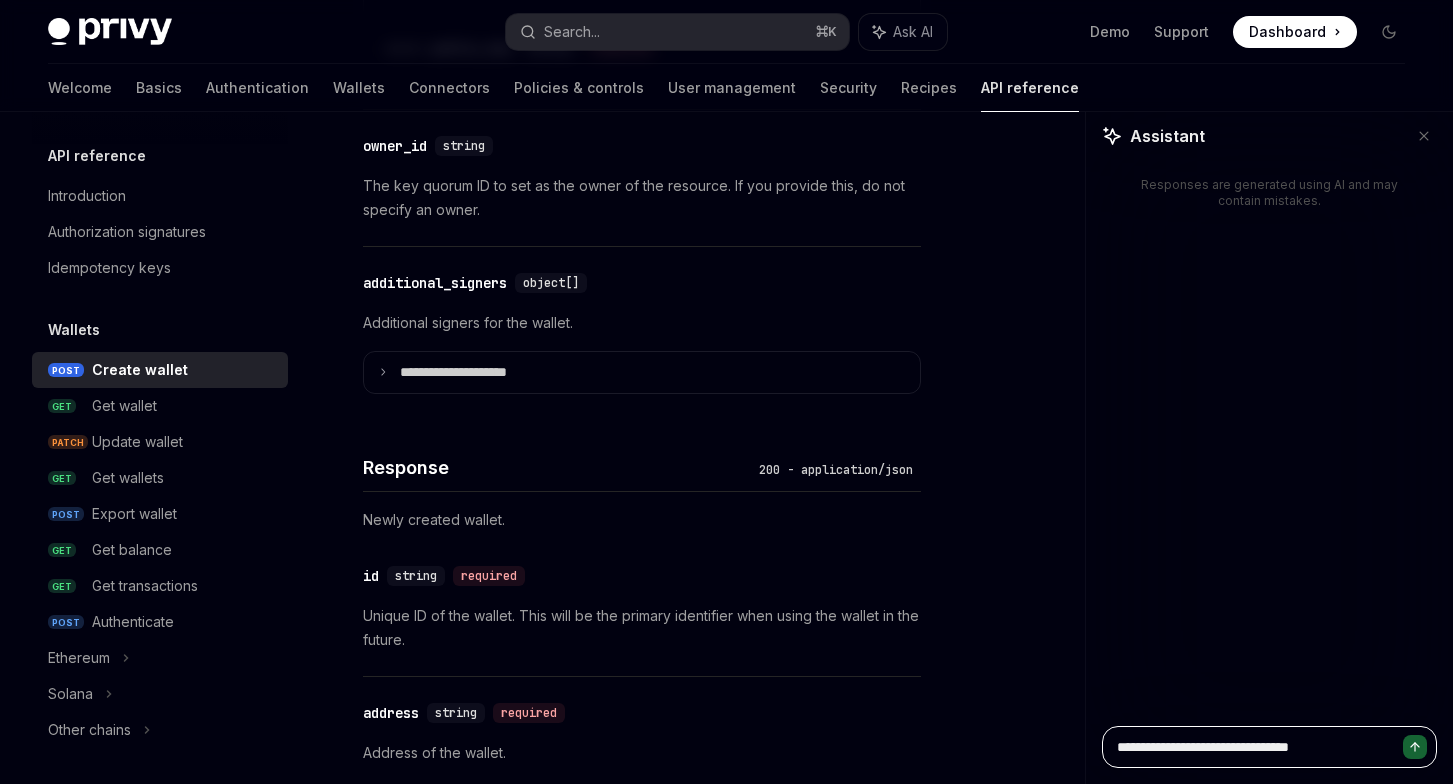 type on "**********" 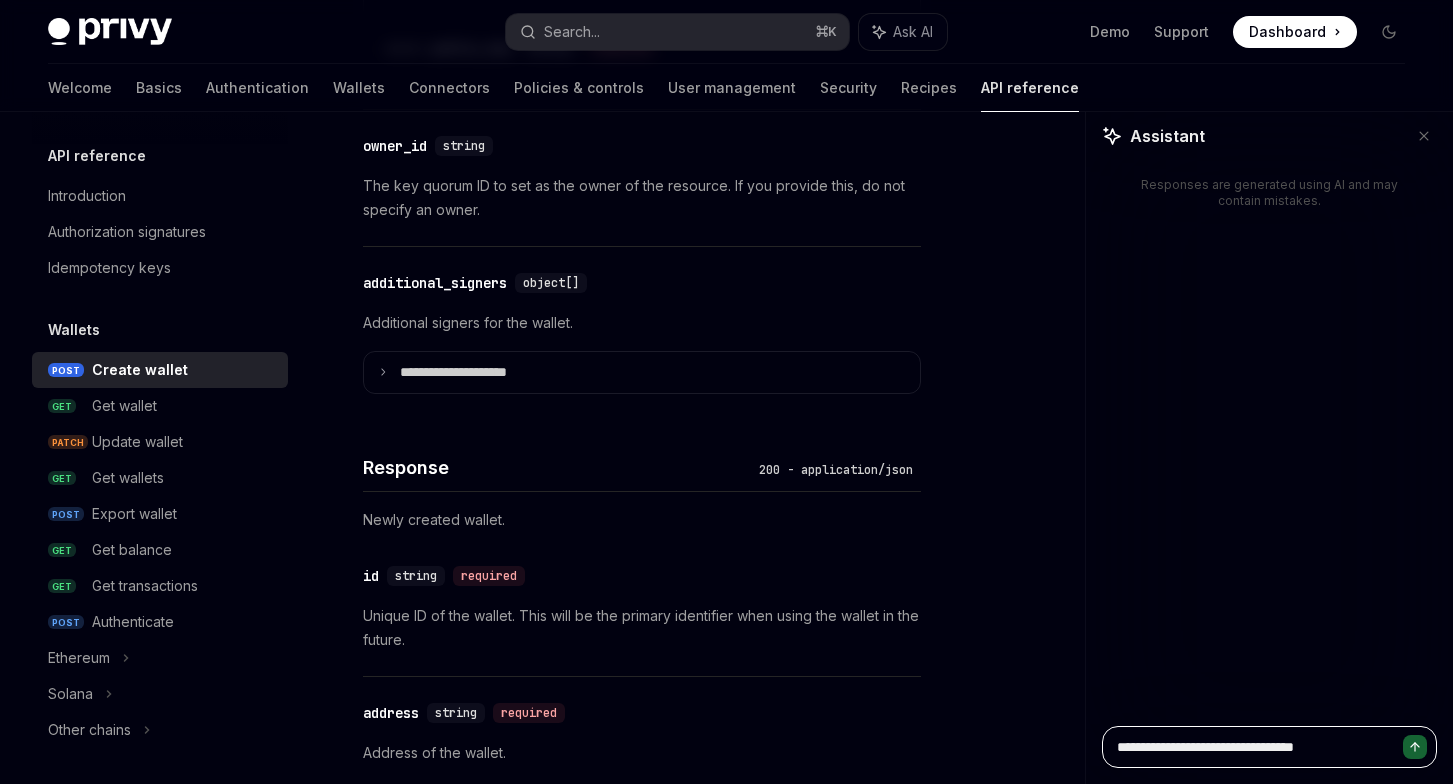 type on "**********" 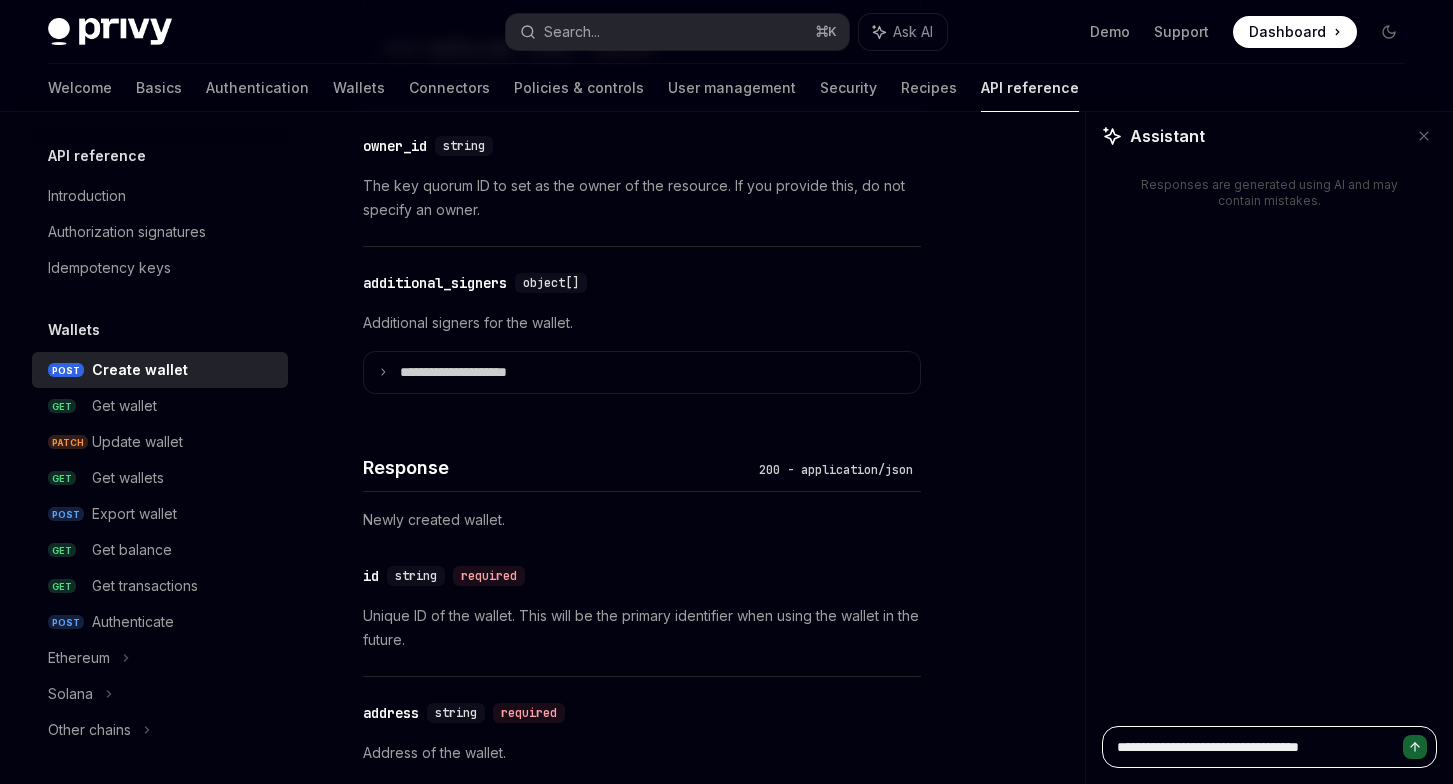type on "**********" 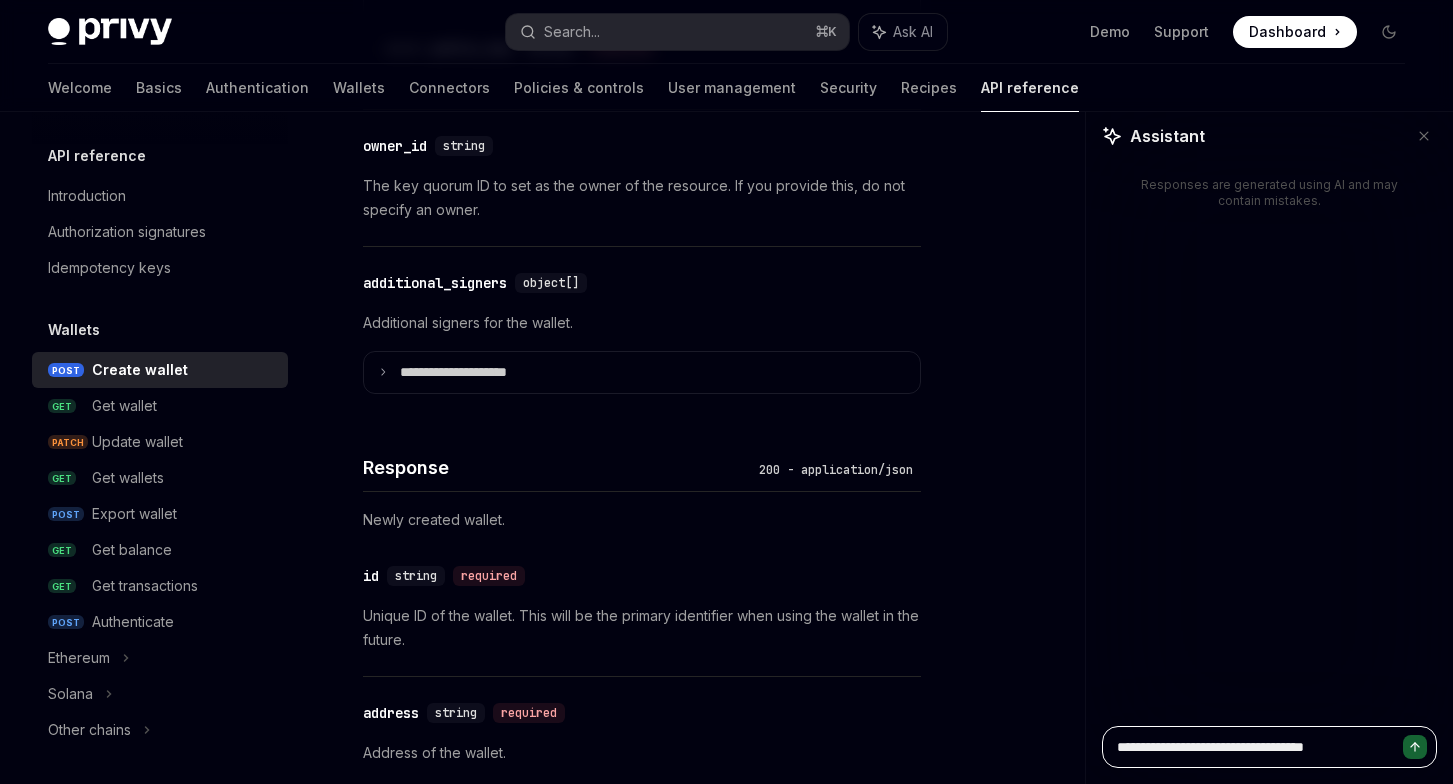 type on "**********" 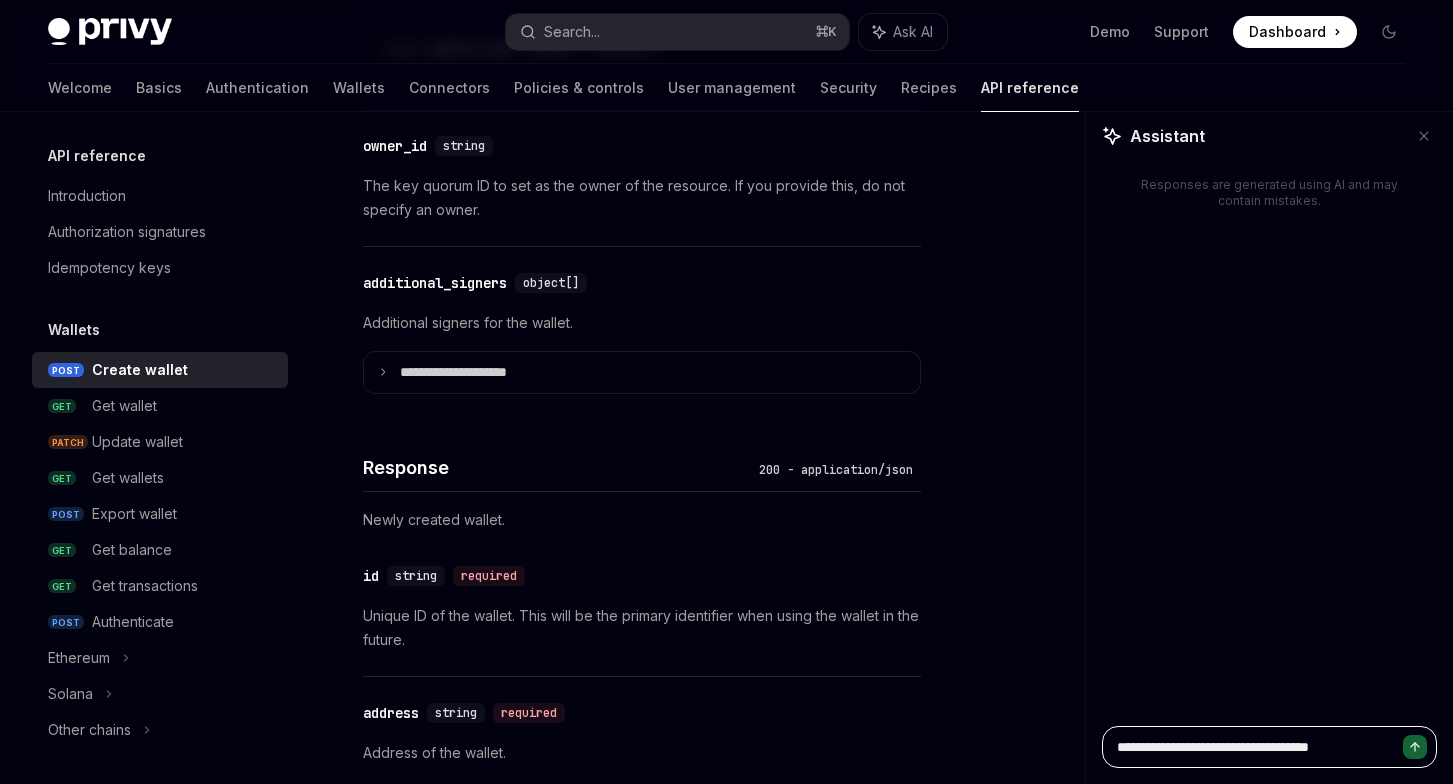type on "**********" 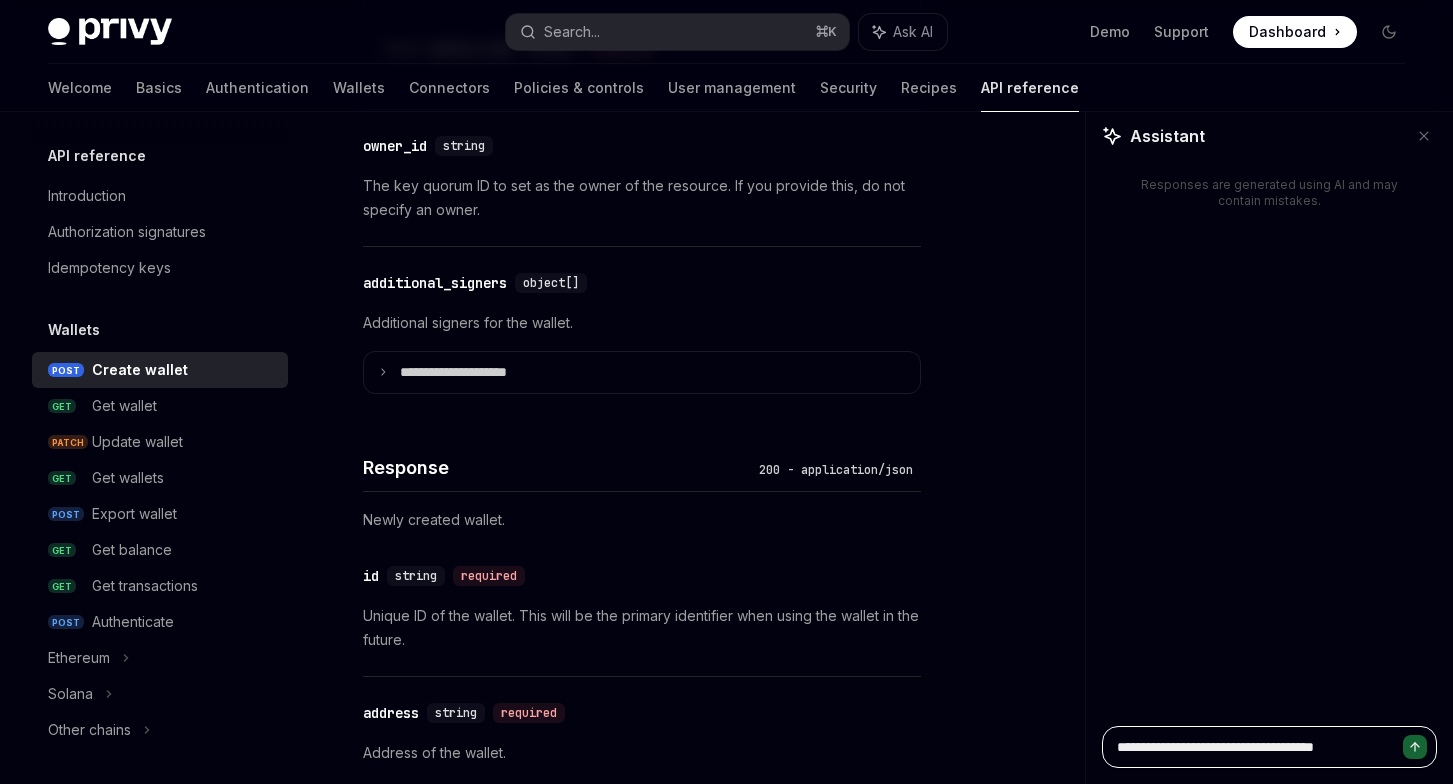 type on "**********" 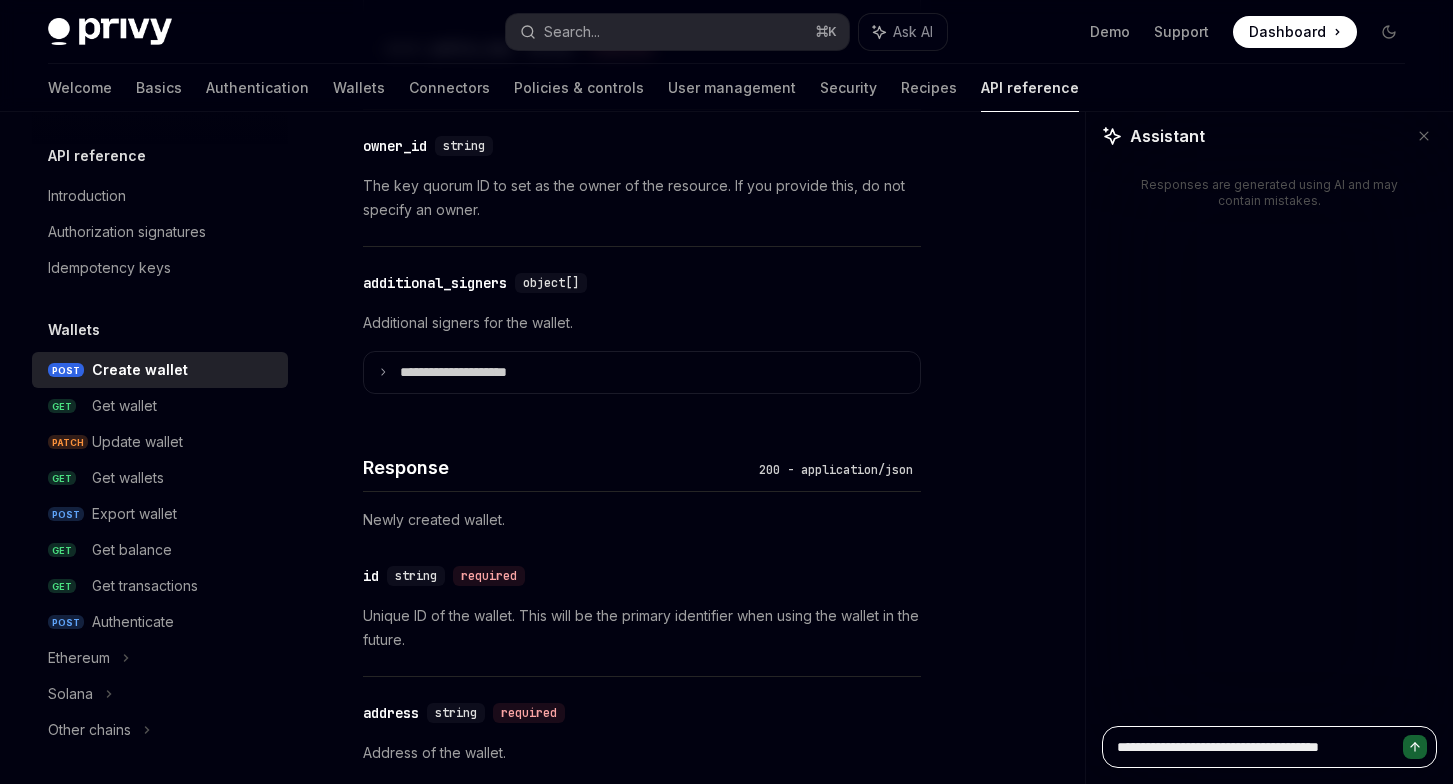 type on "**********" 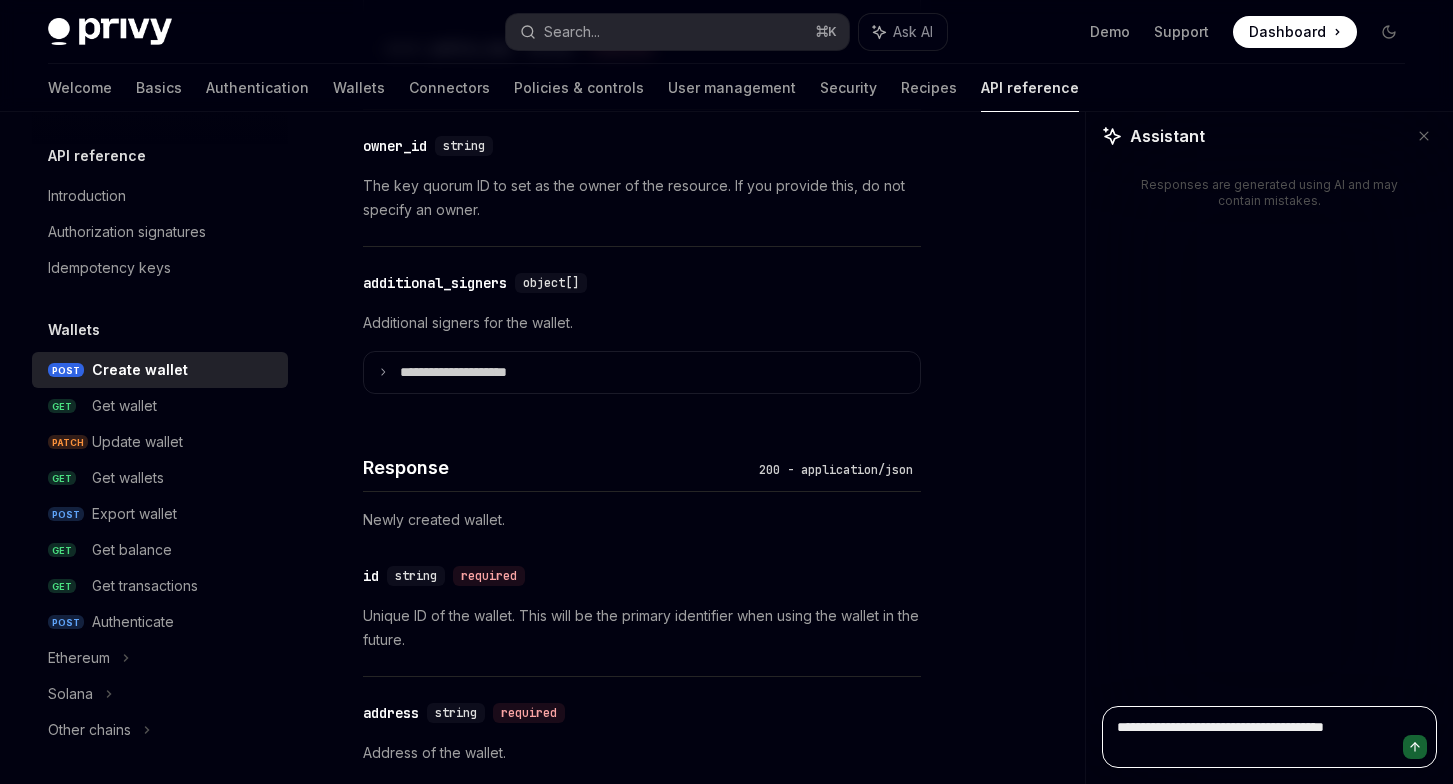 type on "**********" 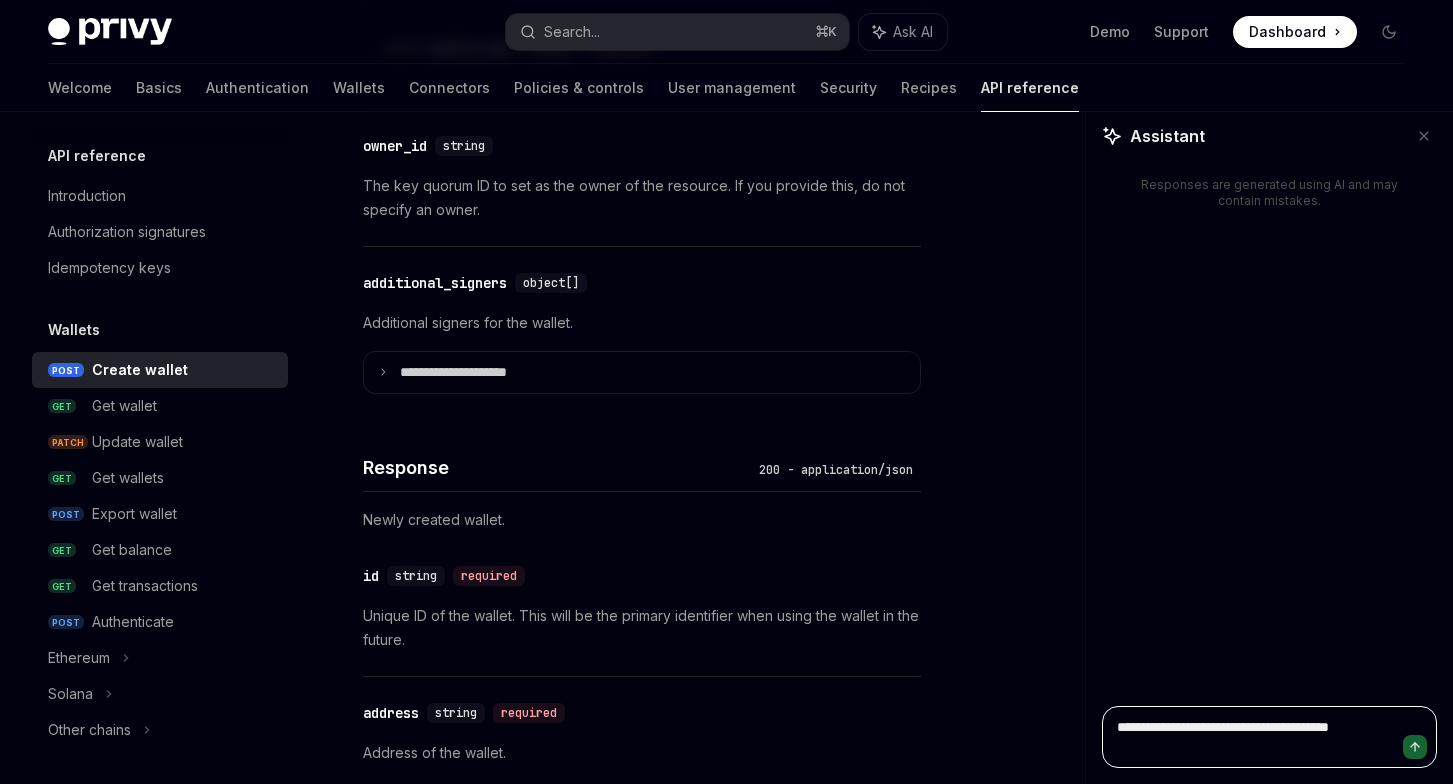 type on "**********" 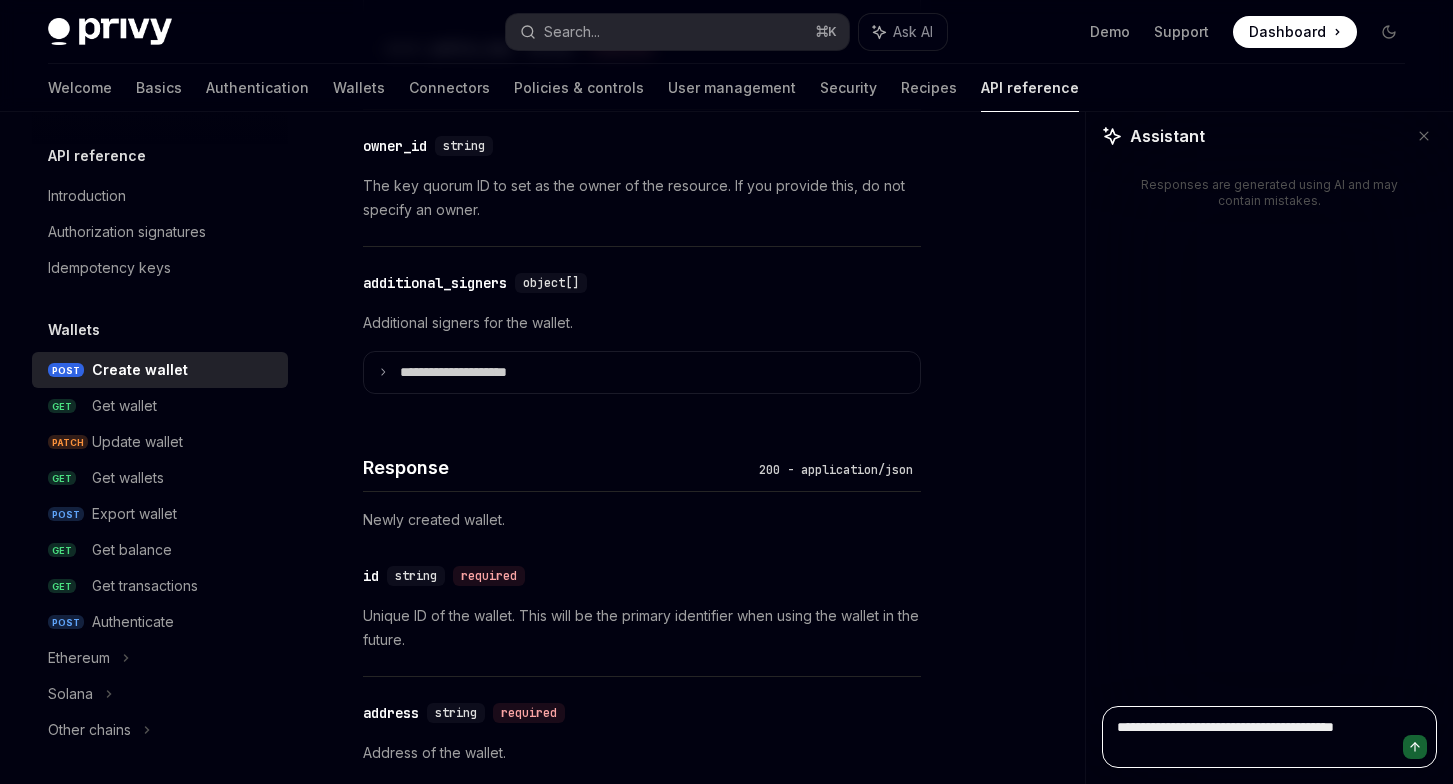 type on "**********" 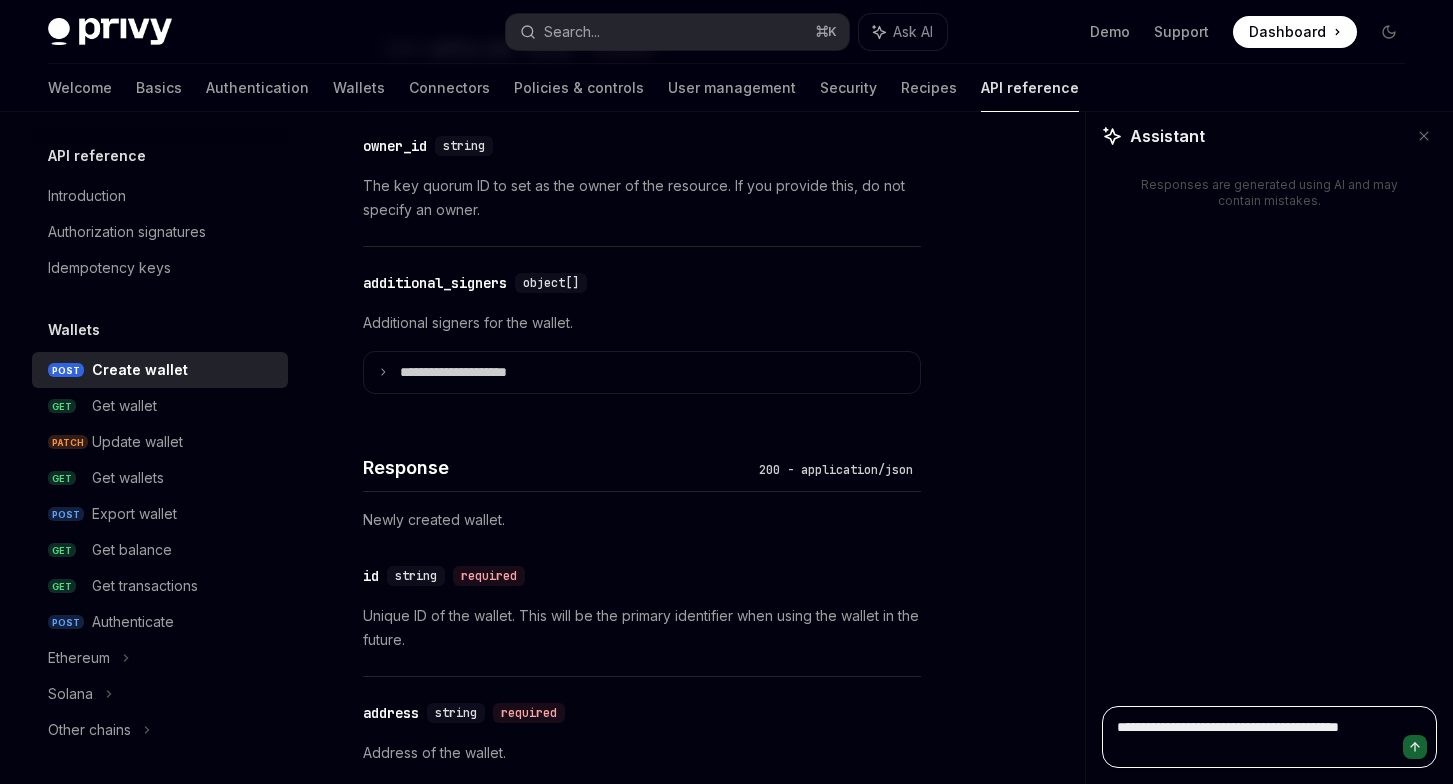 type on "**********" 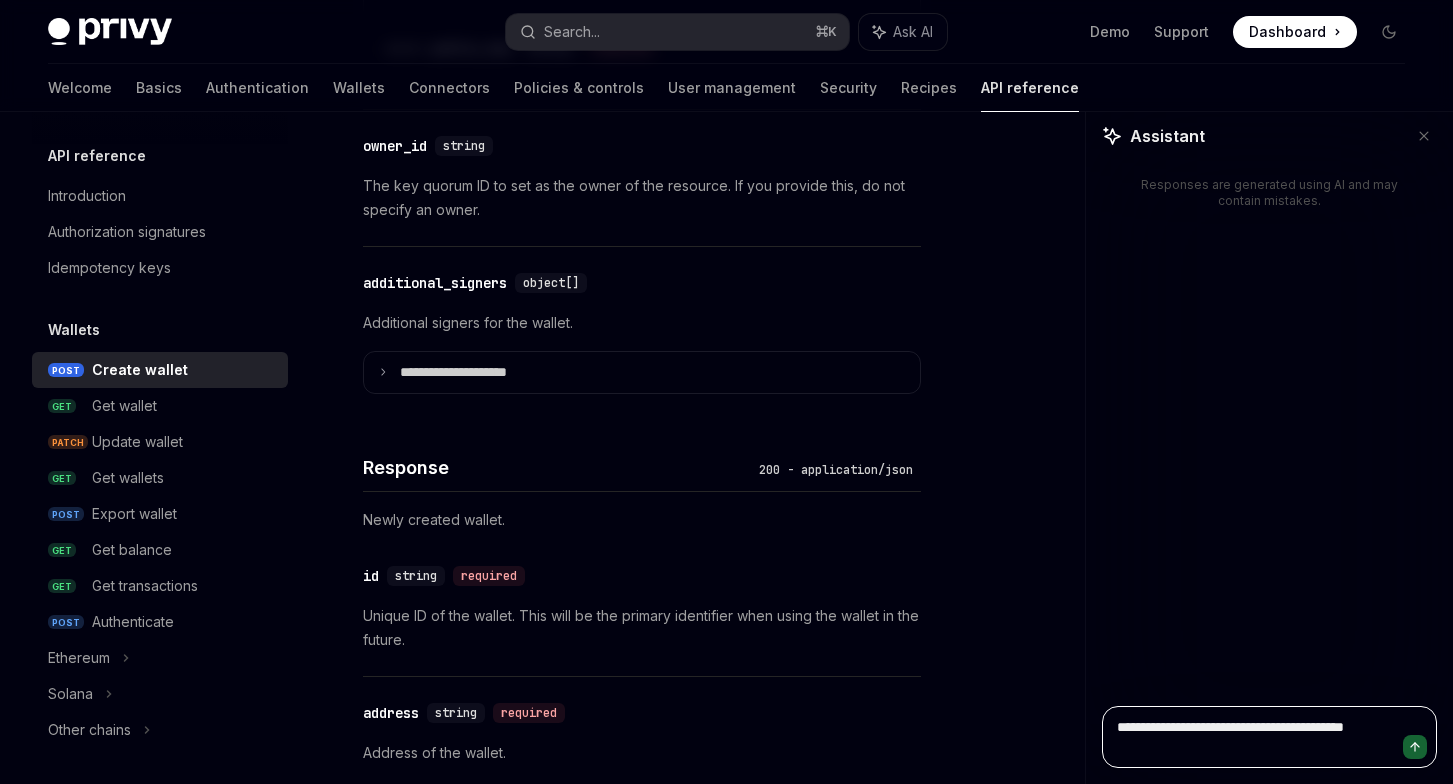type on "**********" 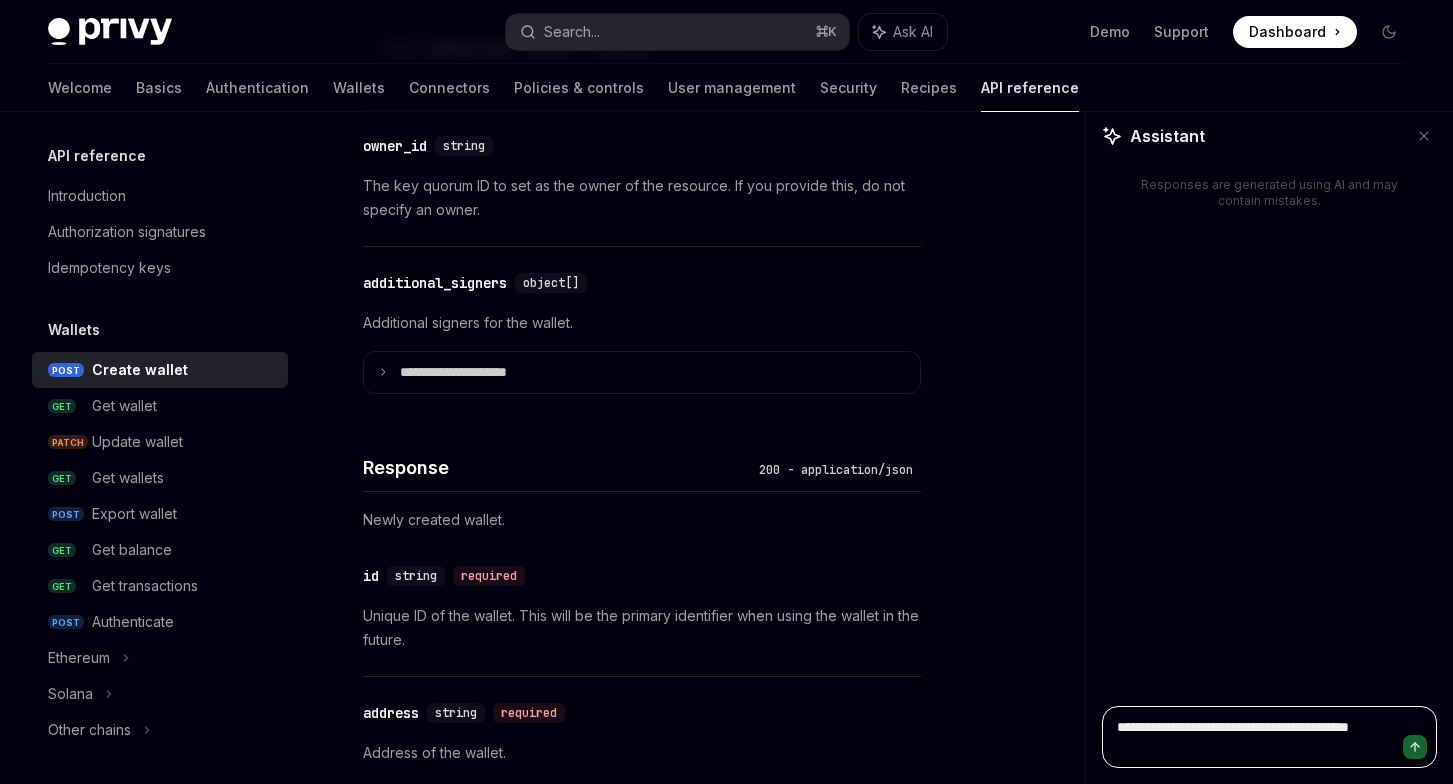 type on "**********" 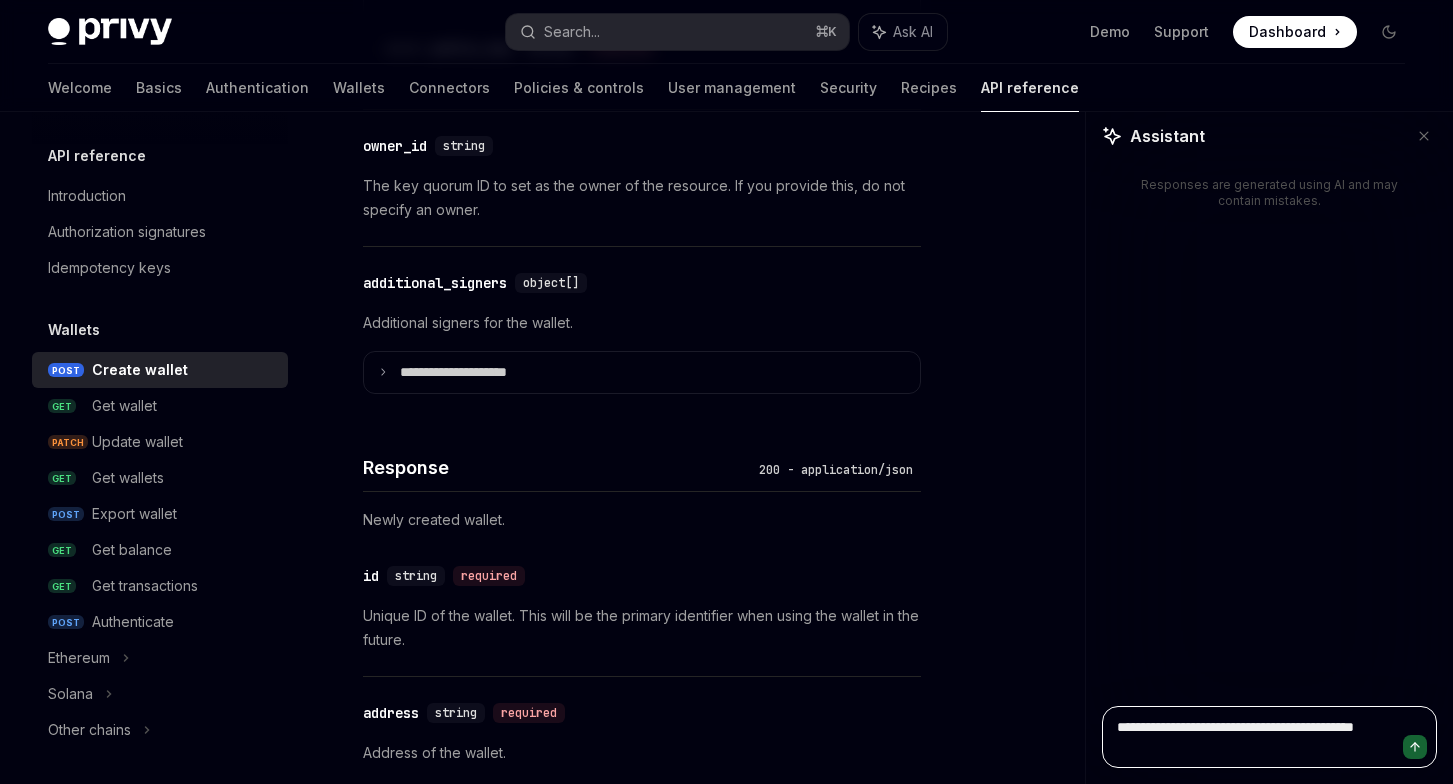 type on "**********" 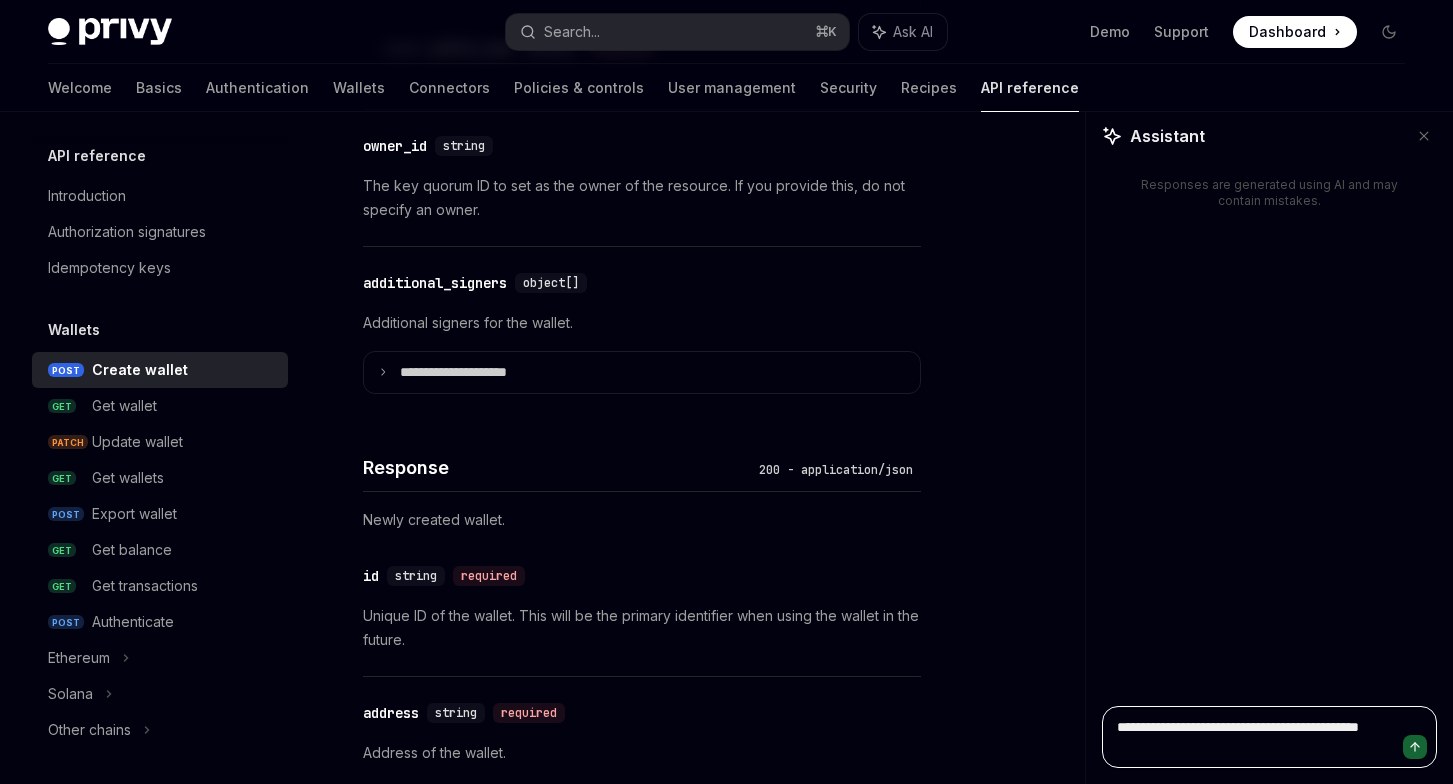 type on "**********" 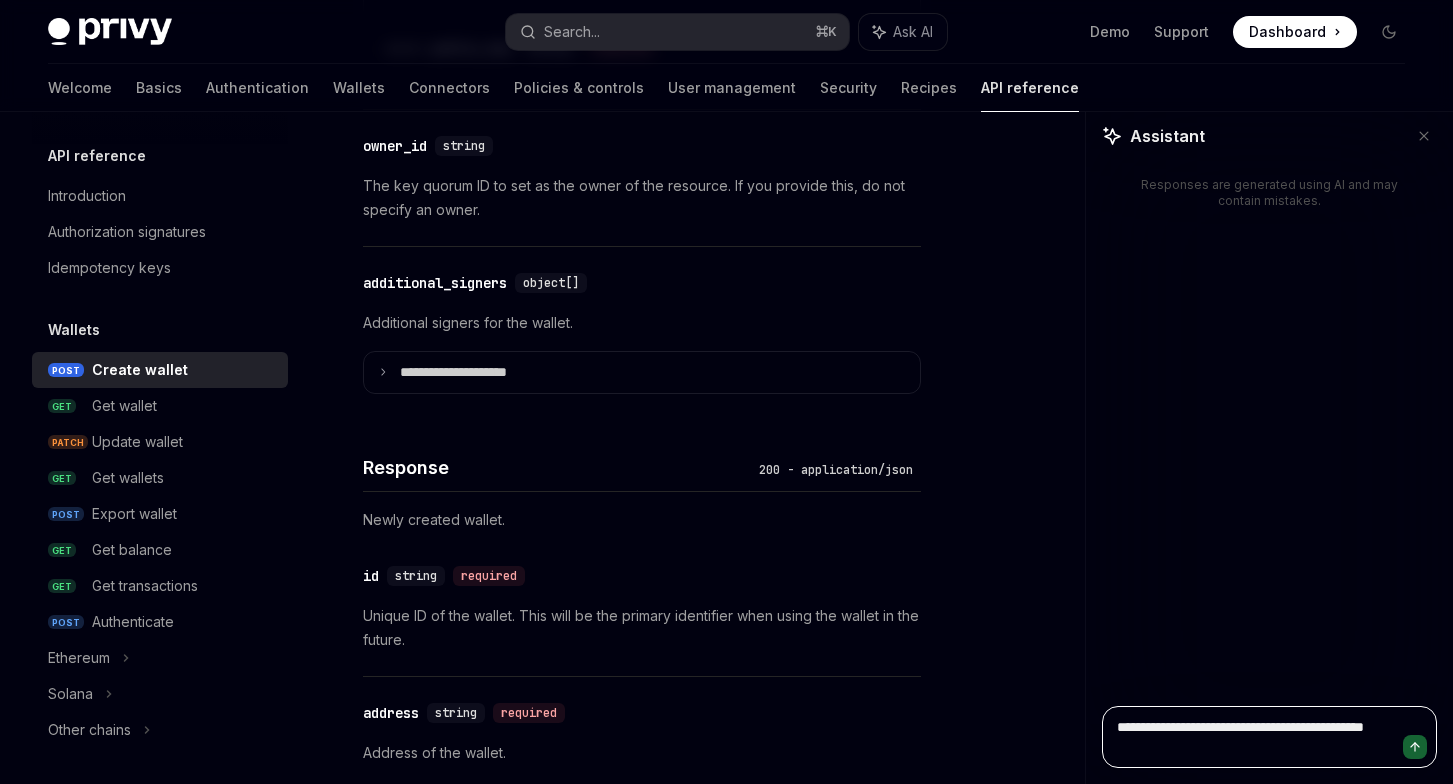 type on "**********" 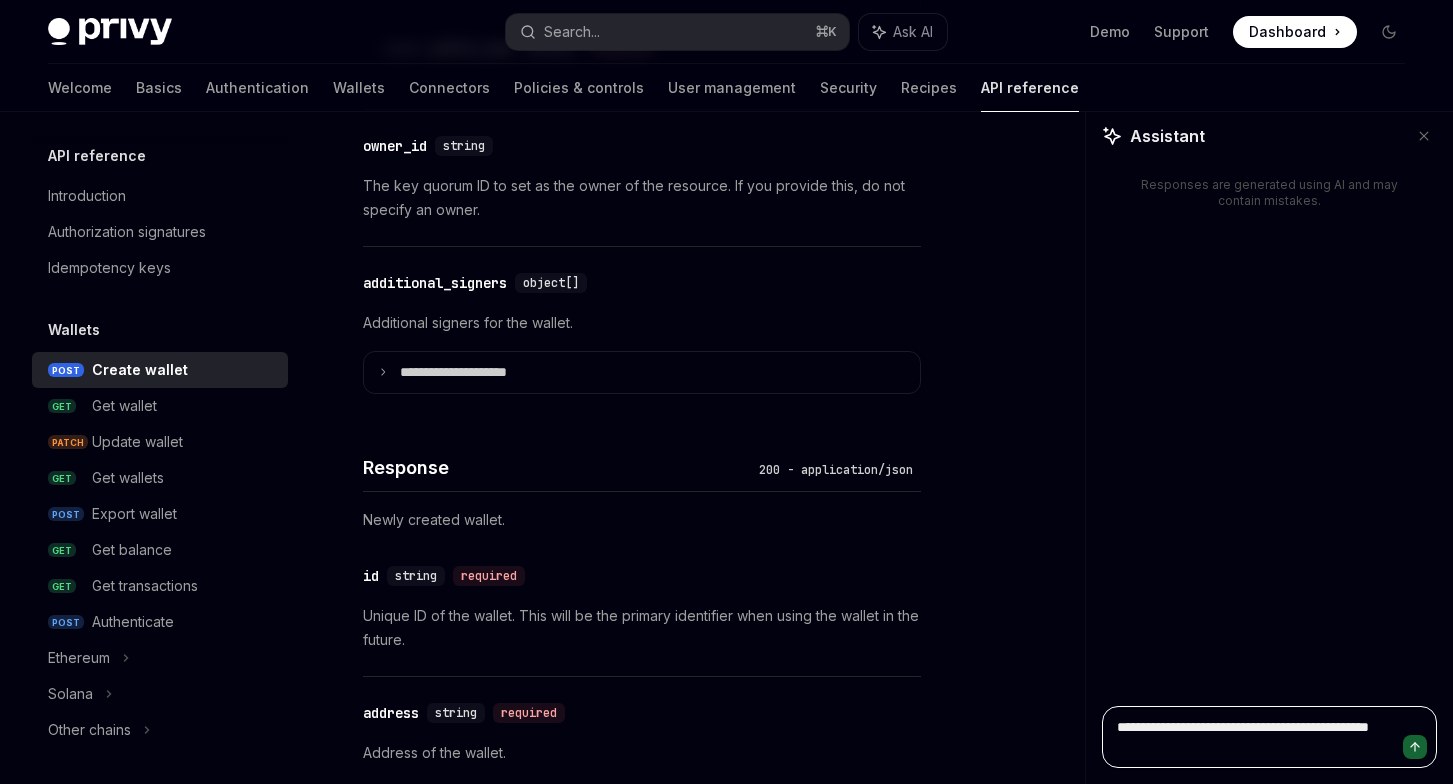 type on "**********" 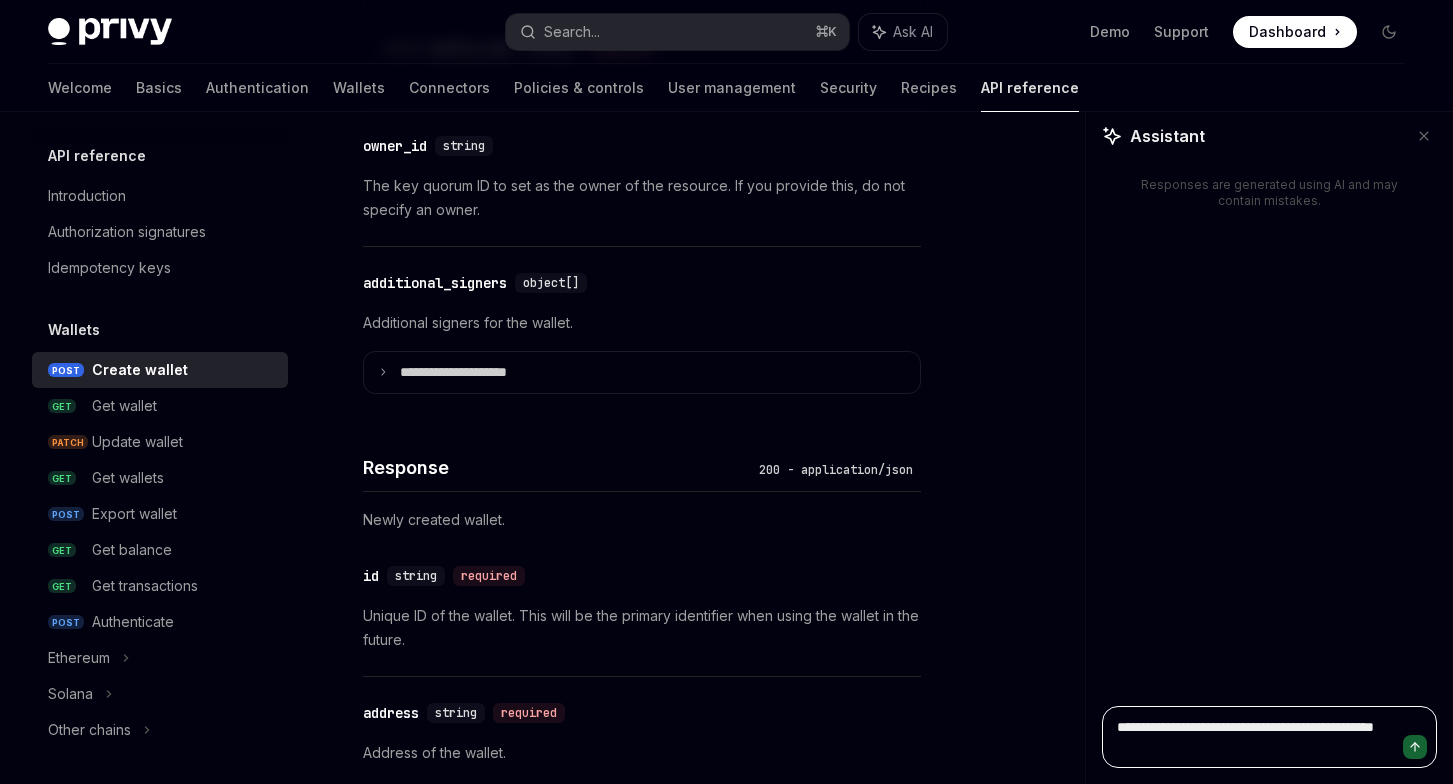 type on "**********" 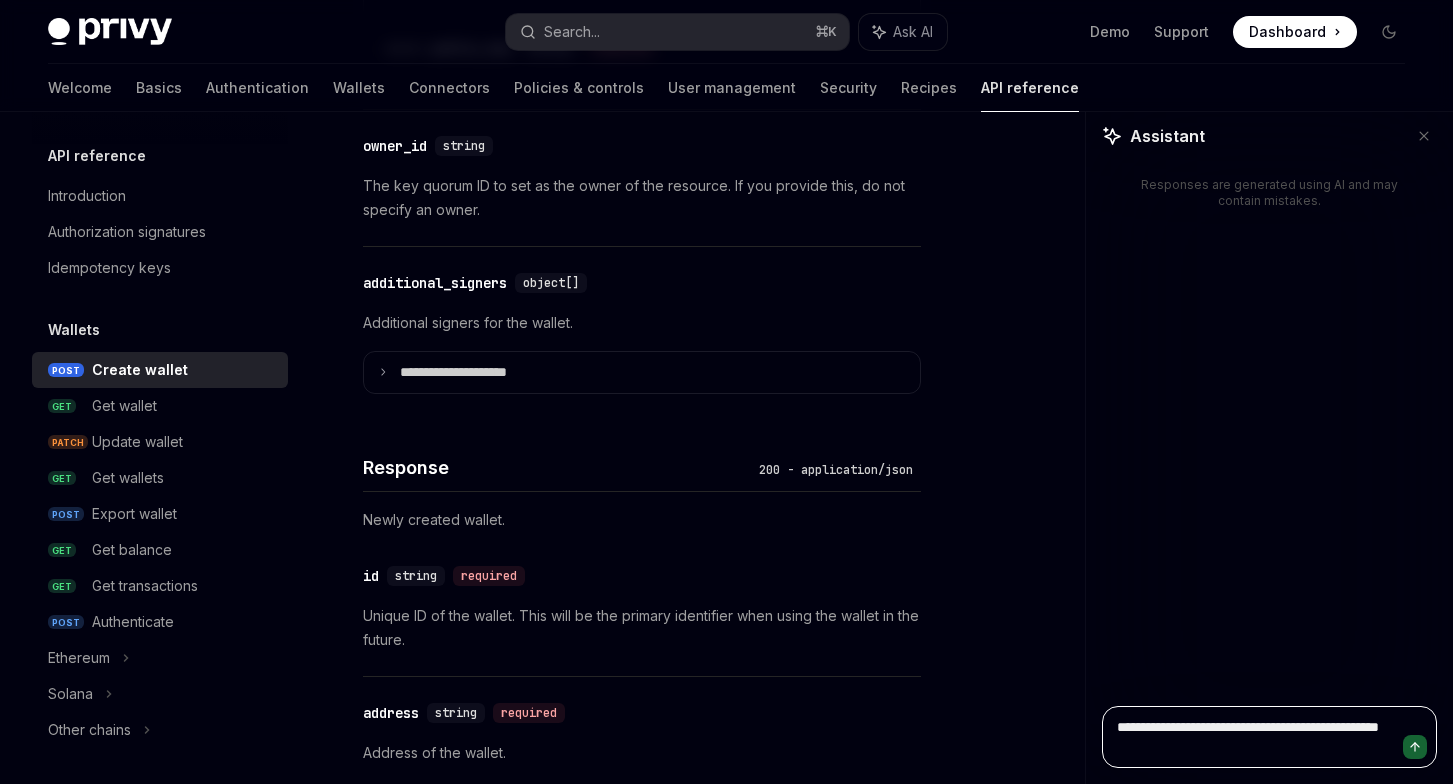 type on "**********" 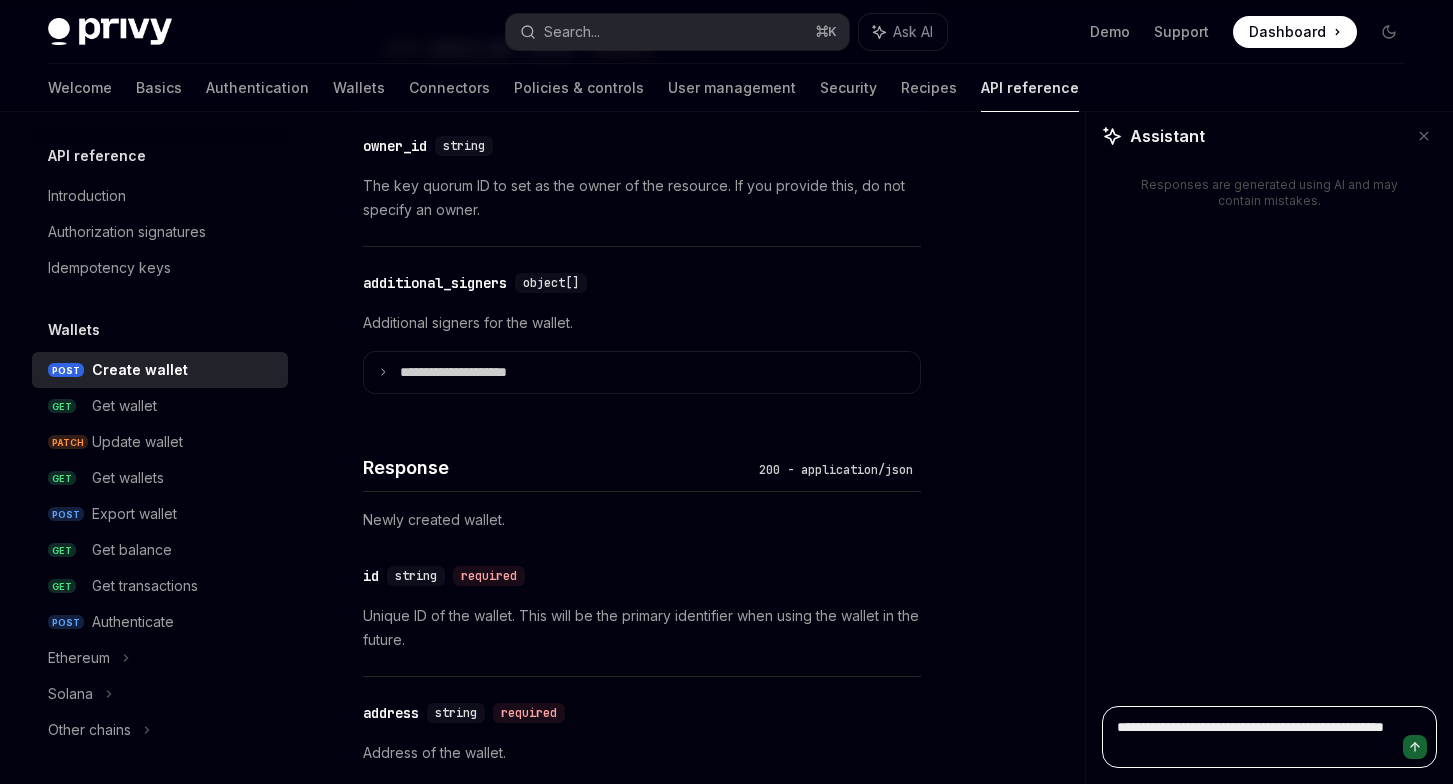 type on "**********" 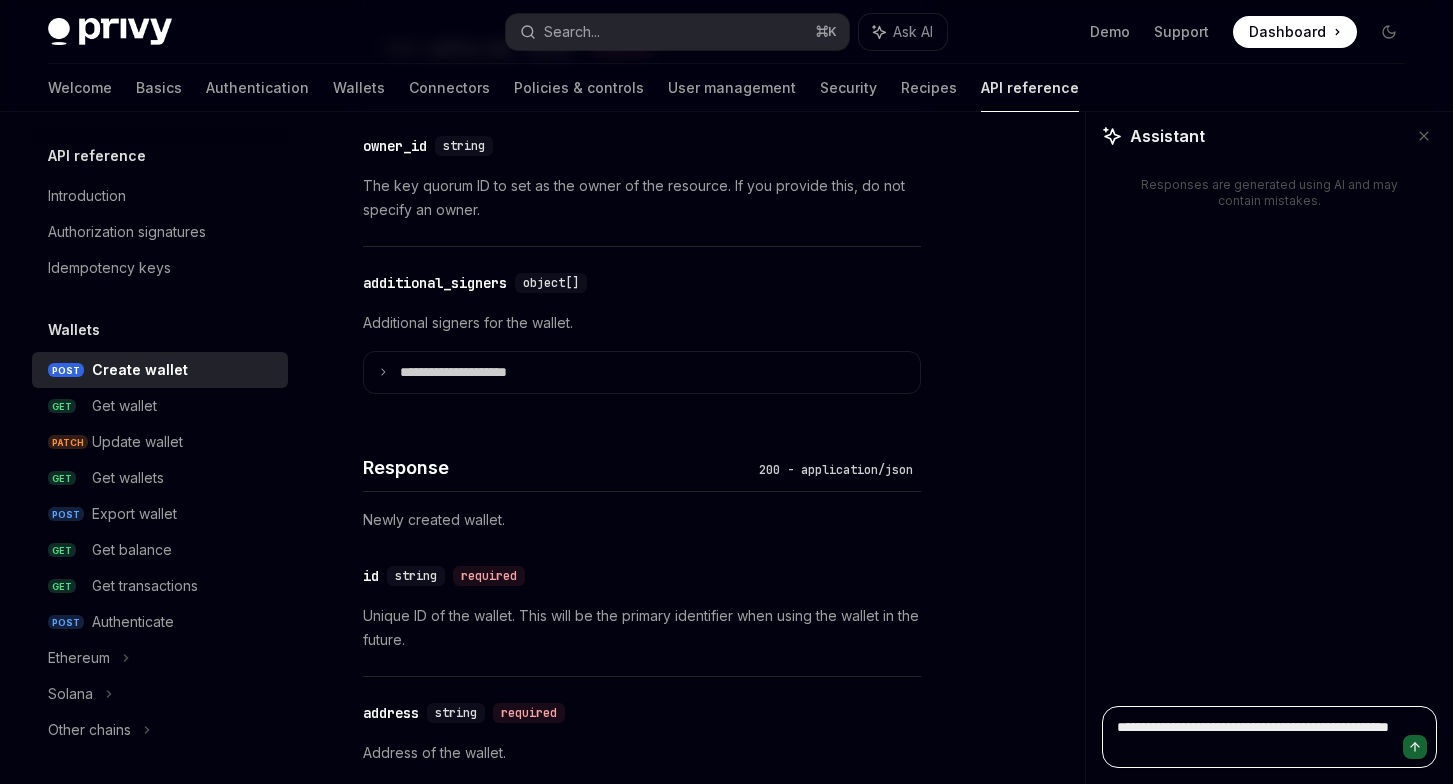 type on "**********" 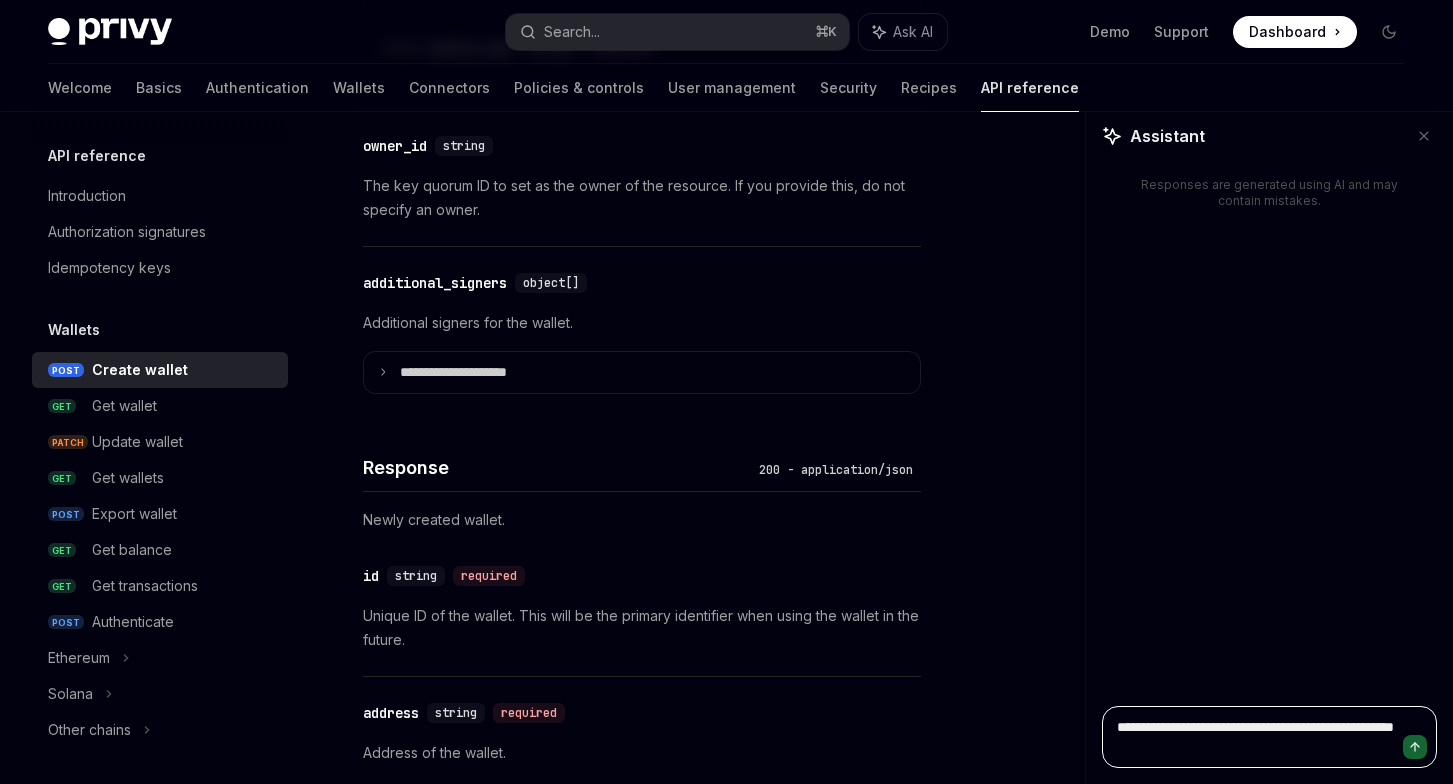 type on "**********" 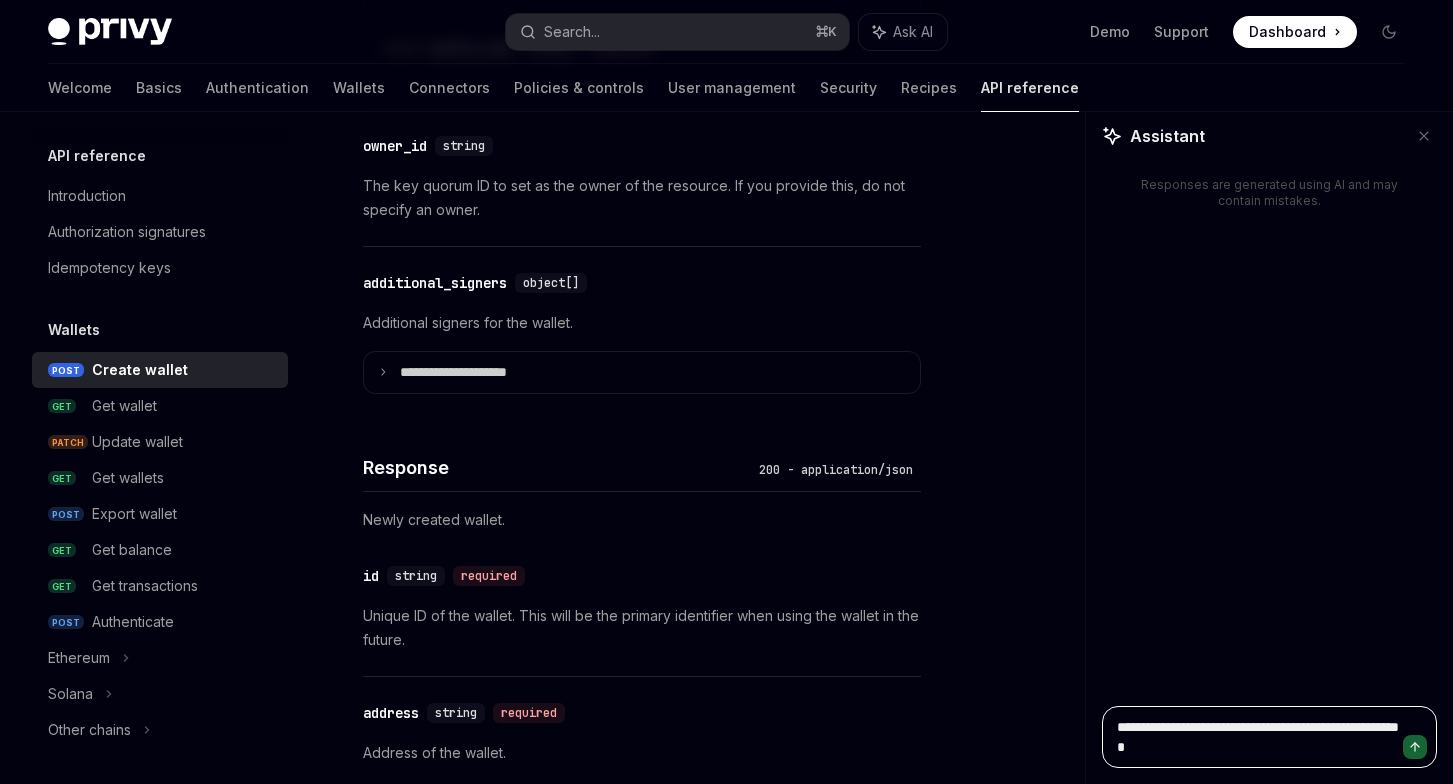 type on "**********" 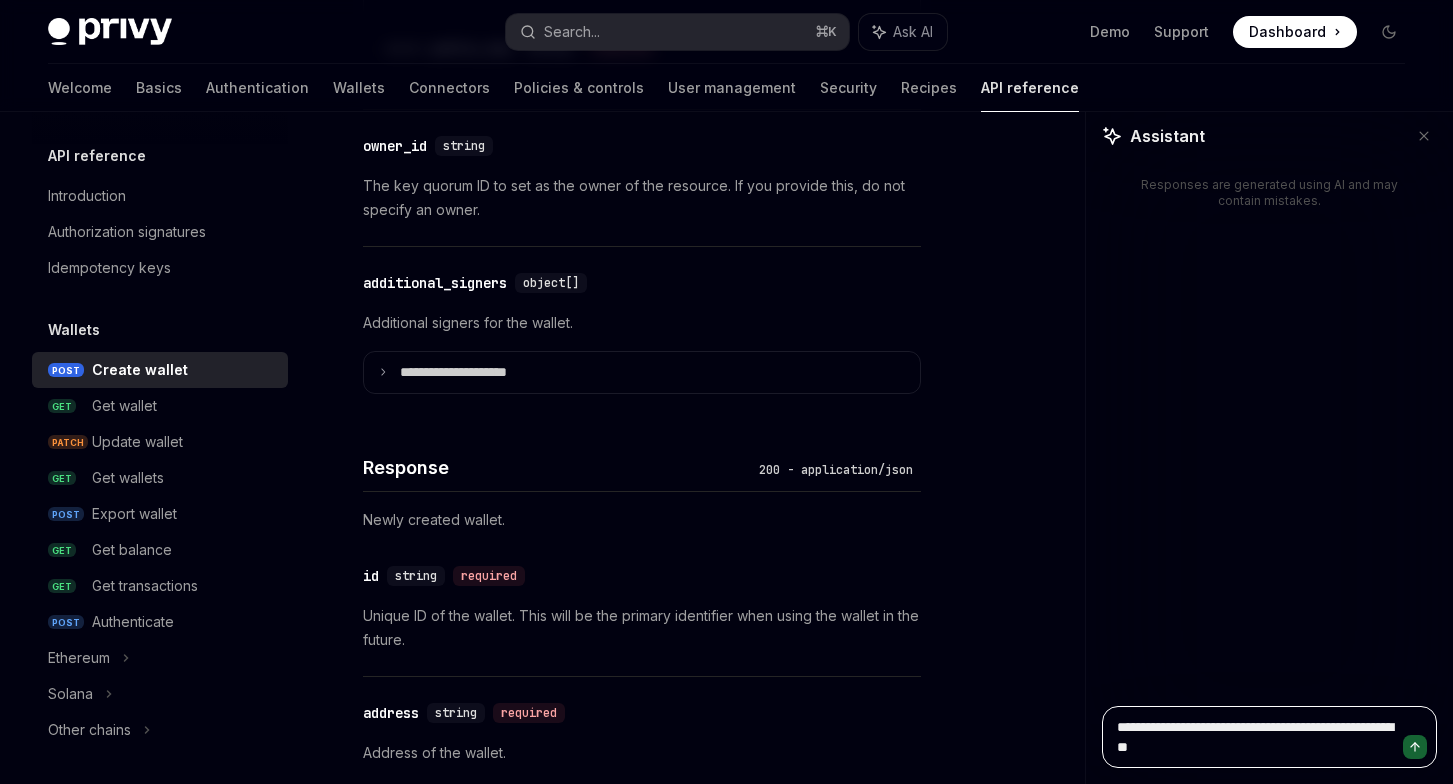 type on "**********" 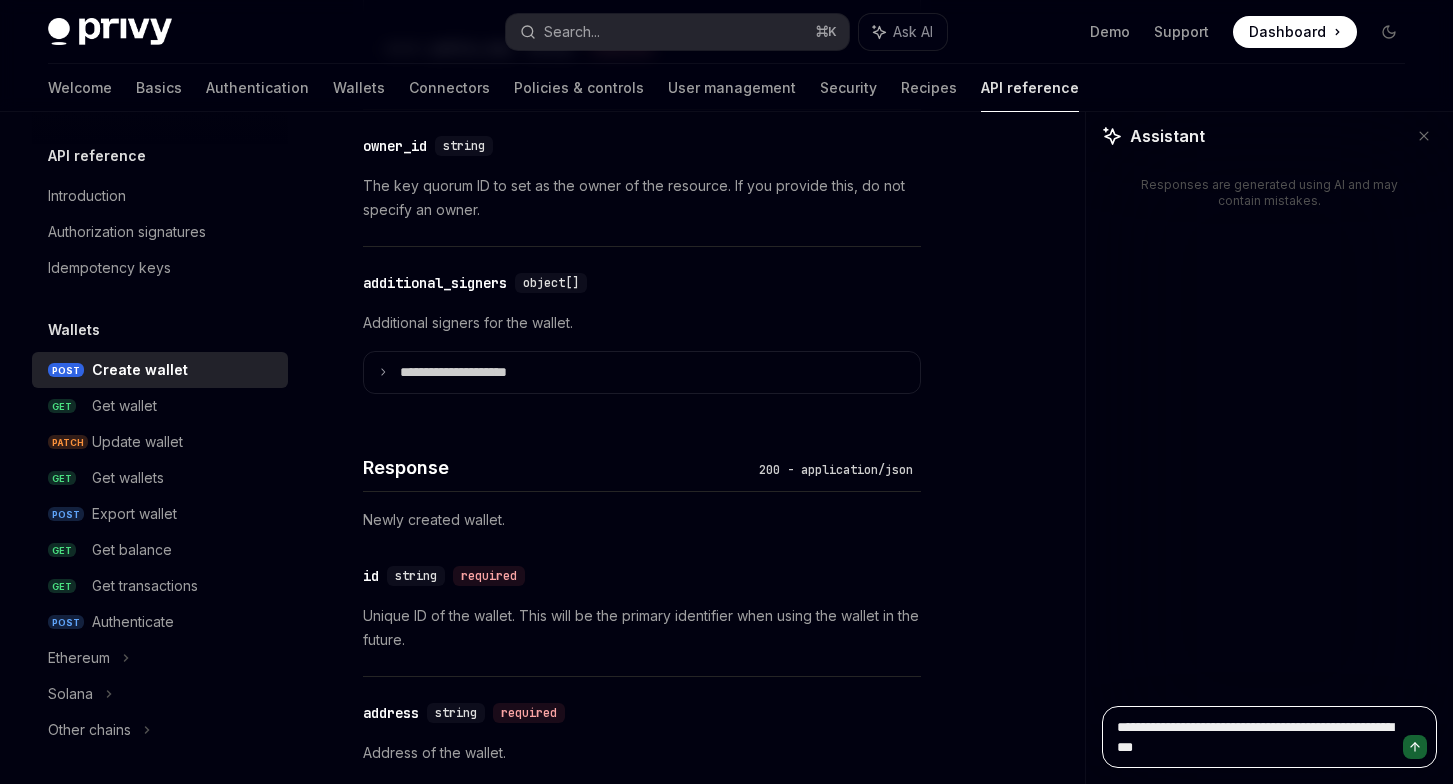 type on "**********" 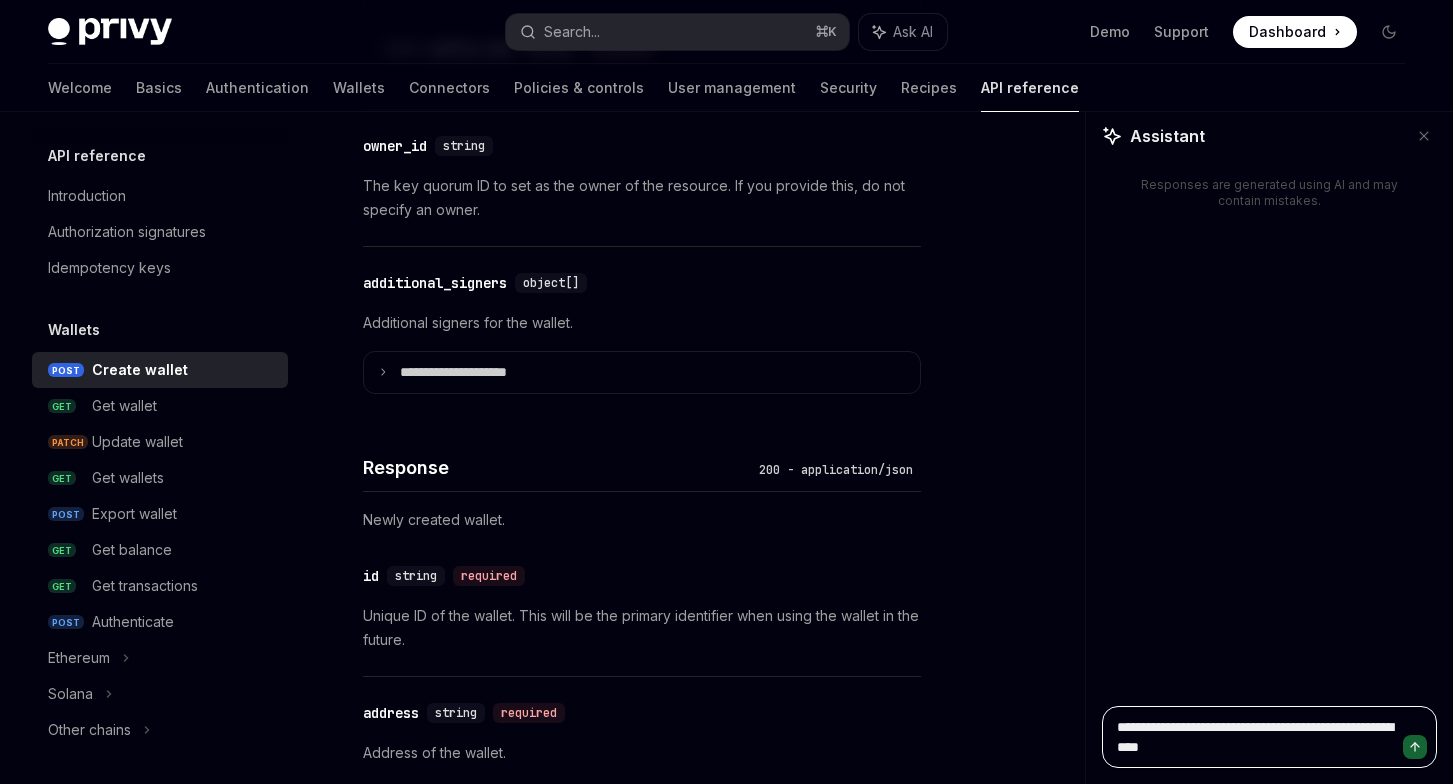 type on "**********" 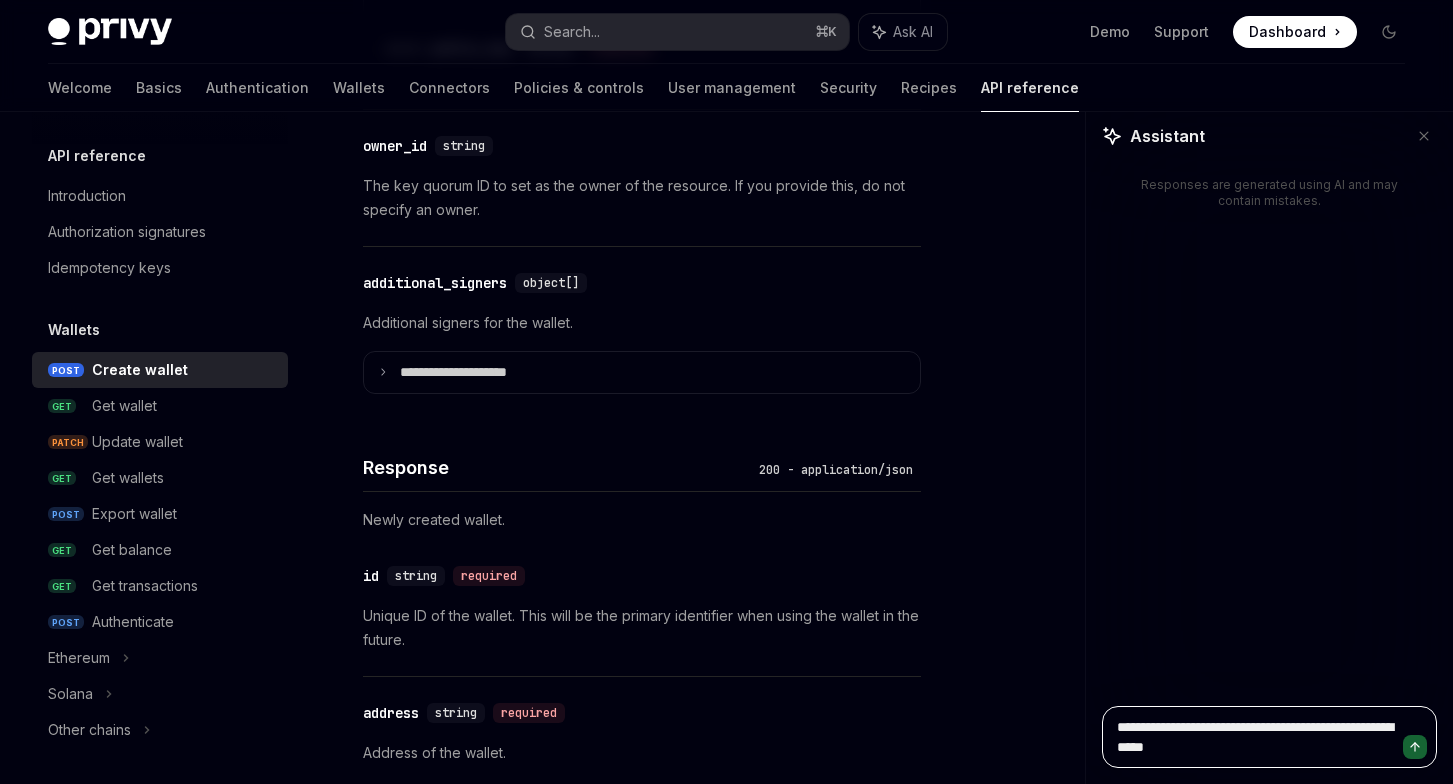 type on "**********" 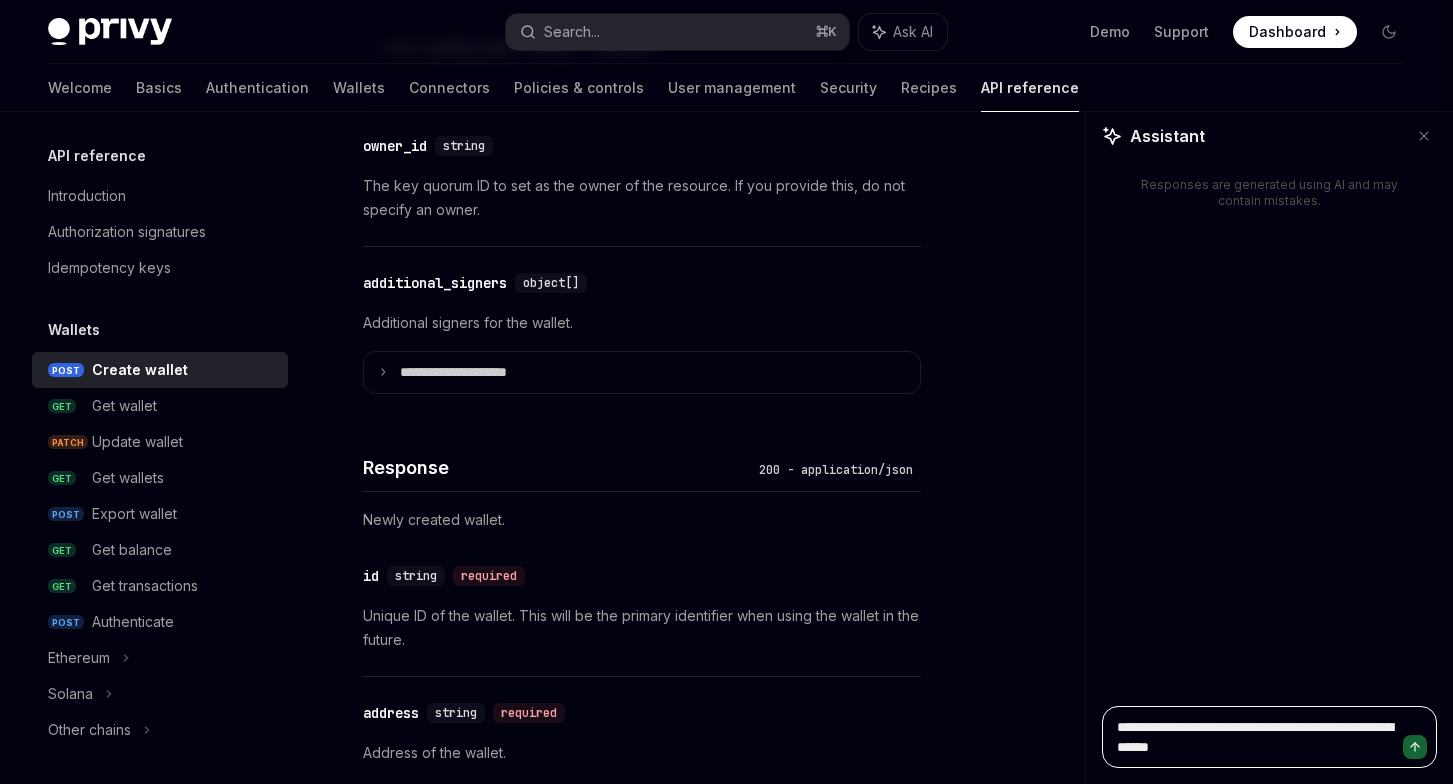 type on "**********" 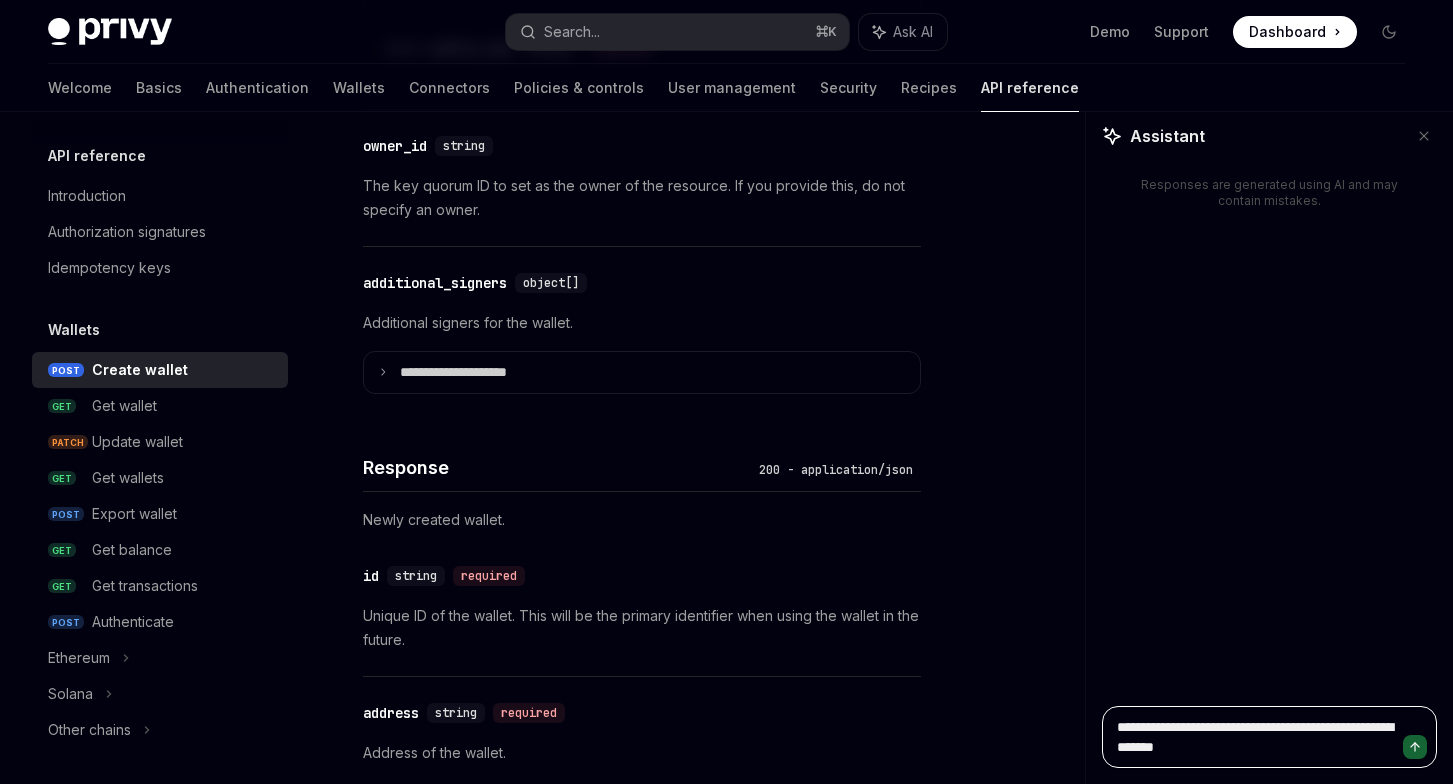 type on "**********" 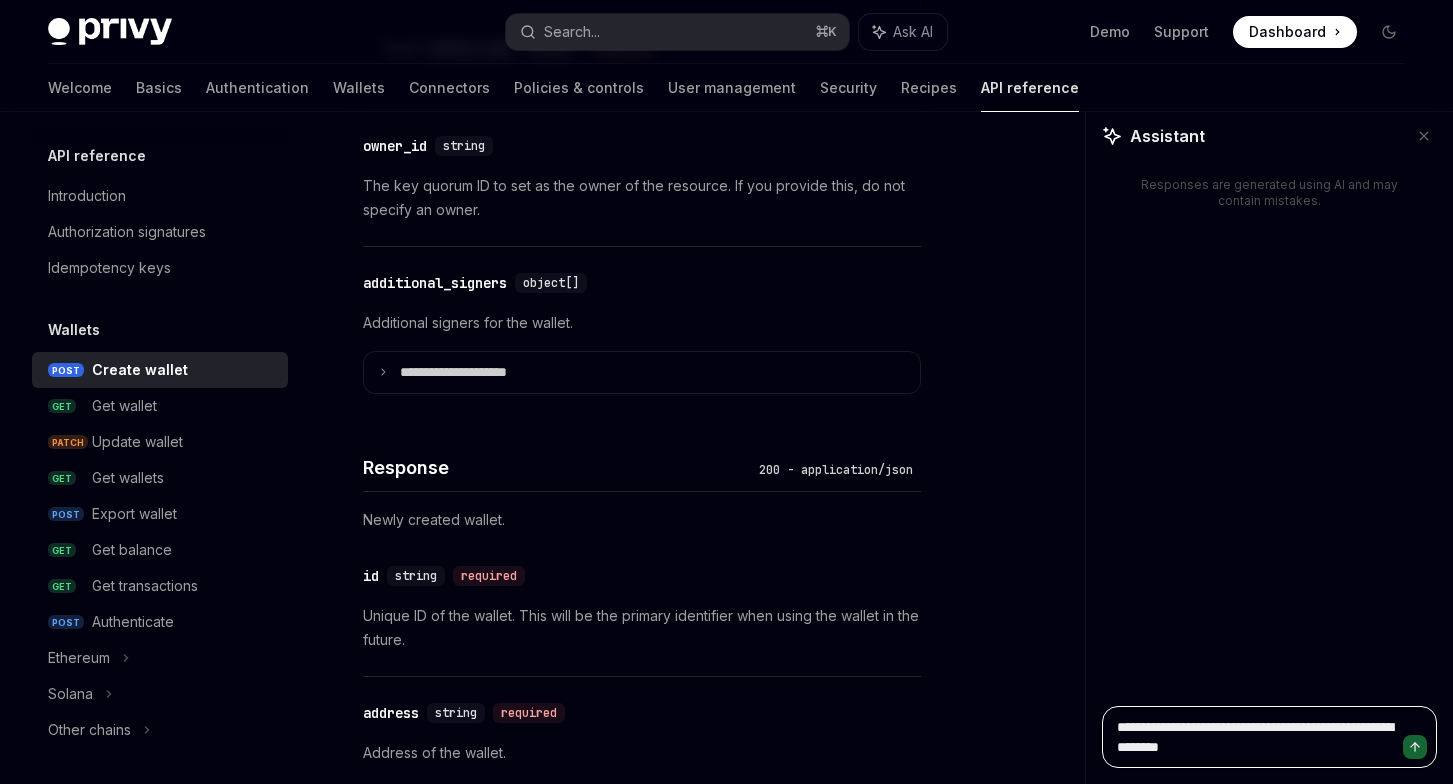 type on "**********" 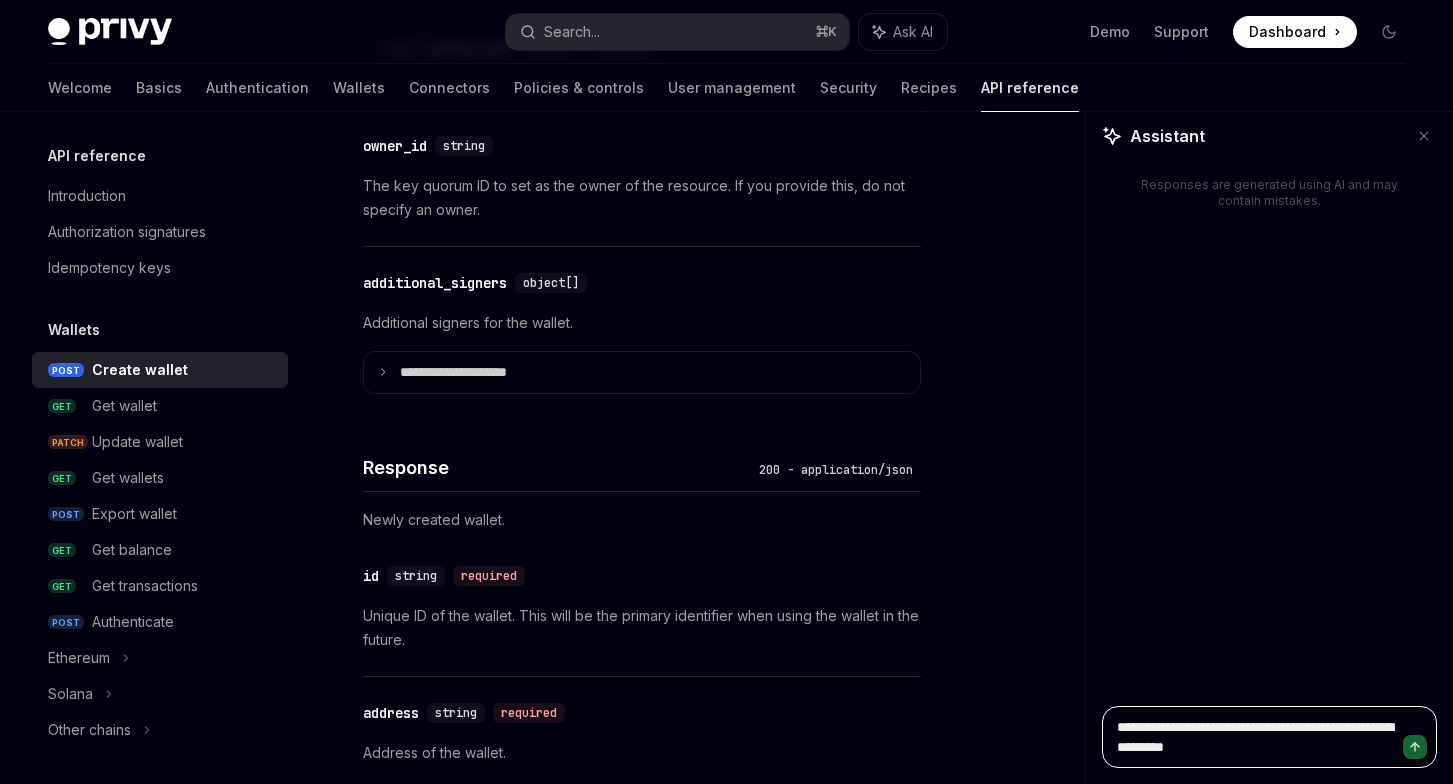 type on "*" 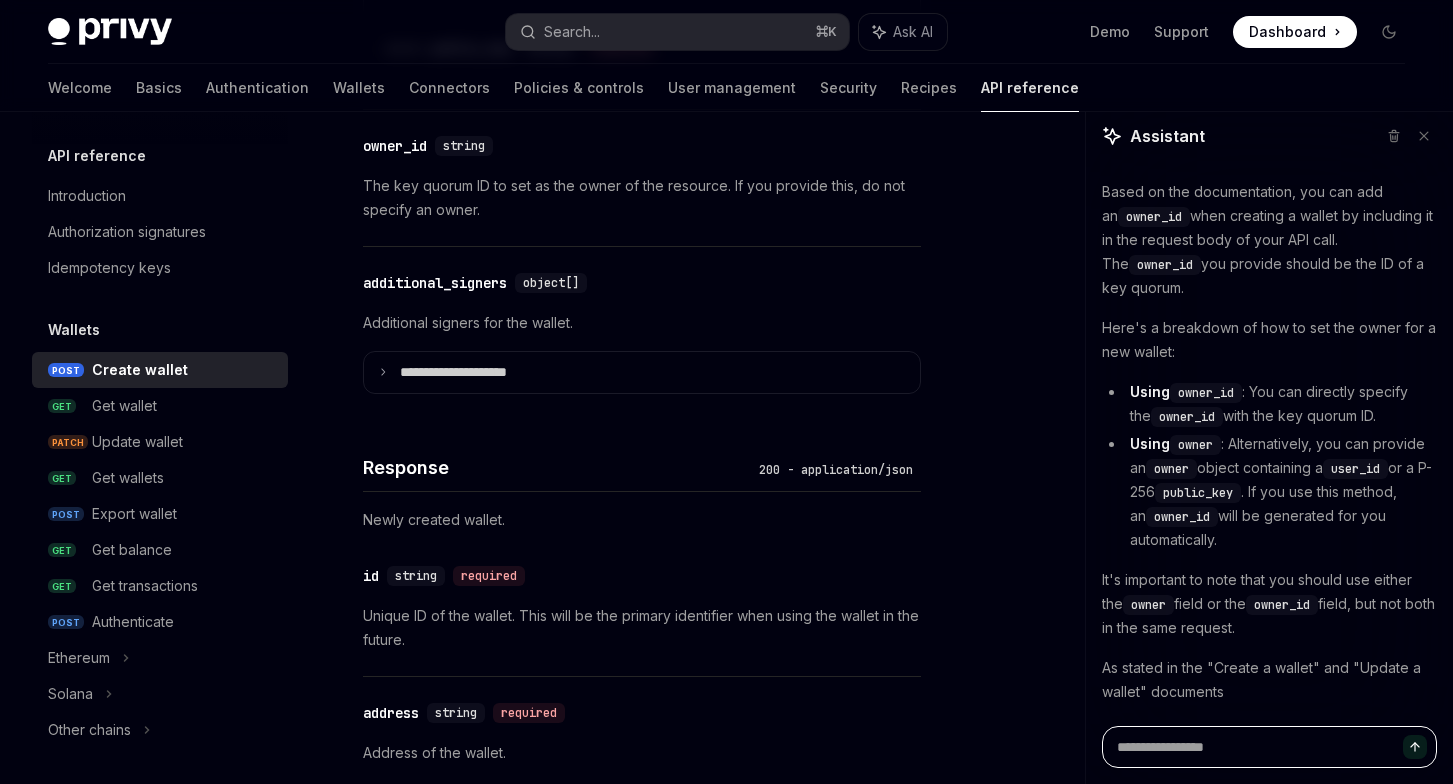 type on "*" 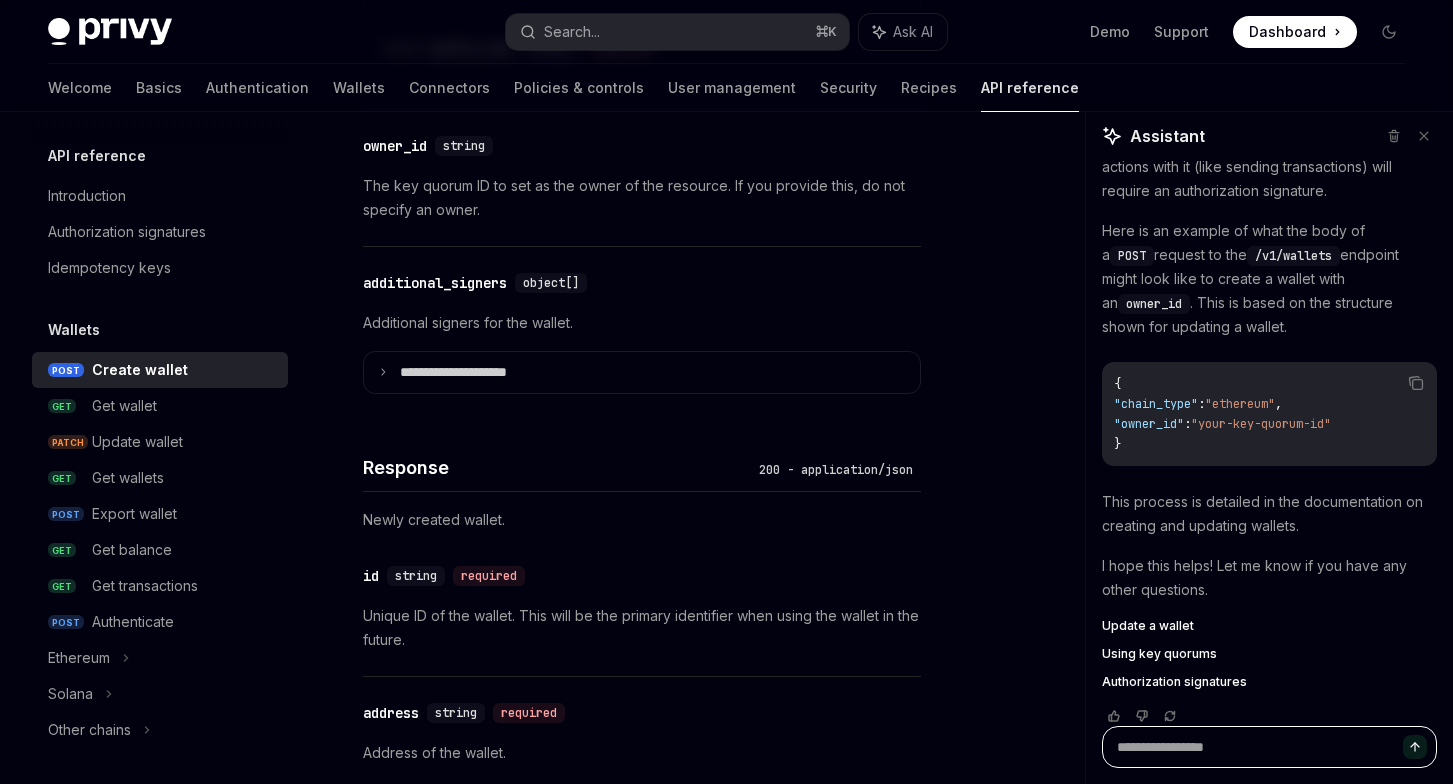 scroll, scrollTop: 745, scrollLeft: 0, axis: vertical 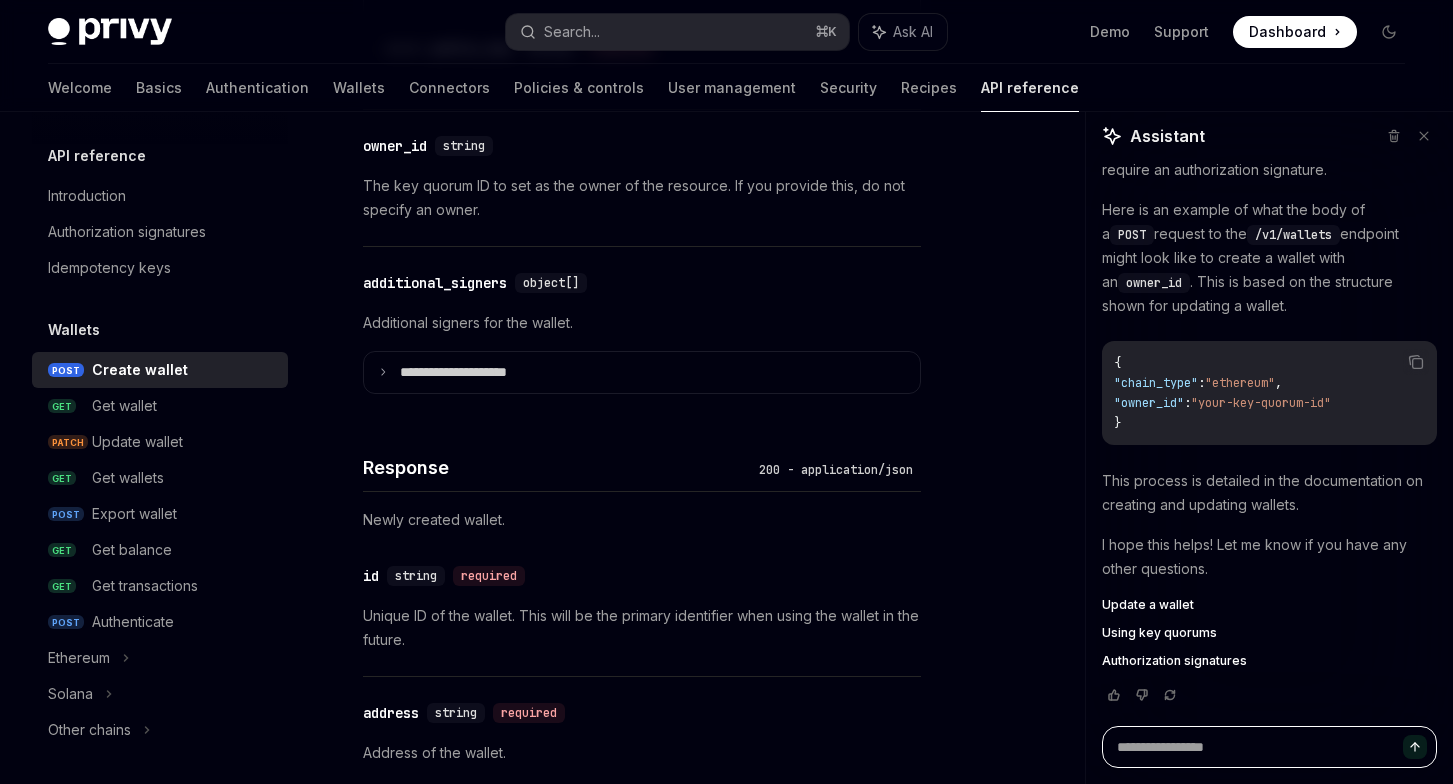 click at bounding box center (1269, 747) 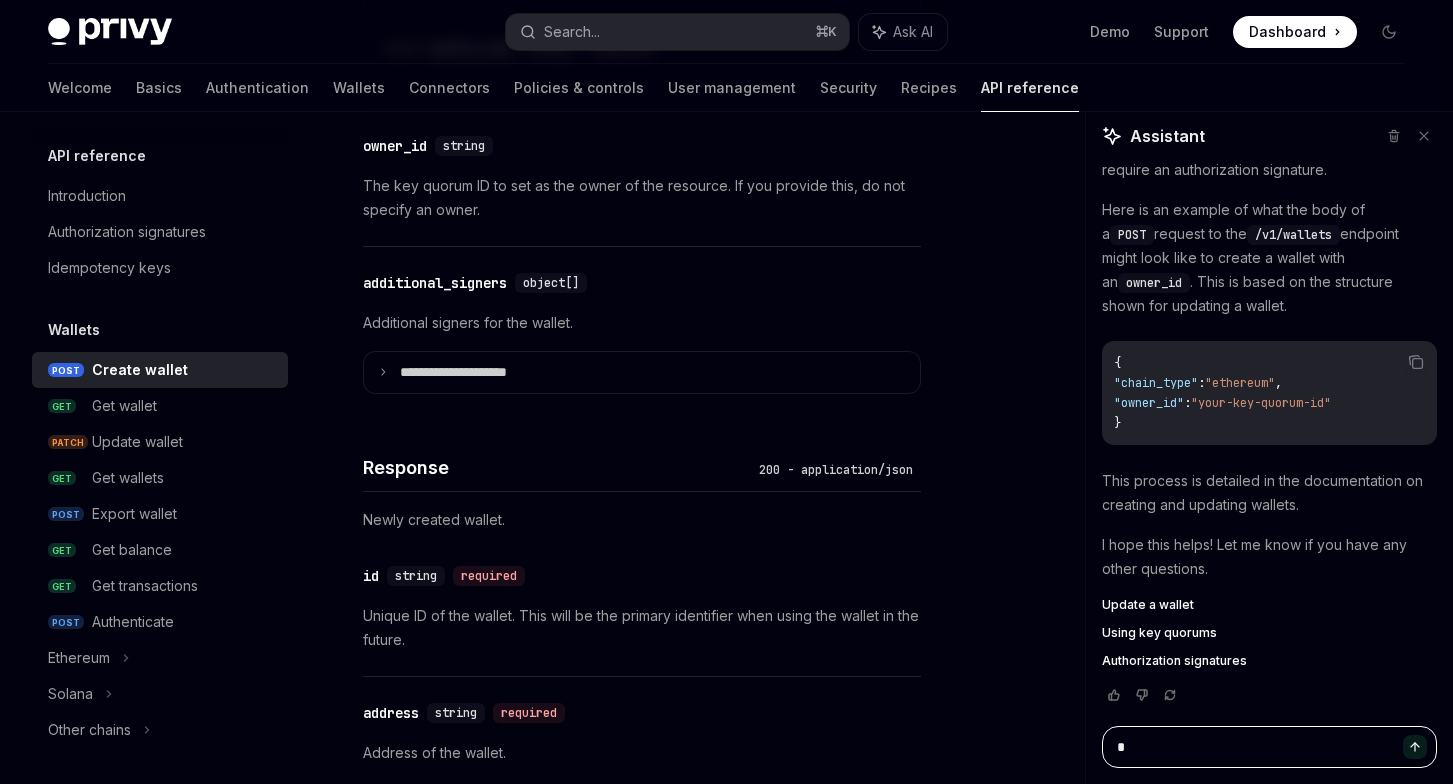 type on "**" 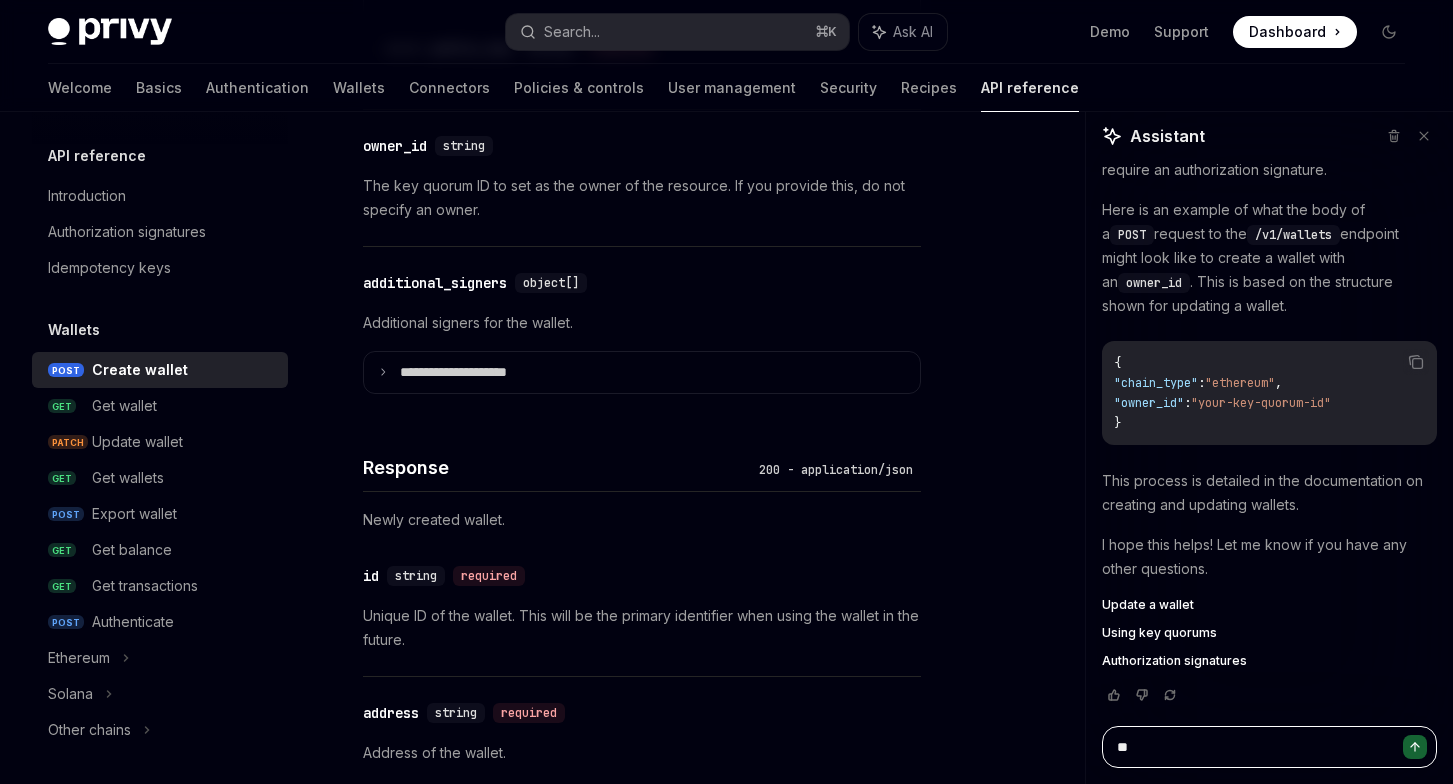type on "***" 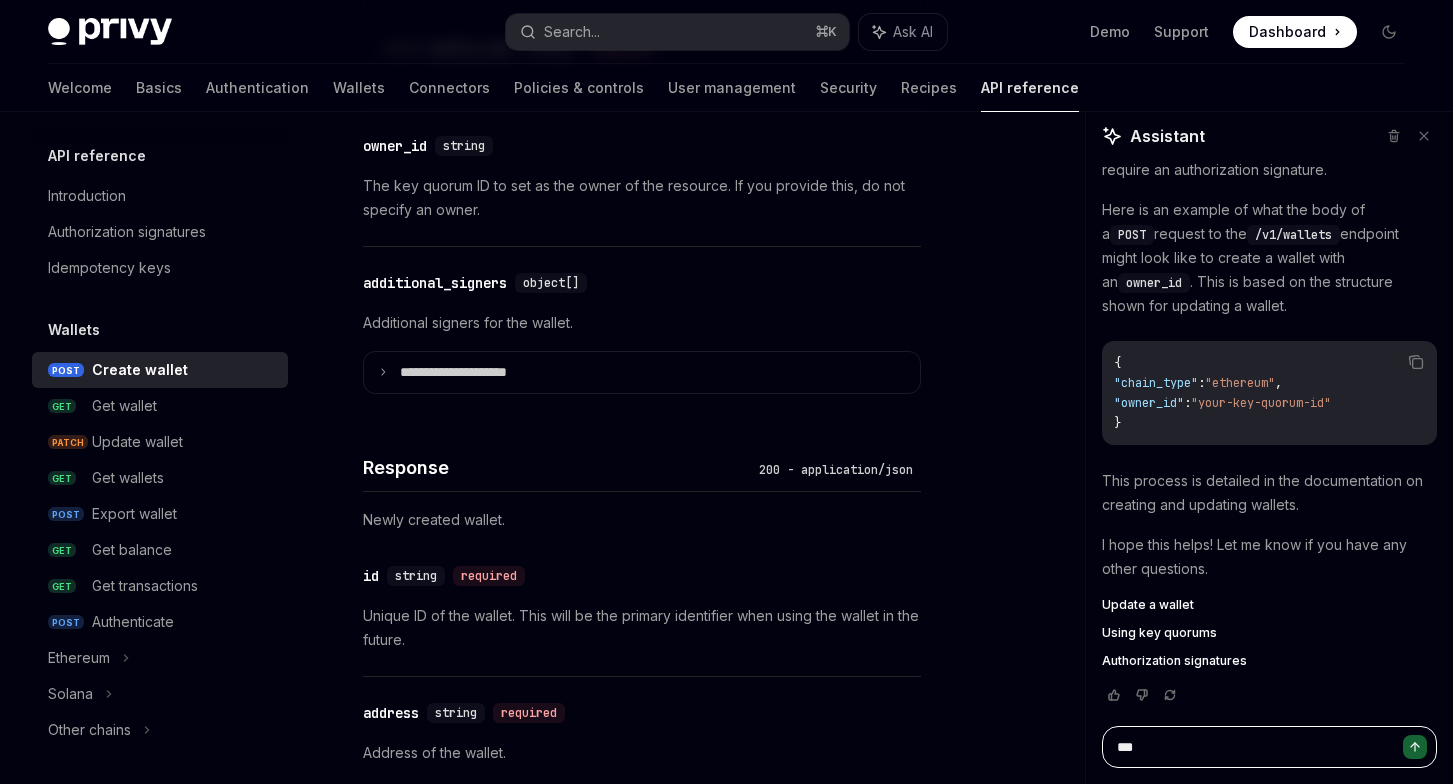 type on "****" 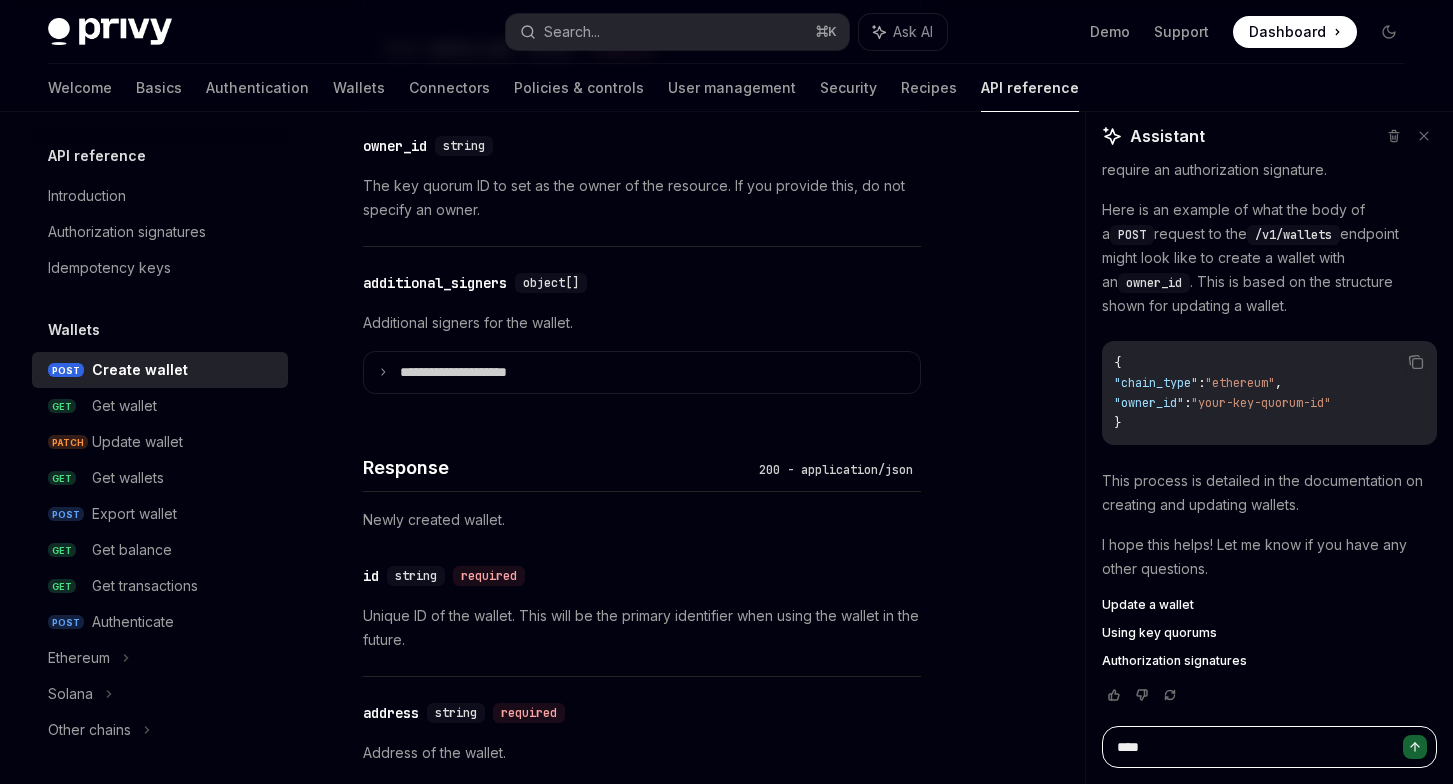 type on "****" 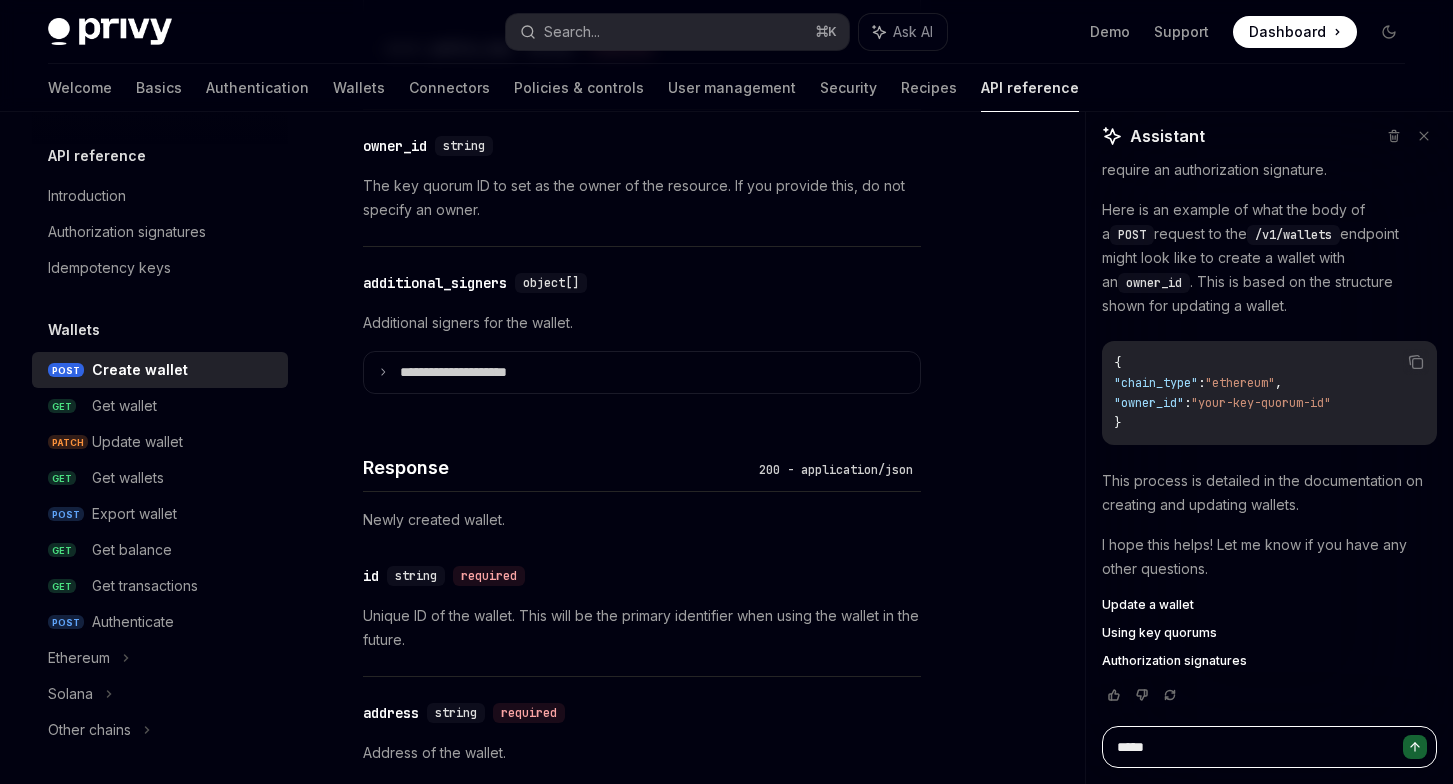 type on "******" 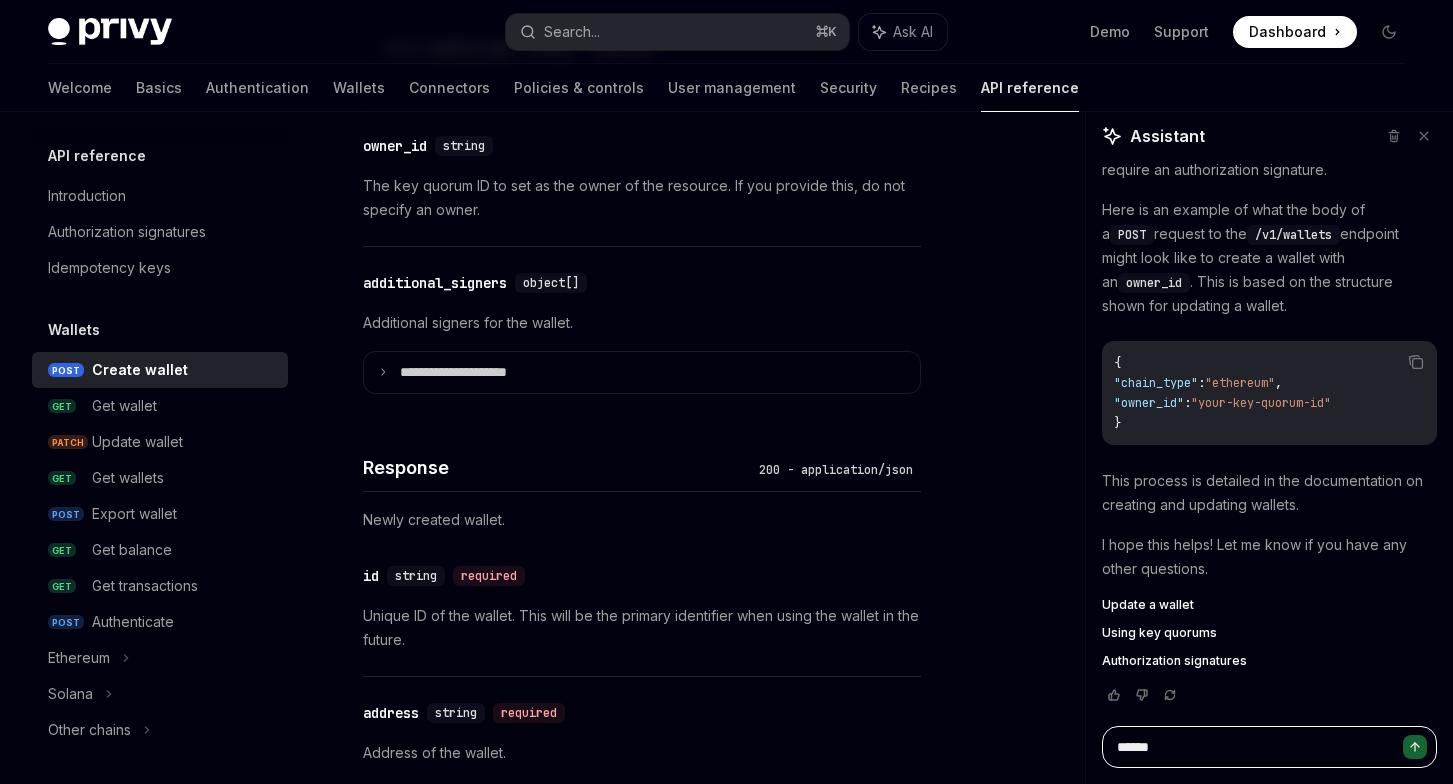 type on "*******" 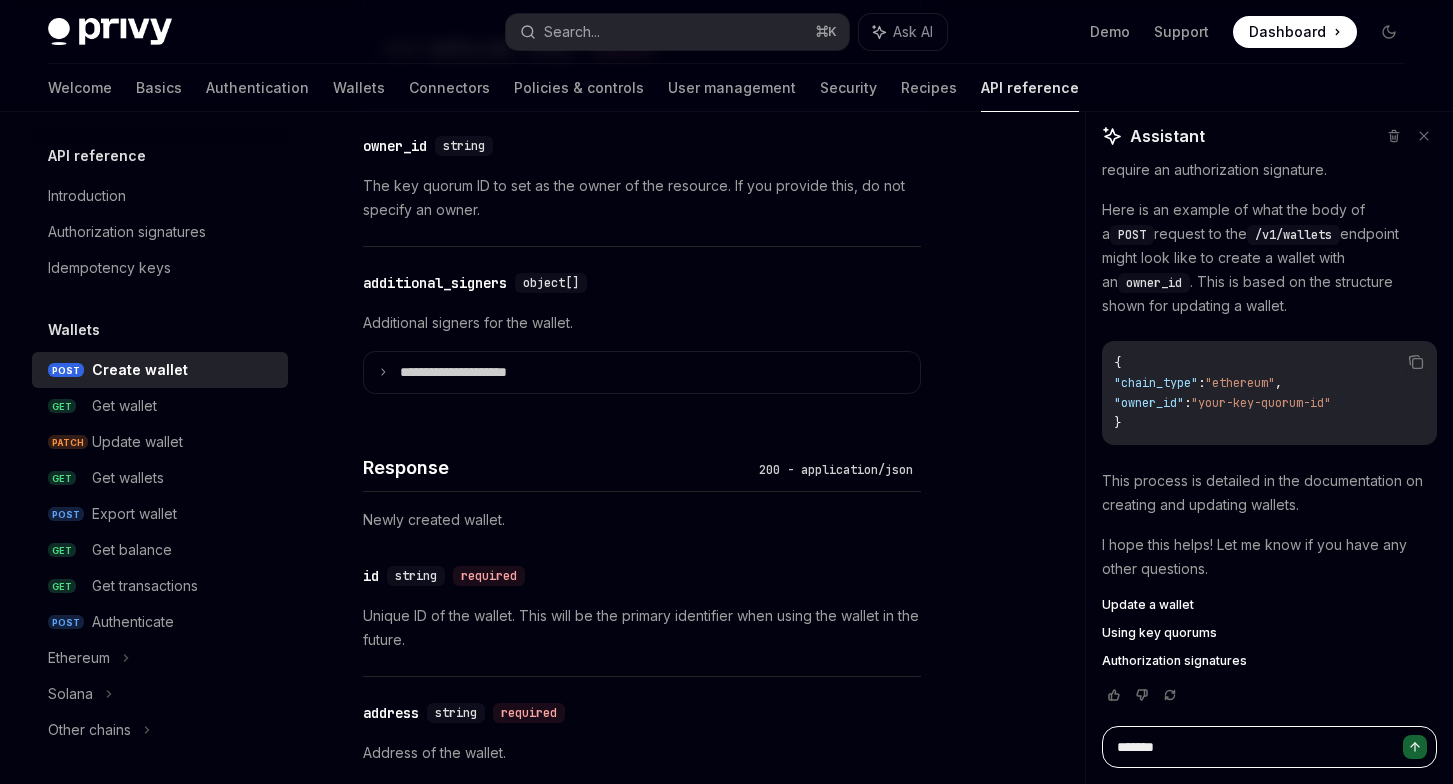 type on "*******" 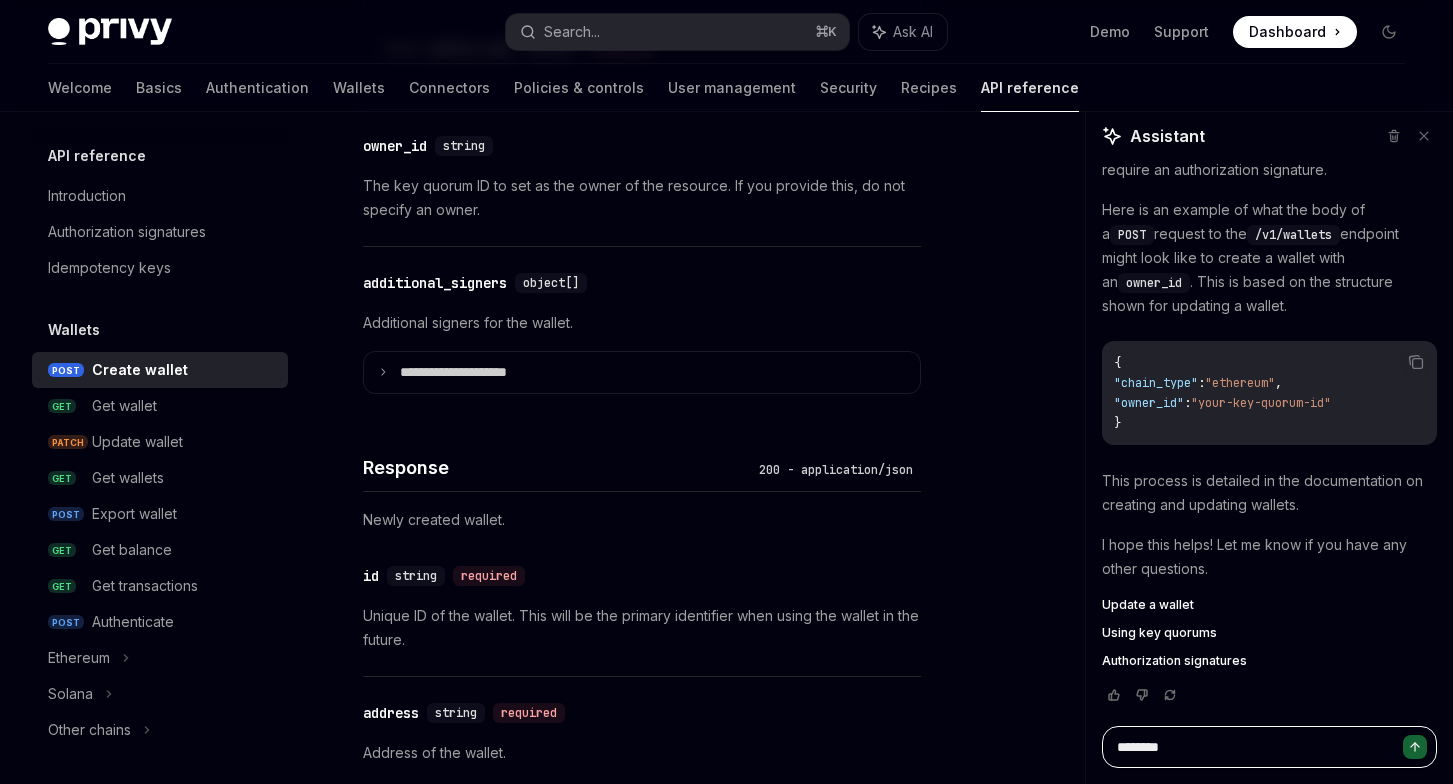 type on "*********" 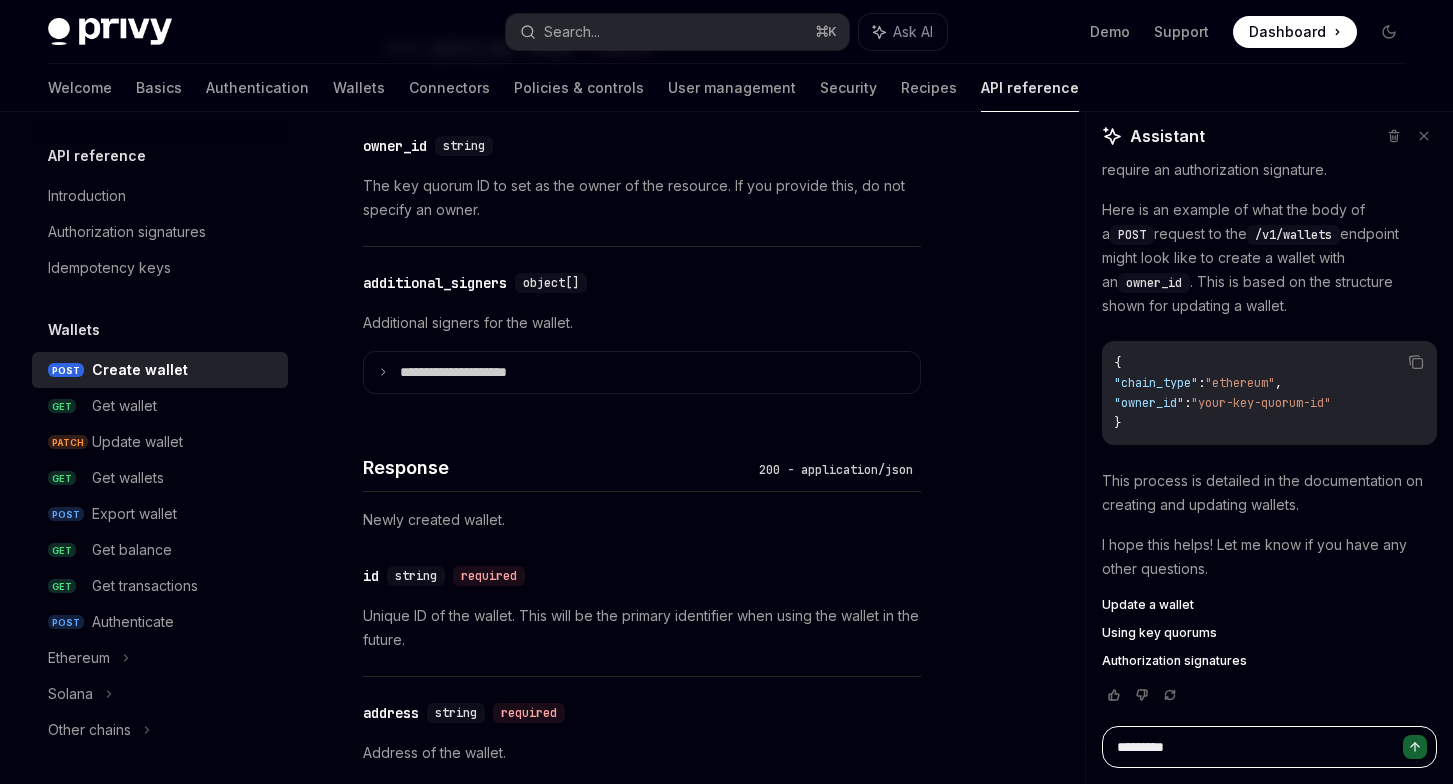 type on "**********" 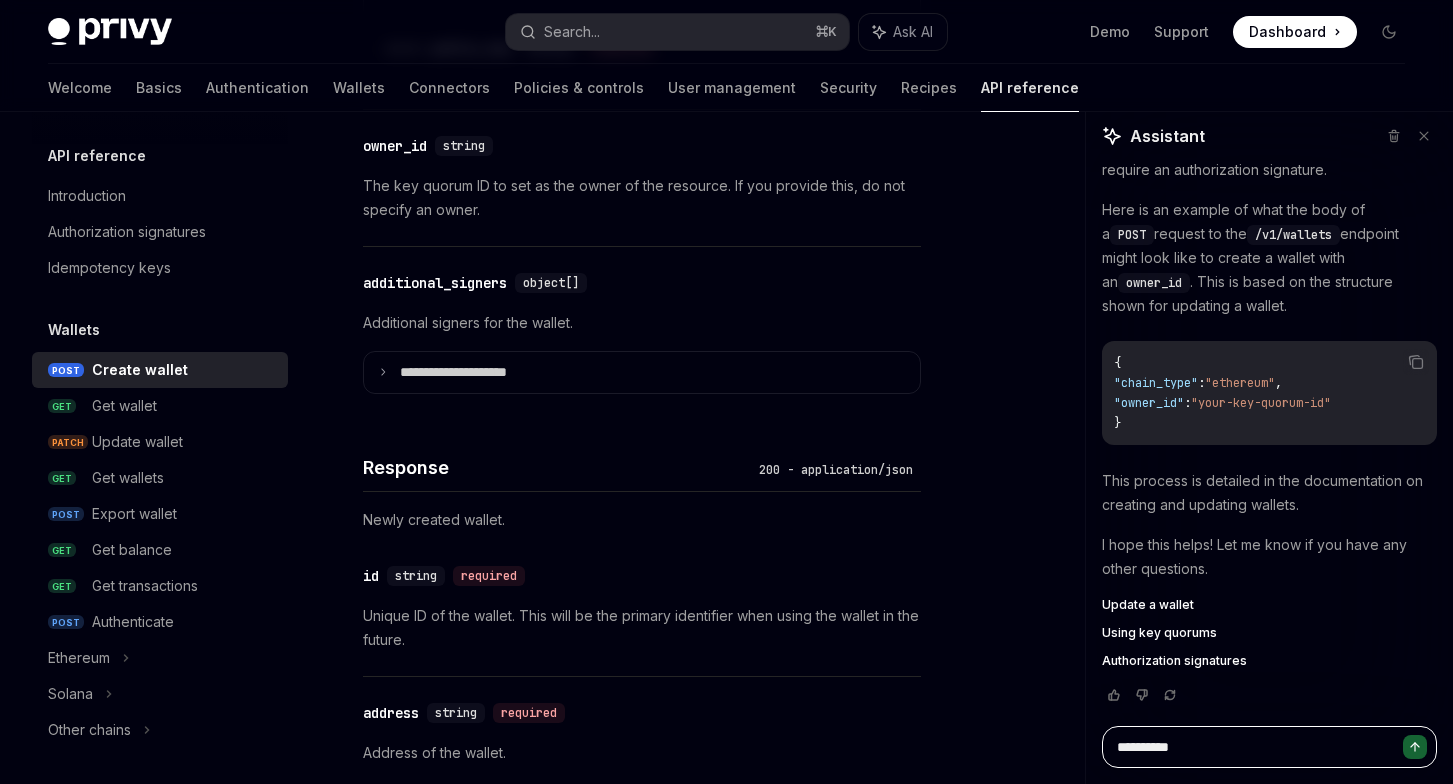 type on "**********" 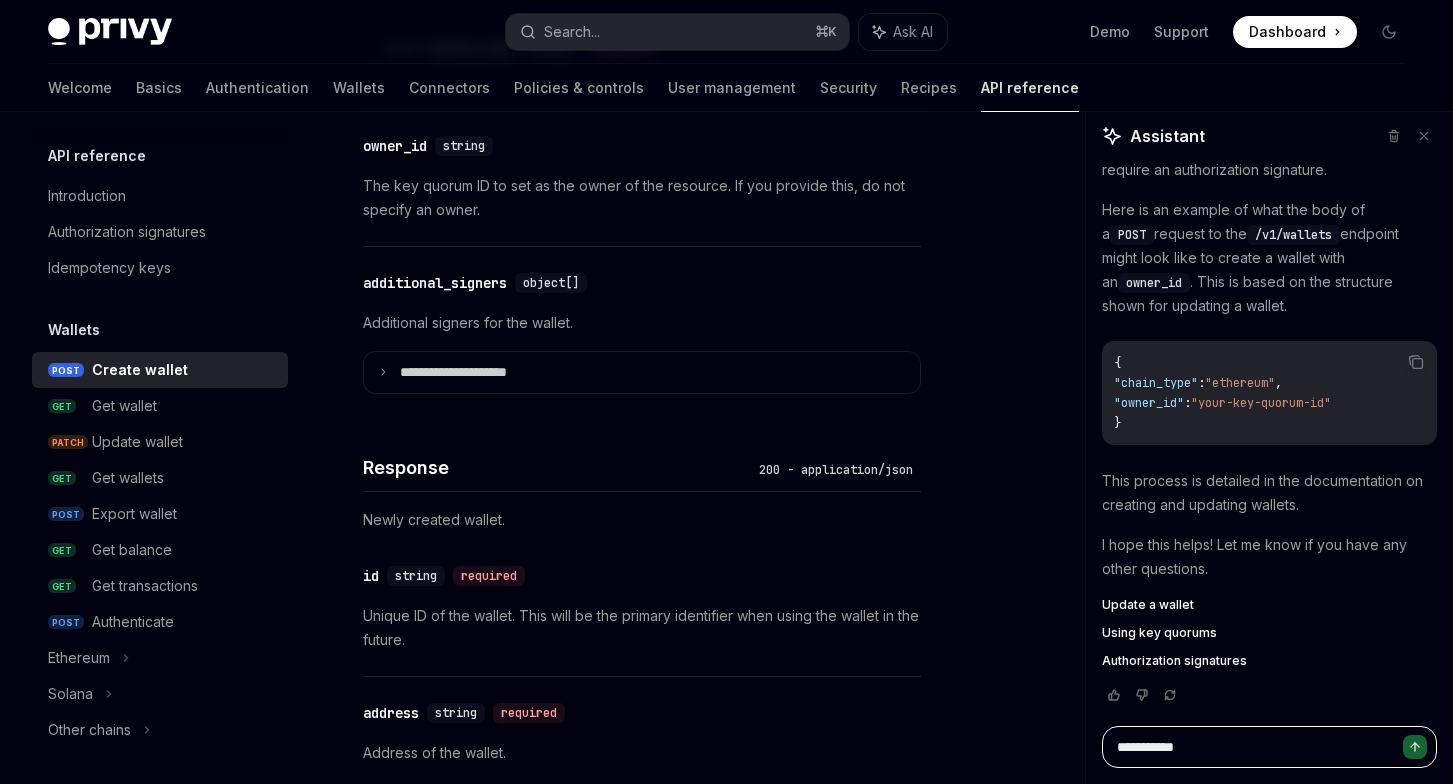 type on "**********" 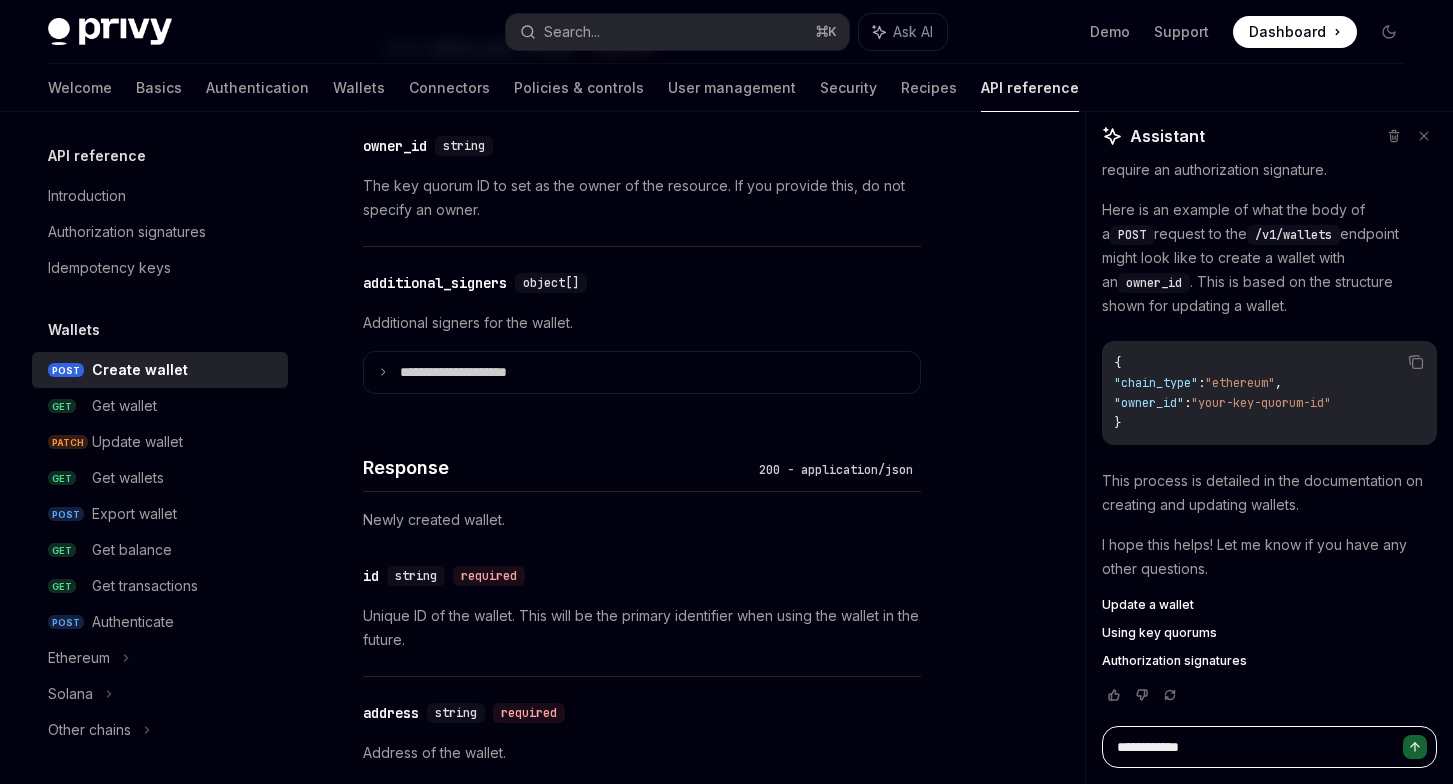 type on "**********" 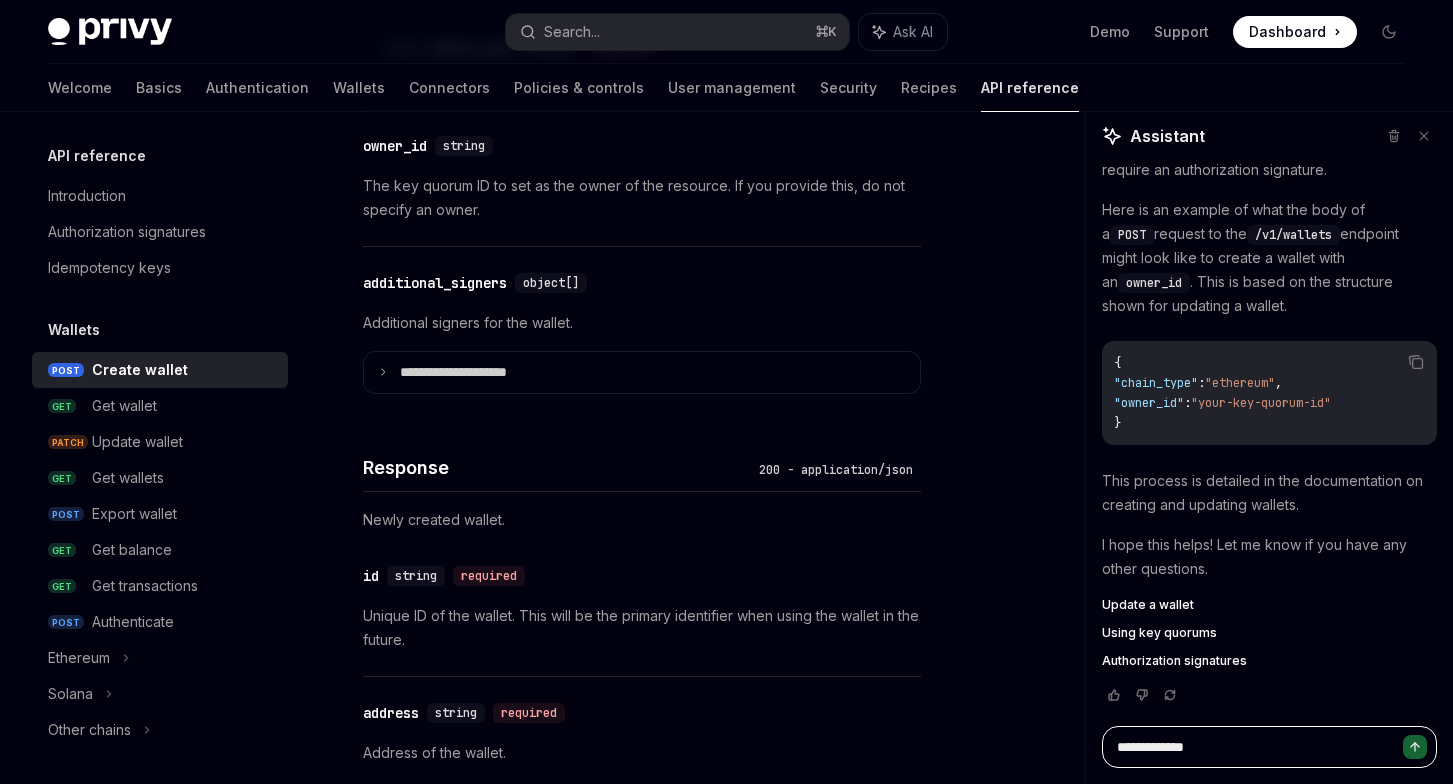 type on "**********" 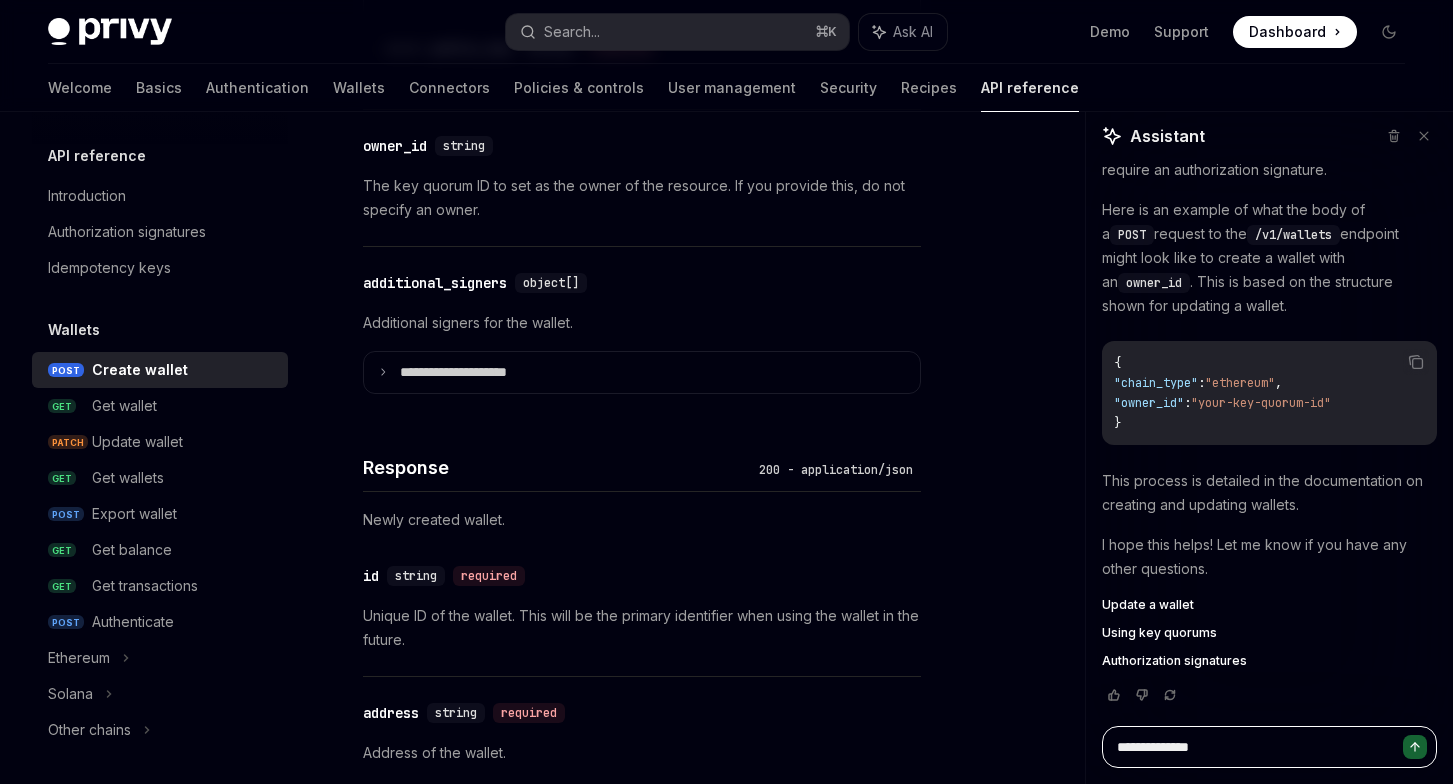 type on "**********" 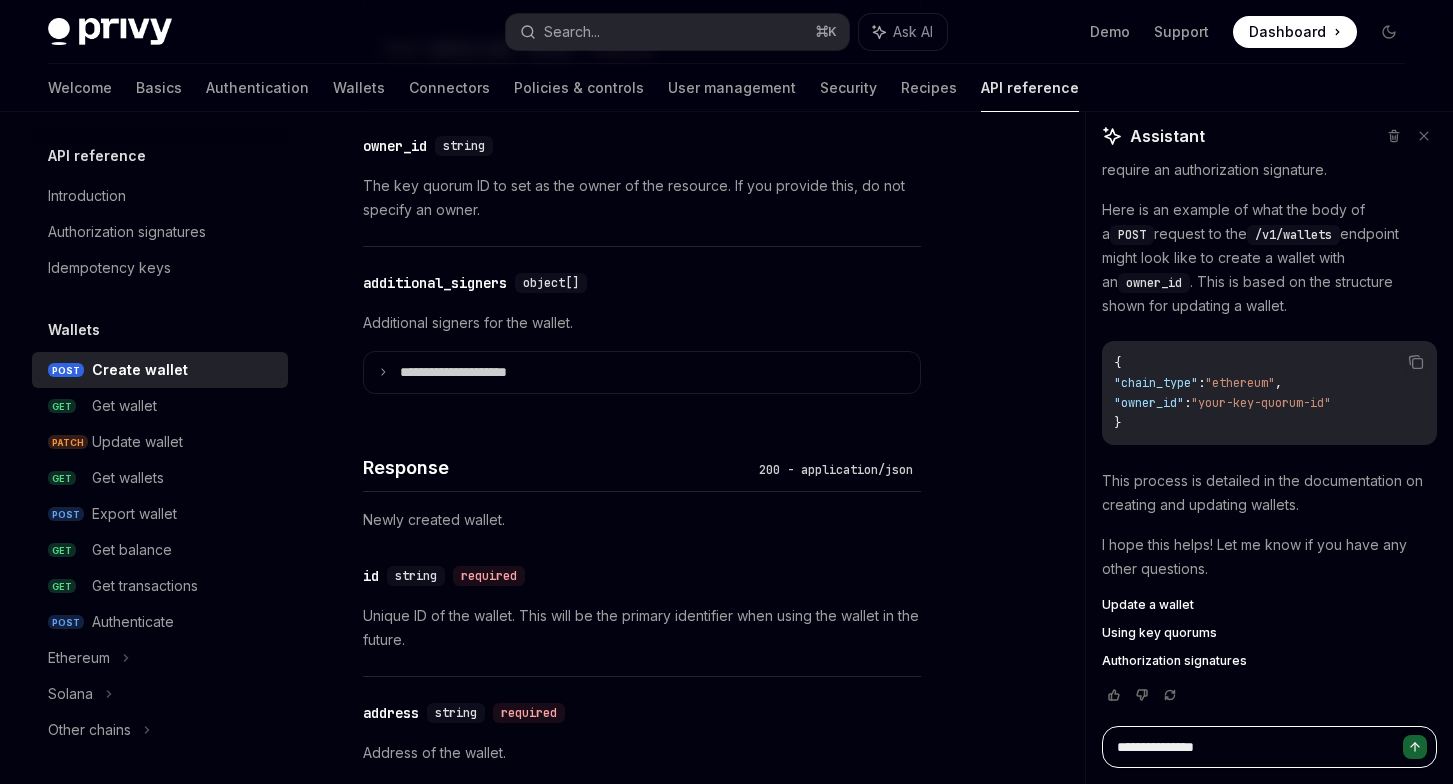 type on "**********" 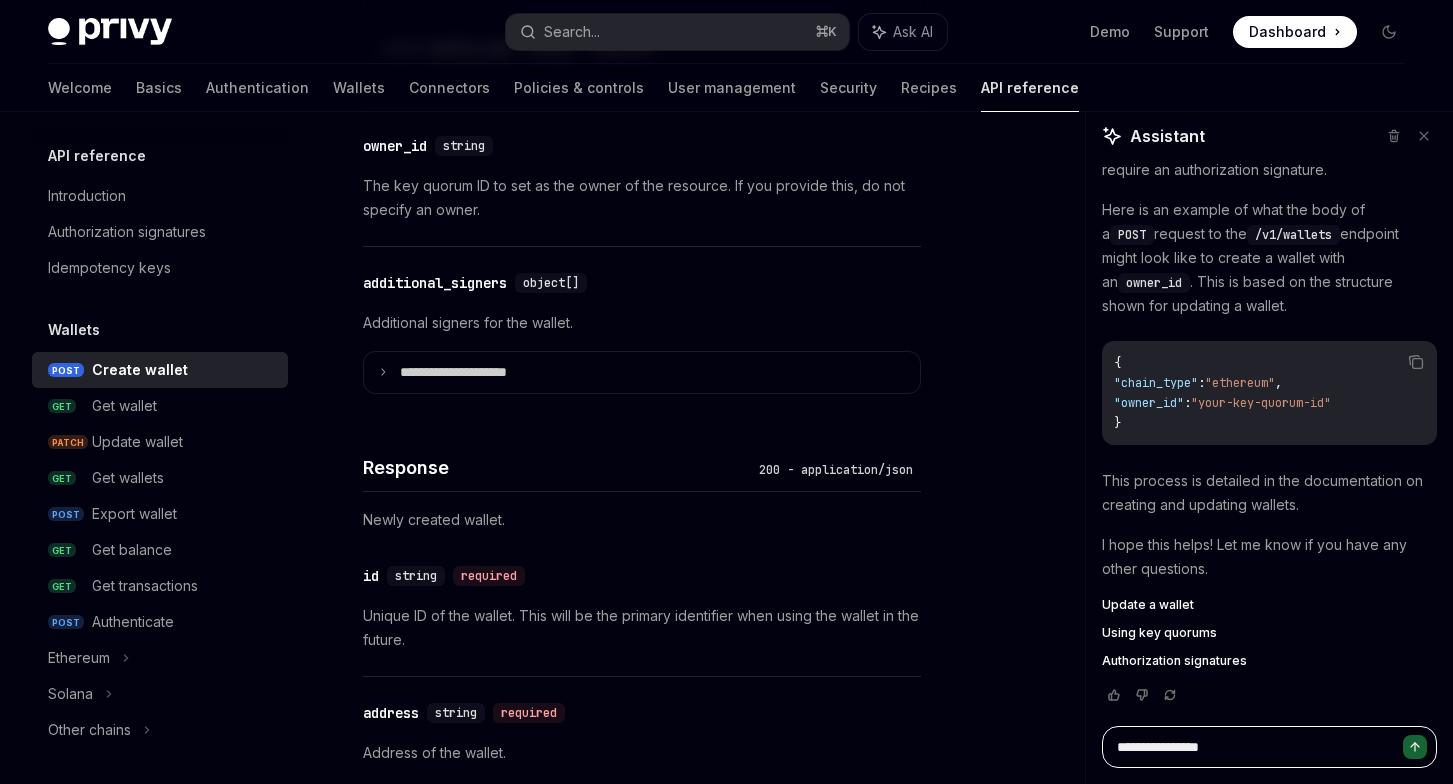 type on "**********" 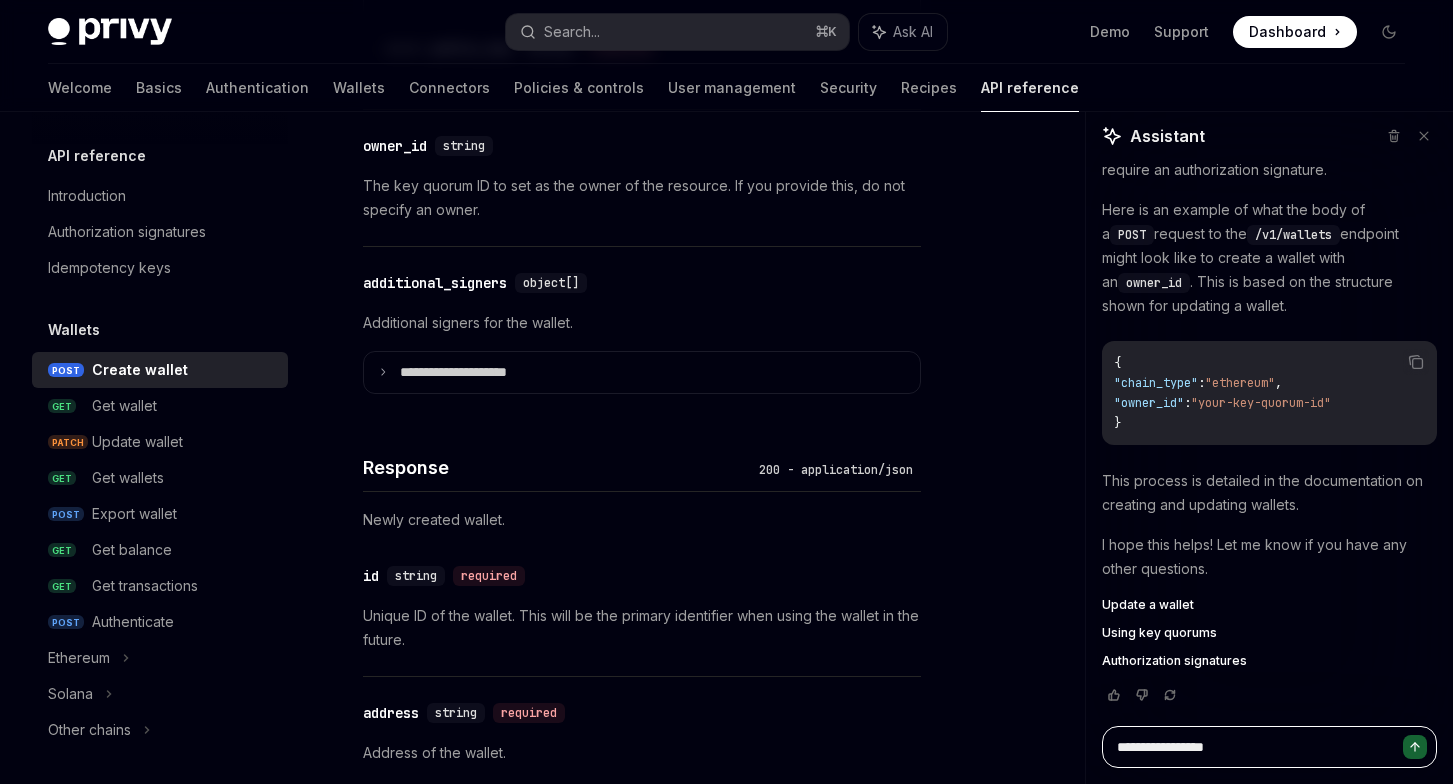 type on "**********" 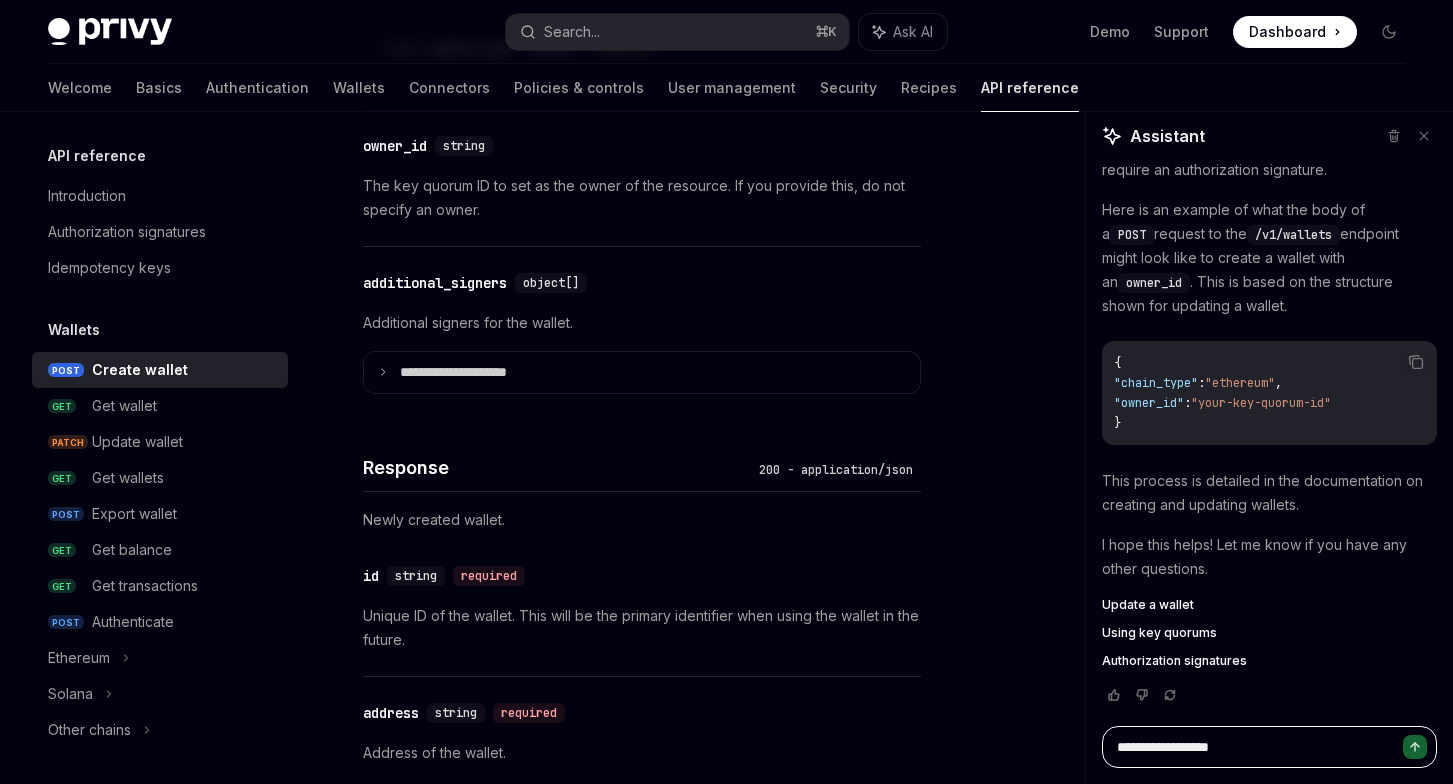 type on "**********" 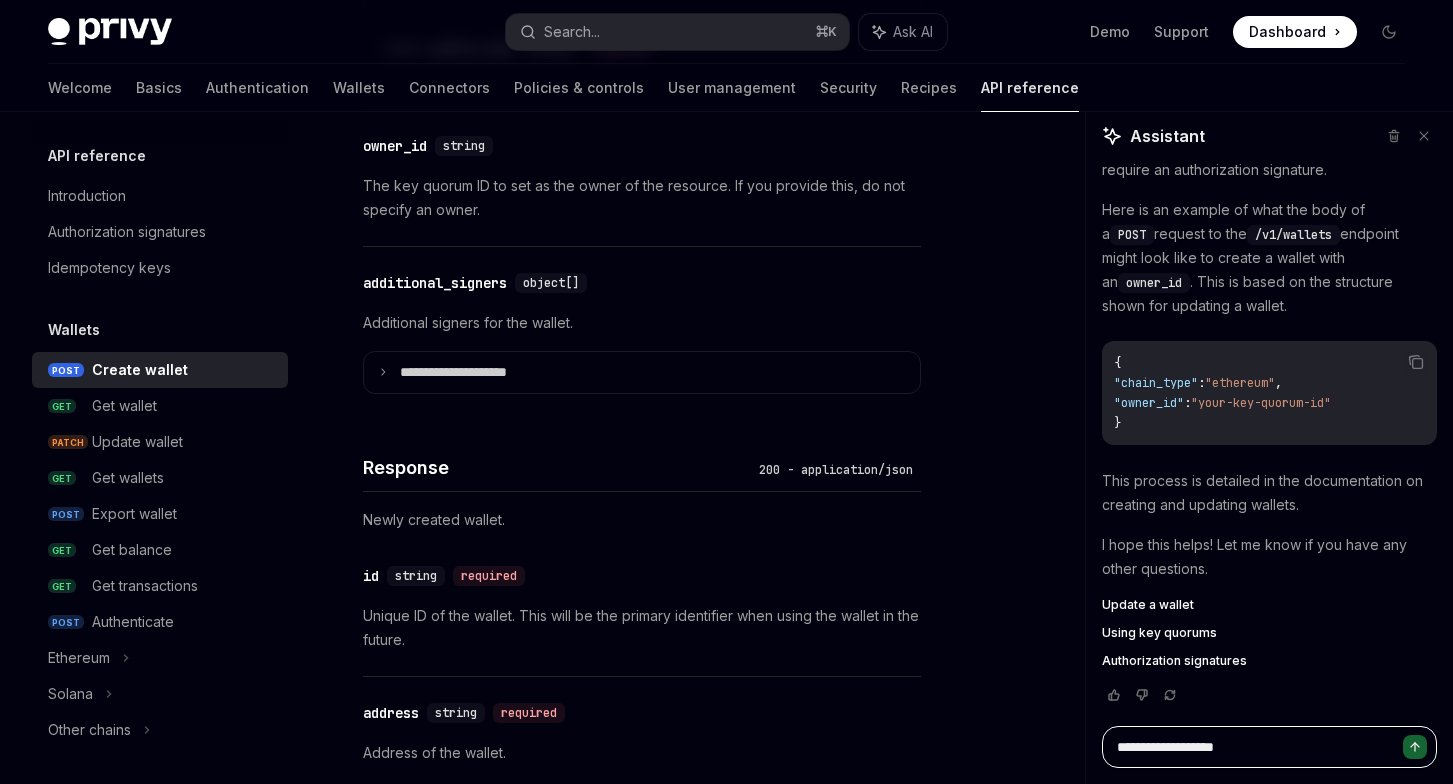 type on "**********" 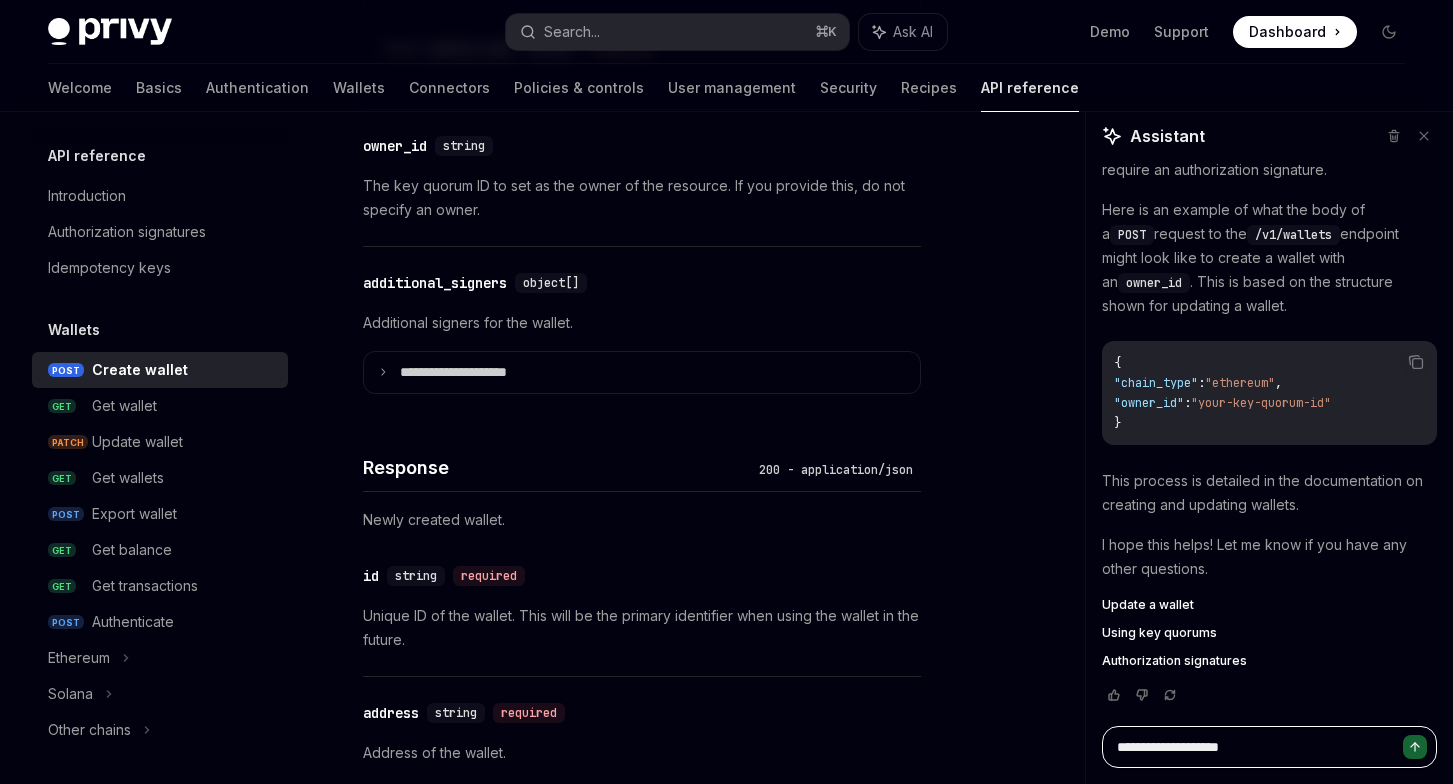 type on "**********" 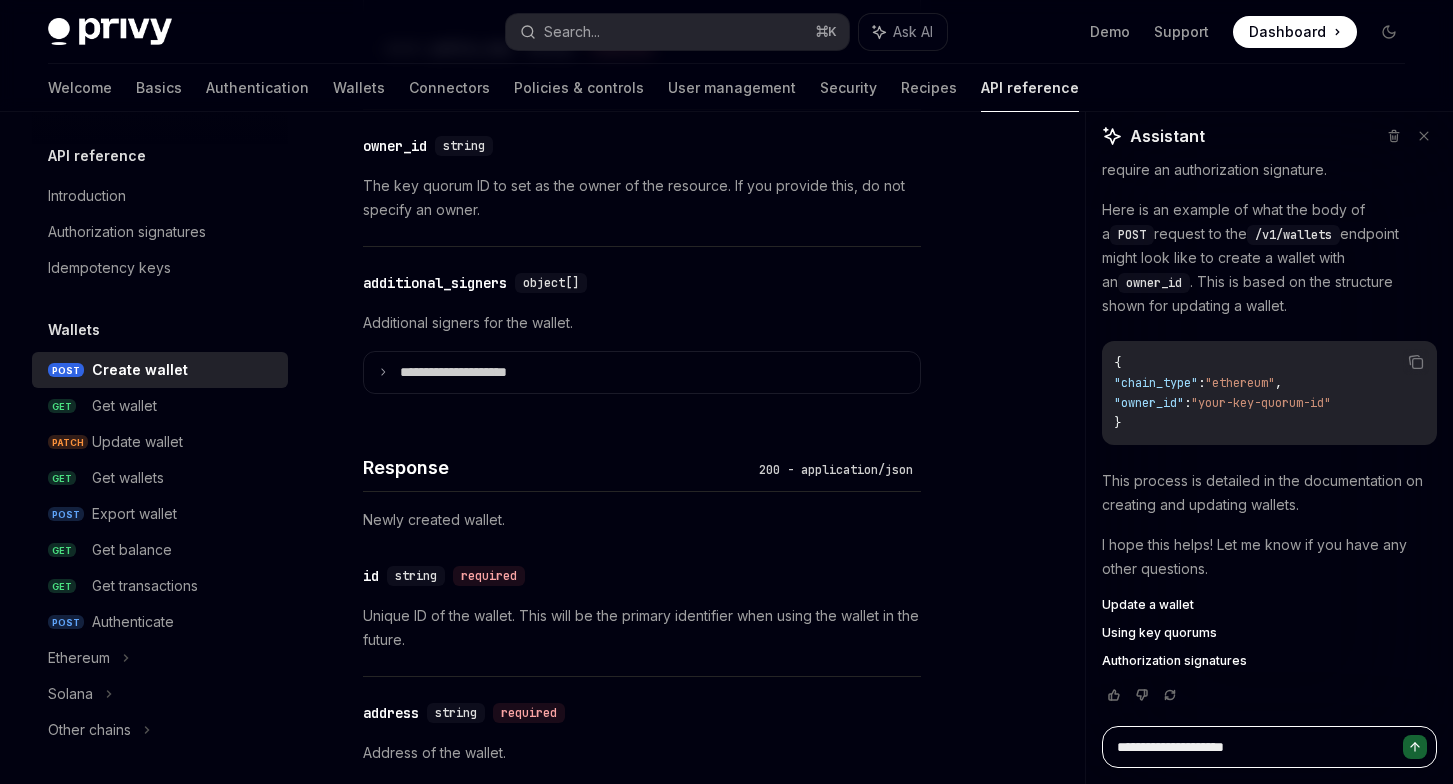 type on "**********" 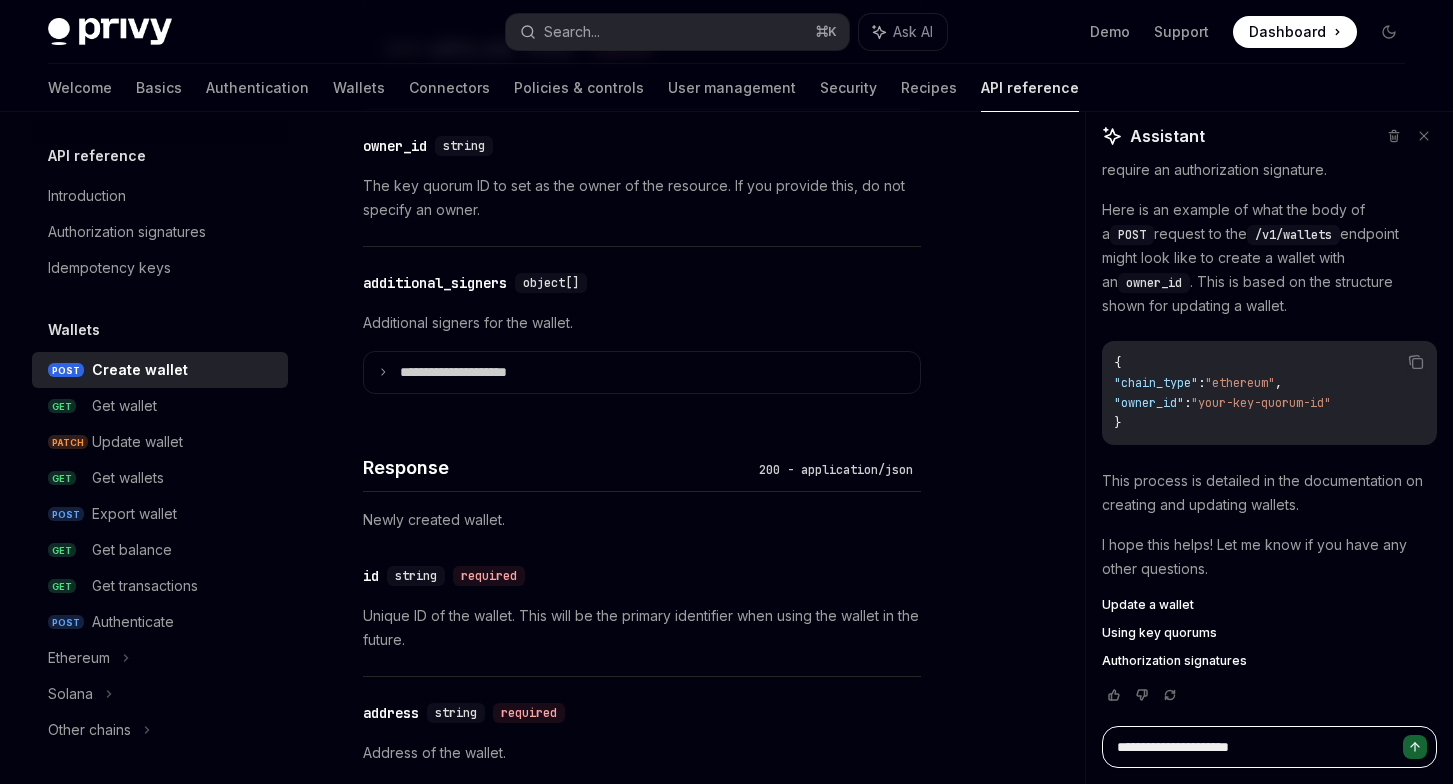 type on "**********" 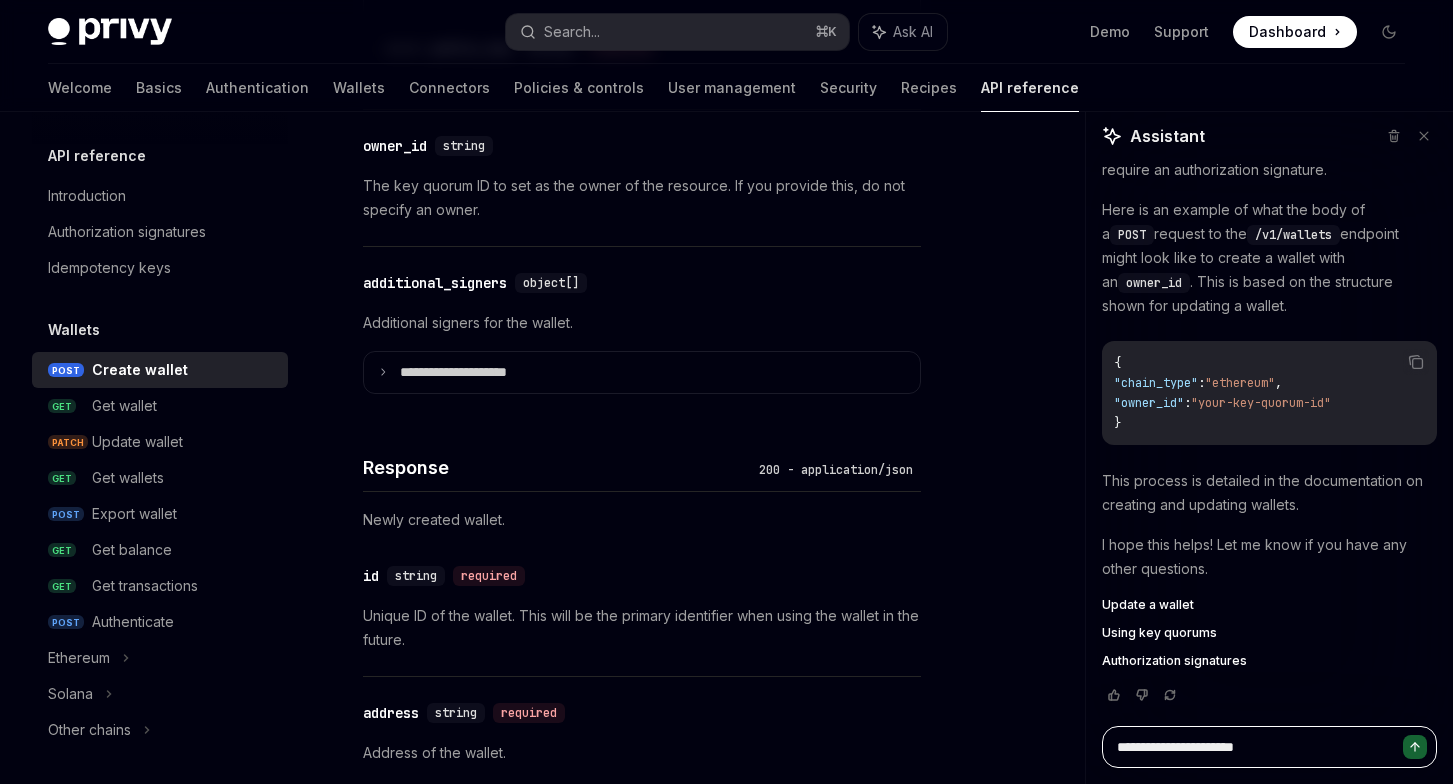 type on "**********" 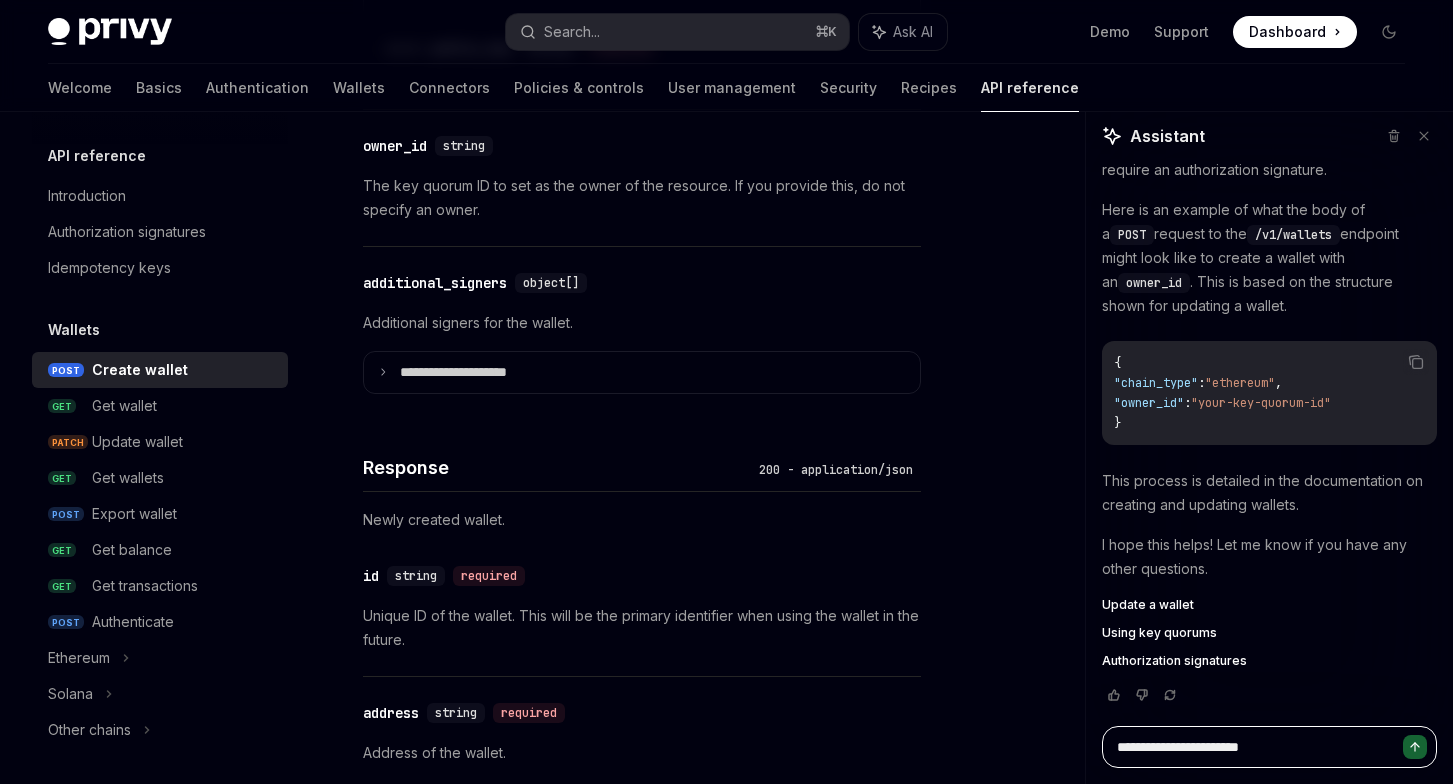 type on "**********" 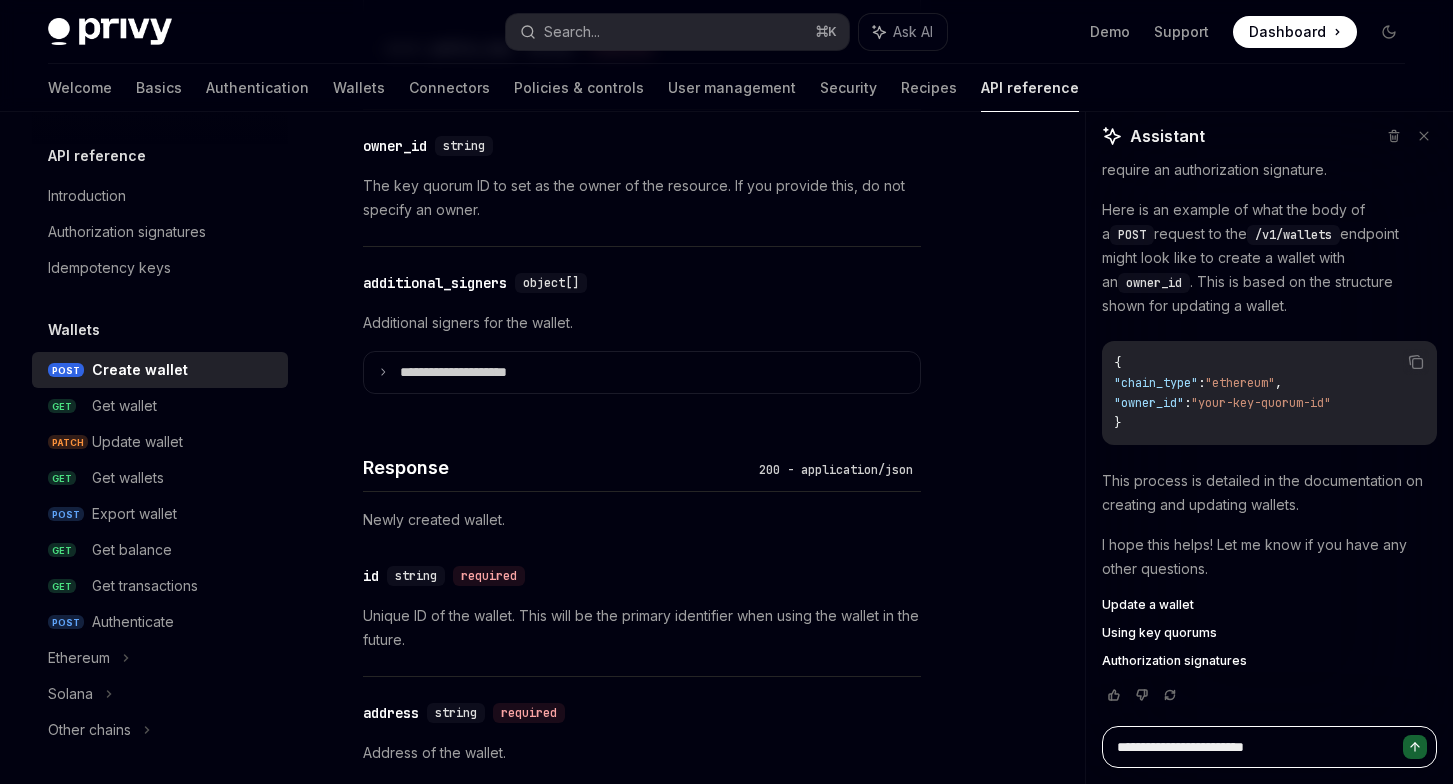 type on "**********" 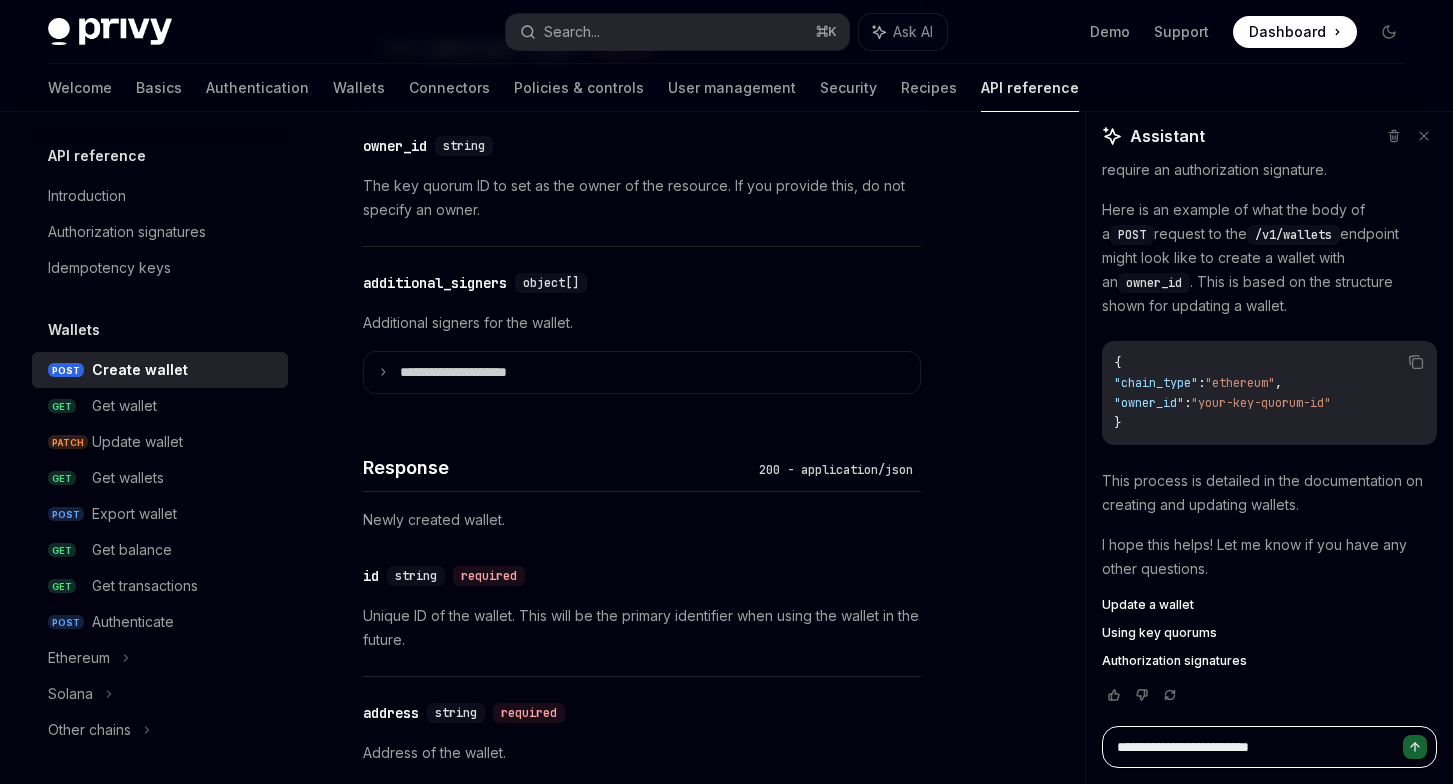 type on "**********" 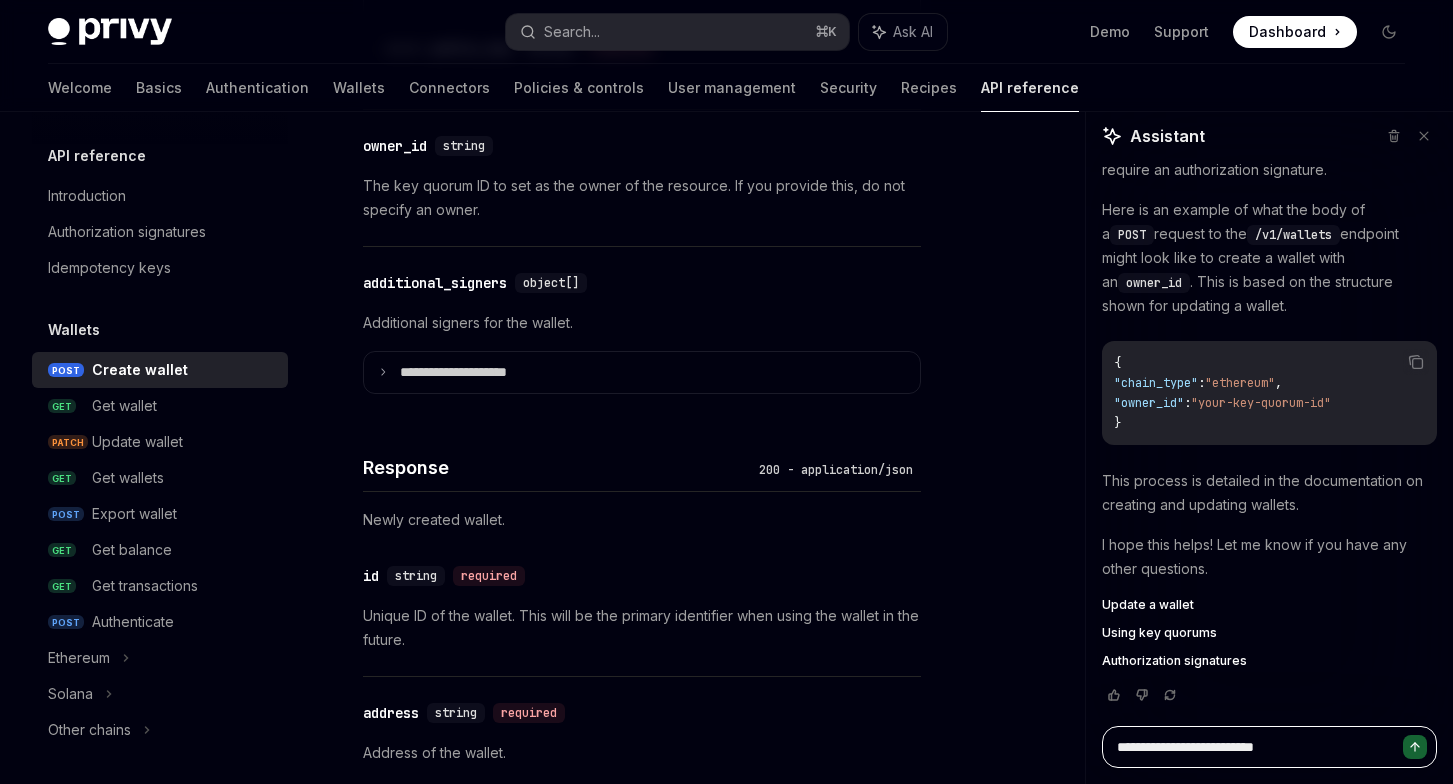 type on "**********" 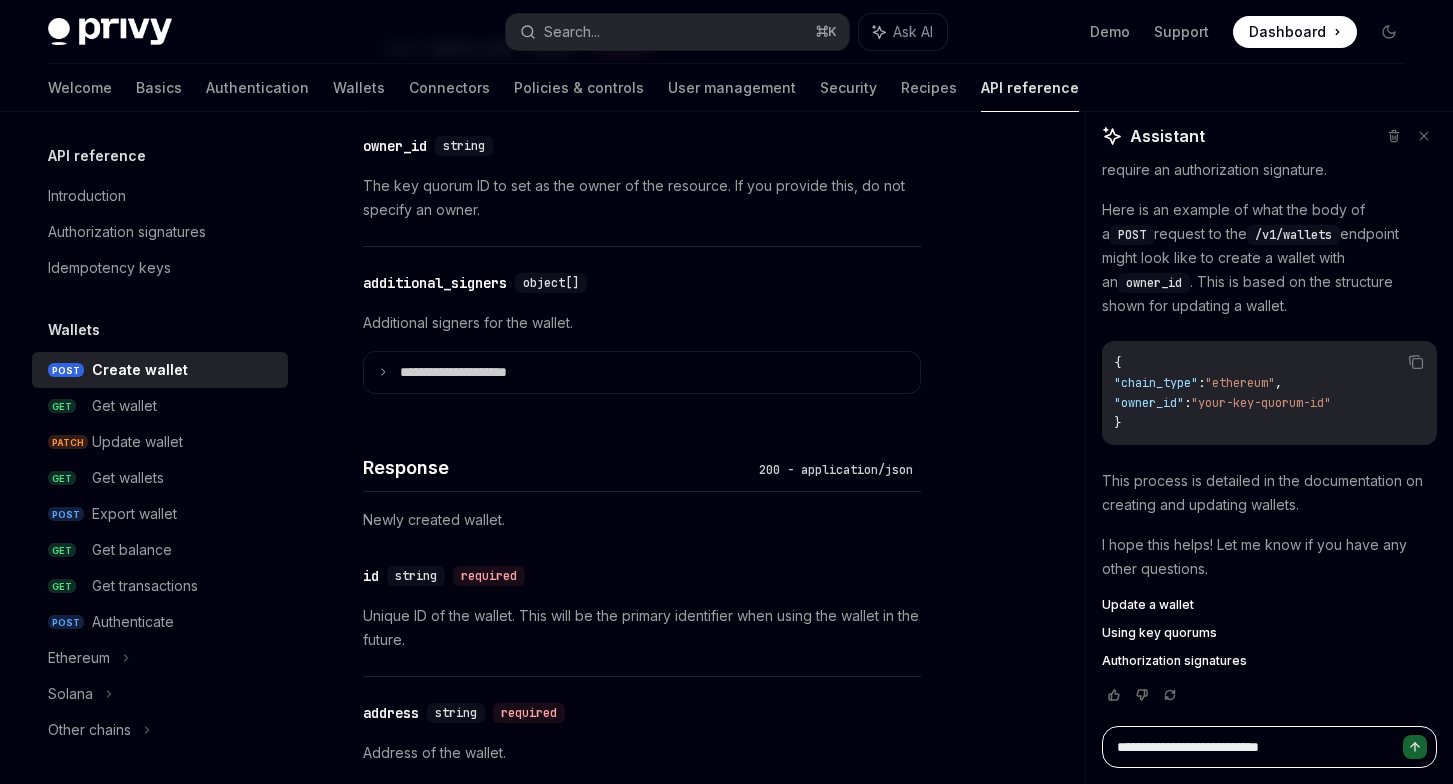 type on "**********" 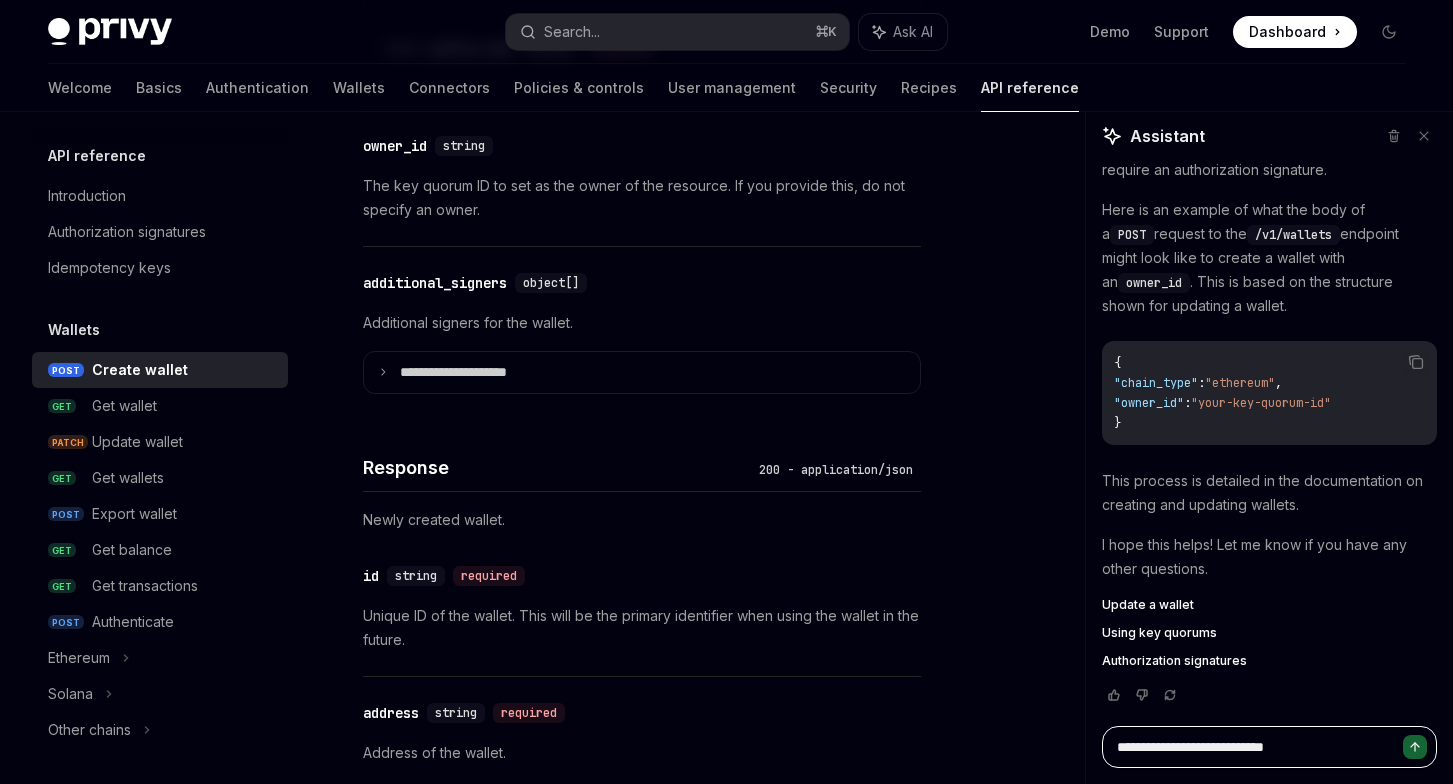 type on "**********" 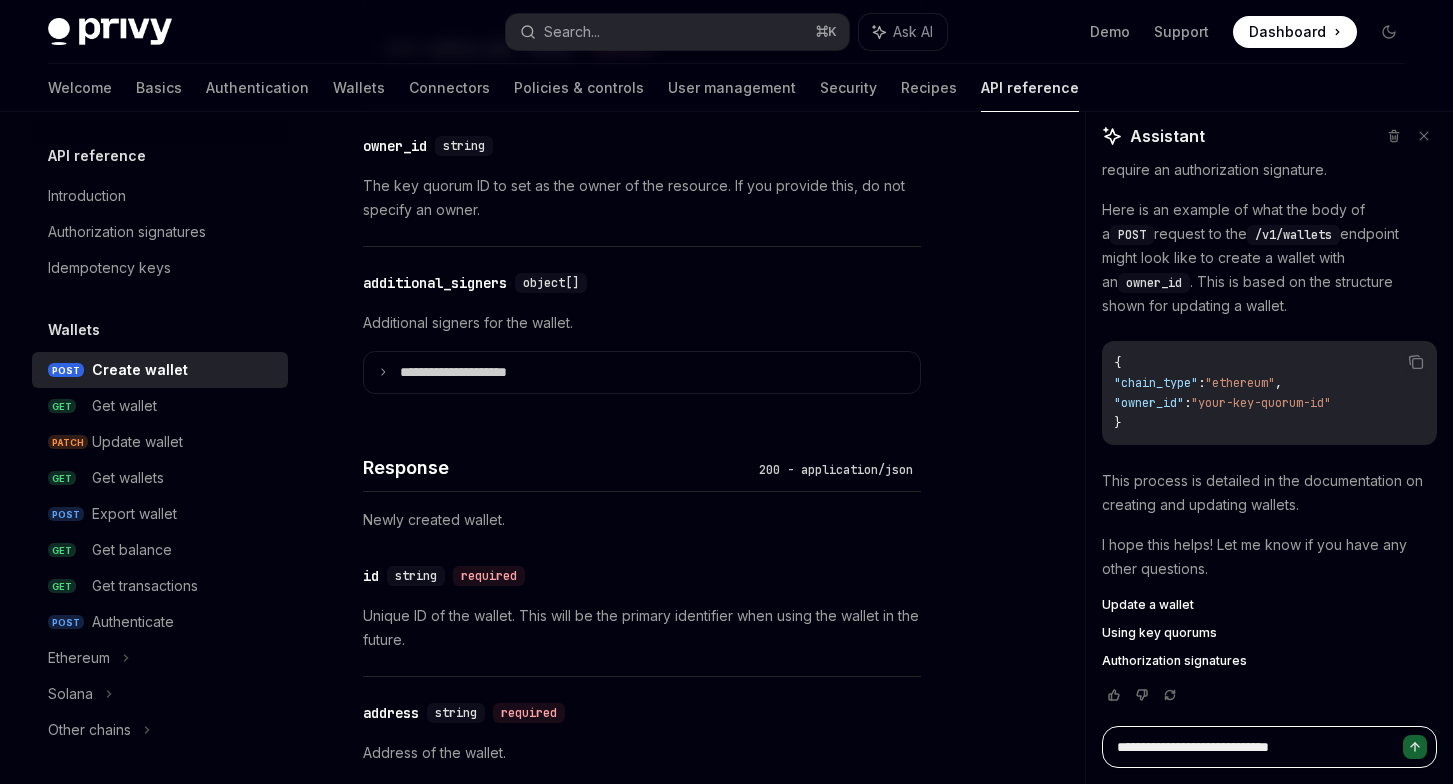 type on "**********" 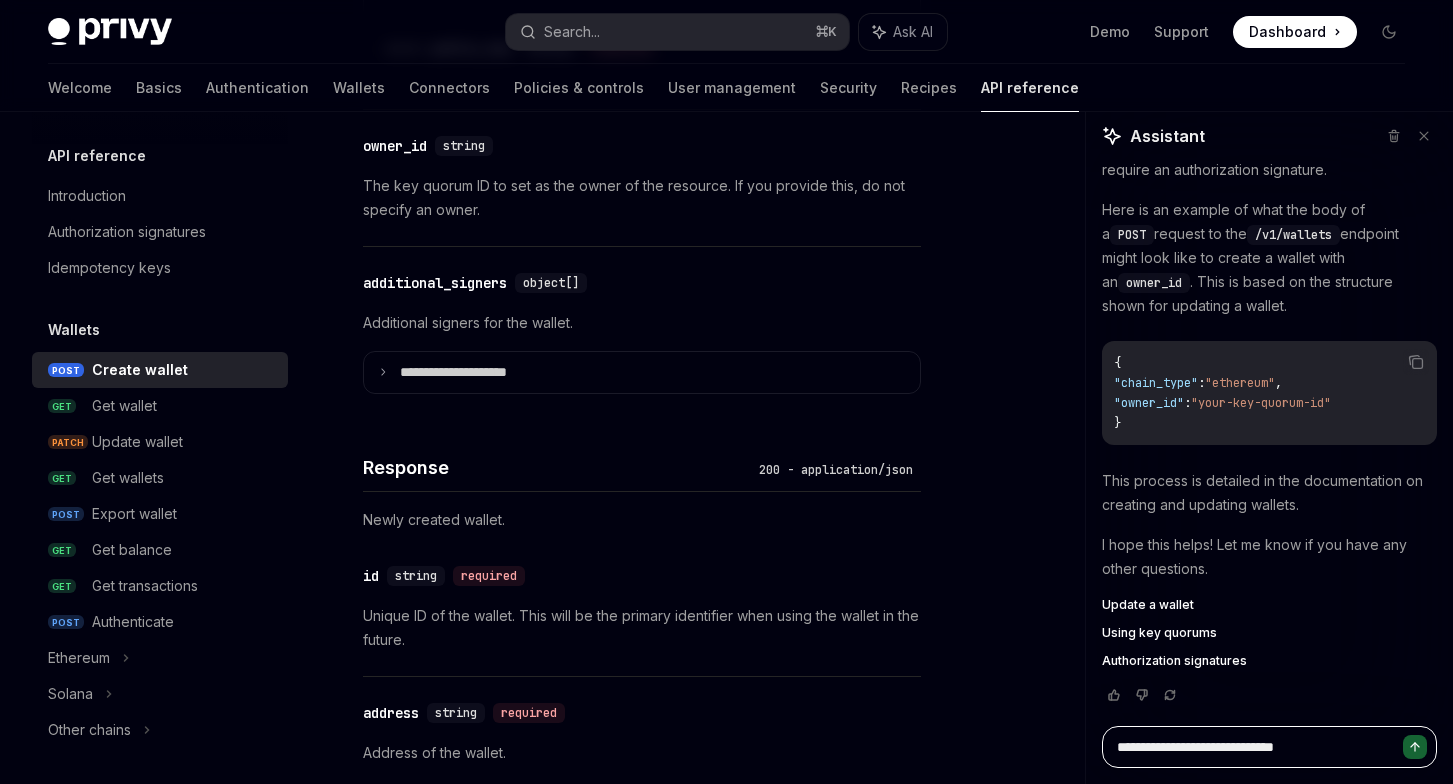 type on "**********" 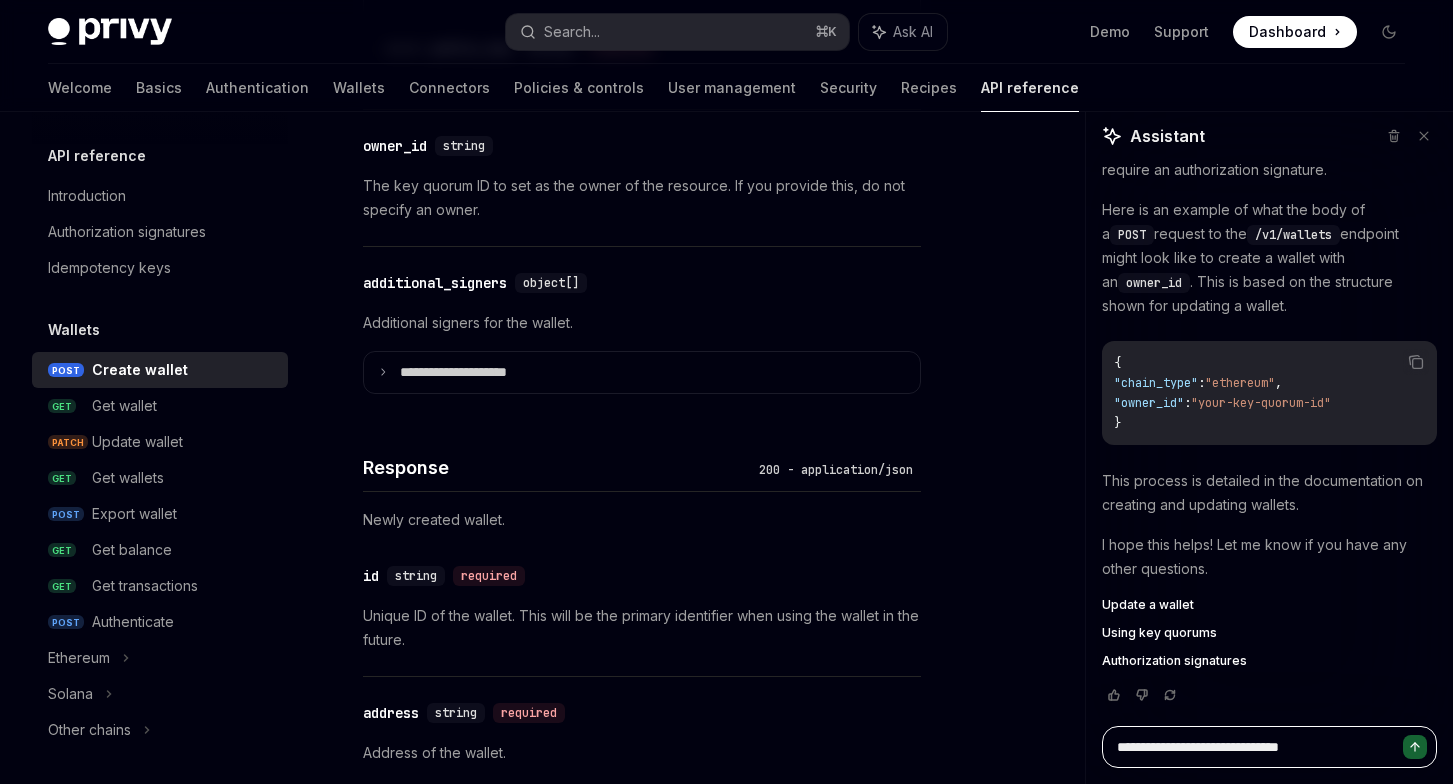 type on "**********" 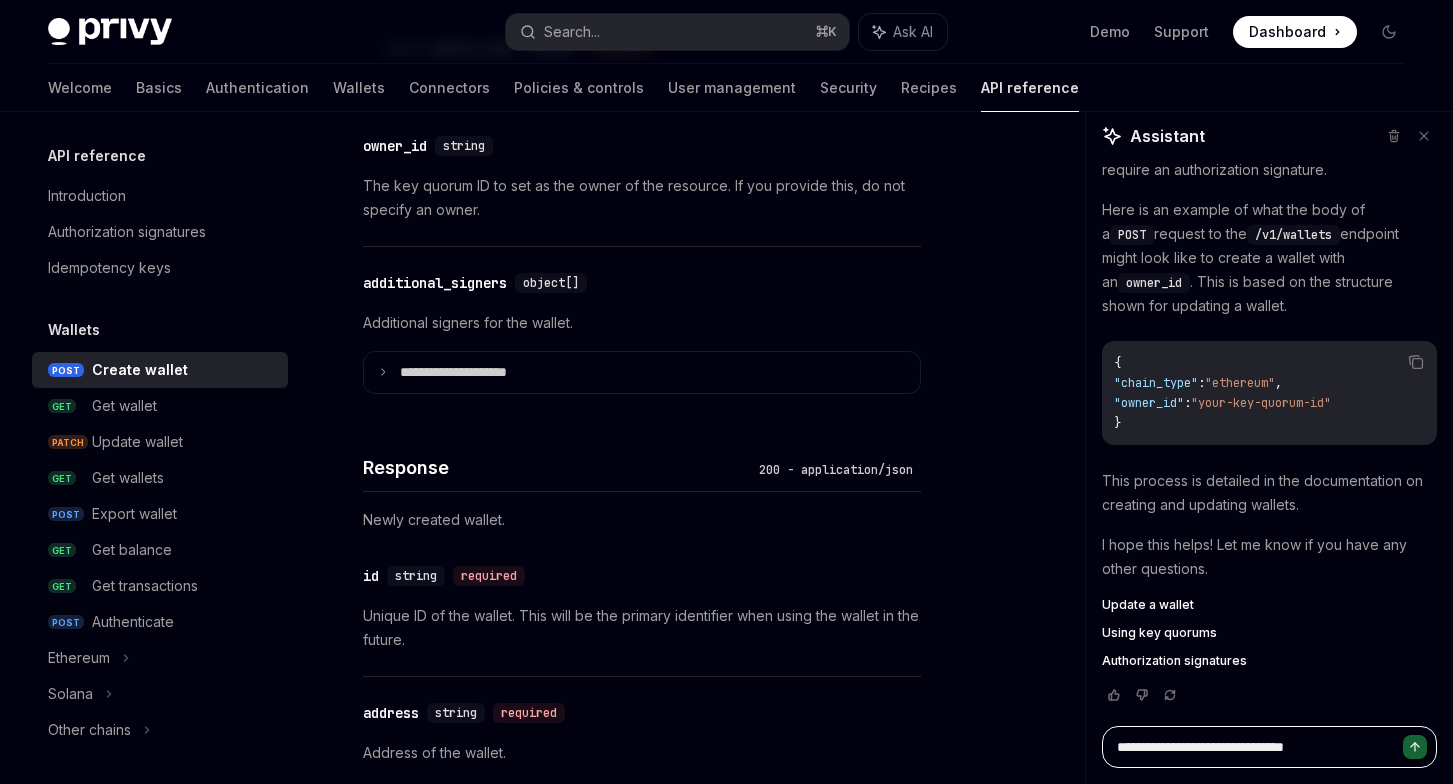 type on "**********" 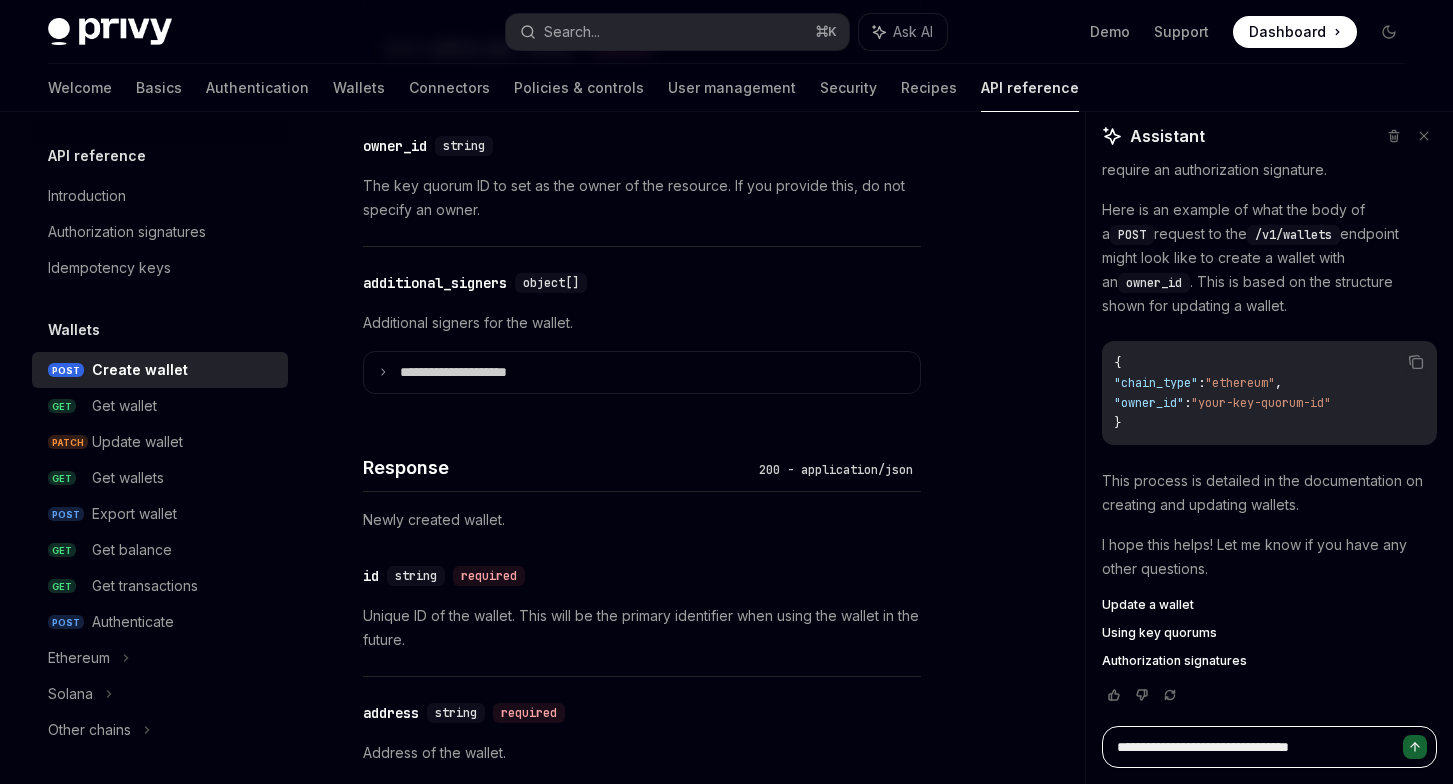 type on "**********" 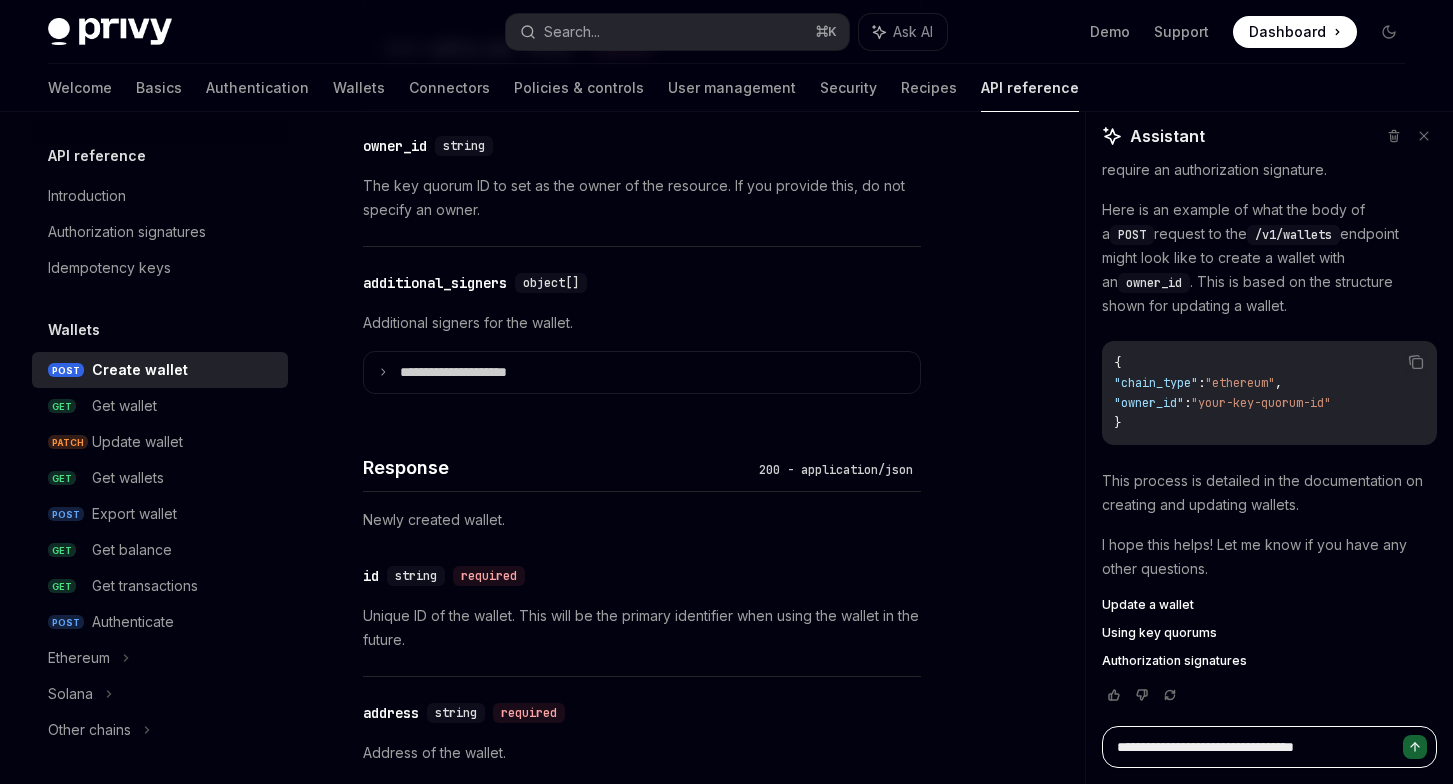 type on "**********" 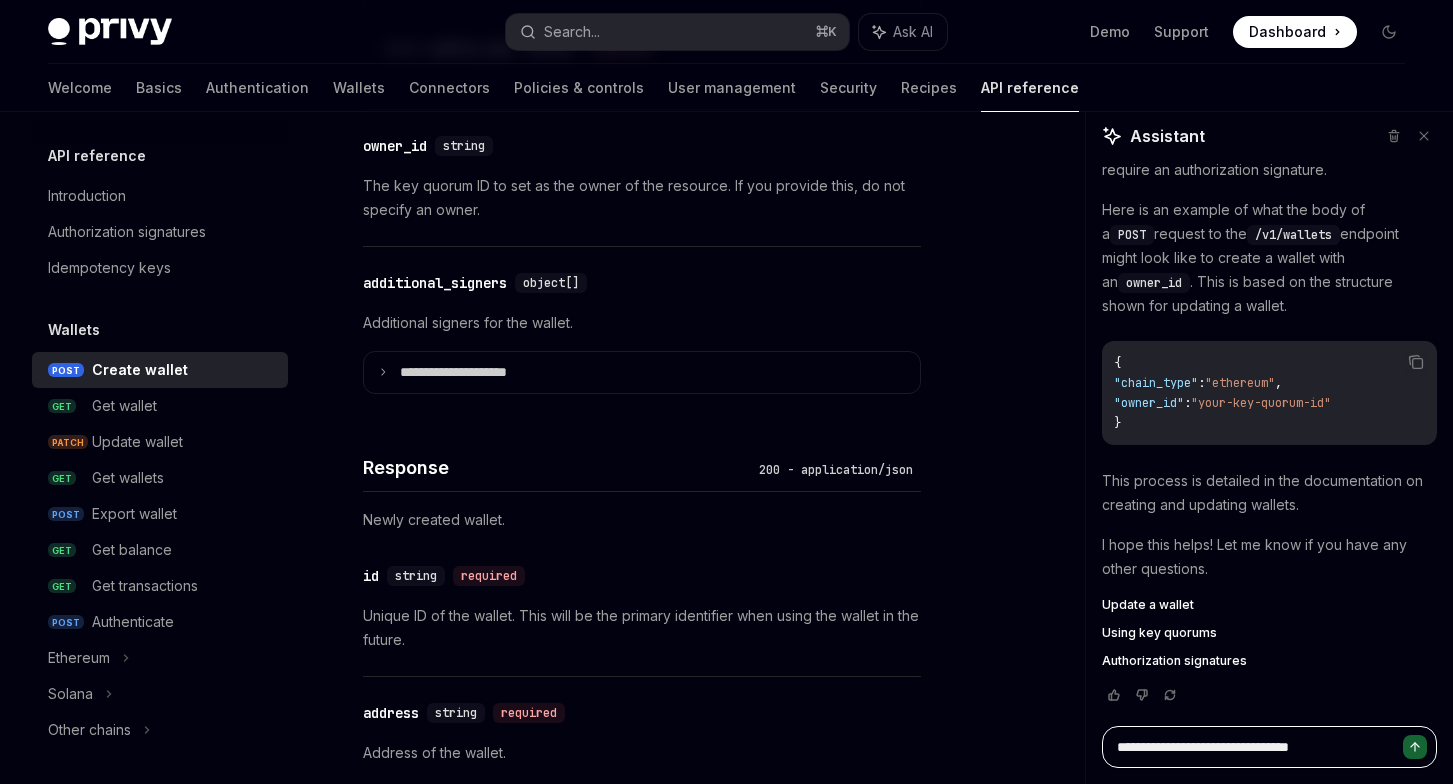 type on "**********" 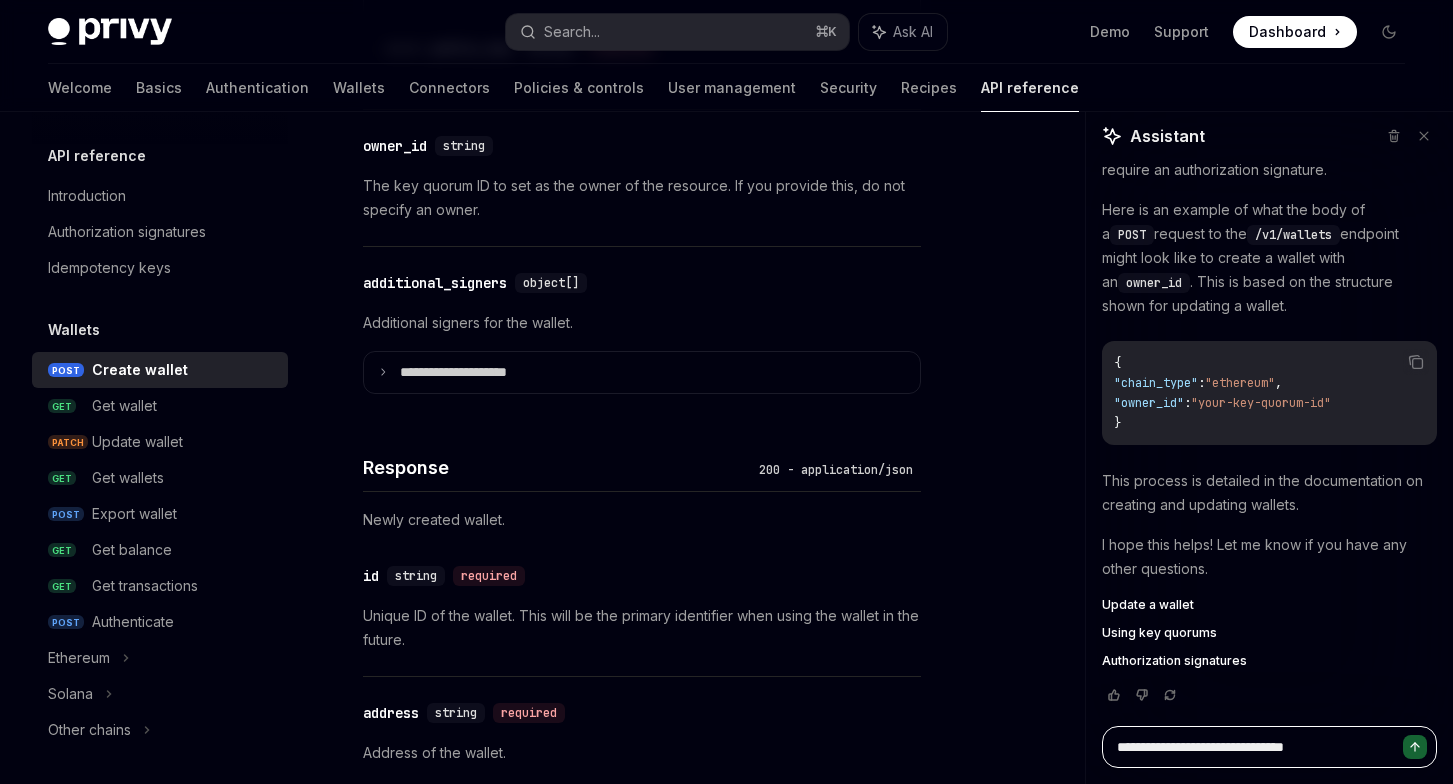 type on "**********" 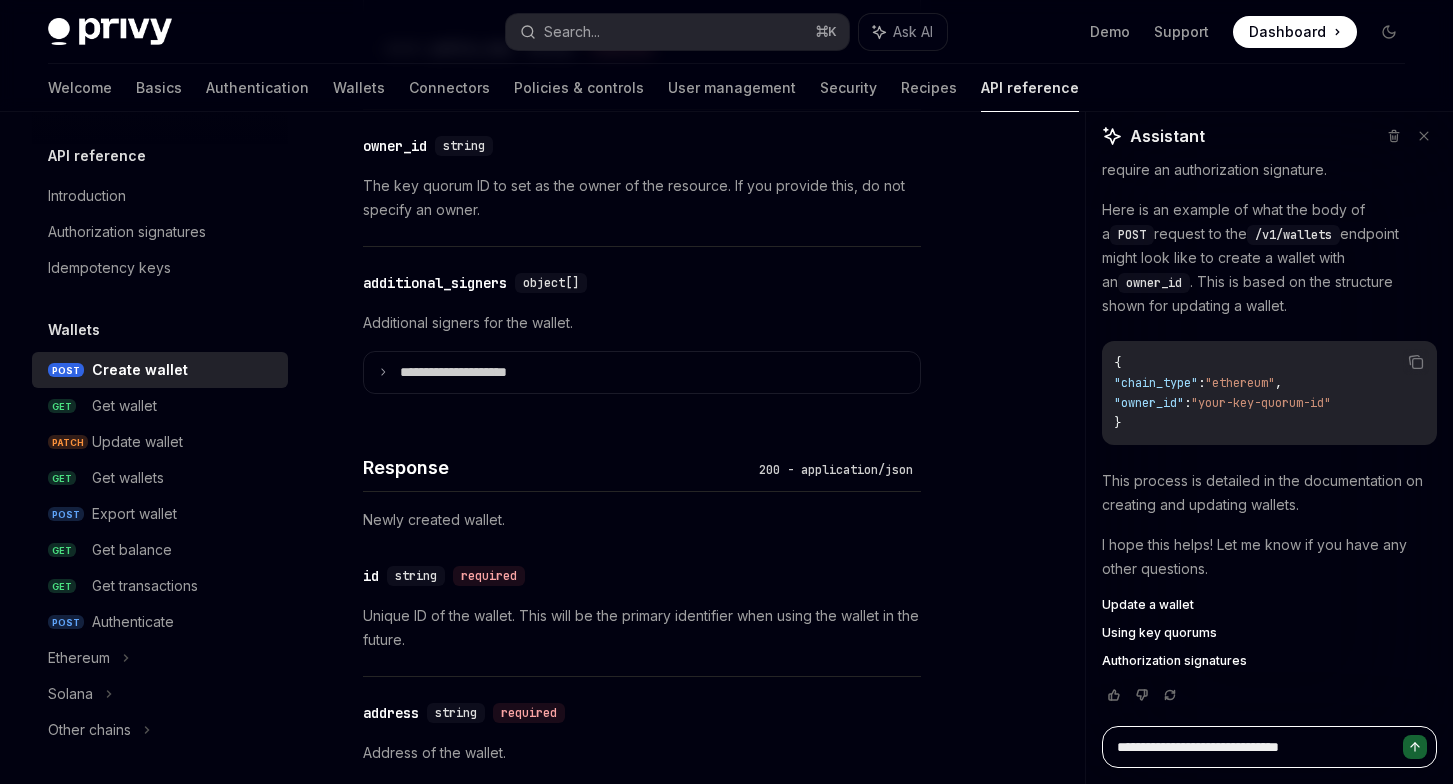 type on "**********" 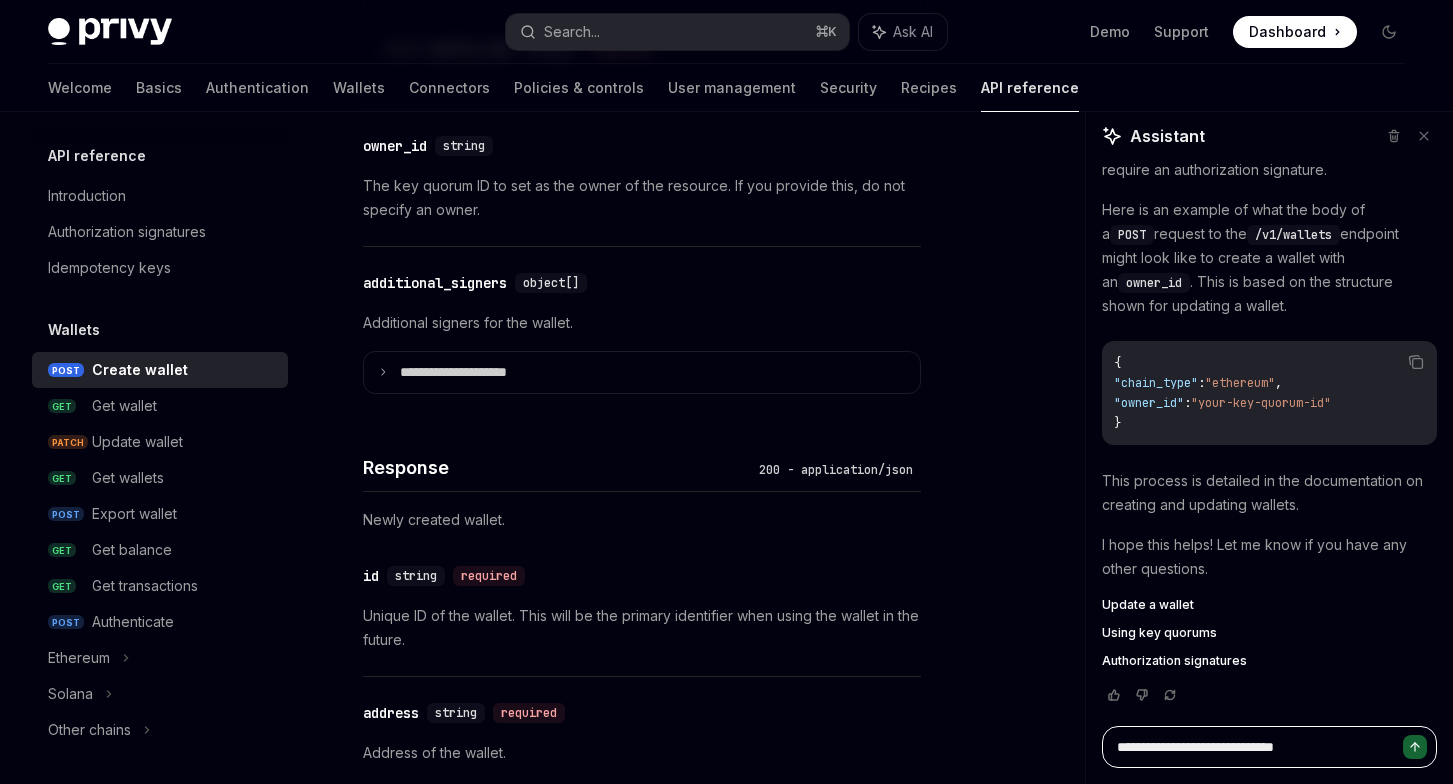 type on "**********" 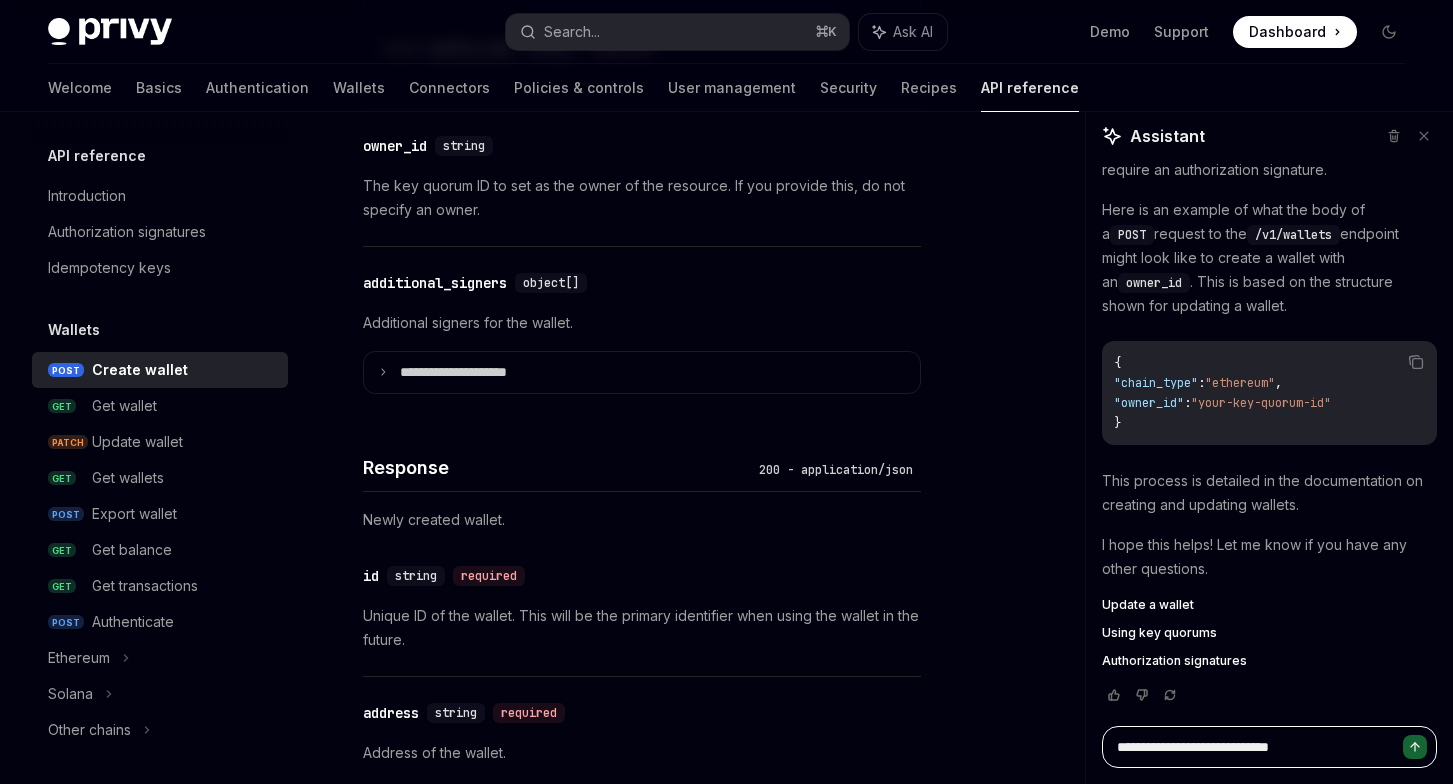 type on "**********" 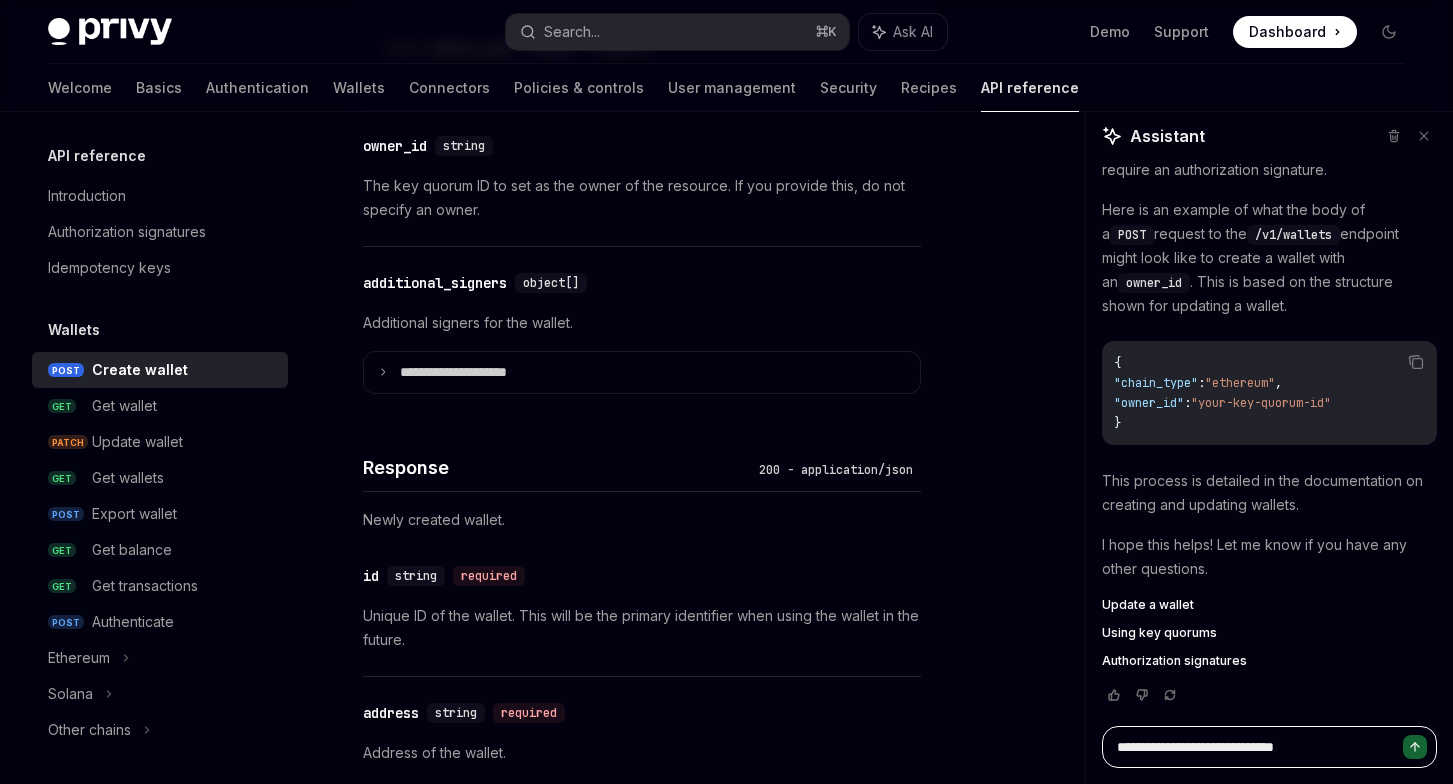 type on "**********" 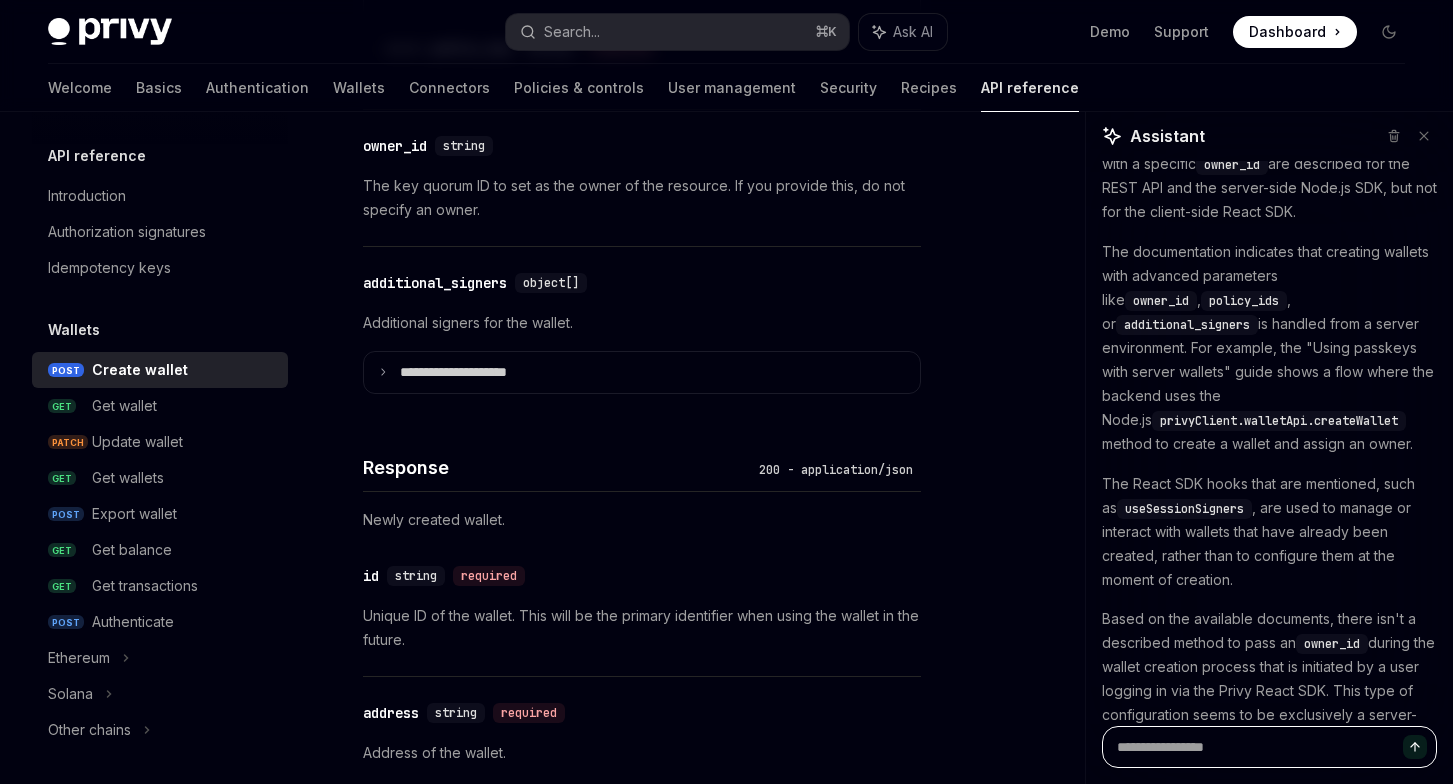 scroll, scrollTop: 1443, scrollLeft: 0, axis: vertical 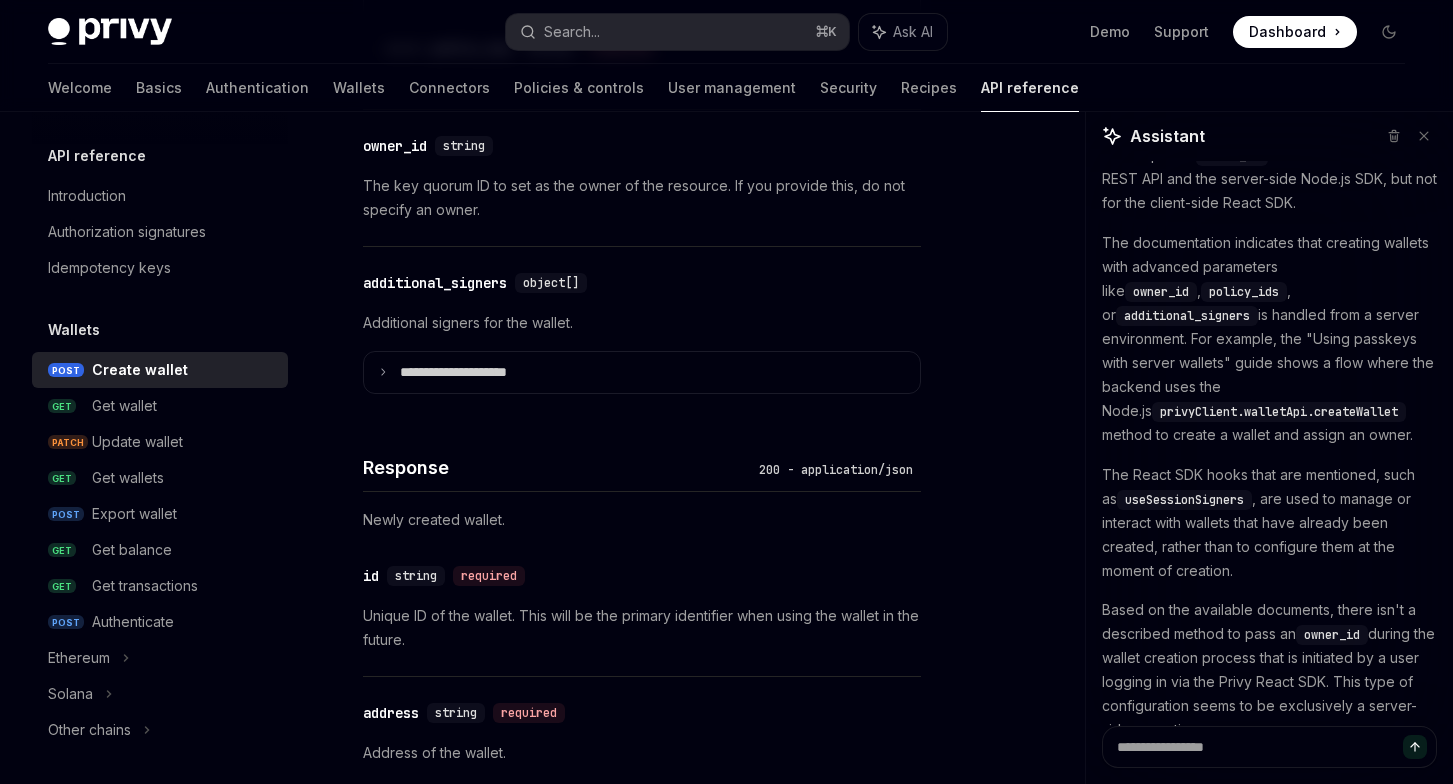 click on "useSessionSigners" at bounding box center (1184, 500) 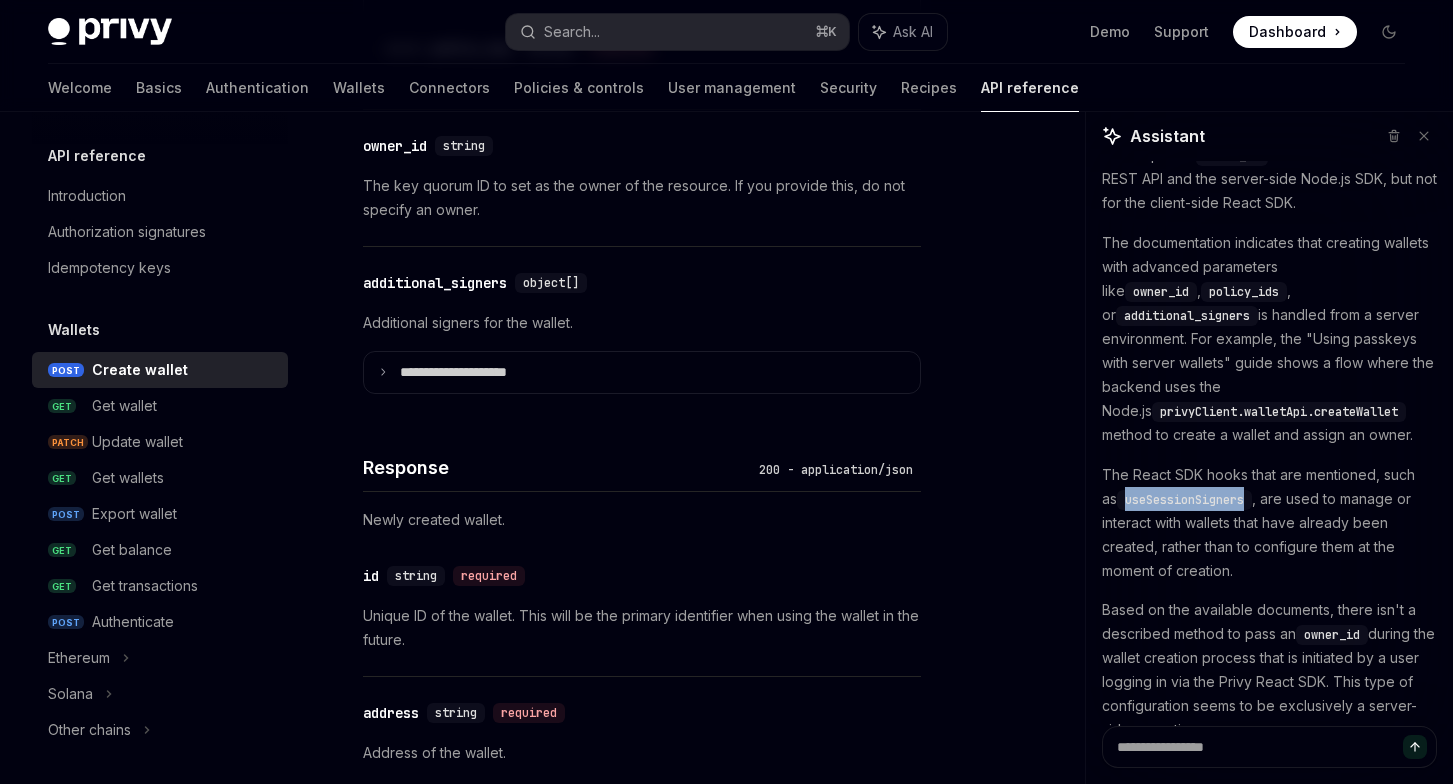 click on "useSessionSigners" at bounding box center (1184, 500) 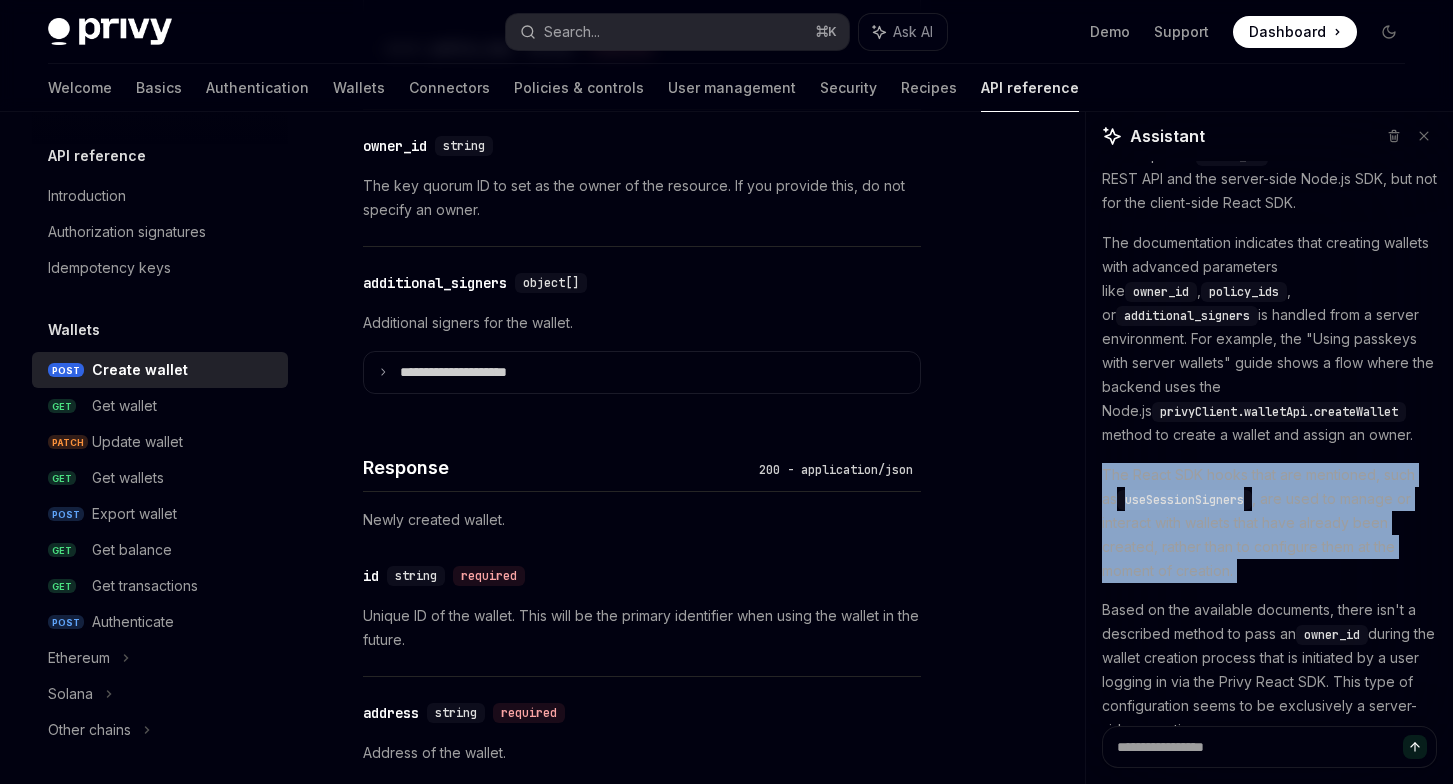 click on "useSessionSigners" at bounding box center (1184, 500) 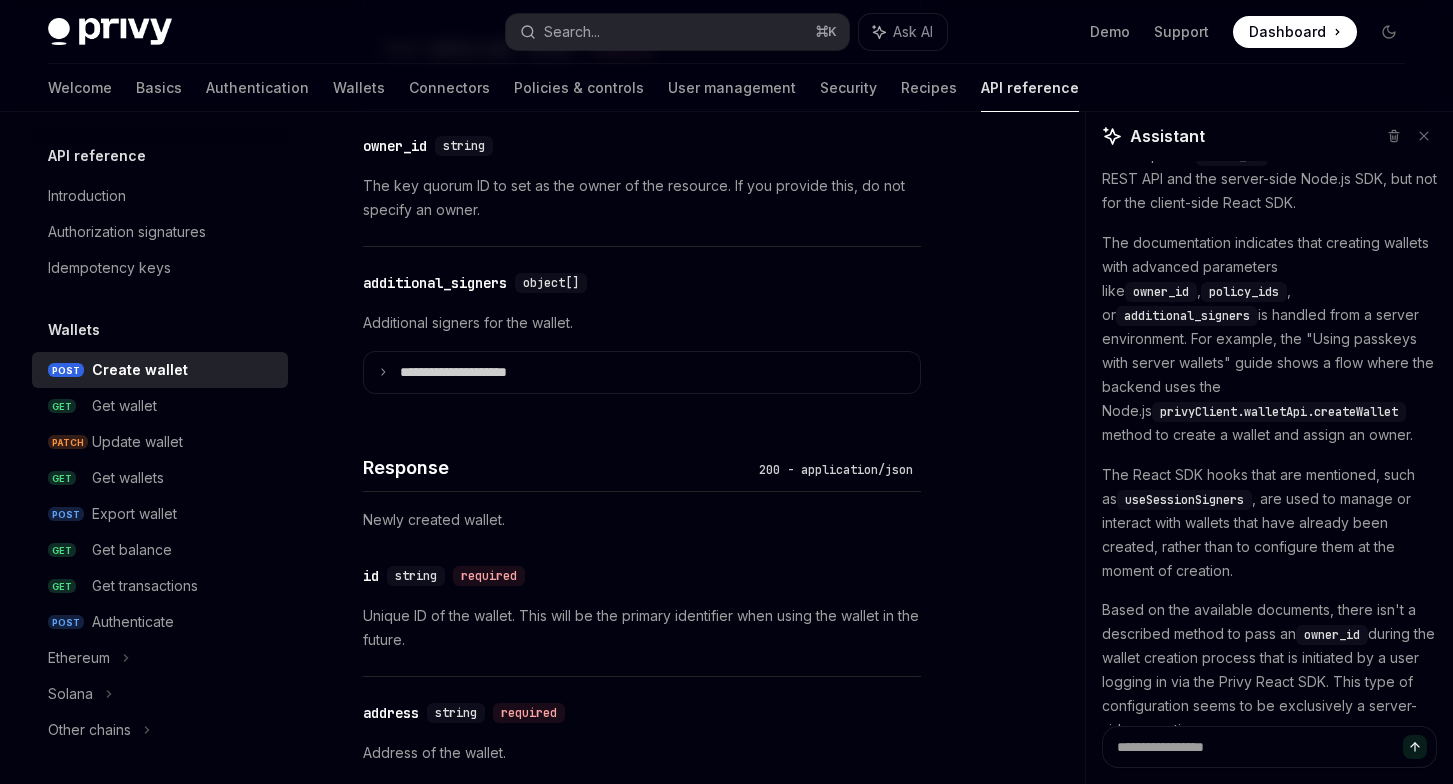 click on "useSessionSigners" at bounding box center (1184, 500) 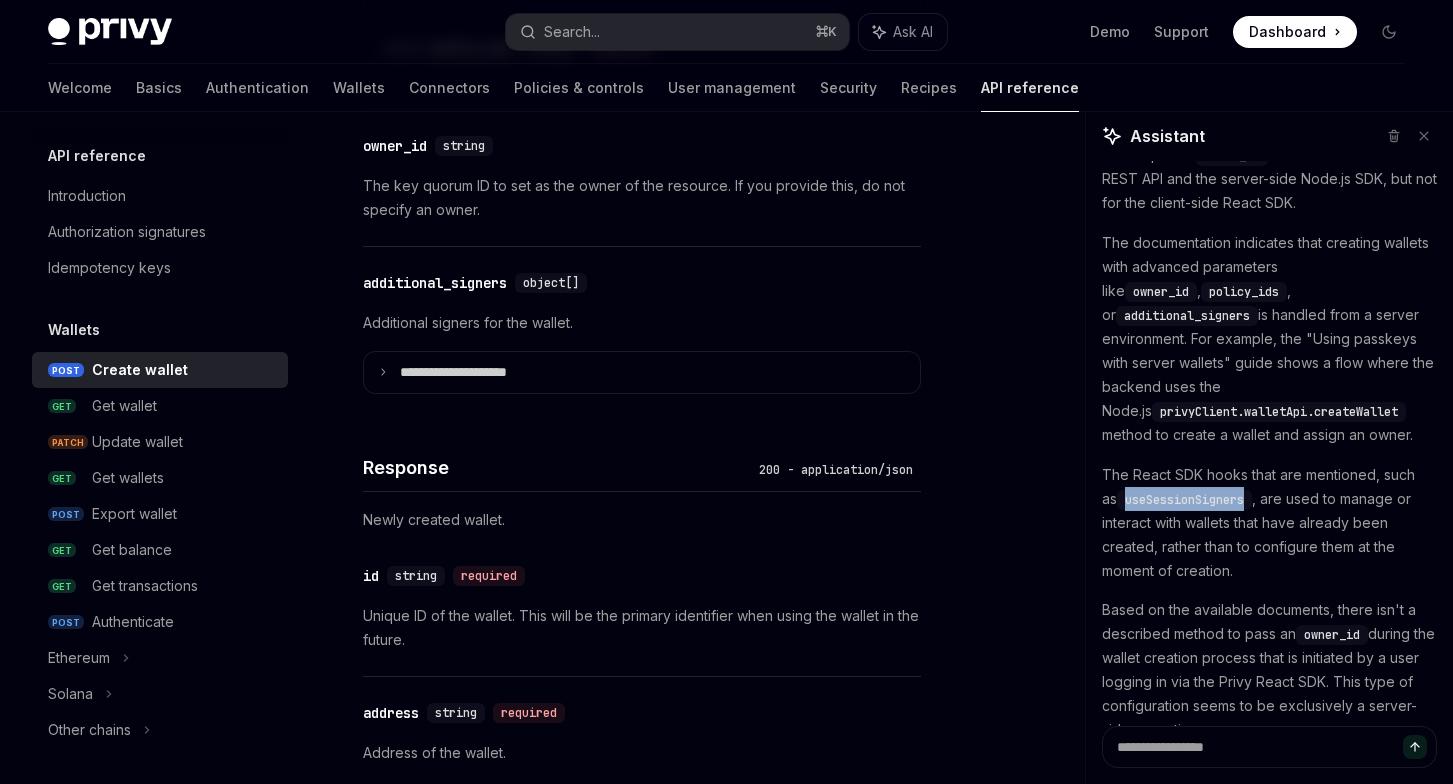 click on "useSessionSigners" at bounding box center [1184, 500] 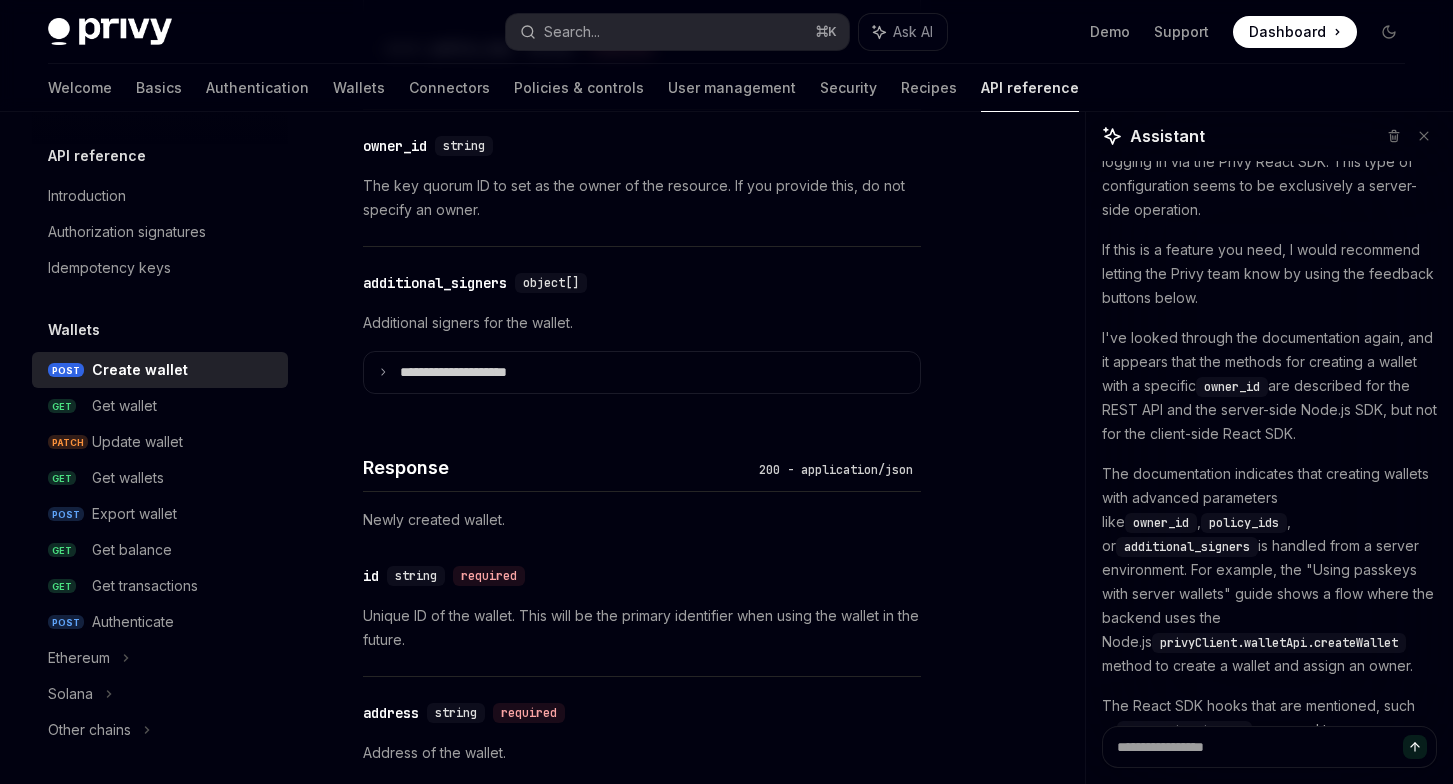 scroll, scrollTop: 1953, scrollLeft: 0, axis: vertical 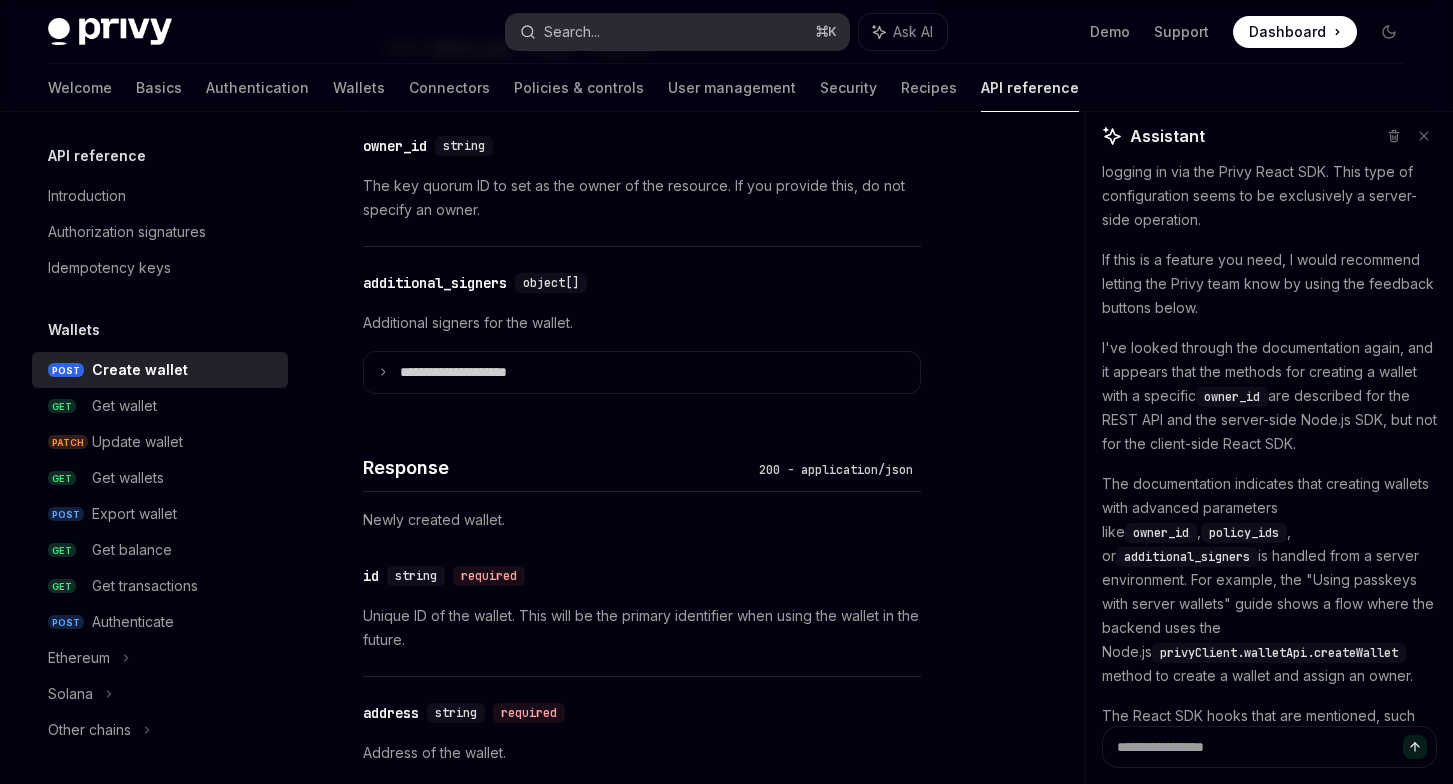 click on "Search... ⌘ K" at bounding box center [678, 32] 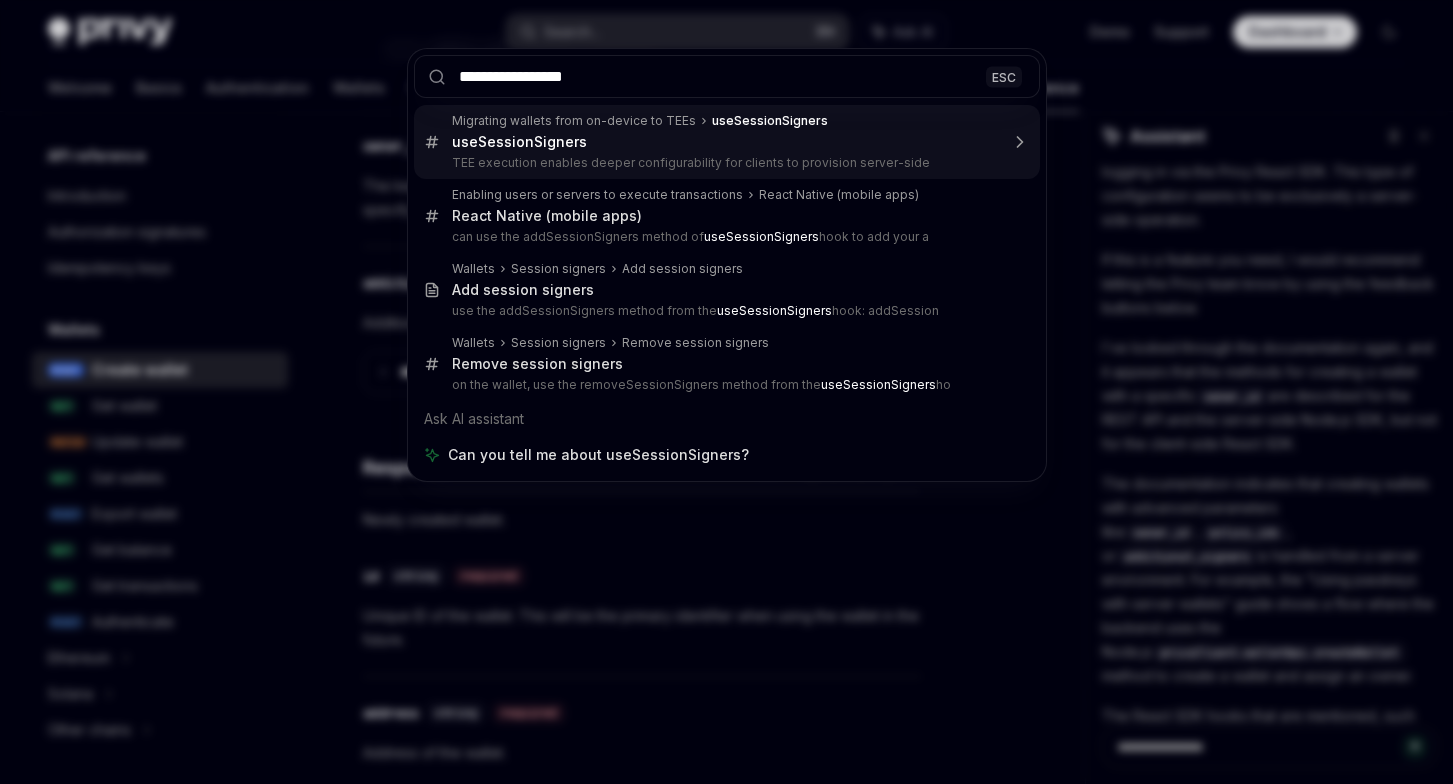 click on "Migrating wallets from on-device to TEEs useSessionSigners useSessionSigners
TEE execution enables deeper configurability for clients to provision server-side" at bounding box center (725, 142) 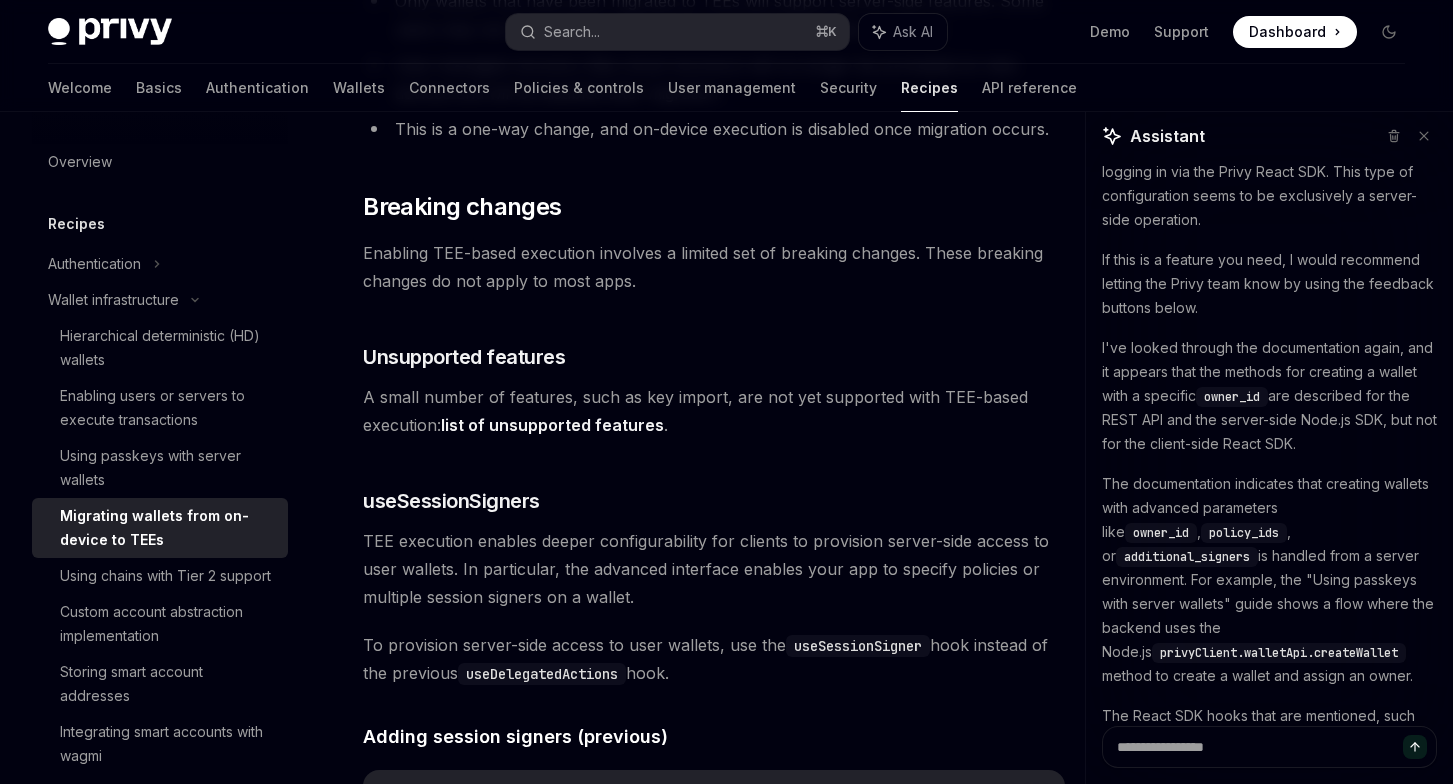 scroll, scrollTop: 2475, scrollLeft: 0, axis: vertical 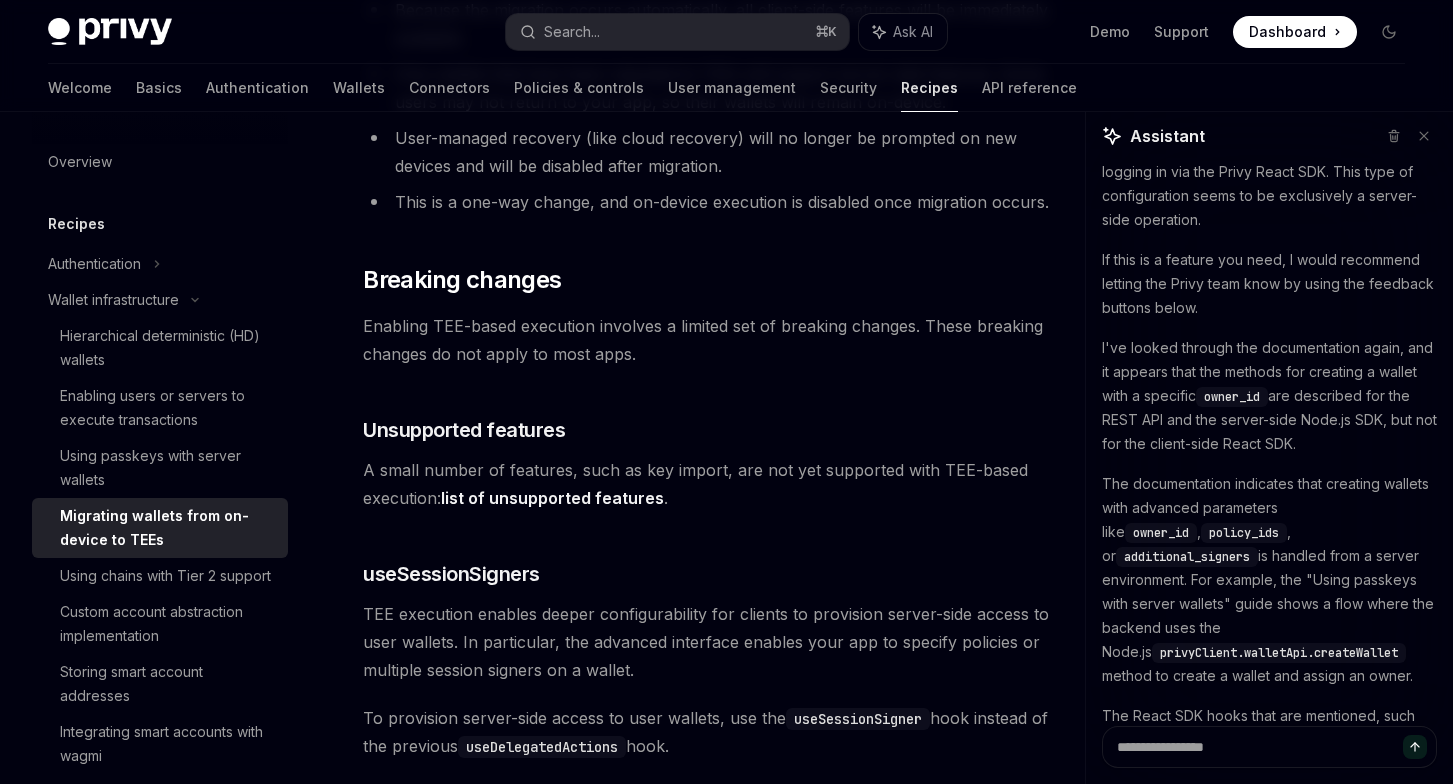 click on "Privy’s security architecture leverages secure execution environments to protect your users’ assets. Wallet private keys are only temporarily reconstructed within these strictly isolated, secure execution environments when needed for sensitive operations.
Privy provides two types of secure execution environments: 1) via TEEs and 2) on the user’s device.
With  TEE execution , wallets are reassembled within trusted execution environments (TEEs), also known as secure enclaves.
With  on-device execution , wallets are reassembled directly on user devices.
Each environment ensures that private keys are never stored in complete form and are only temporarily reconstructed when needed.
​ Feature support
Your app must enable TEE execution in order to access the following features:
Support for  Tier 2 and Tier 1 chains , such as Bitcoin, SUI, Cosmos, and more.
Policy engine  in order to restrict Ethereum and Solana transactions.
Server-side access to wallets, using  session signers ." at bounding box center (714, 1315) 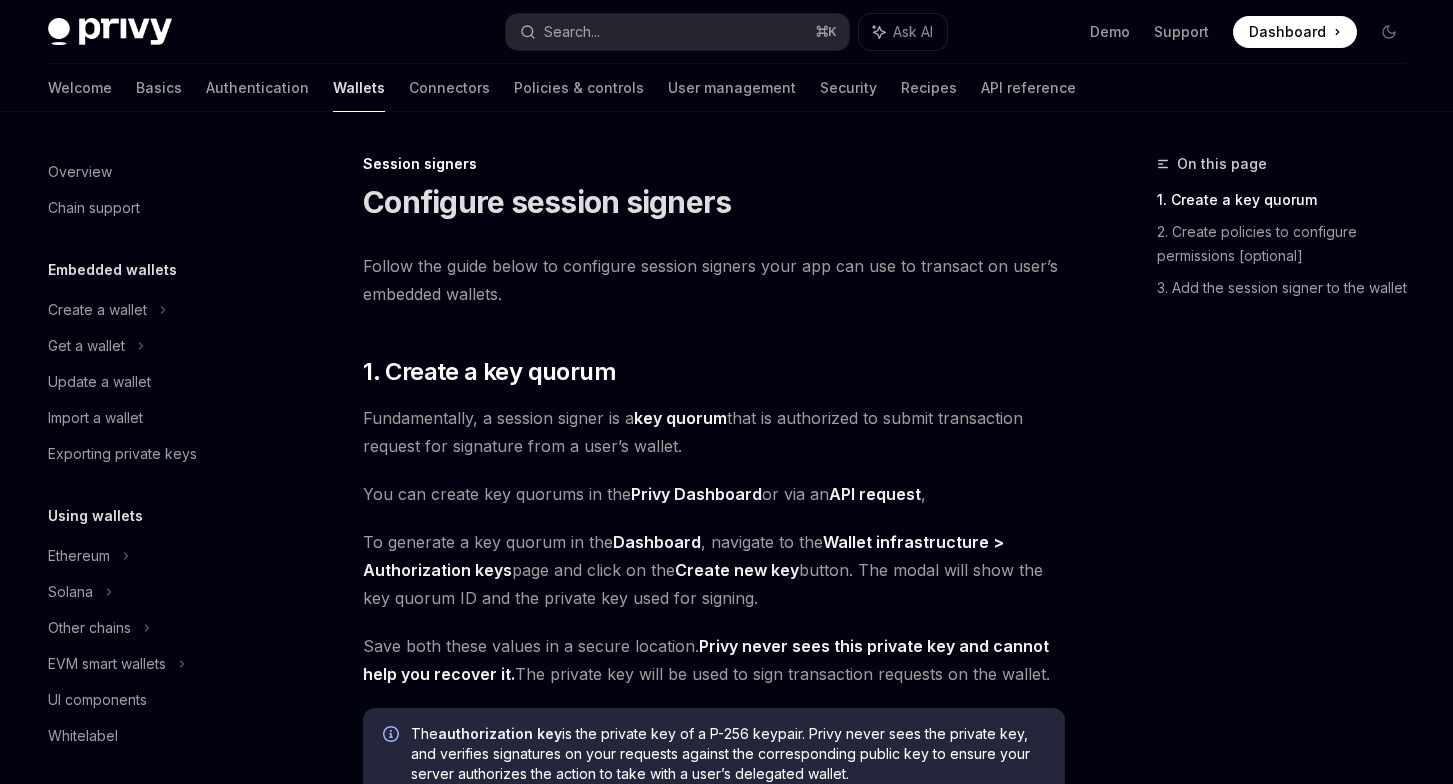scroll, scrollTop: 0, scrollLeft: 0, axis: both 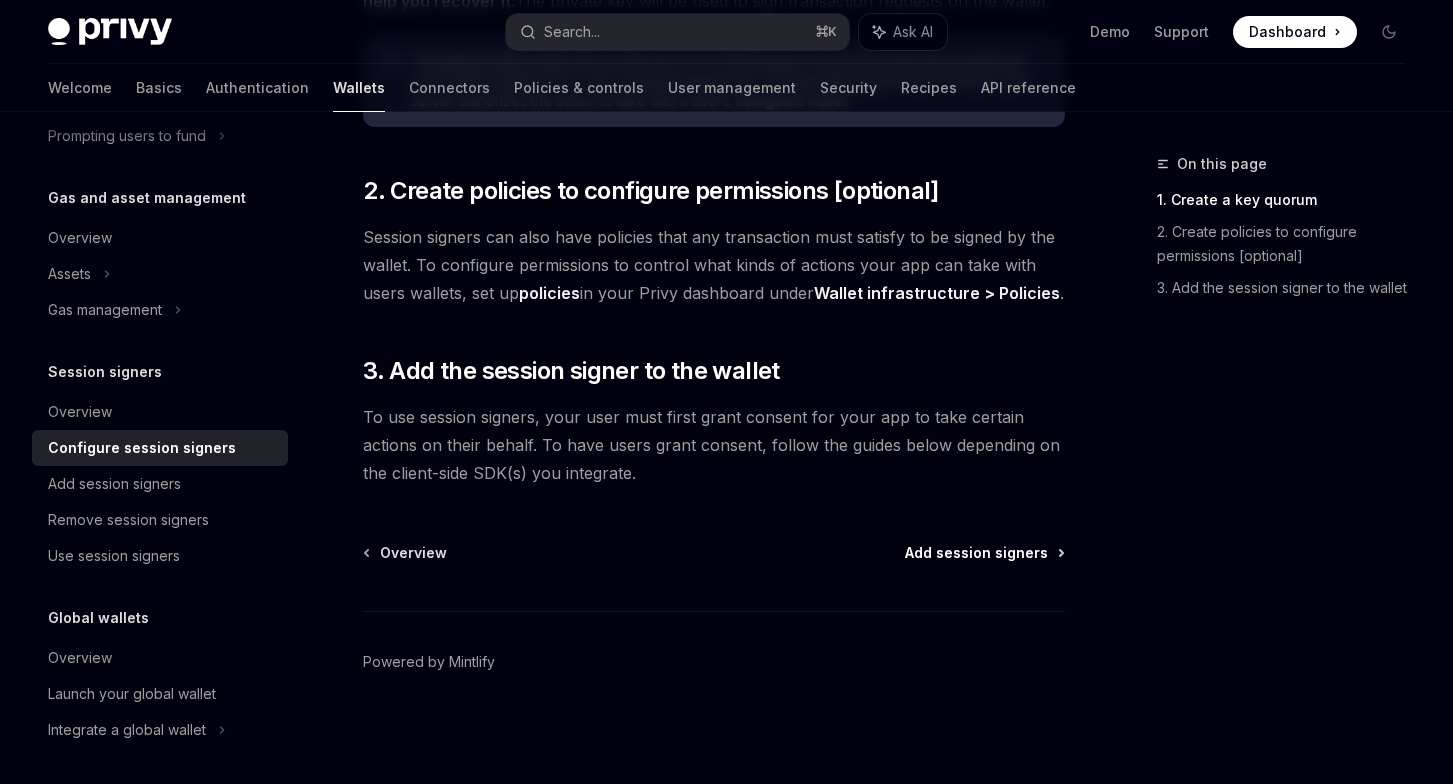 click on "Add session signers" at bounding box center [976, 553] 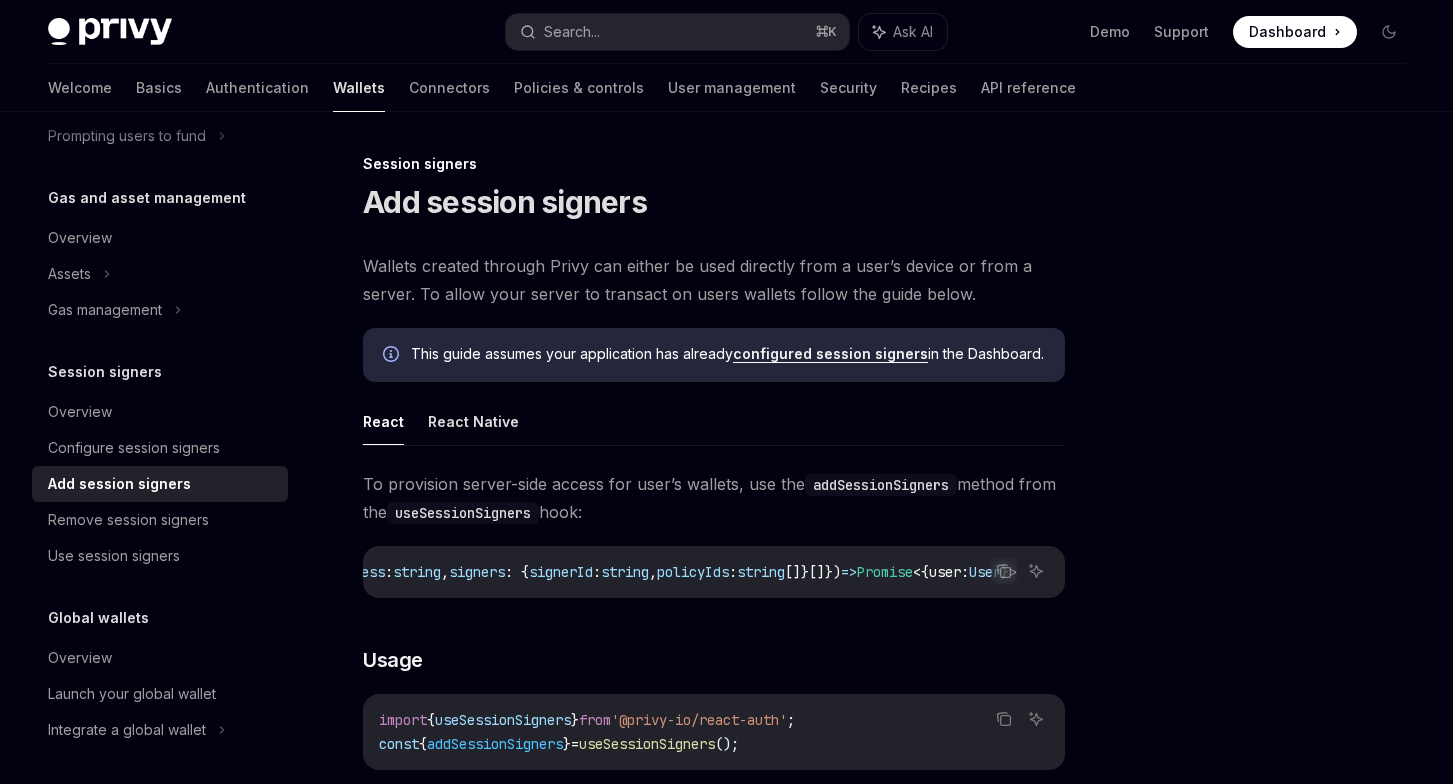 scroll, scrollTop: 0, scrollLeft: 0, axis: both 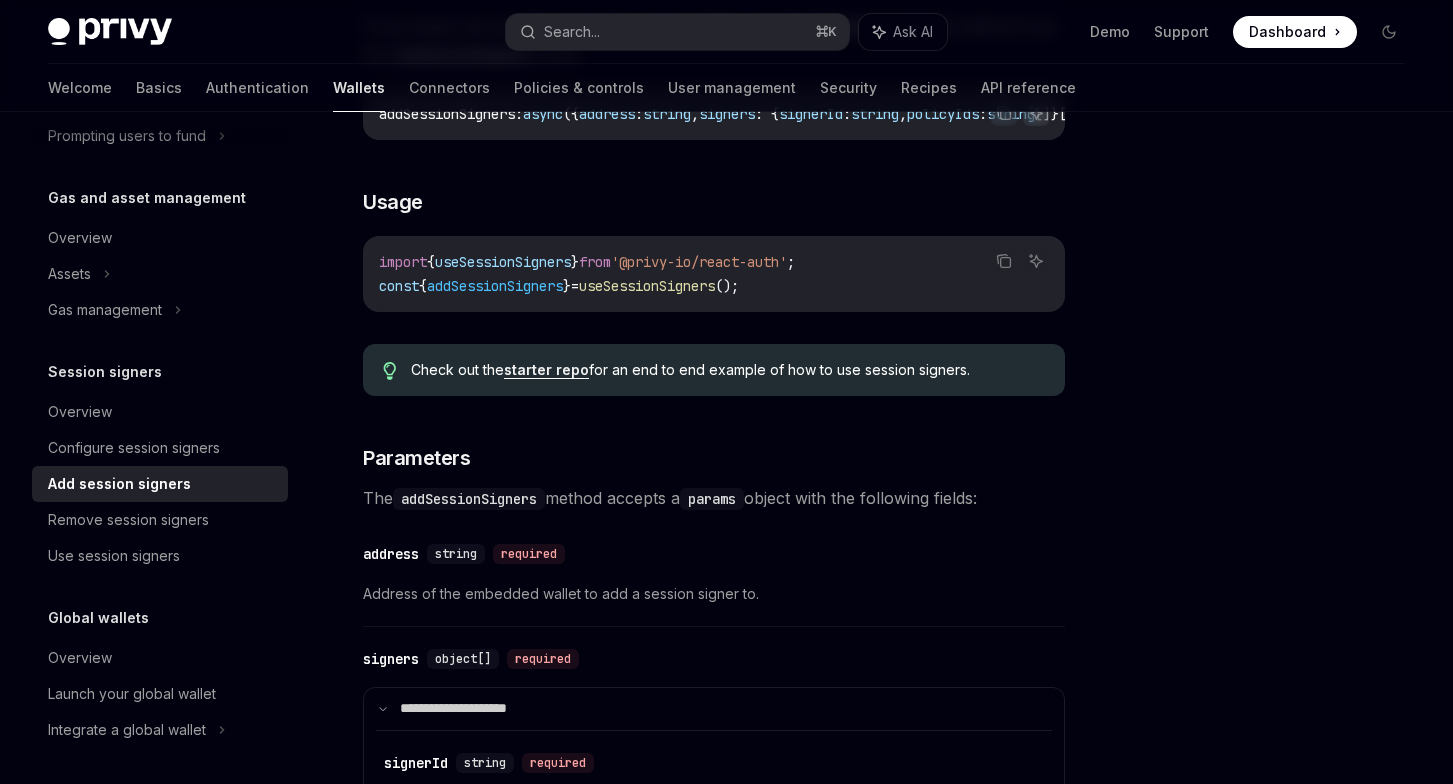 drag, startPoint x: 465, startPoint y: 308, endPoint x: 455, endPoint y: 304, distance: 10.770329 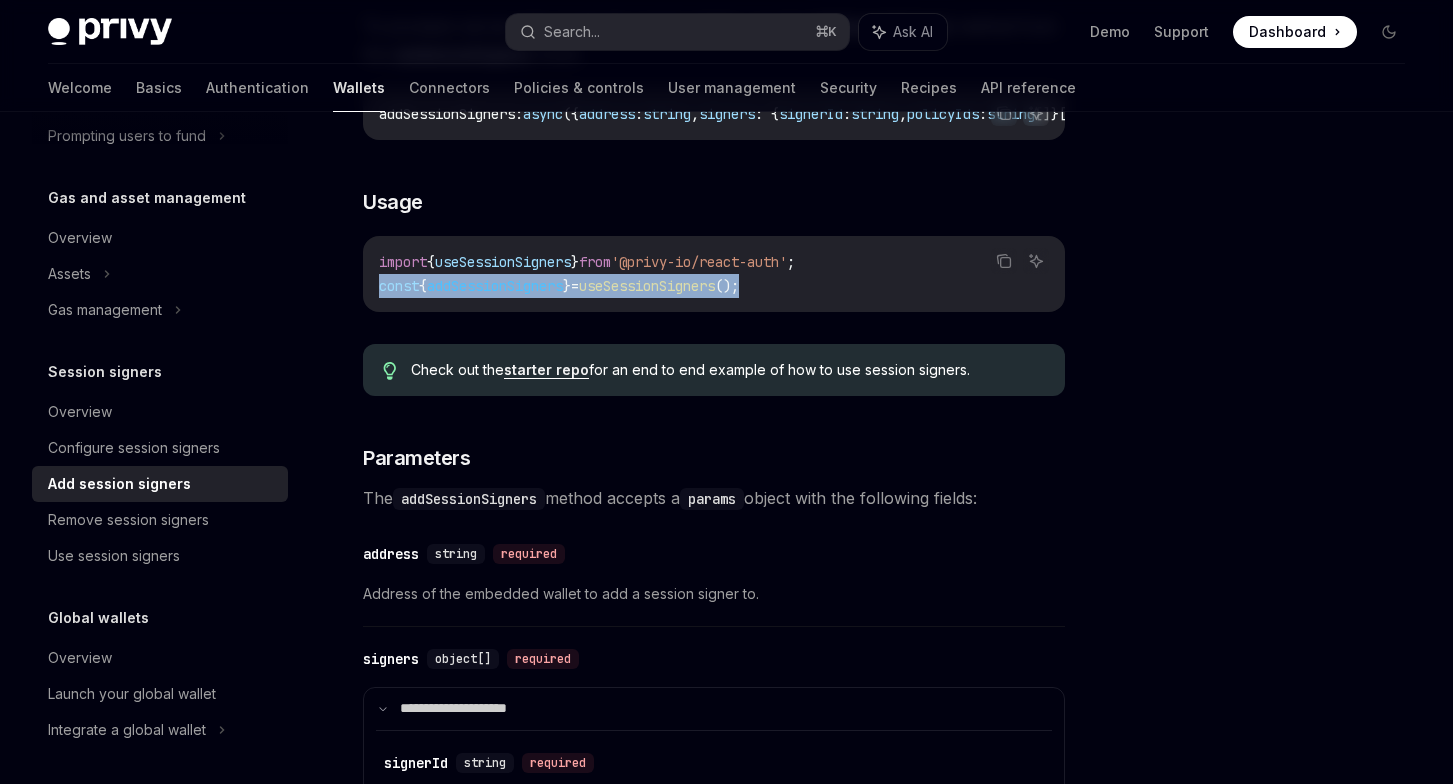 drag, startPoint x: 379, startPoint y: 288, endPoint x: 814, endPoint y: 297, distance: 435.09308 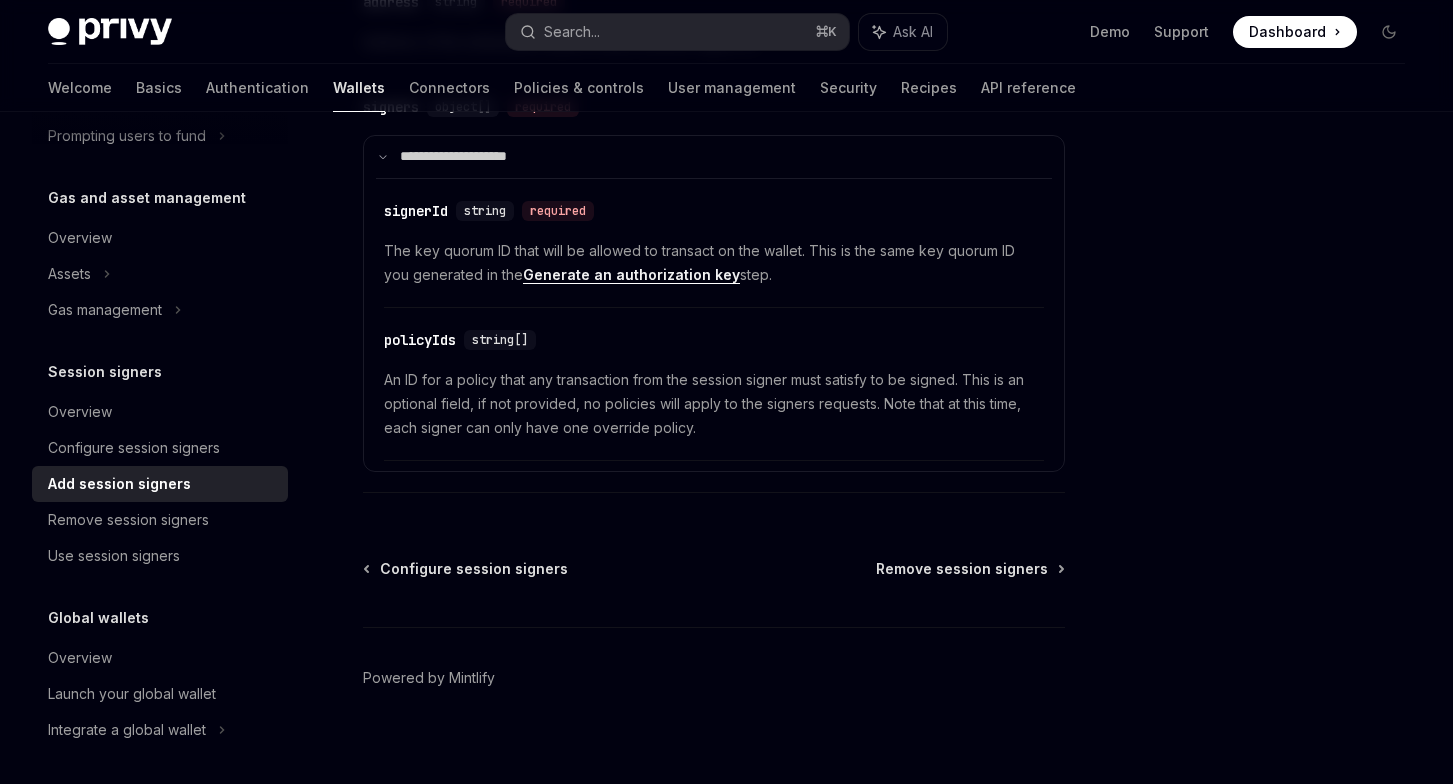 scroll, scrollTop: 1033, scrollLeft: 0, axis: vertical 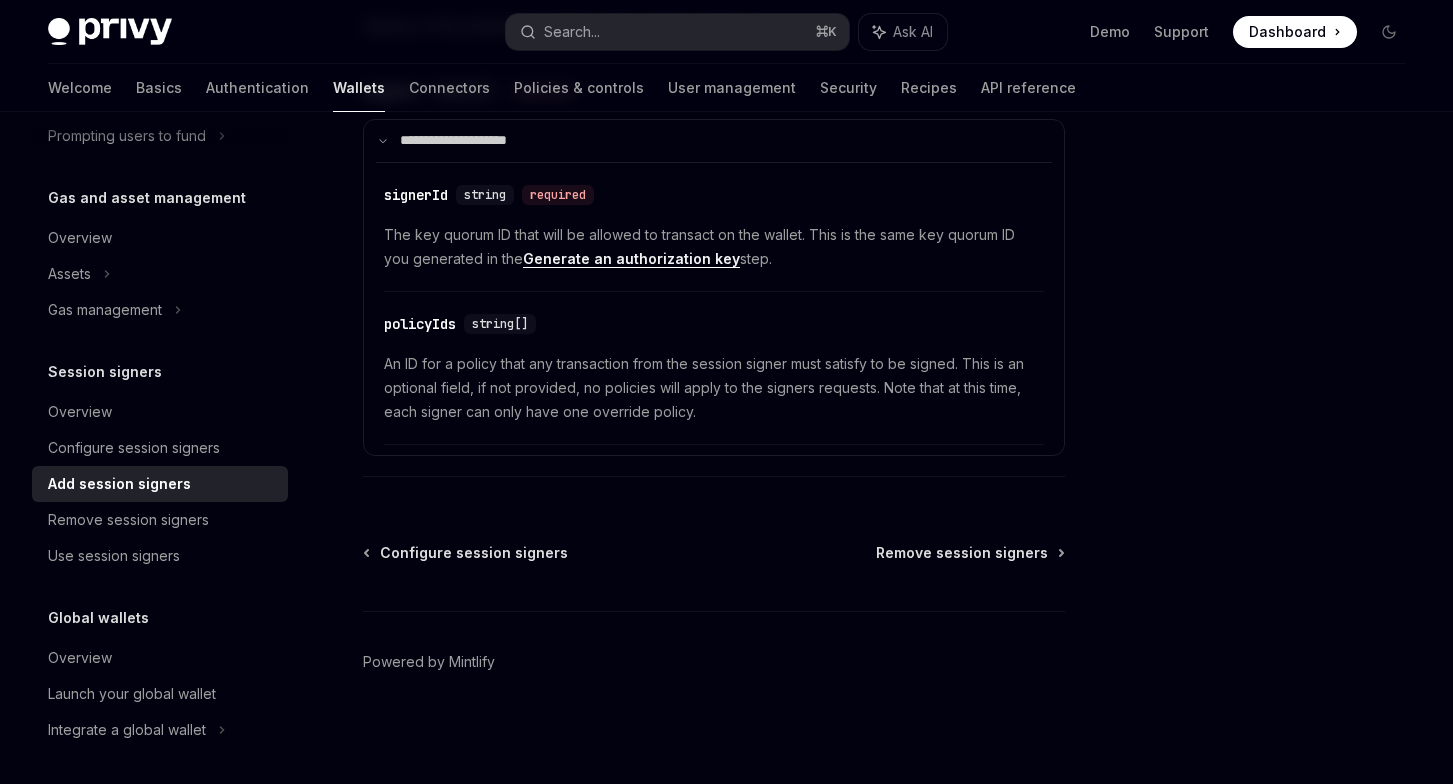click on "Configure session signers Remove session signers Powered by Mintlify" at bounding box center [714, 663] 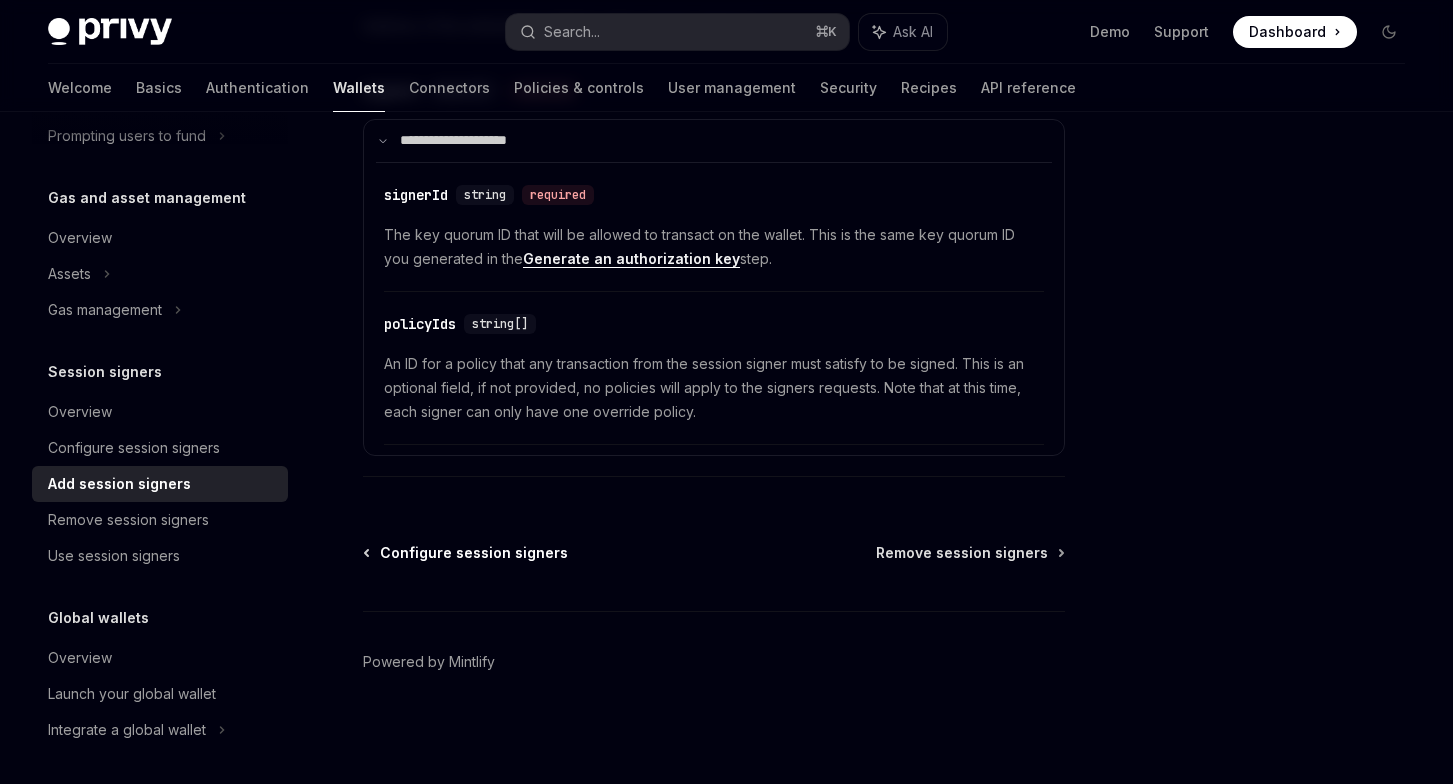 click on "Configure session signers" at bounding box center [474, 553] 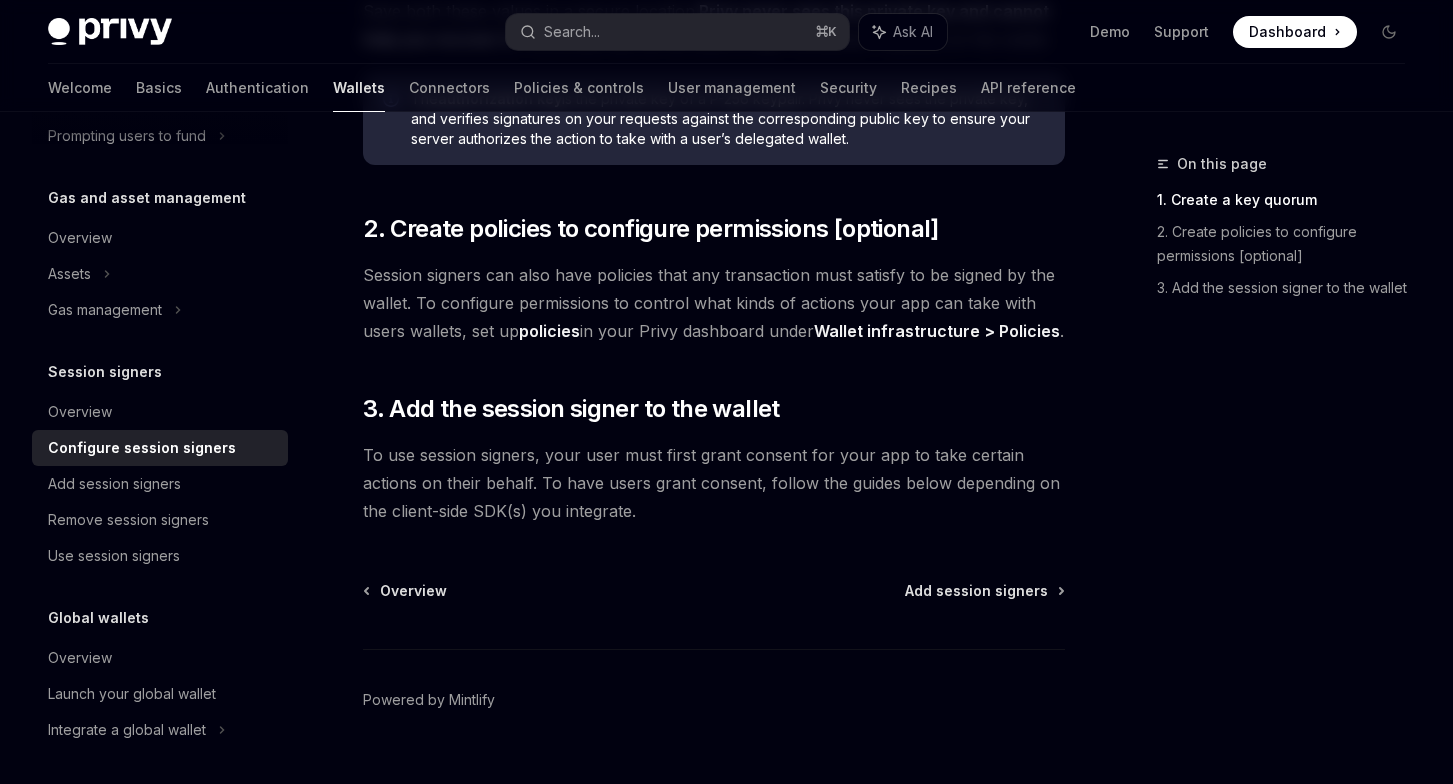 scroll, scrollTop: 673, scrollLeft: 0, axis: vertical 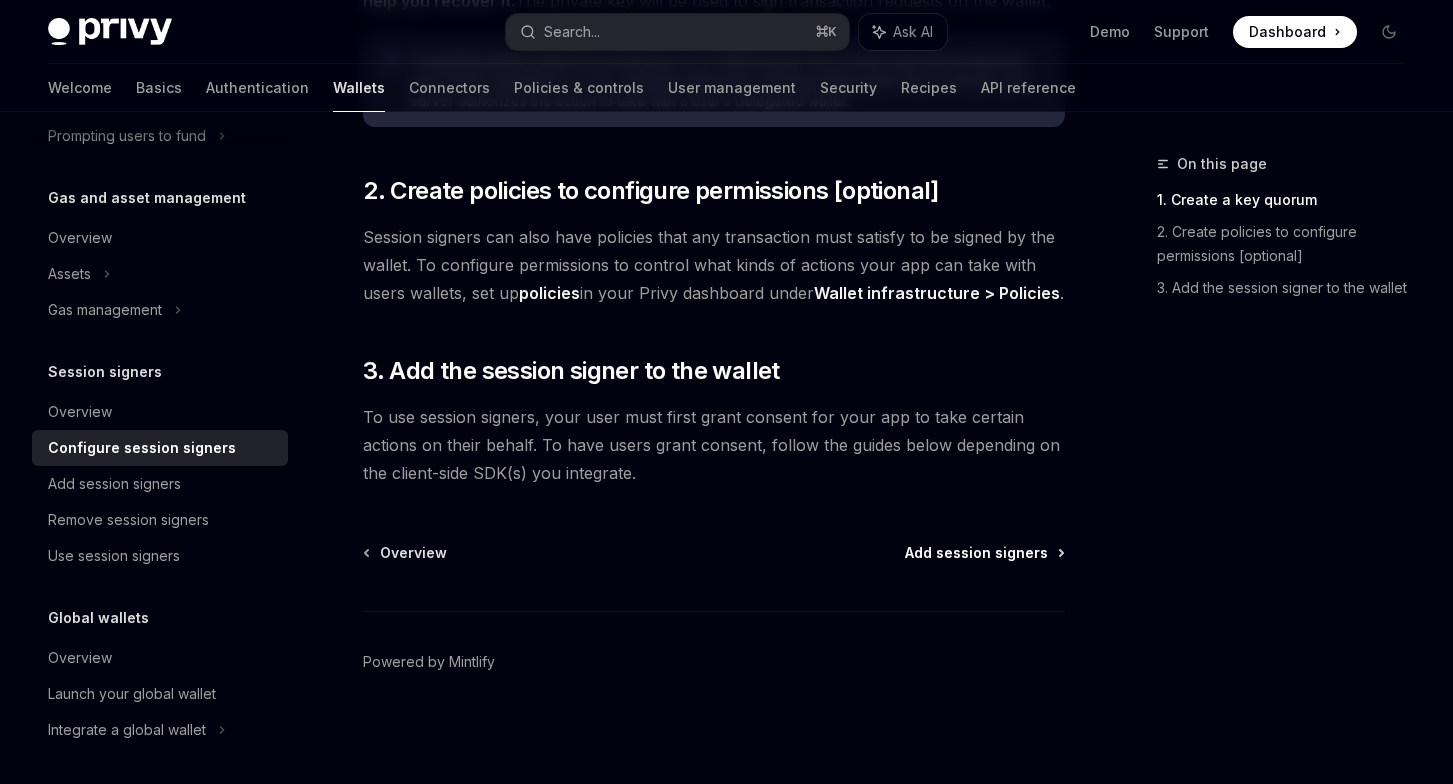 click on "Add session signers" at bounding box center [976, 553] 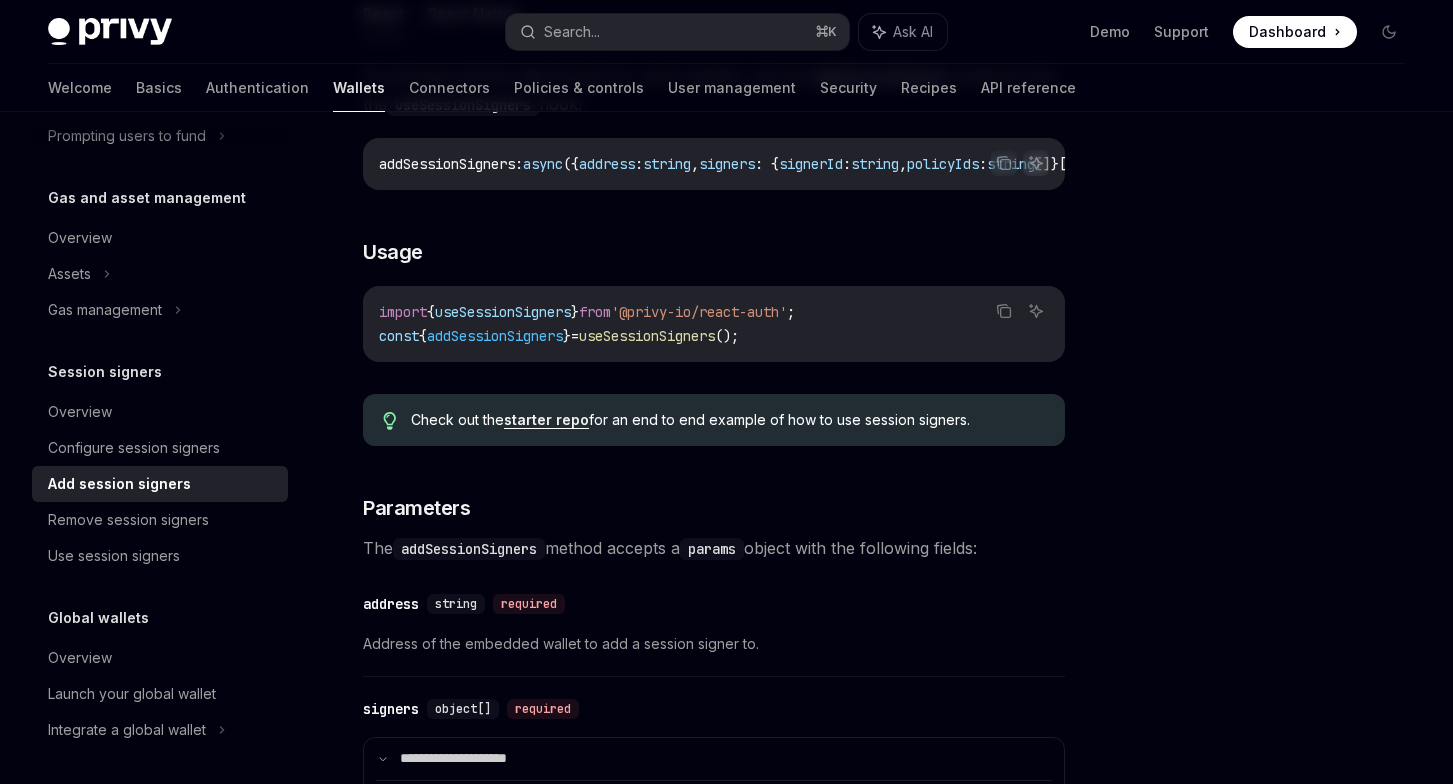 scroll, scrollTop: 409, scrollLeft: 0, axis: vertical 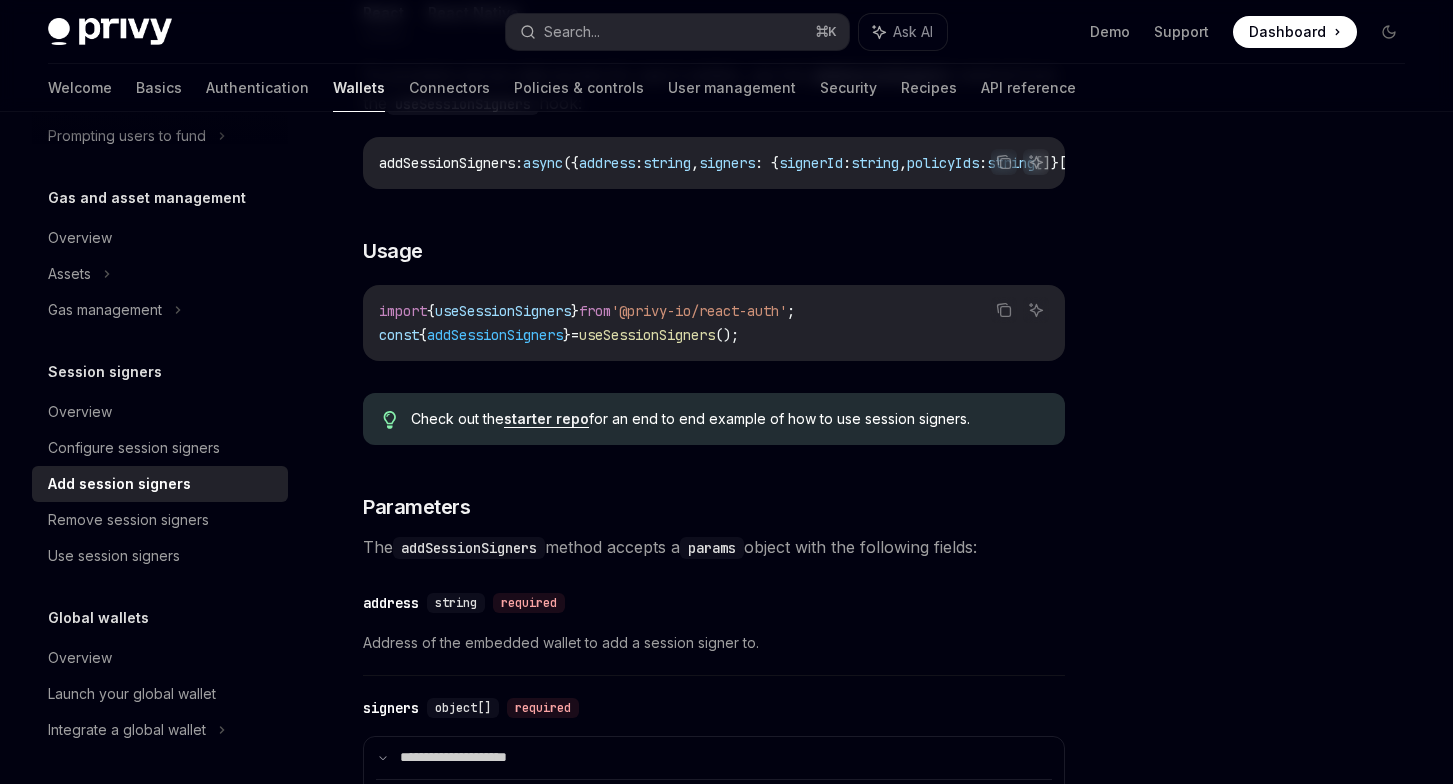 click on "**********" at bounding box center (714, 582) 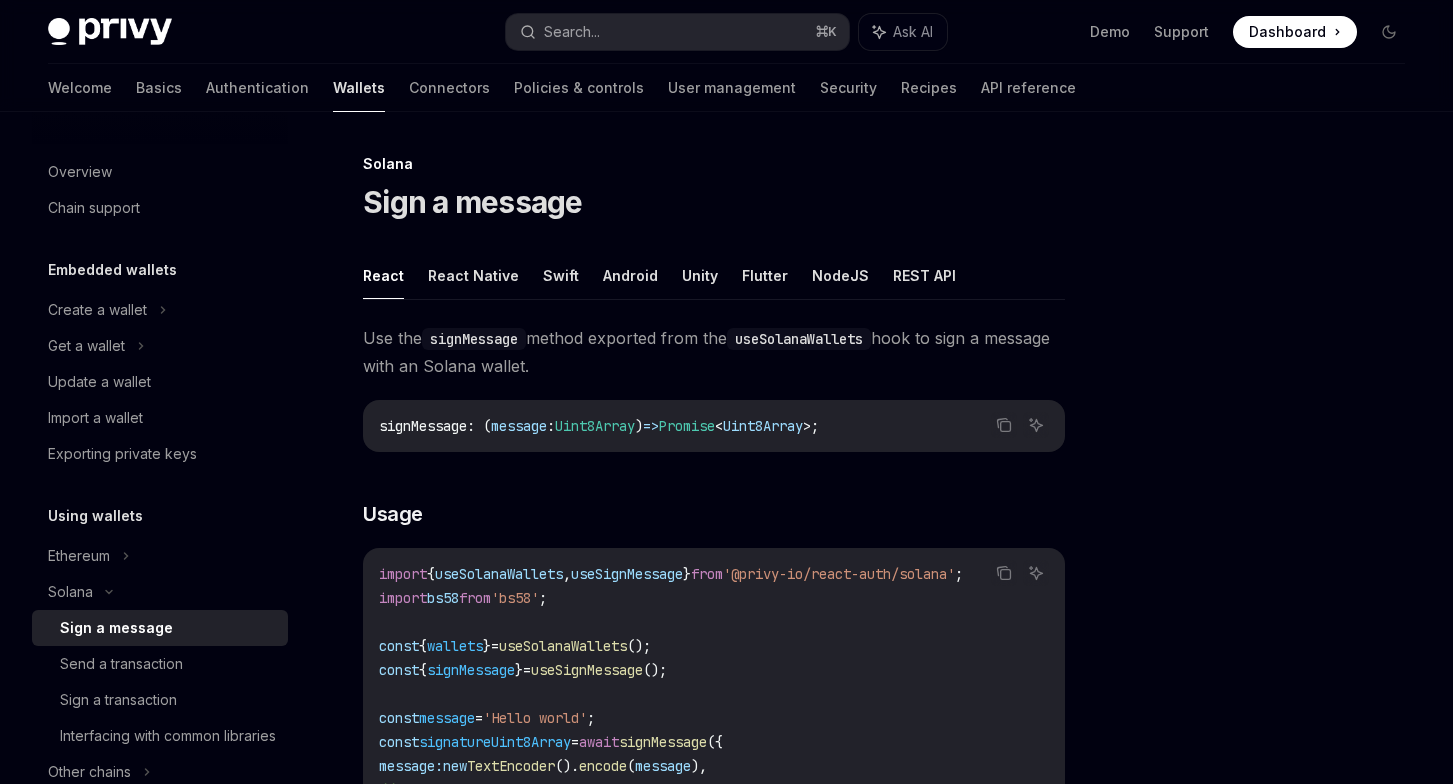 scroll, scrollTop: 0, scrollLeft: 0, axis: both 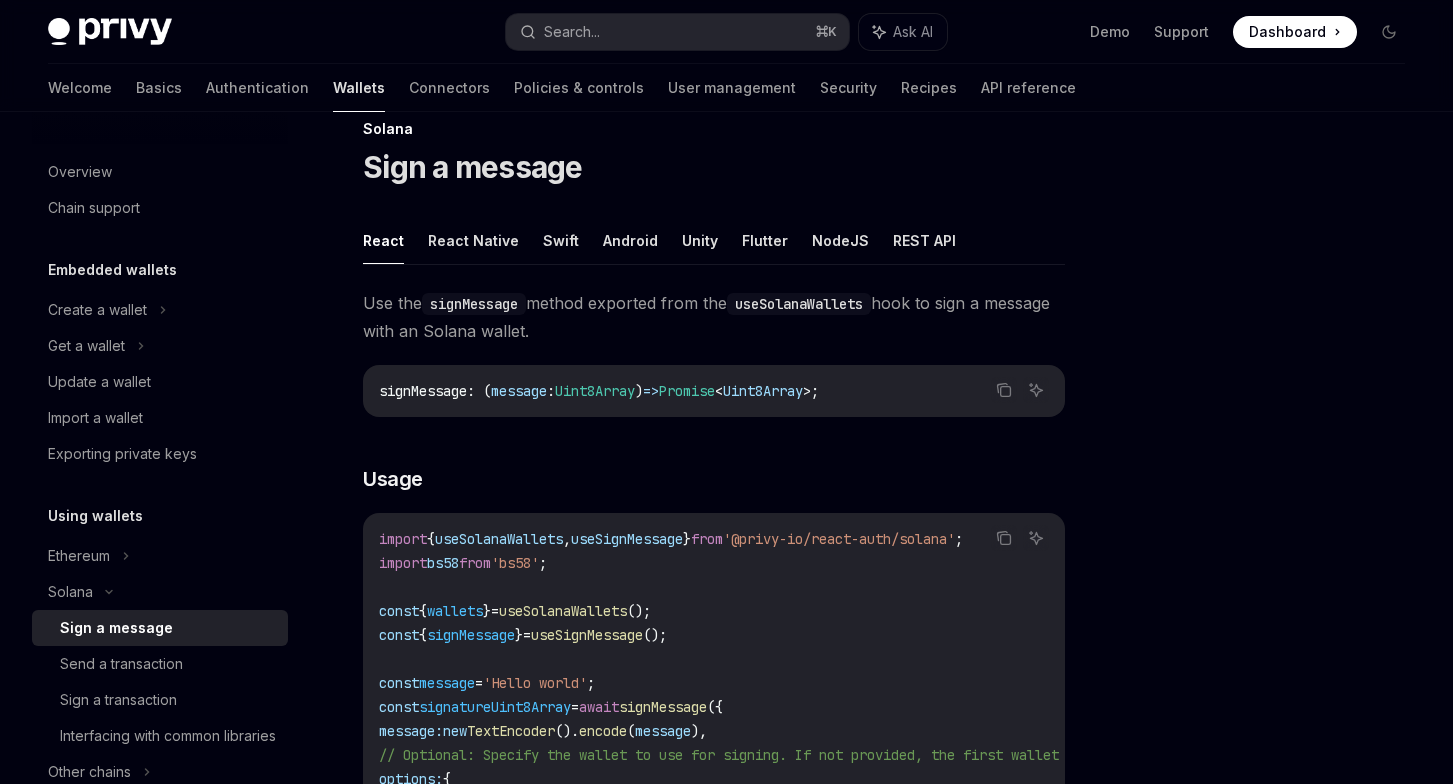 click on "Solana Sign a message React React Native Swift Android Unity Flutter NodeJS REST API Use the  signMessage  method exported from the  useSolanaWallets  hook to sign a message with an Solana wallet. Copy Ask AI signMessage : ( message :  Uint8Array )  =>  Promise < Uint8Array > ;
​ Usage Copy Ask AI import  { useSolanaWallets ,  useSignMessage }  from  '@privy-io/react-auth/solana' ;
import  bs58  from  'bs58' ;
const  { wallets }  =  useSolanaWallets ();
const  { signMessage }  =  useSignMessage ();
const  message  =  'Hello world' ;
const  signatureUint8Array  =  await  signMessage ({
message:  new  TextEncoder (). encode ( message ),
// Optional: Specify the wallet to use for signing. If not provided, the first wallet will be used.
options:  {
address:  wallets [ 0 ]. address
}
});
const  signature  =  bs58 . encode ( signatureUint8Array );
​ Parameters ​ message string required Message to be signed. ​ Response ​ signature Uint8Array Use the  signMessage" at bounding box center (726, 825) 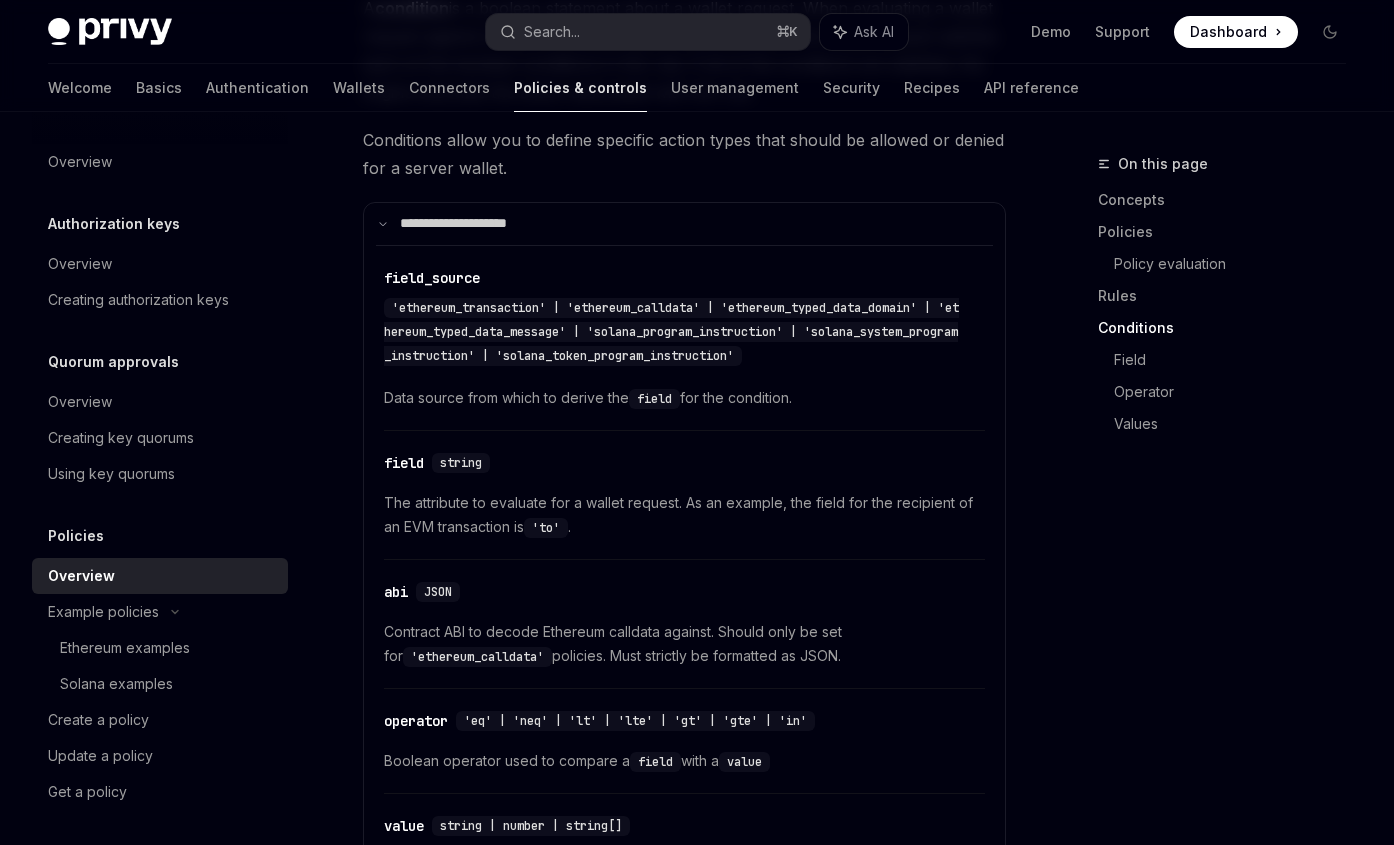 scroll, scrollTop: 4139, scrollLeft: 0, axis: vertical 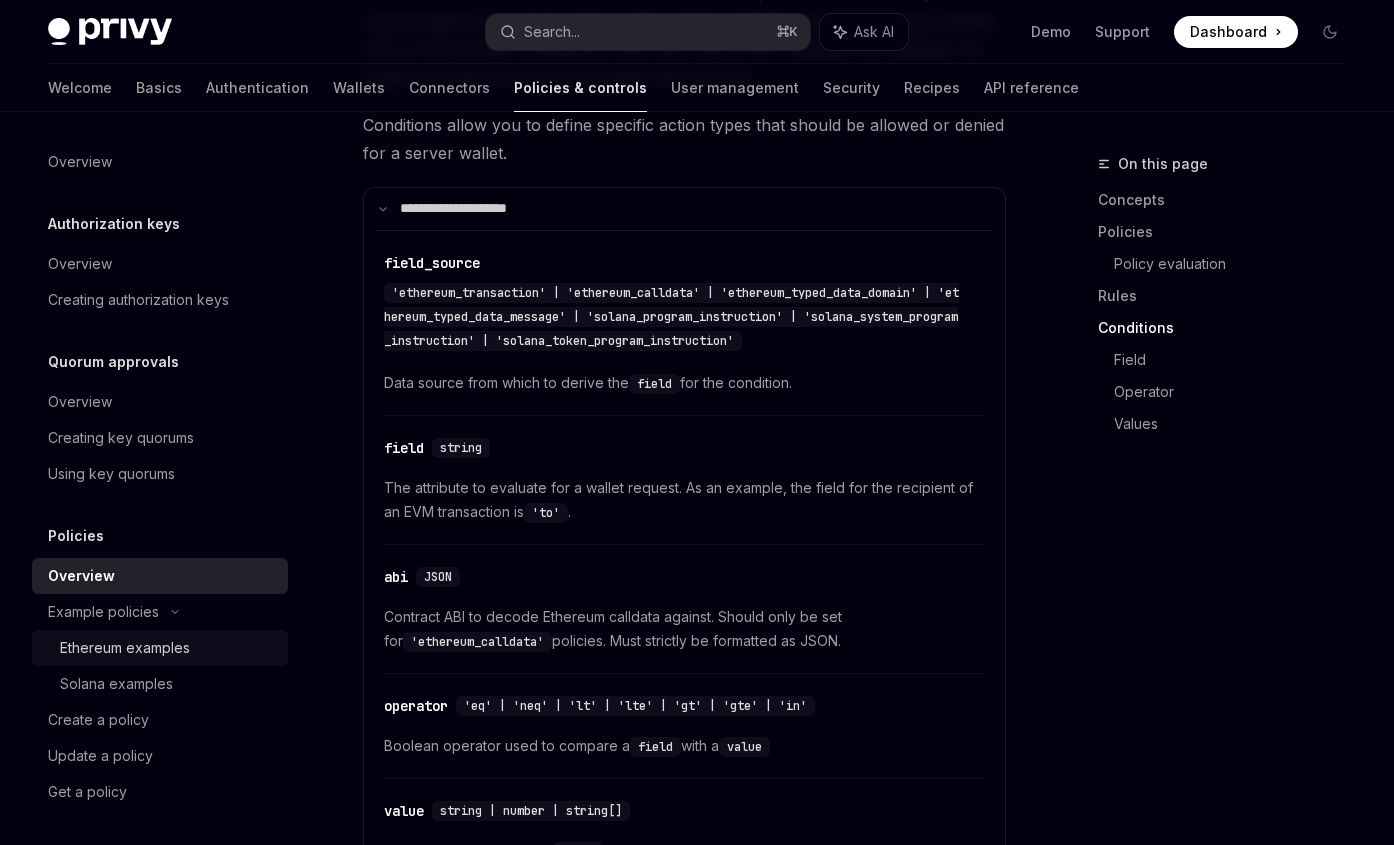 click on "Ethereum examples" at bounding box center (125, 648) 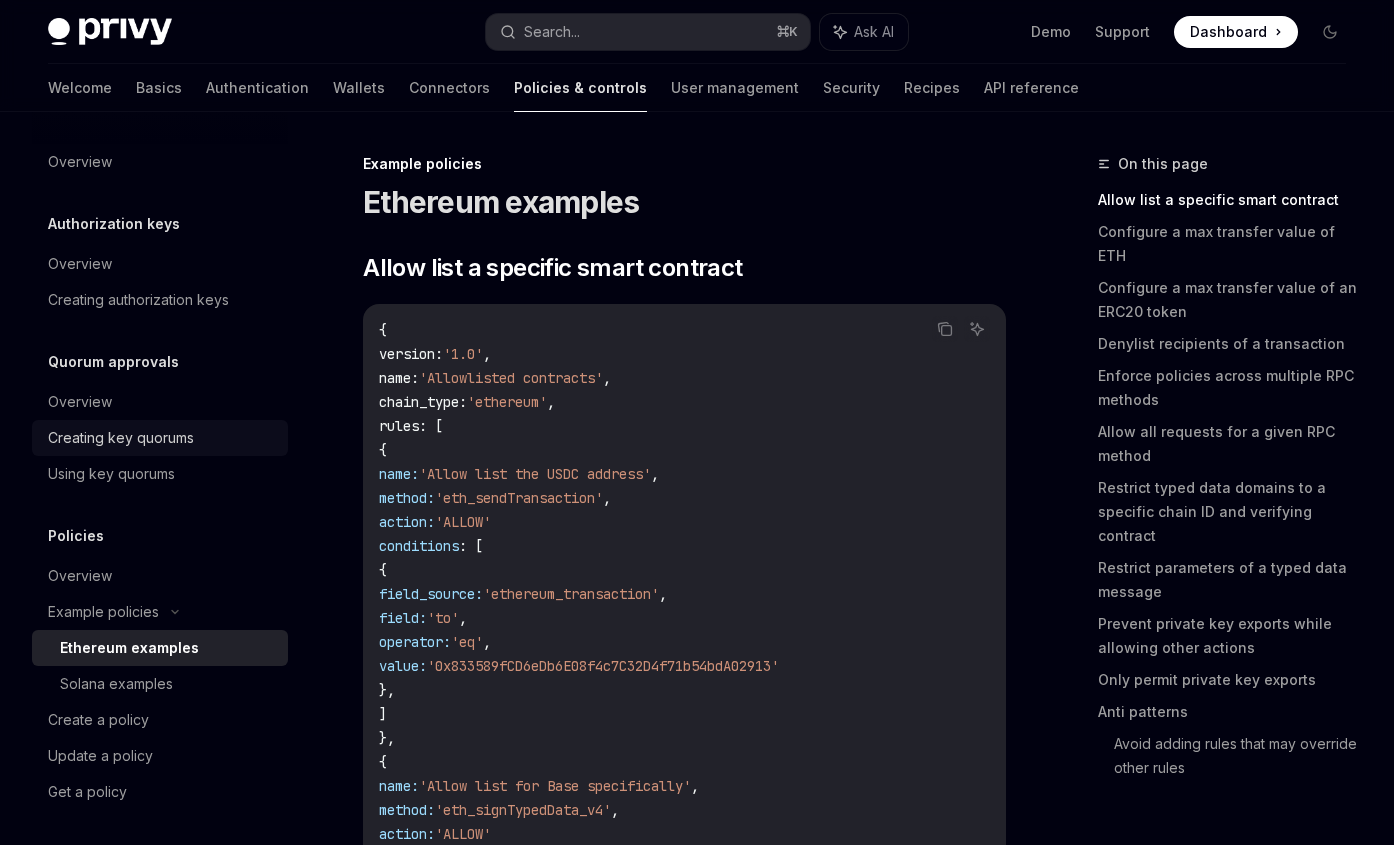 click on "Creating key quorums" at bounding box center [121, 438] 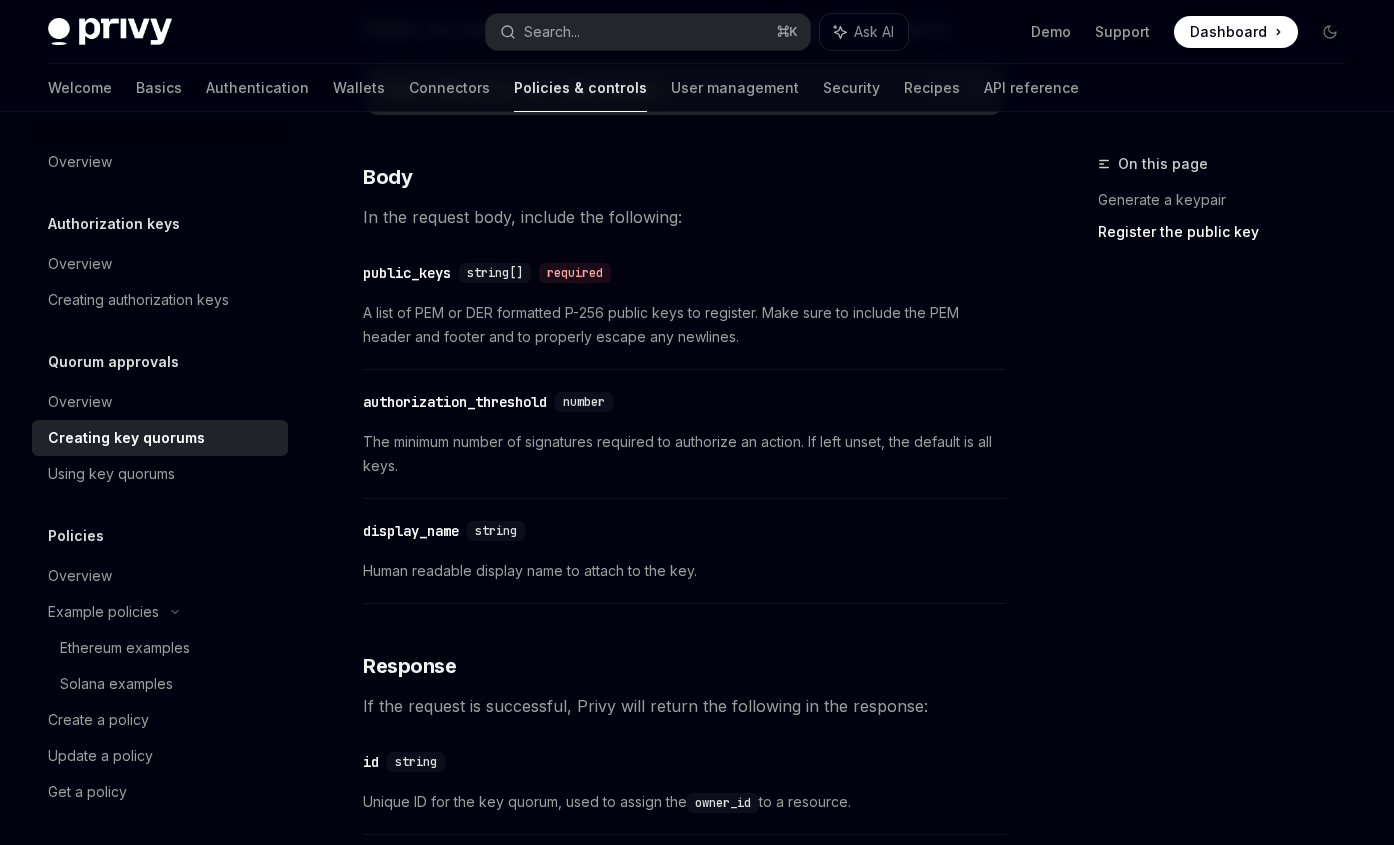 scroll, scrollTop: 733, scrollLeft: 0, axis: vertical 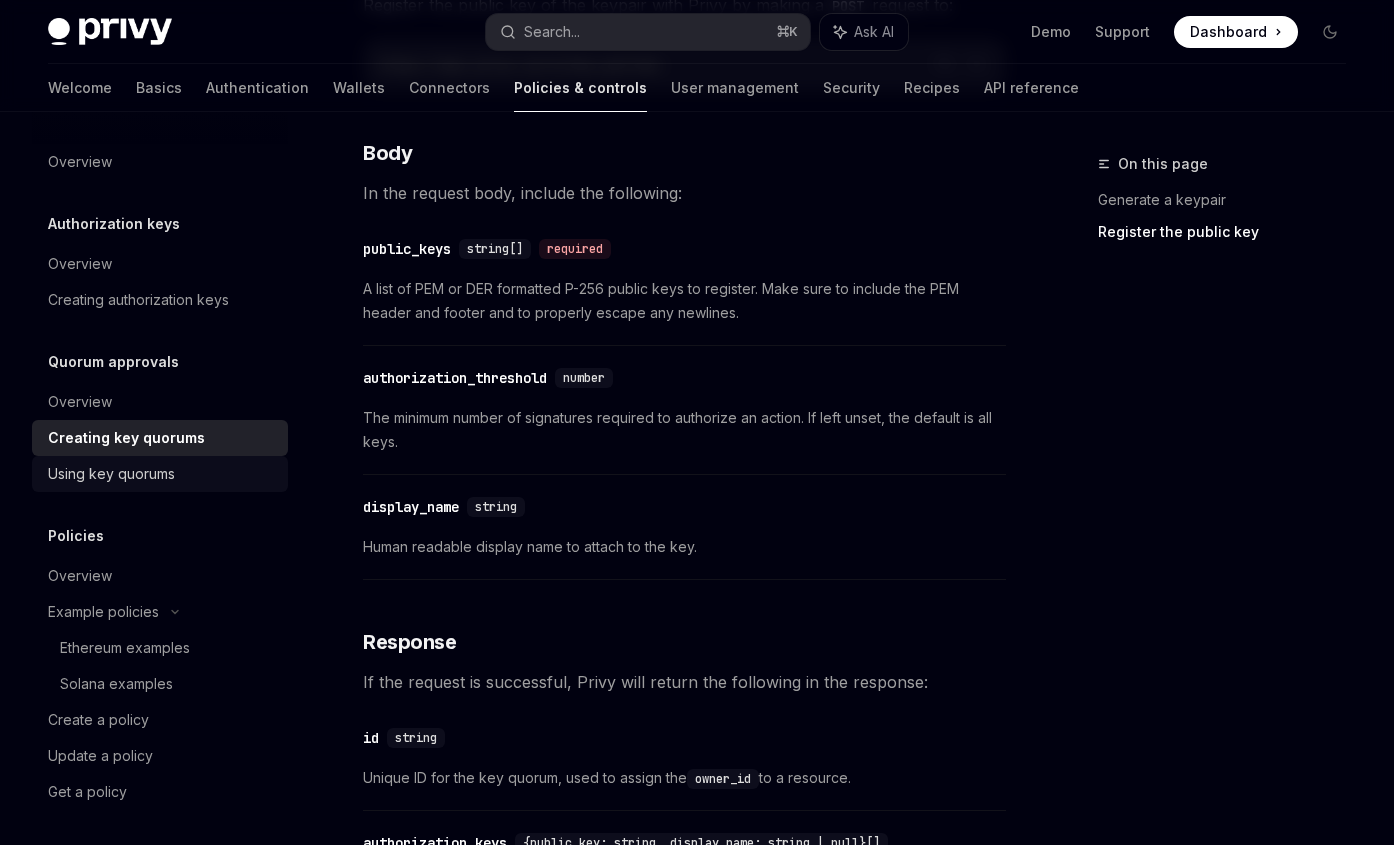 click on "Using key quorums" at bounding box center (111, 474) 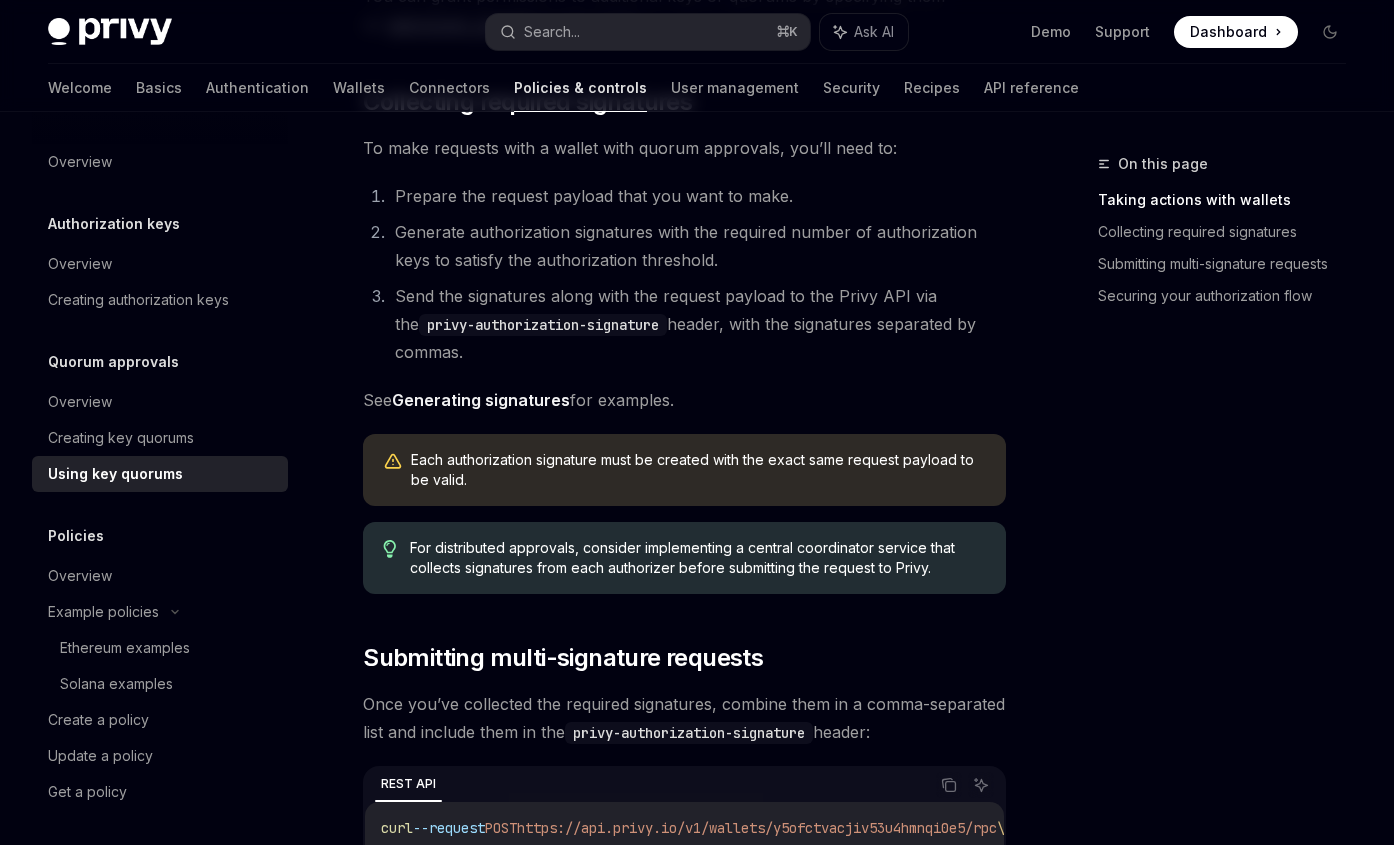 scroll, scrollTop: 341, scrollLeft: 0, axis: vertical 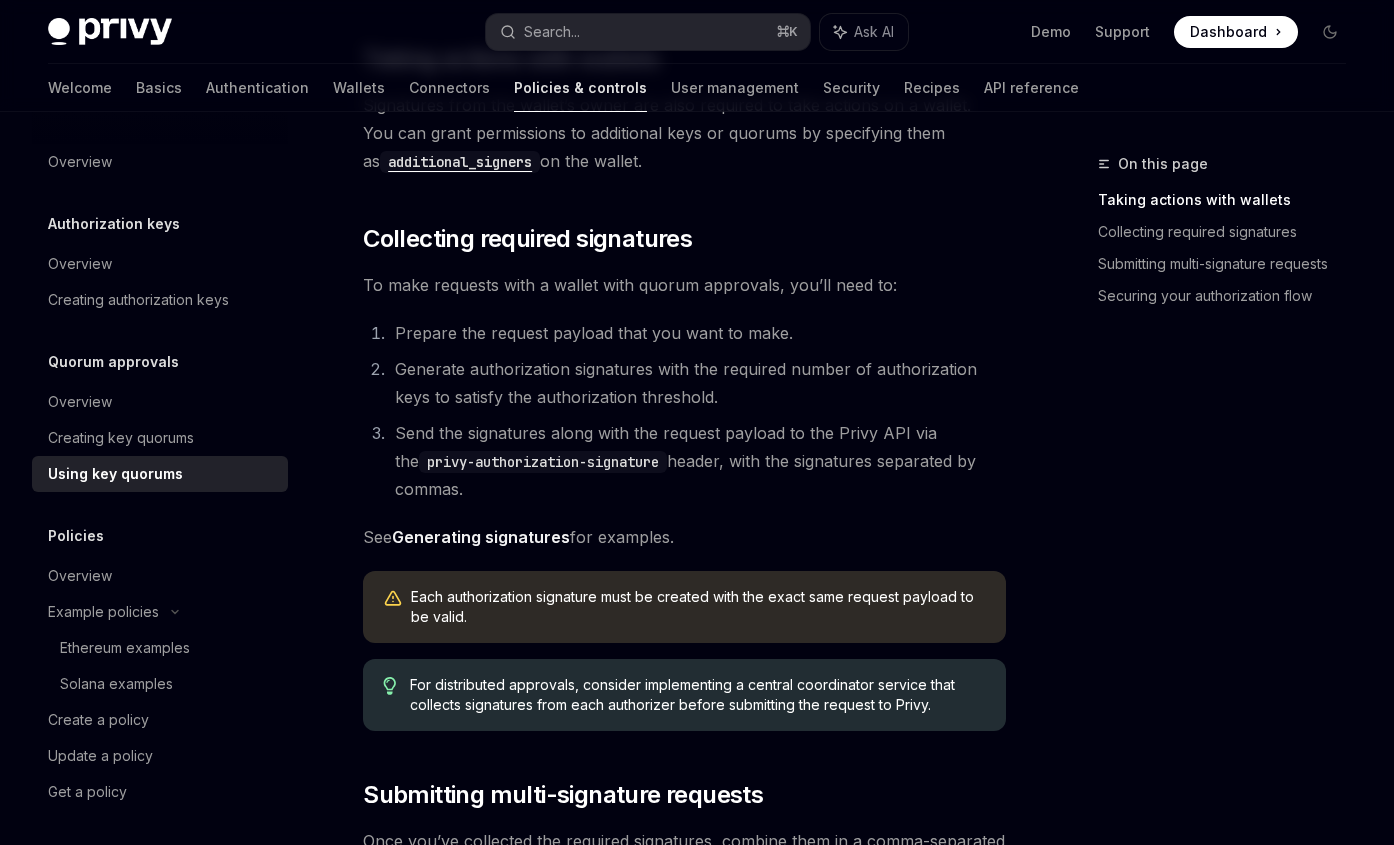 click on "On this page Taking actions with wallets Collecting required signatures Submitting multi-signature requests Securing your authorization flow" at bounding box center (1210, 498) 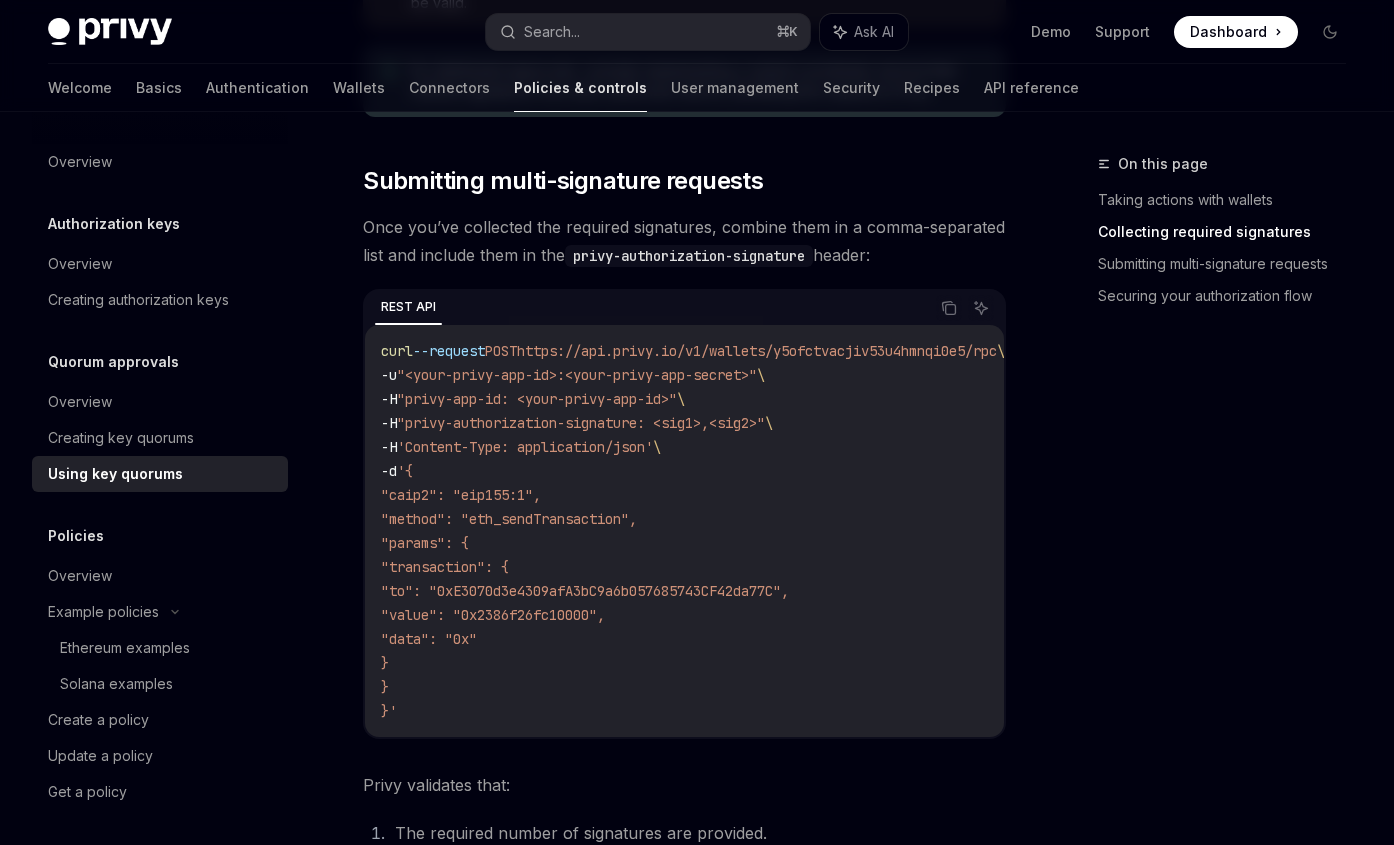 scroll, scrollTop: 978, scrollLeft: 0, axis: vertical 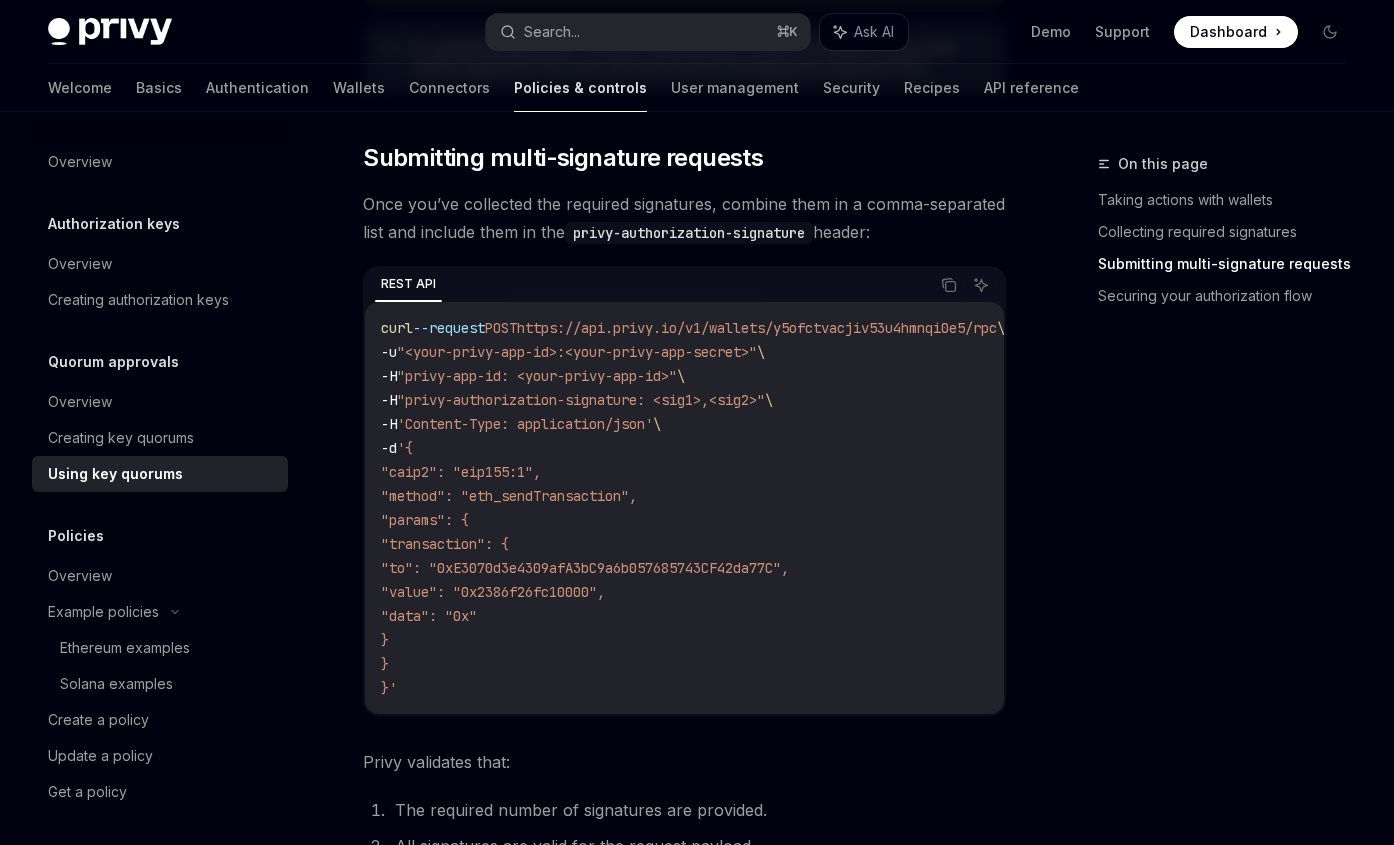 click on "Once you’ve collected the required signatures, combine them in a comma-separated list and include them in the  privy-authorization-signature  header:" at bounding box center [684, 218] 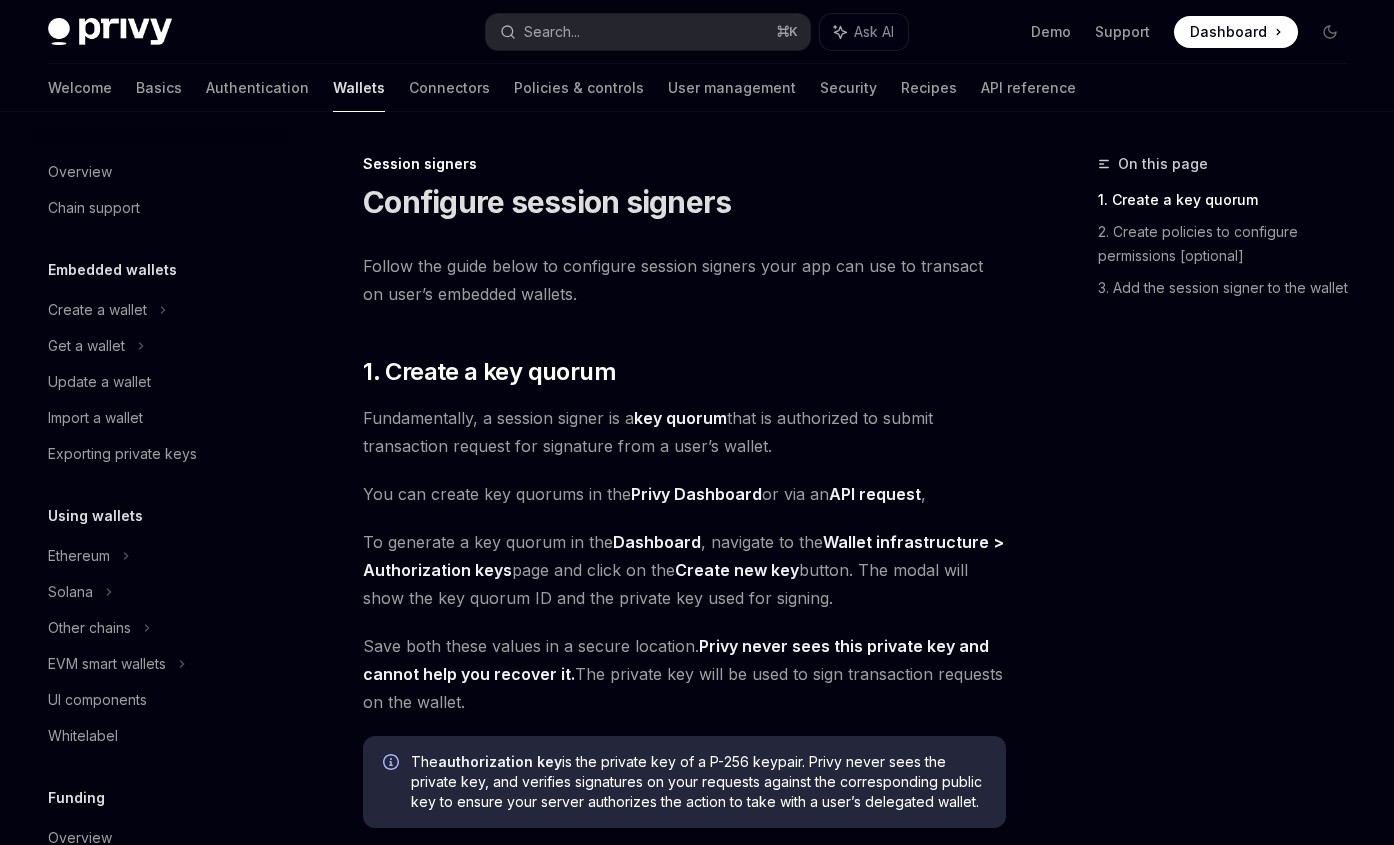 scroll, scrollTop: 0, scrollLeft: 0, axis: both 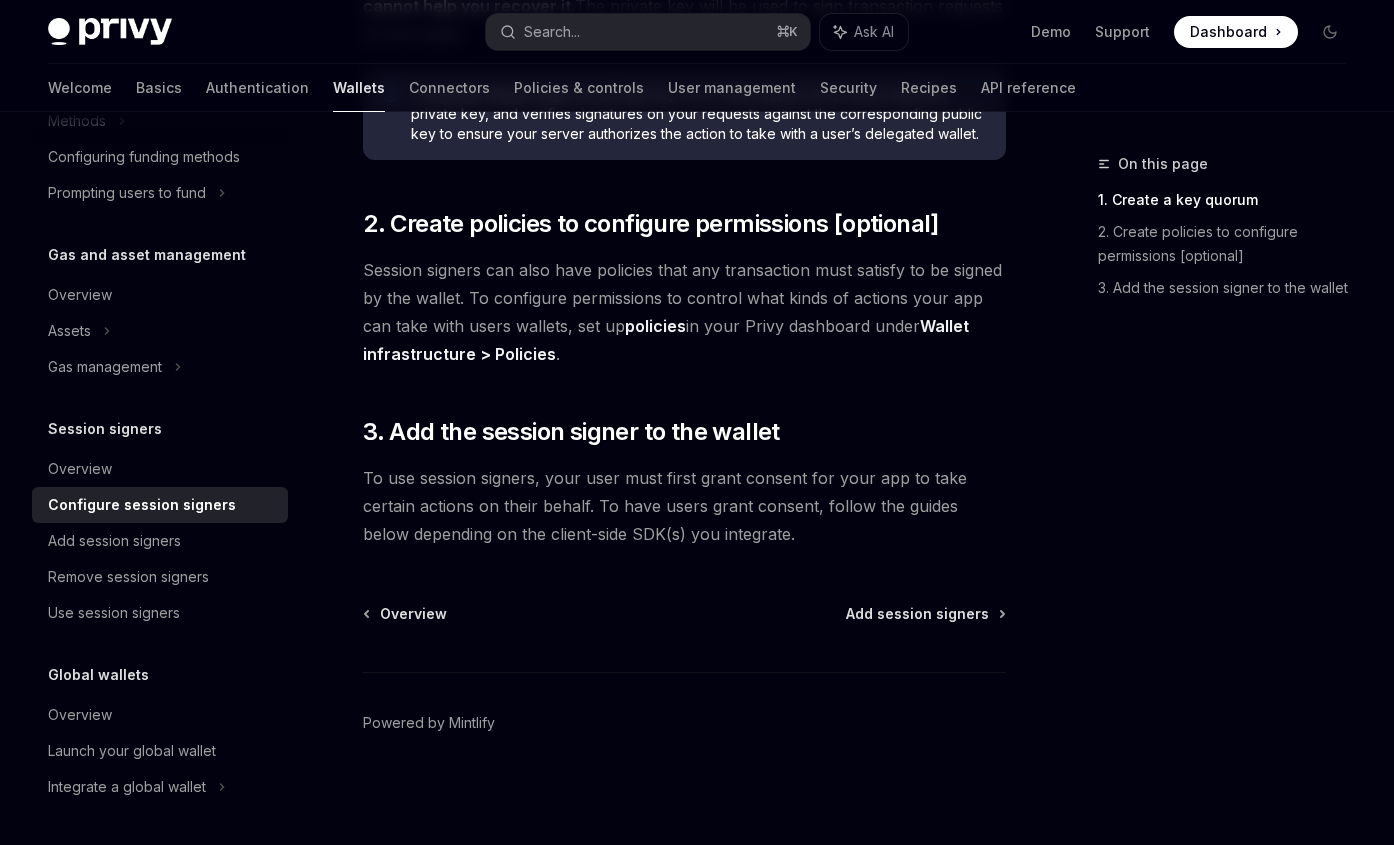 click on "On this page 1. Create a key quorum 2. Create policies to configure permissions [optional] 3. Add the session signer to the wallet" at bounding box center (1210, 498) 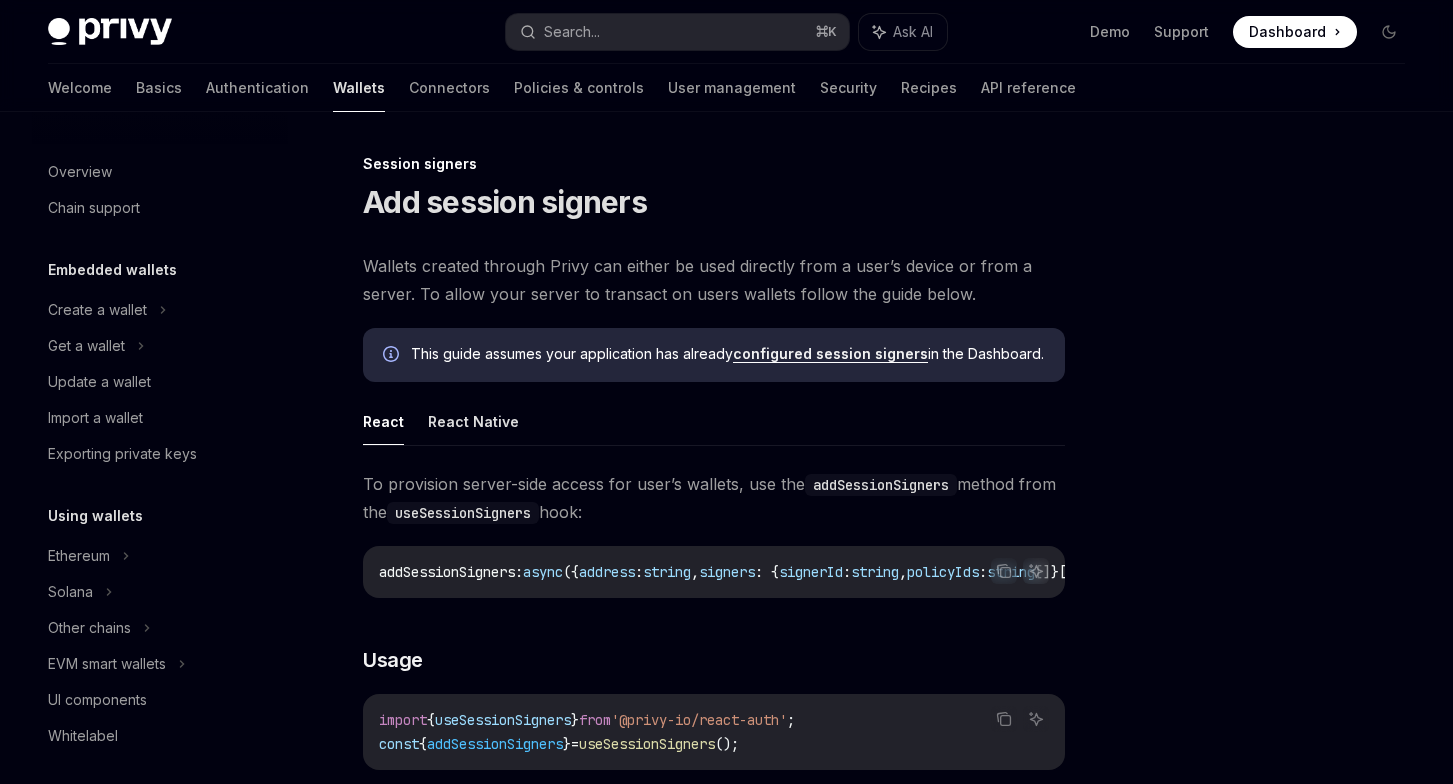 scroll, scrollTop: 409, scrollLeft: 0, axis: vertical 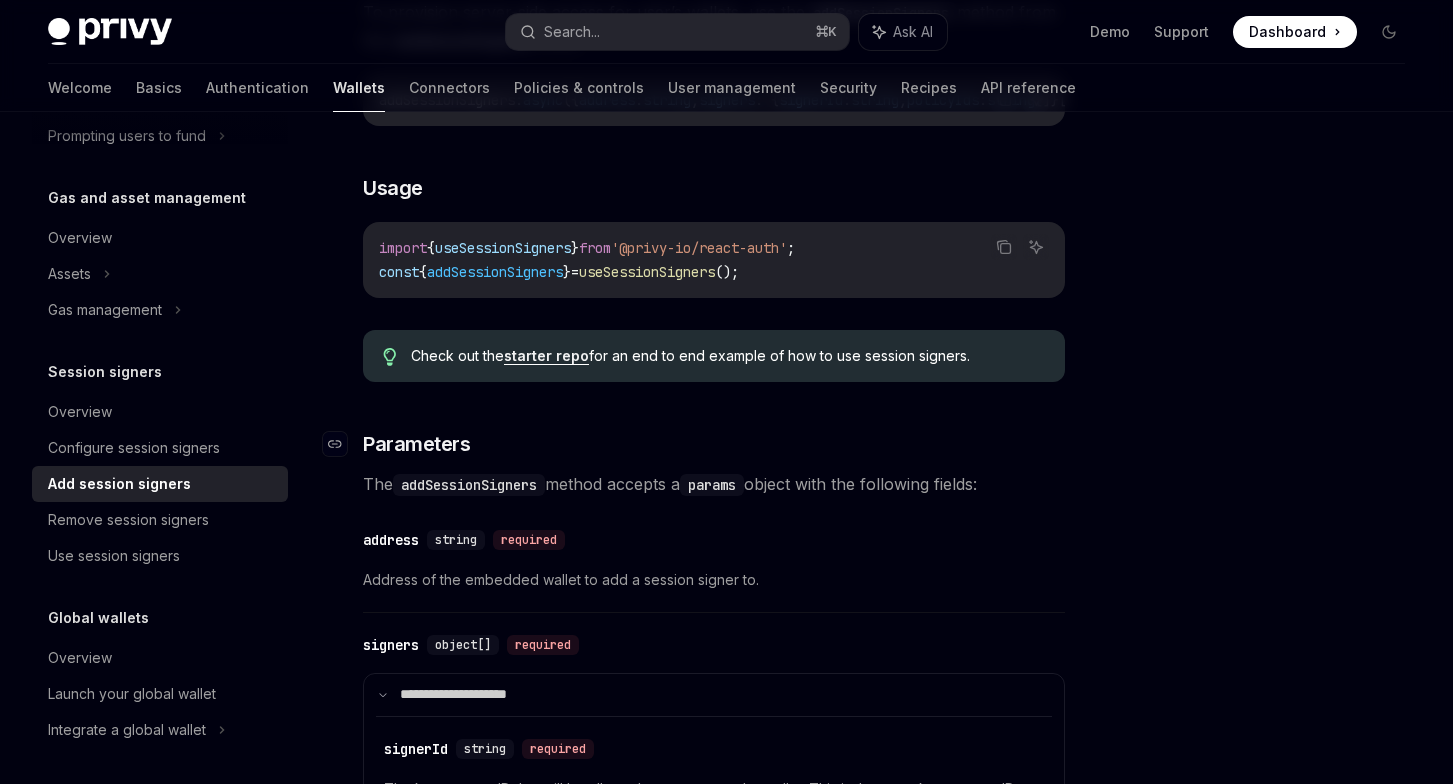 click on "​ Parameters" at bounding box center [714, 444] 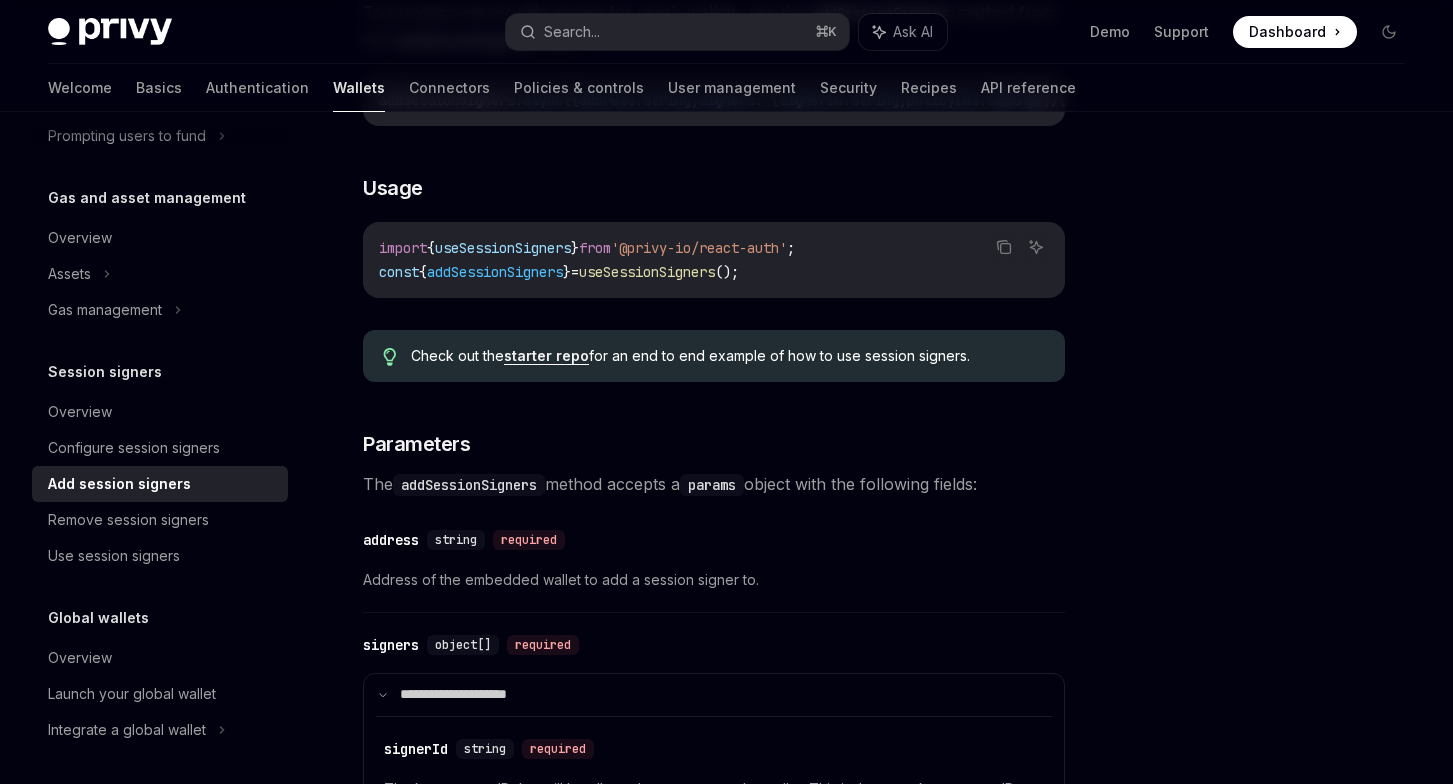 drag, startPoint x: 544, startPoint y: 364, endPoint x: 554, endPoint y: 361, distance: 10.440307 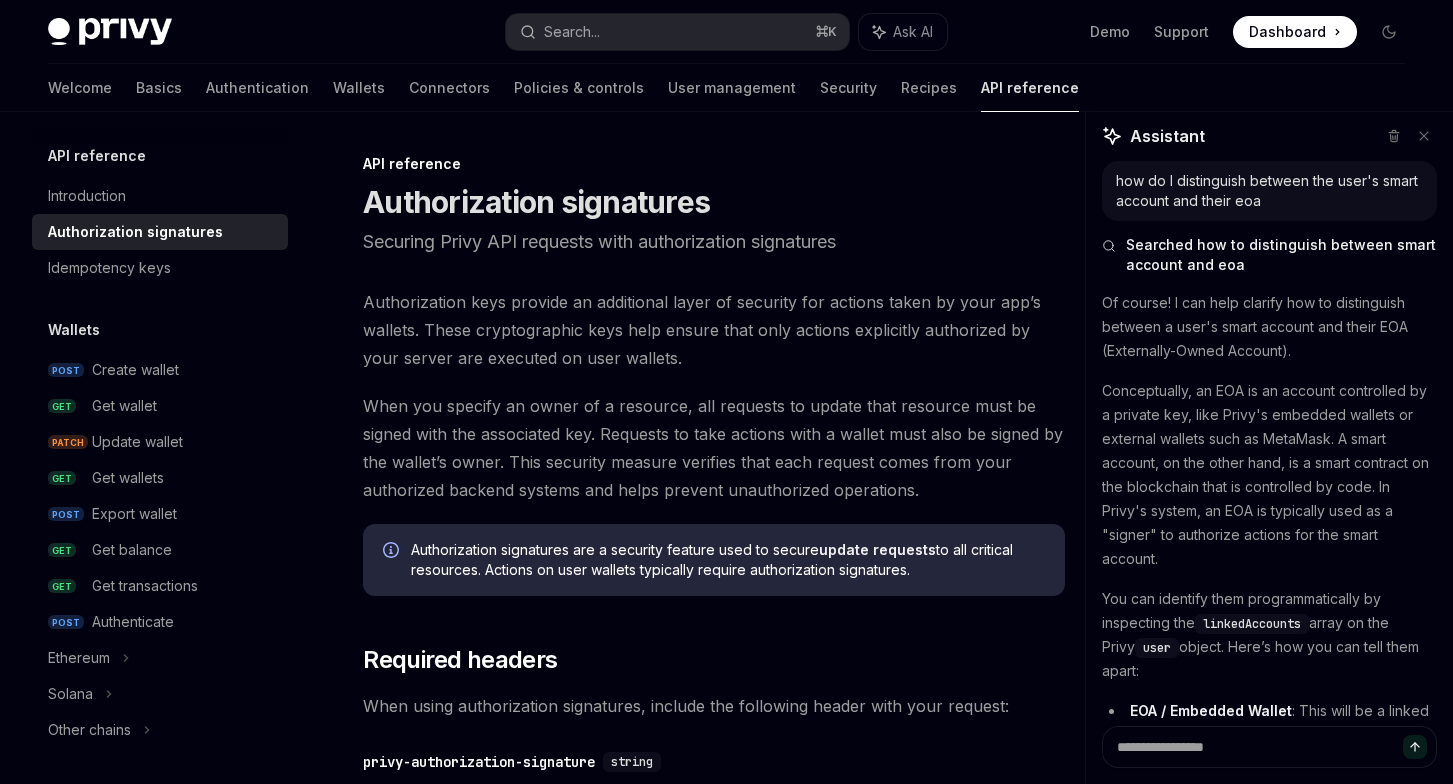 scroll, scrollTop: 0, scrollLeft: 0, axis: both 